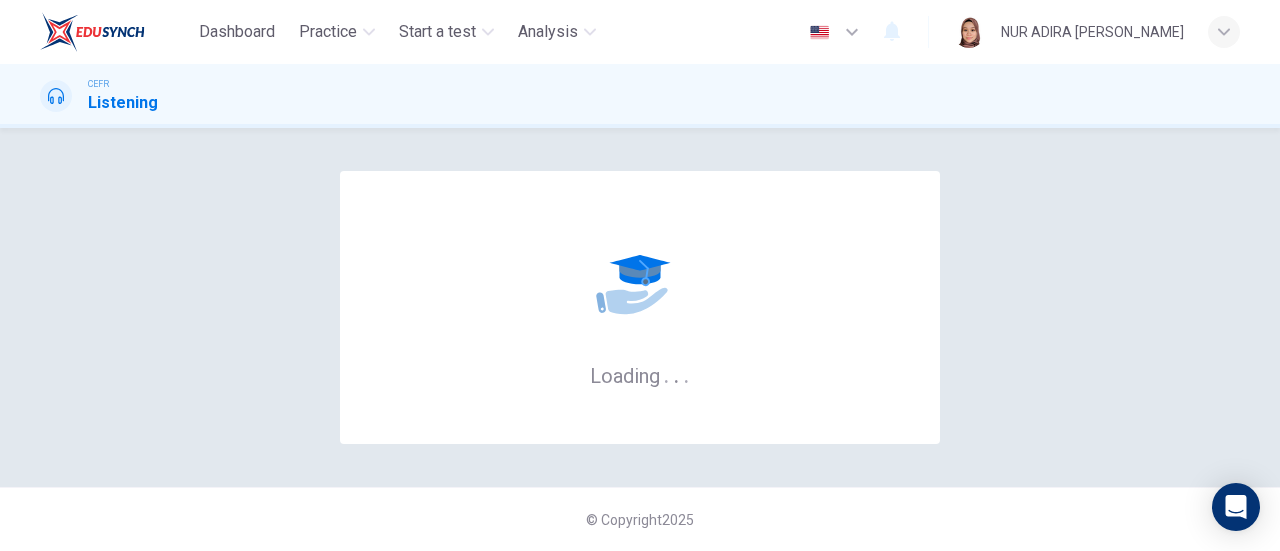 scroll, scrollTop: 0, scrollLeft: 0, axis: both 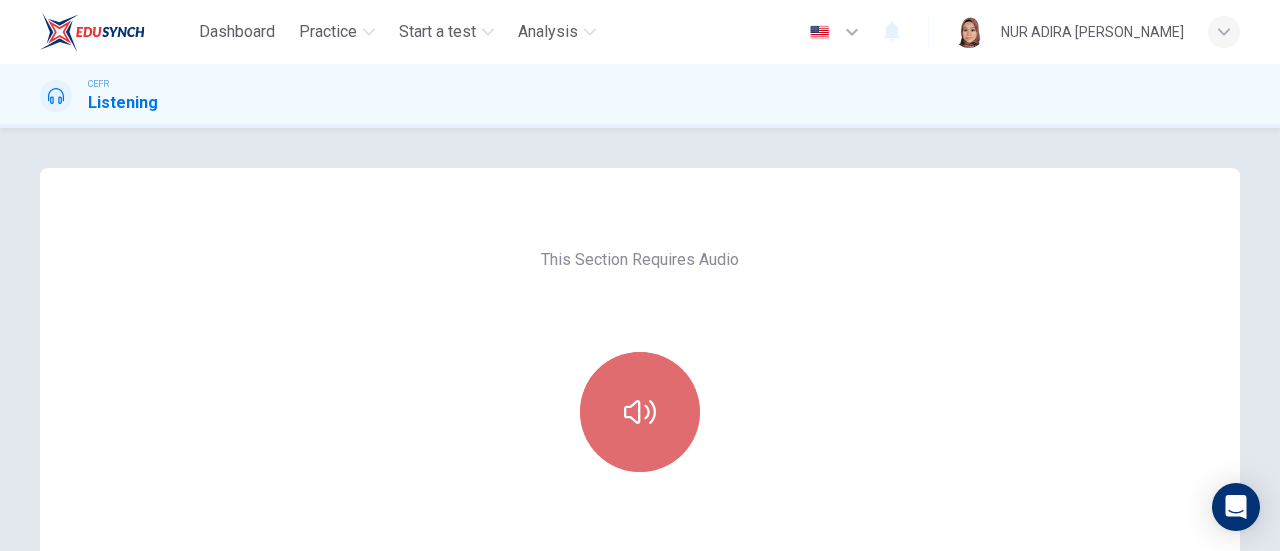 click at bounding box center (640, 412) 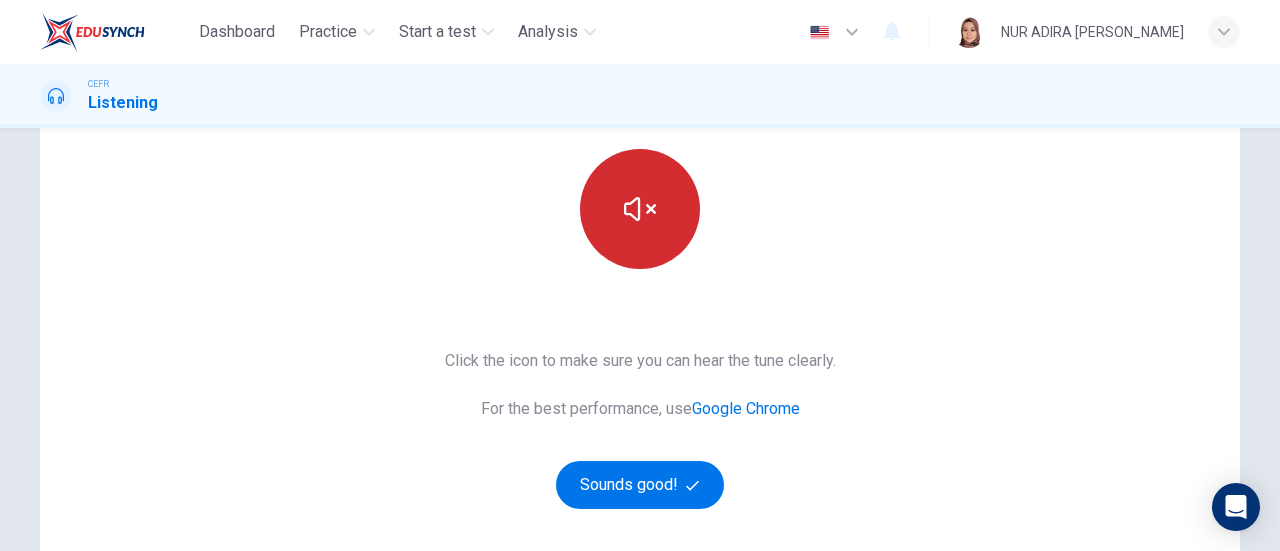 scroll, scrollTop: 206, scrollLeft: 0, axis: vertical 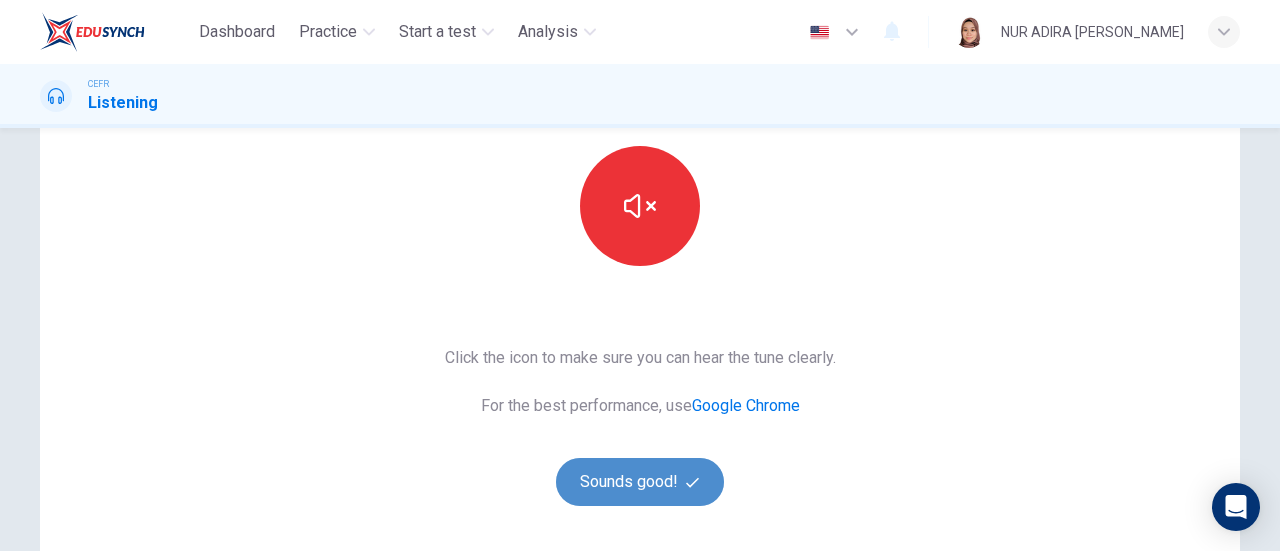 click on "Sounds good!" at bounding box center [640, 482] 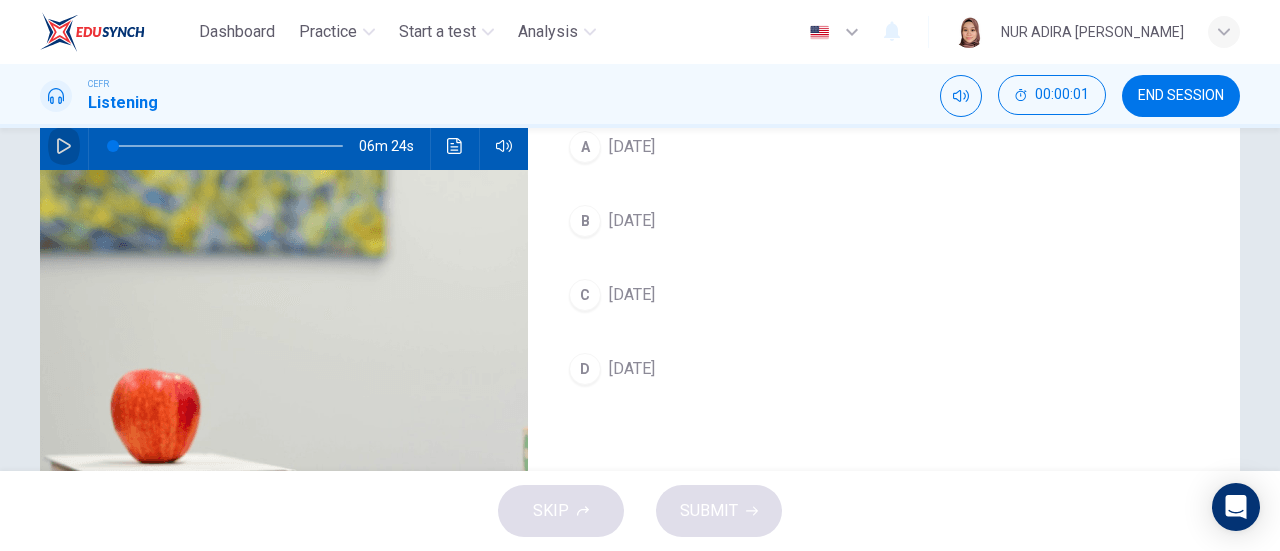 click at bounding box center [64, 146] 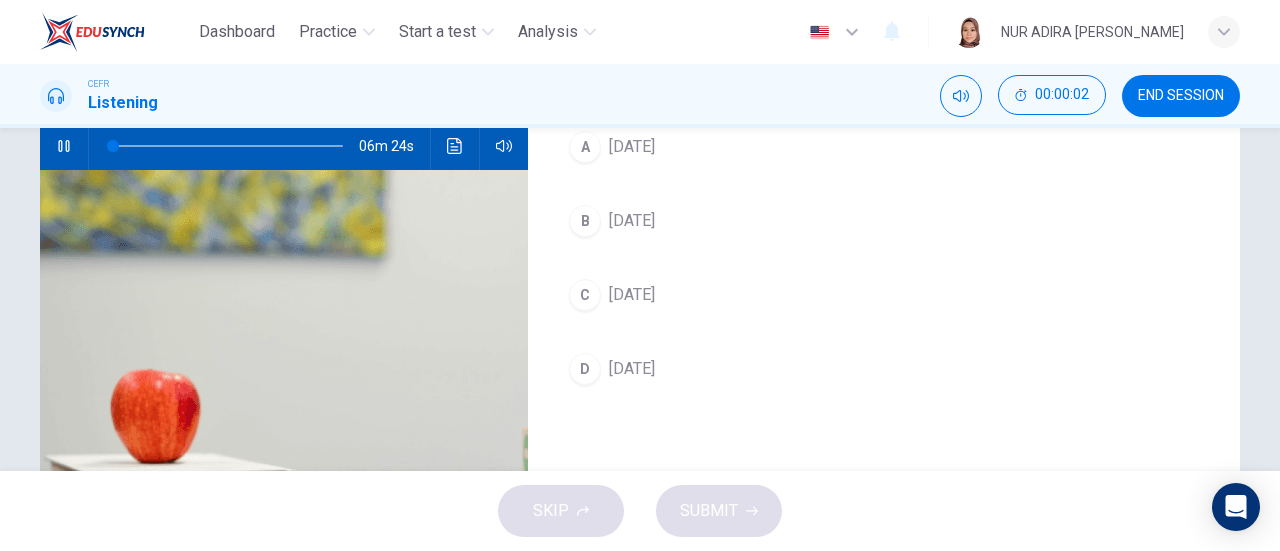 scroll, scrollTop: 0, scrollLeft: 0, axis: both 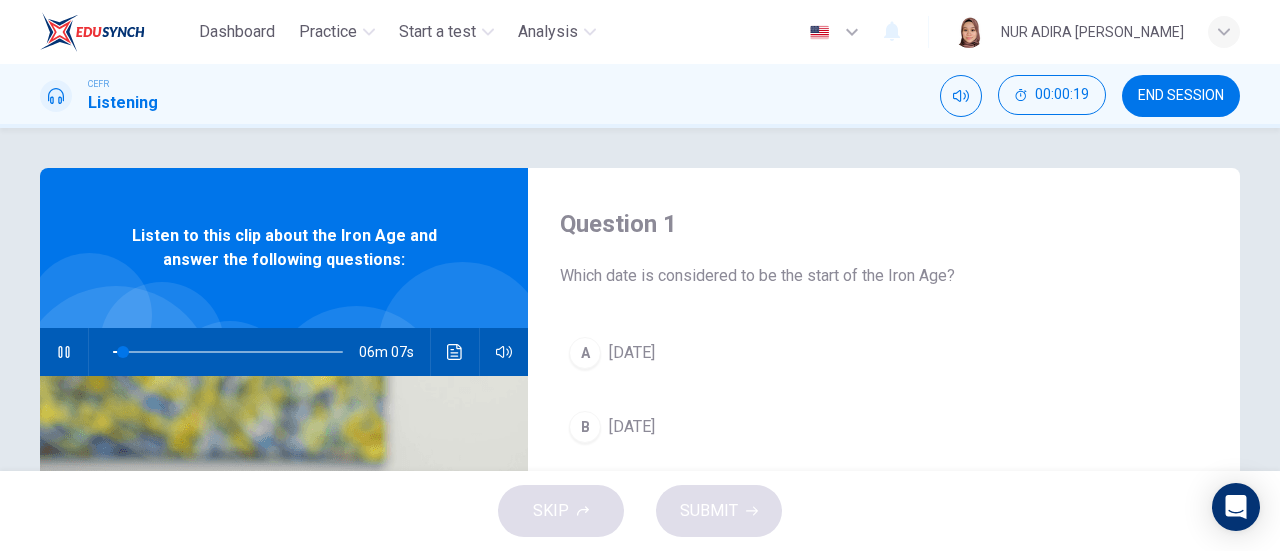 type on "5" 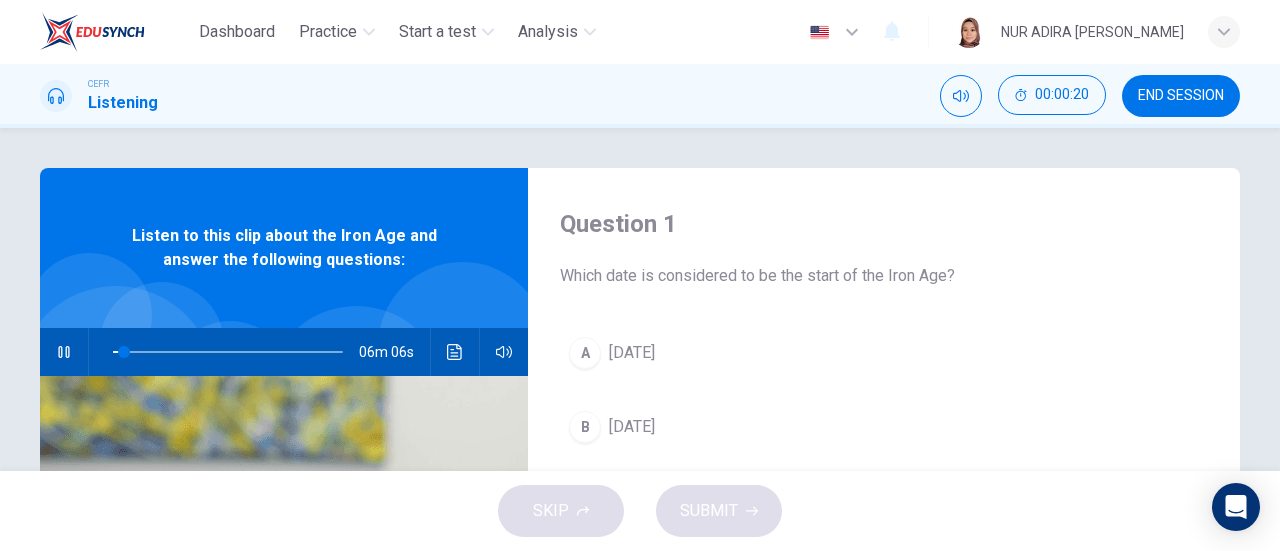 type 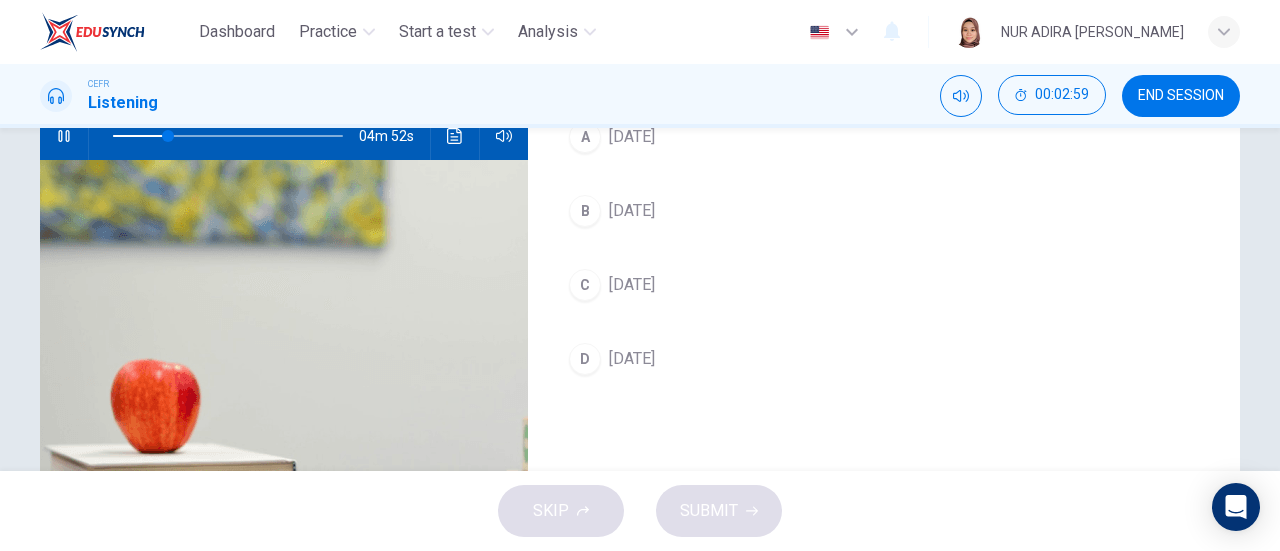 scroll, scrollTop: 213, scrollLeft: 0, axis: vertical 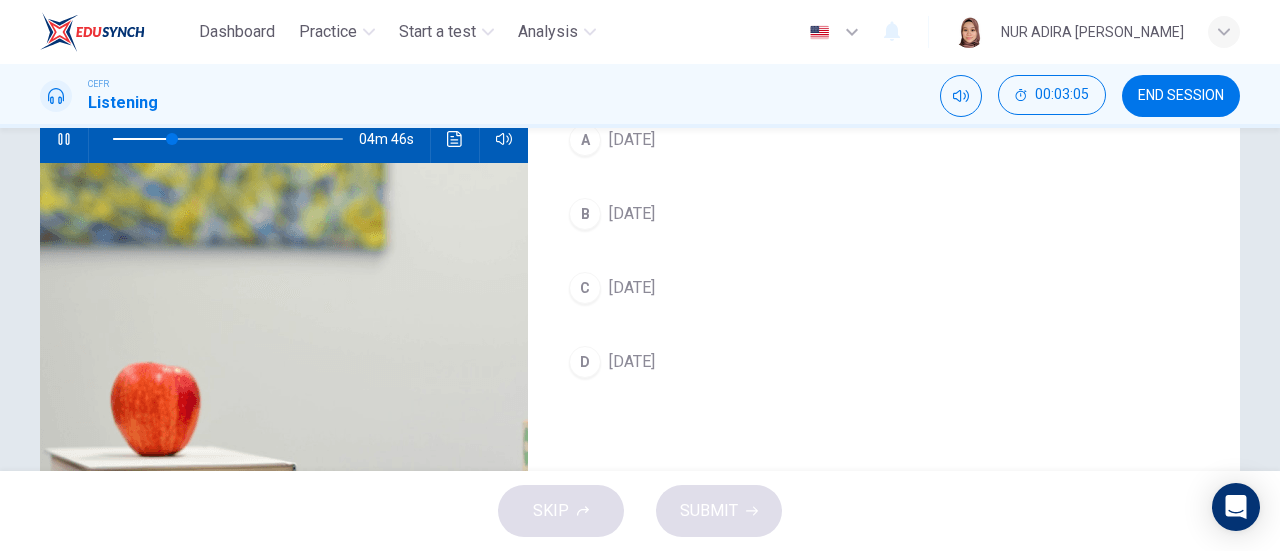 click on "A [DATE] B [DATE] [DATE] D [DATE]" at bounding box center [884, 271] 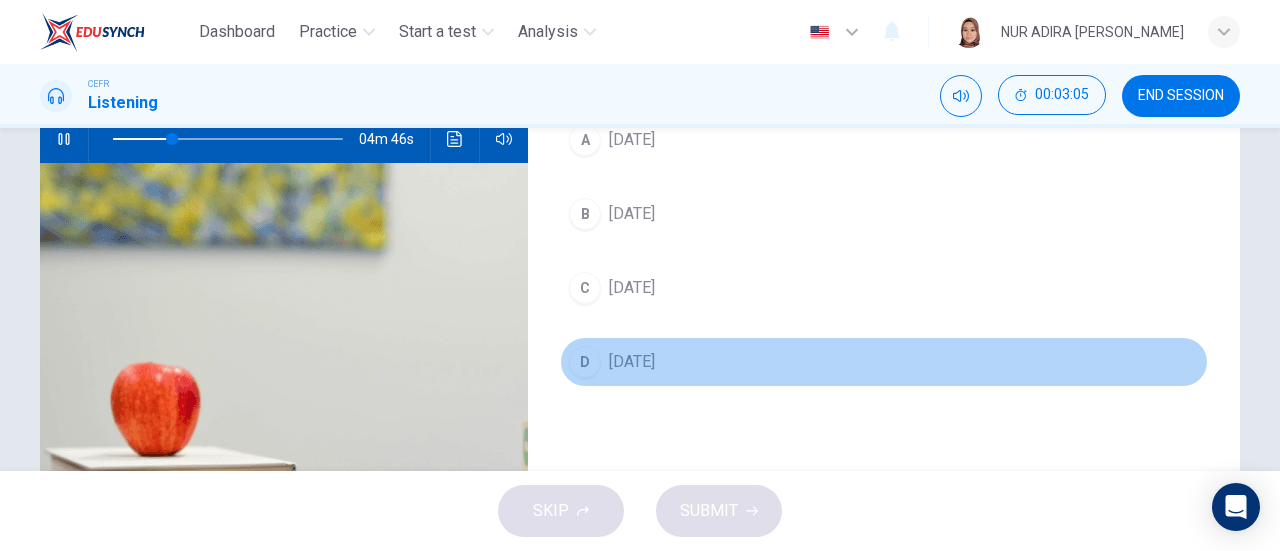 click on "D [DATE]" at bounding box center (884, 362) 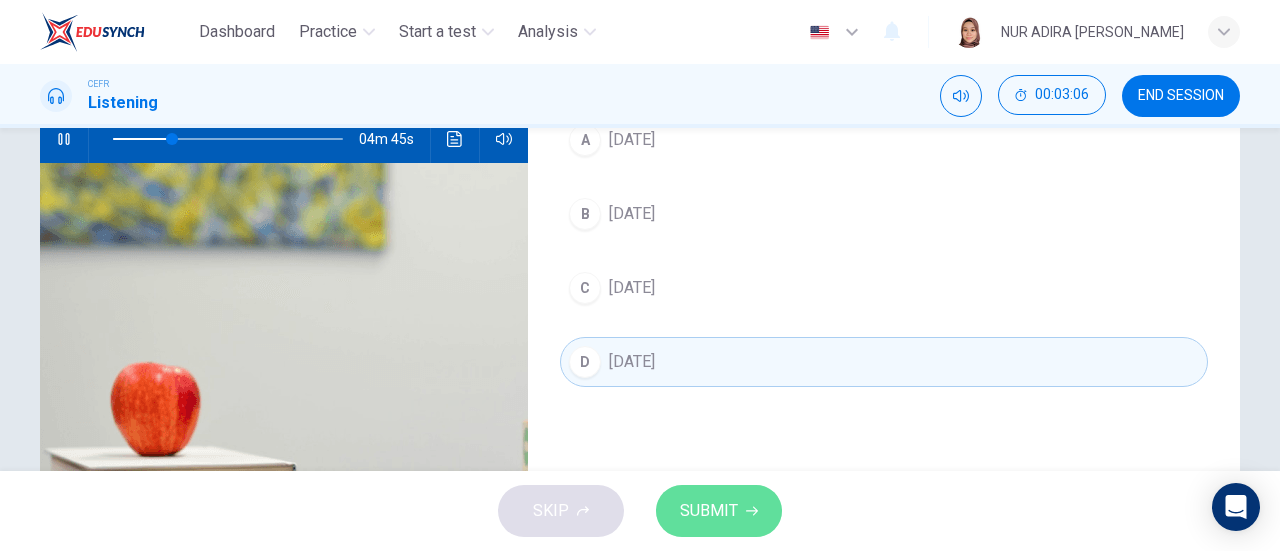 click on "SUBMIT" at bounding box center (709, 511) 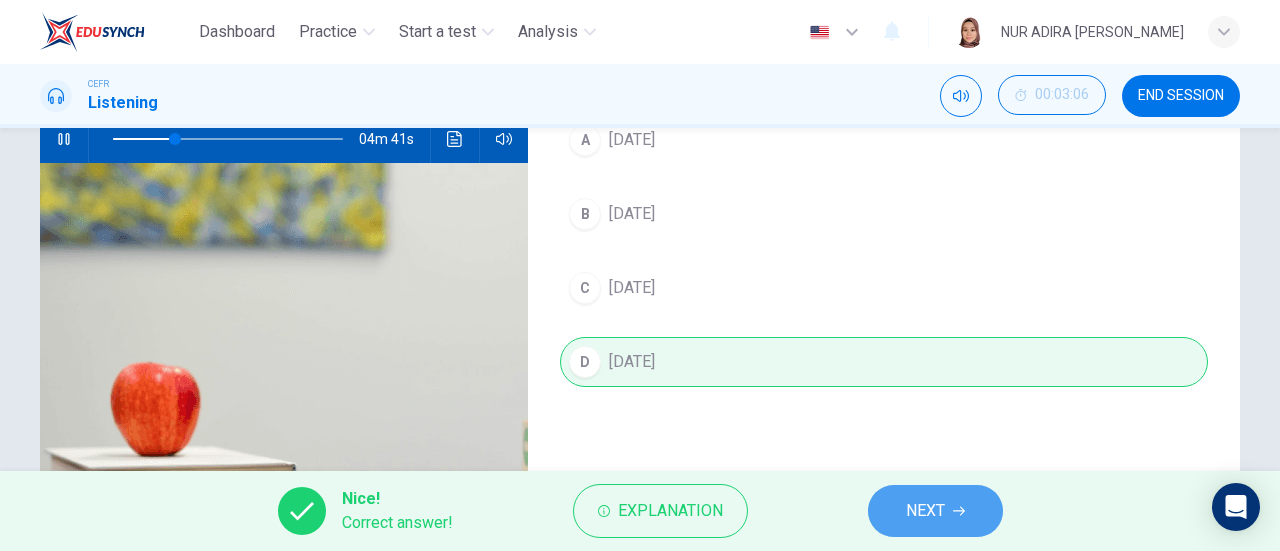 click on "NEXT" at bounding box center [925, 511] 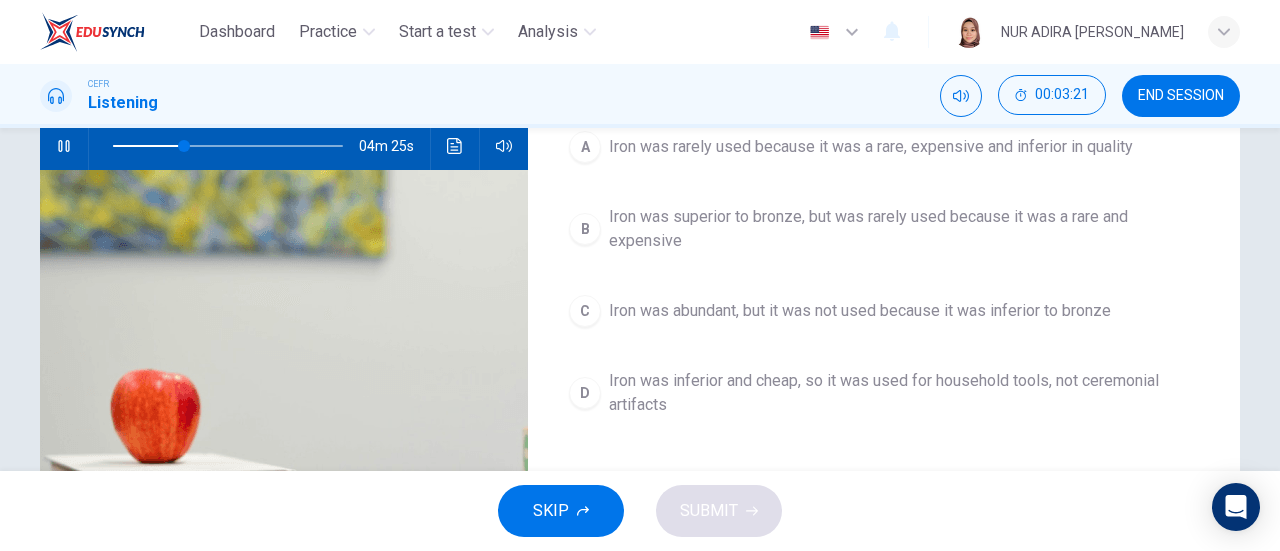 scroll, scrollTop: 135, scrollLeft: 0, axis: vertical 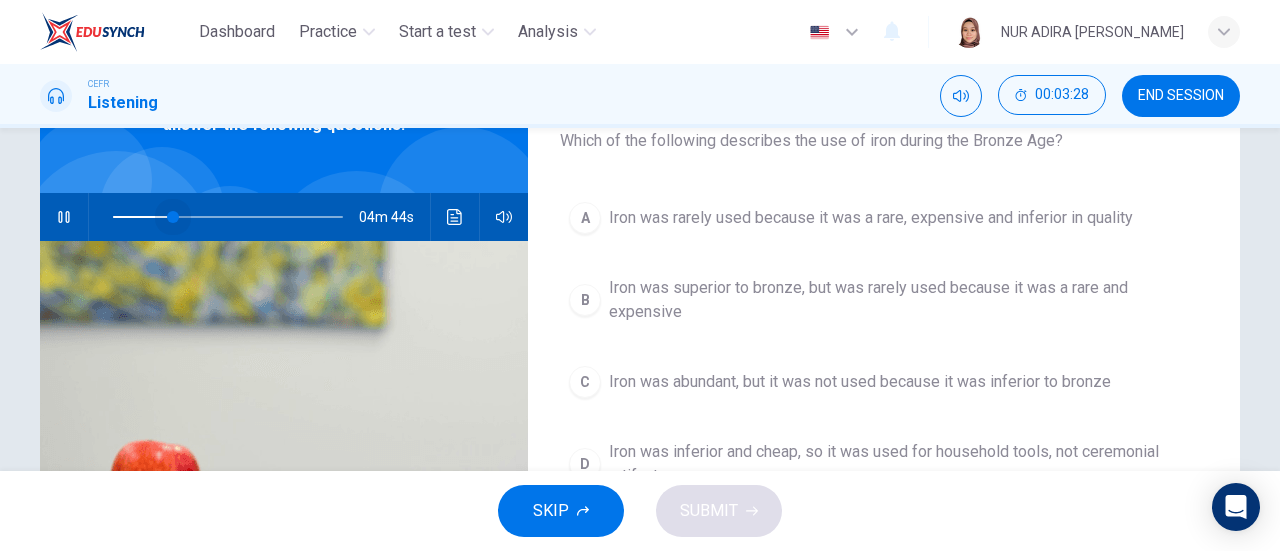 click at bounding box center (173, 217) 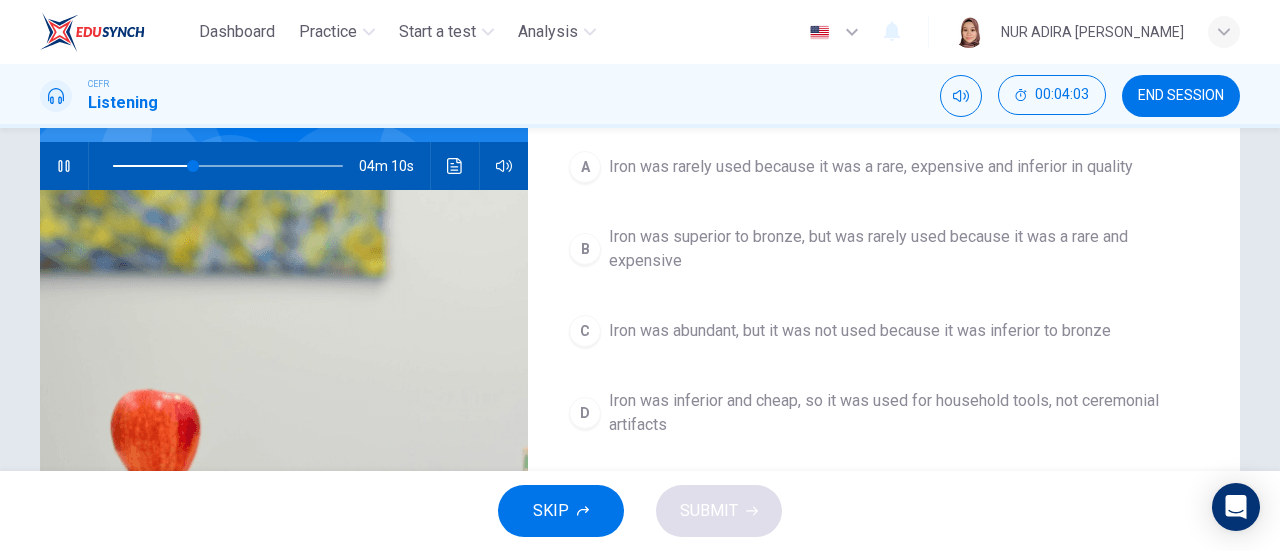 scroll, scrollTop: 155, scrollLeft: 0, axis: vertical 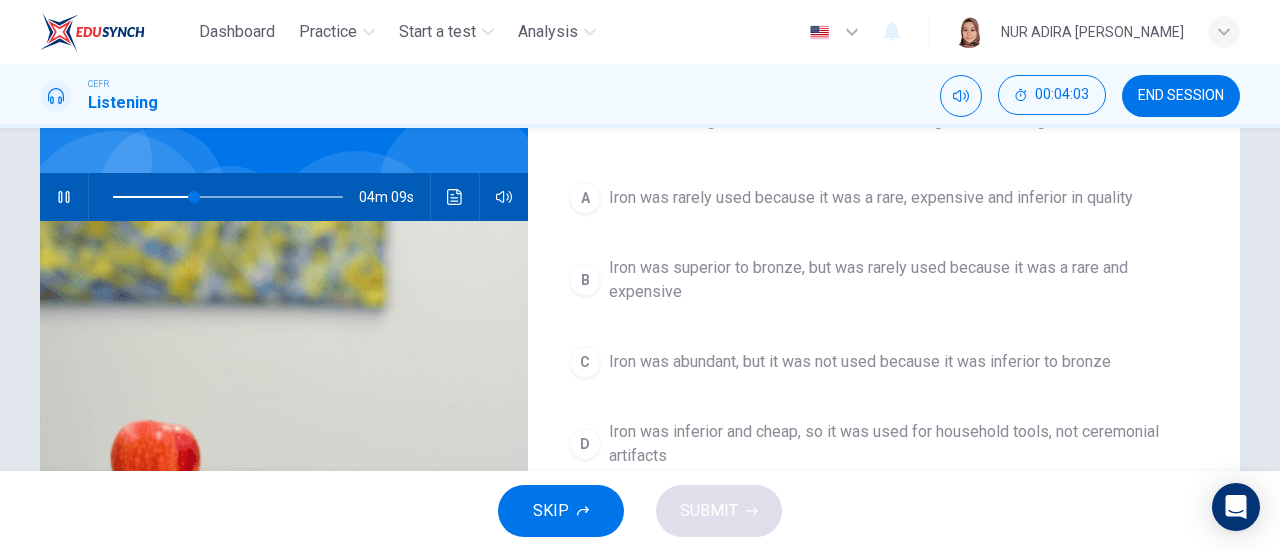 click 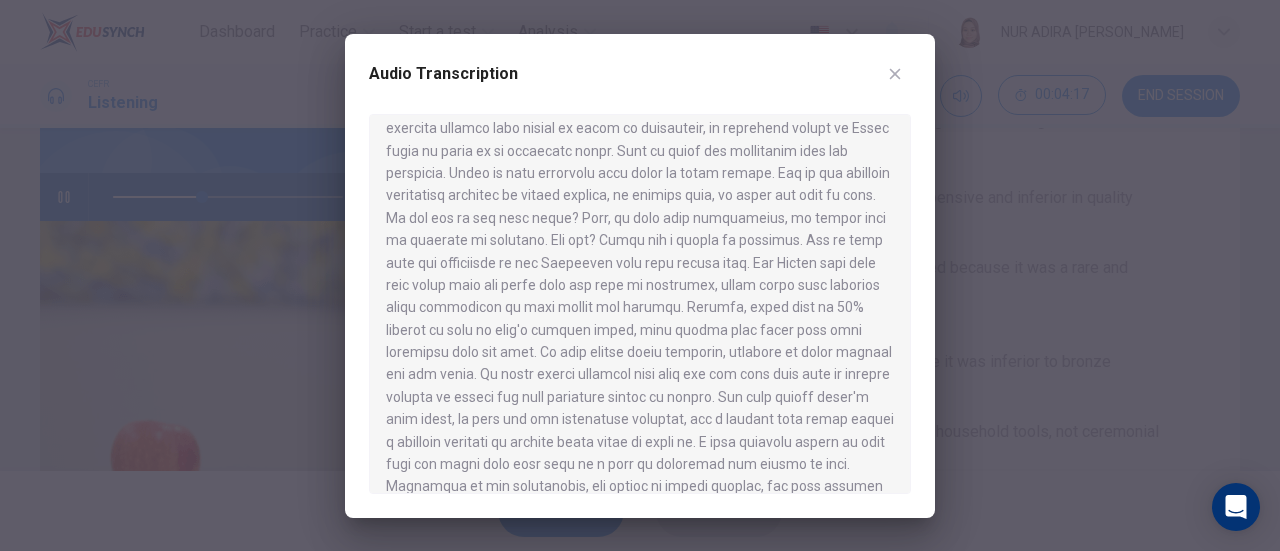 scroll, scrollTop: 375, scrollLeft: 0, axis: vertical 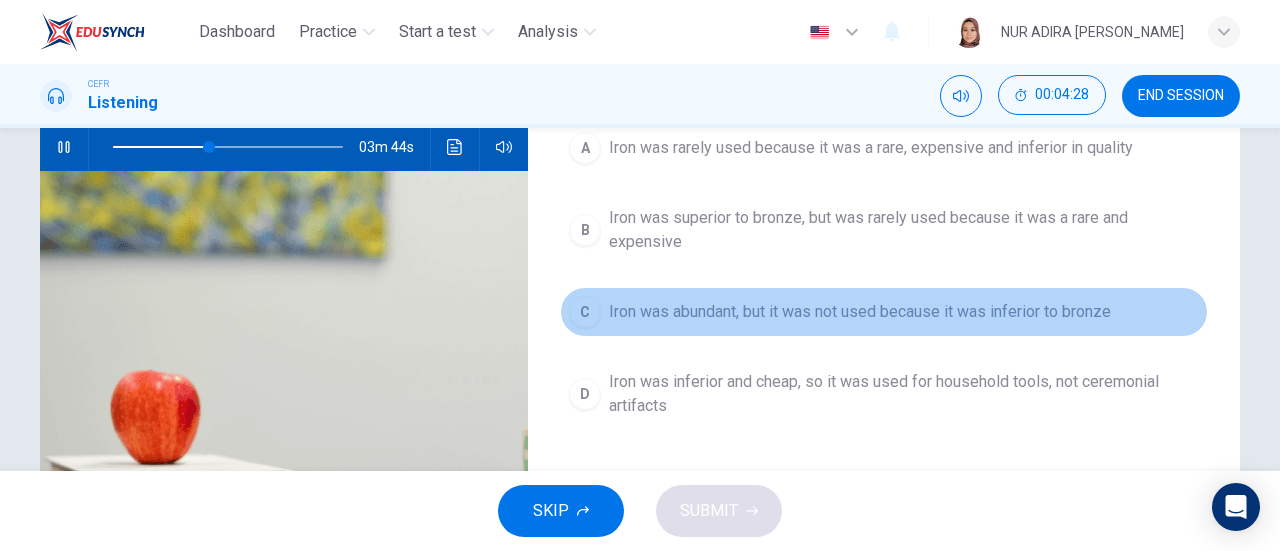 click on "C" at bounding box center (585, 312) 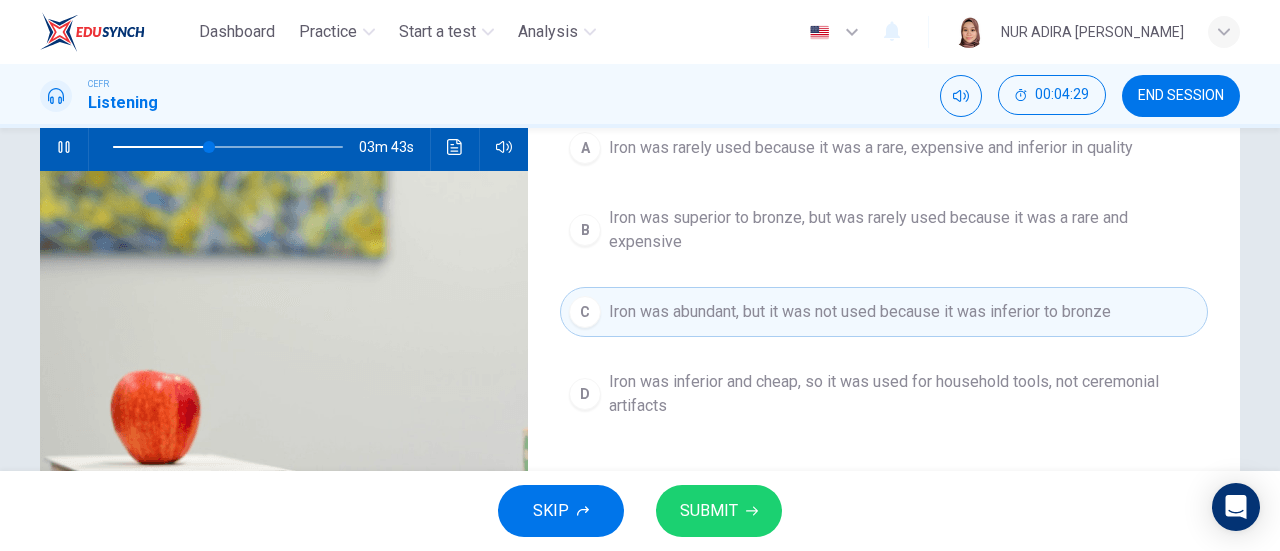 scroll, scrollTop: 0, scrollLeft: 0, axis: both 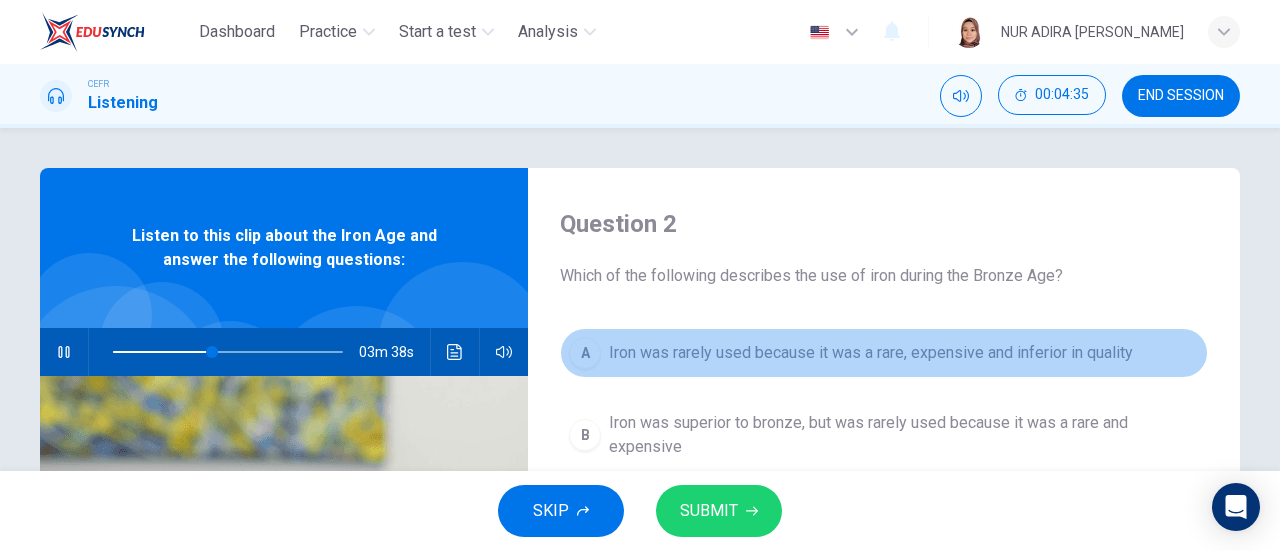 click on "A Iron was rarely used because it was a rare, expensive and inferior in quality" at bounding box center [884, 353] 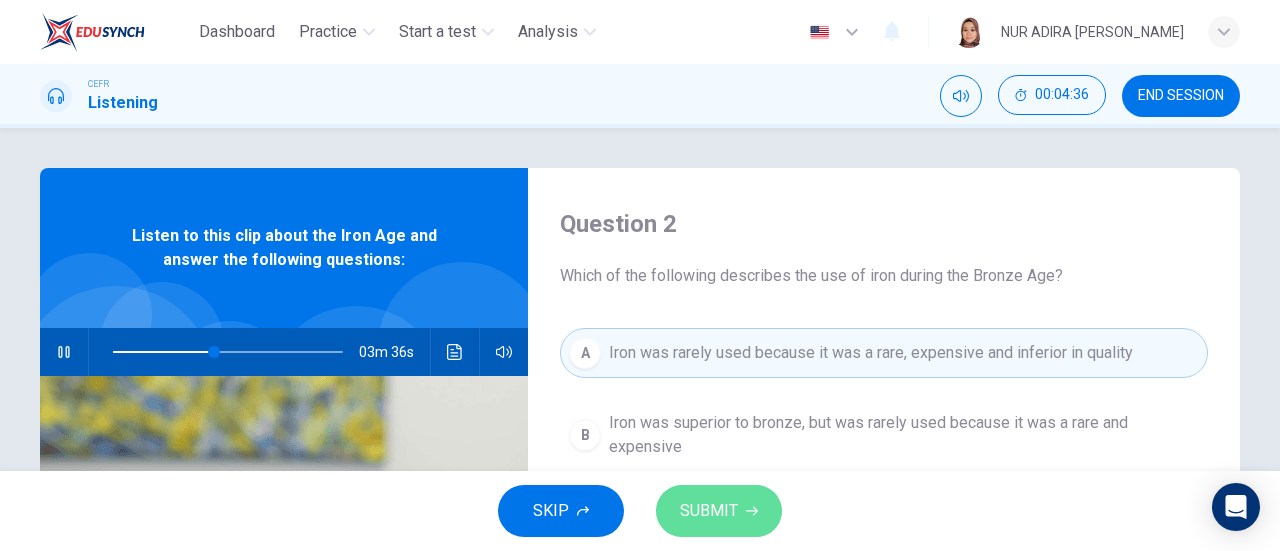 click on "SUBMIT" at bounding box center (719, 511) 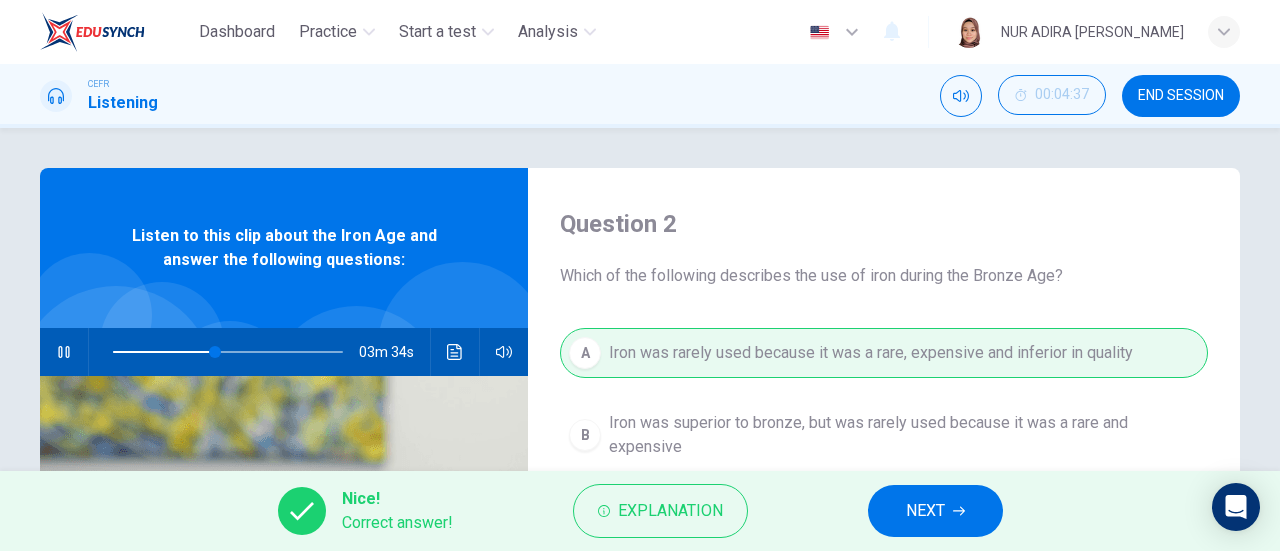 click on "NEXT" at bounding box center [935, 511] 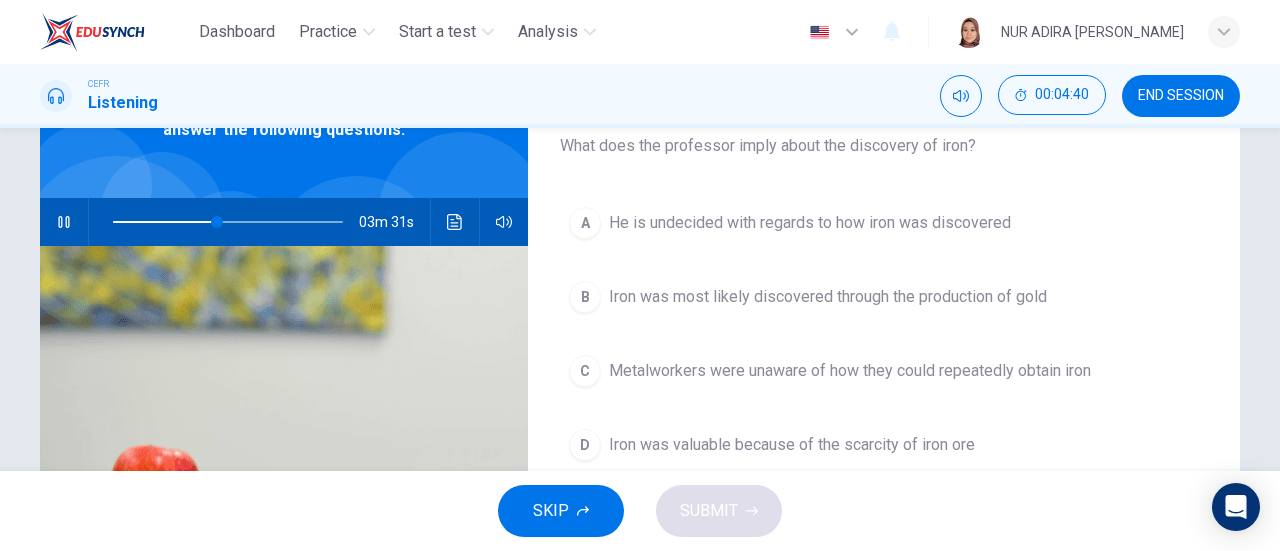 scroll, scrollTop: 134, scrollLeft: 0, axis: vertical 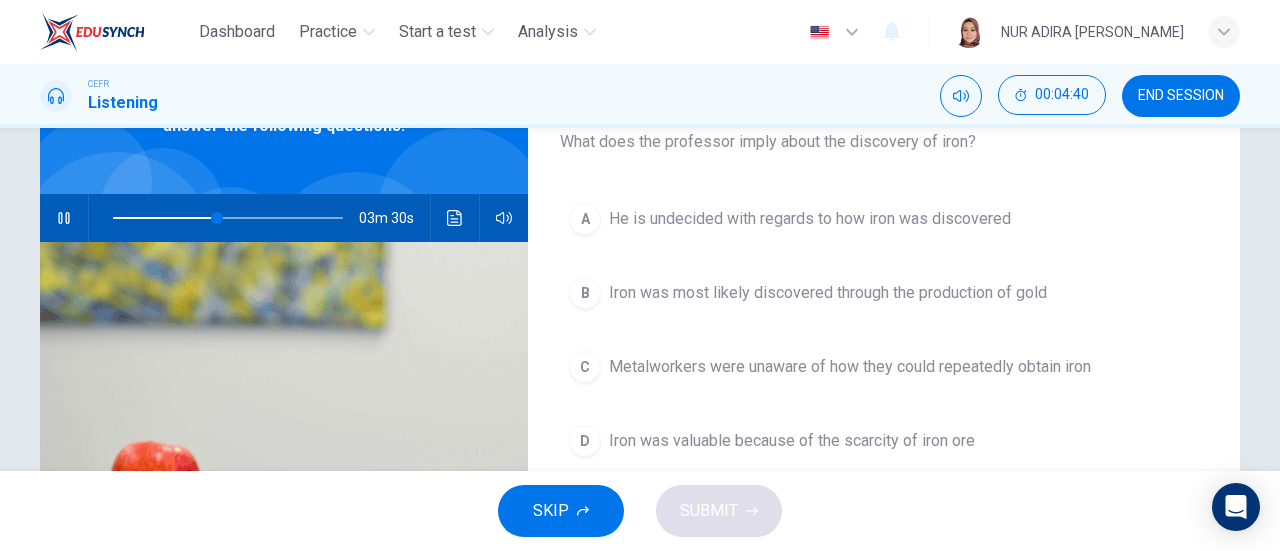 click on "B Iron was most likely discovered through the production of gold" at bounding box center (884, 293) 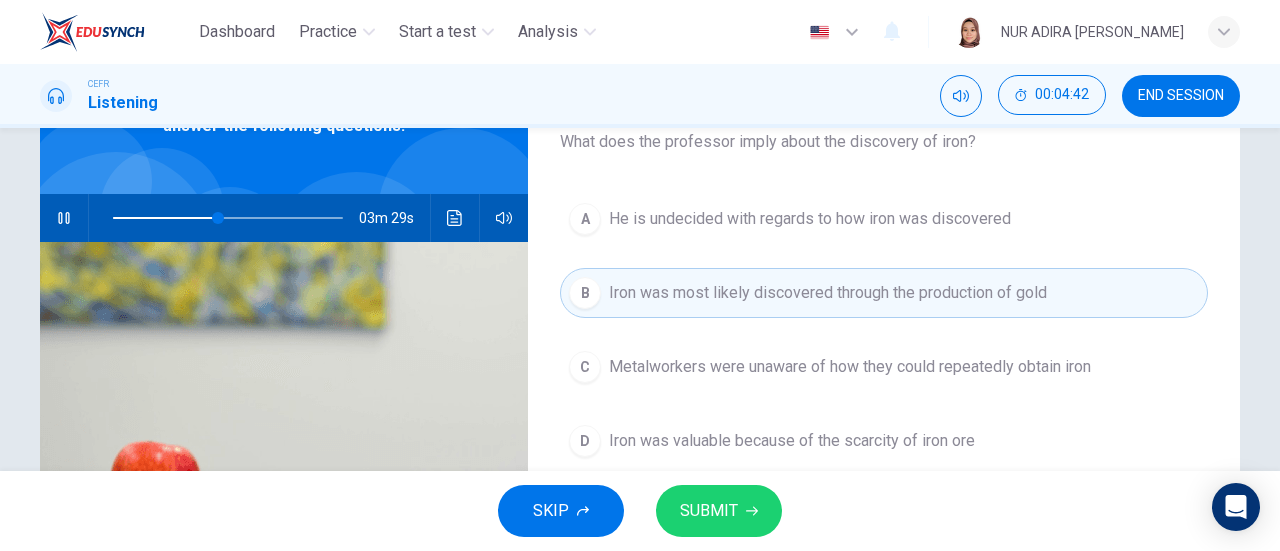 click on "SUBMIT" at bounding box center [709, 511] 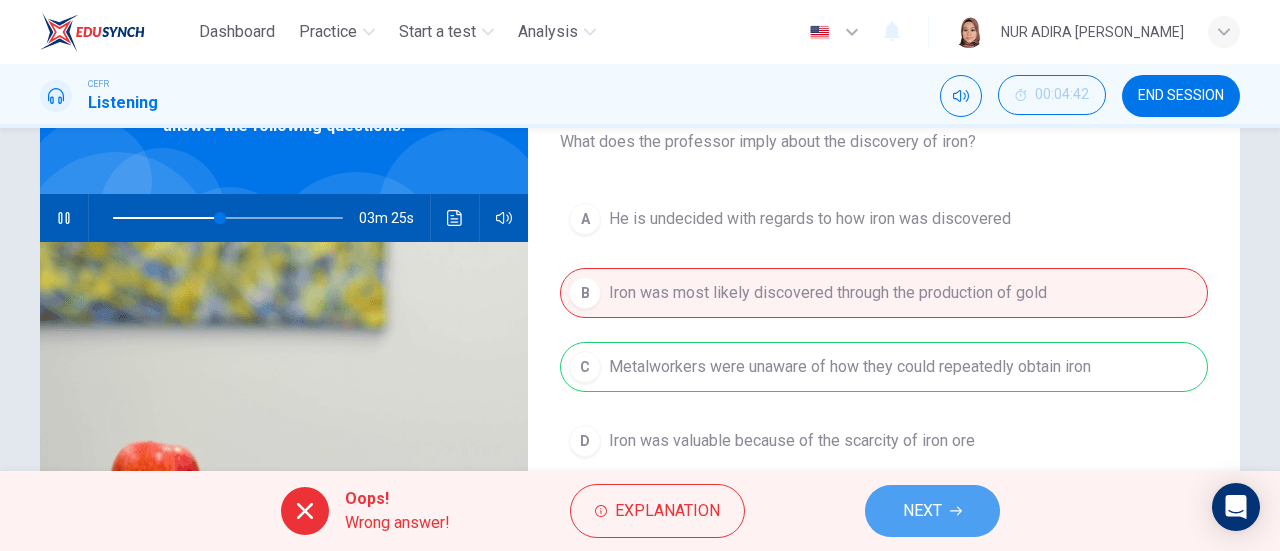 click on "NEXT" at bounding box center [932, 511] 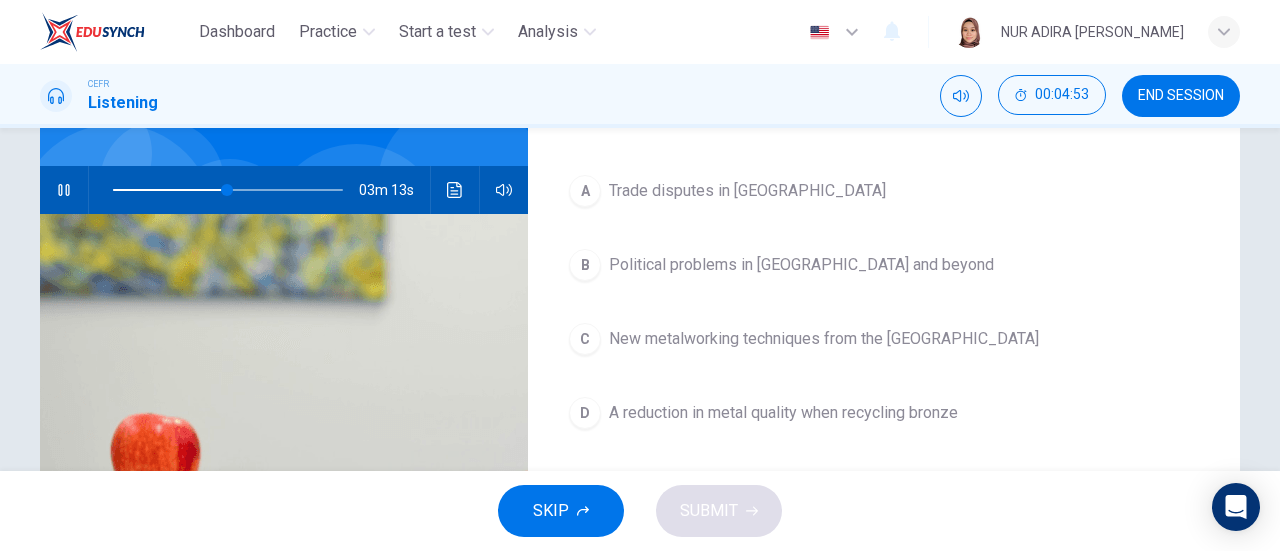 scroll, scrollTop: 163, scrollLeft: 0, axis: vertical 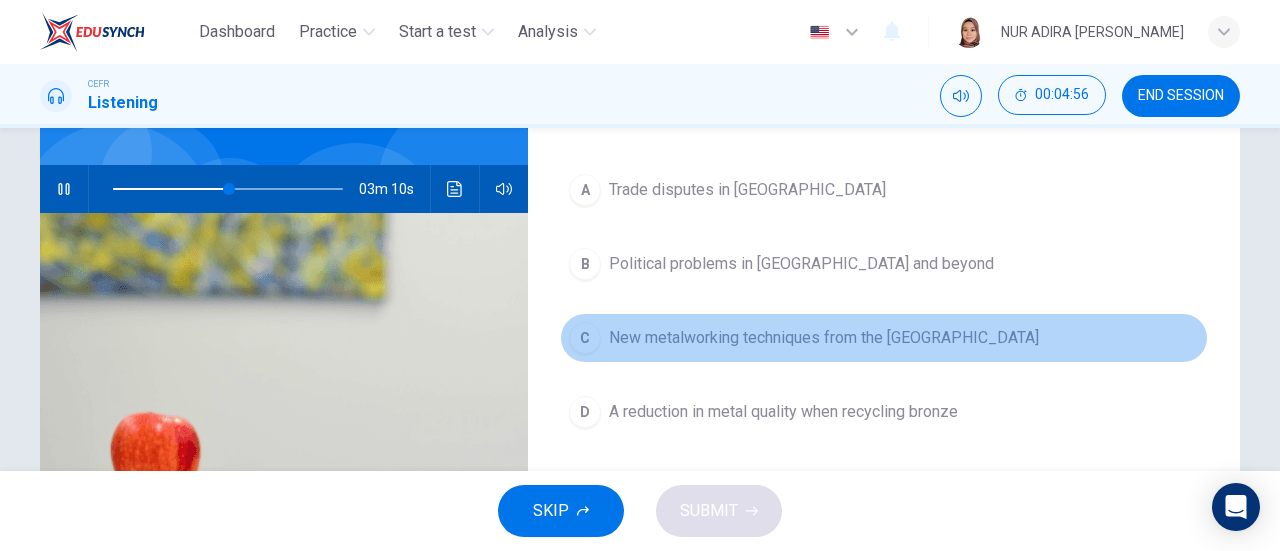 click on "C New metalworking techniques from the [GEOGRAPHIC_DATA]" at bounding box center [884, 338] 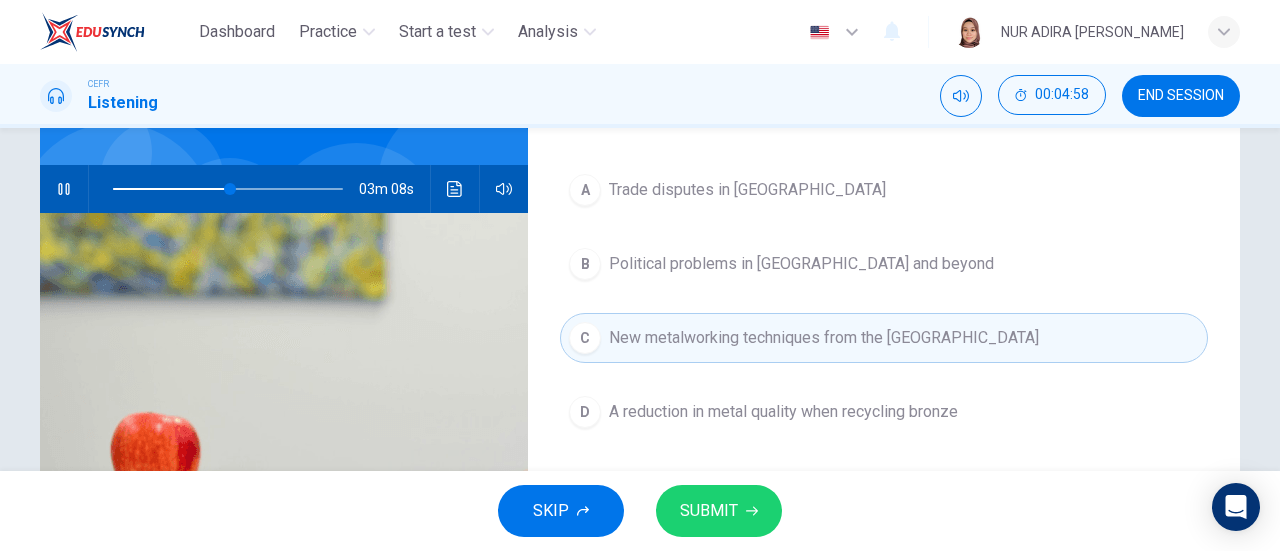 click on "SUBMIT" at bounding box center (719, 511) 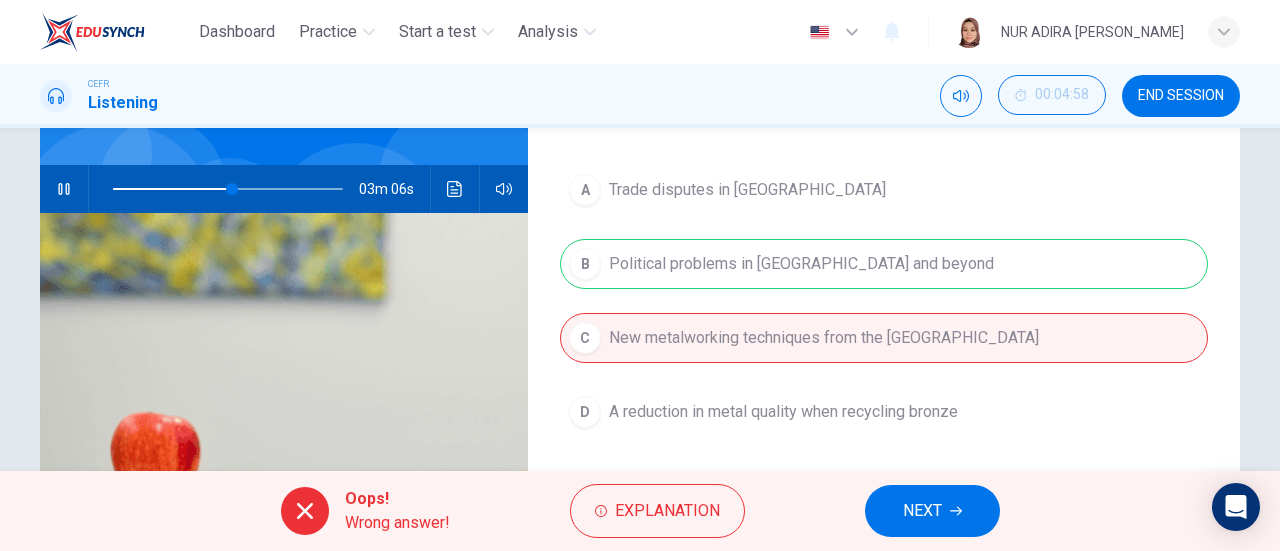 click on "NEXT" at bounding box center (922, 511) 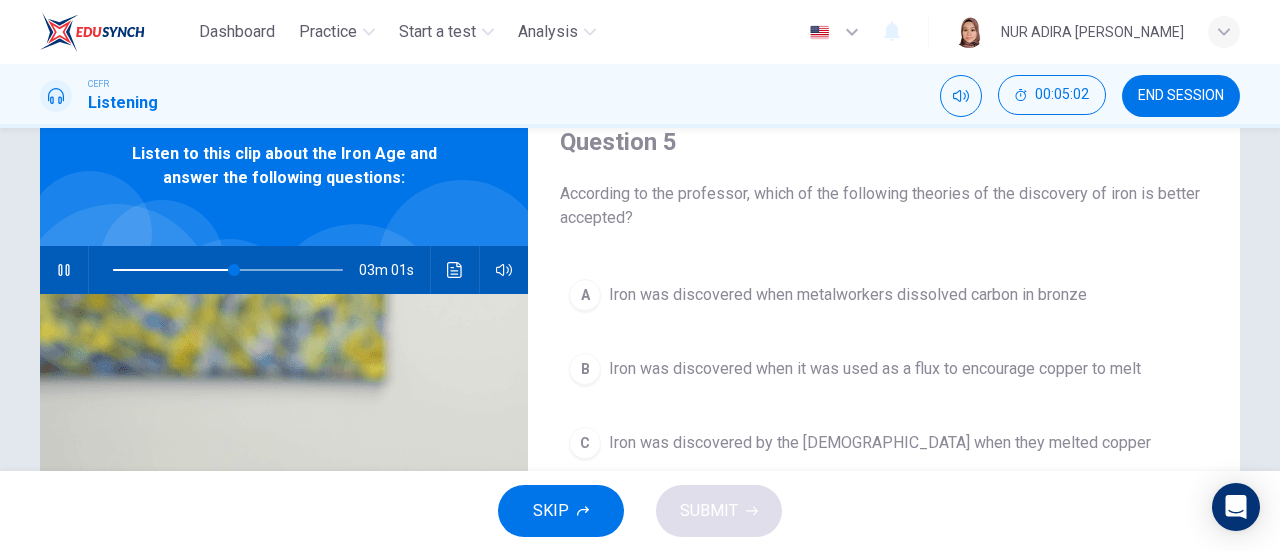 scroll, scrollTop: 103, scrollLeft: 0, axis: vertical 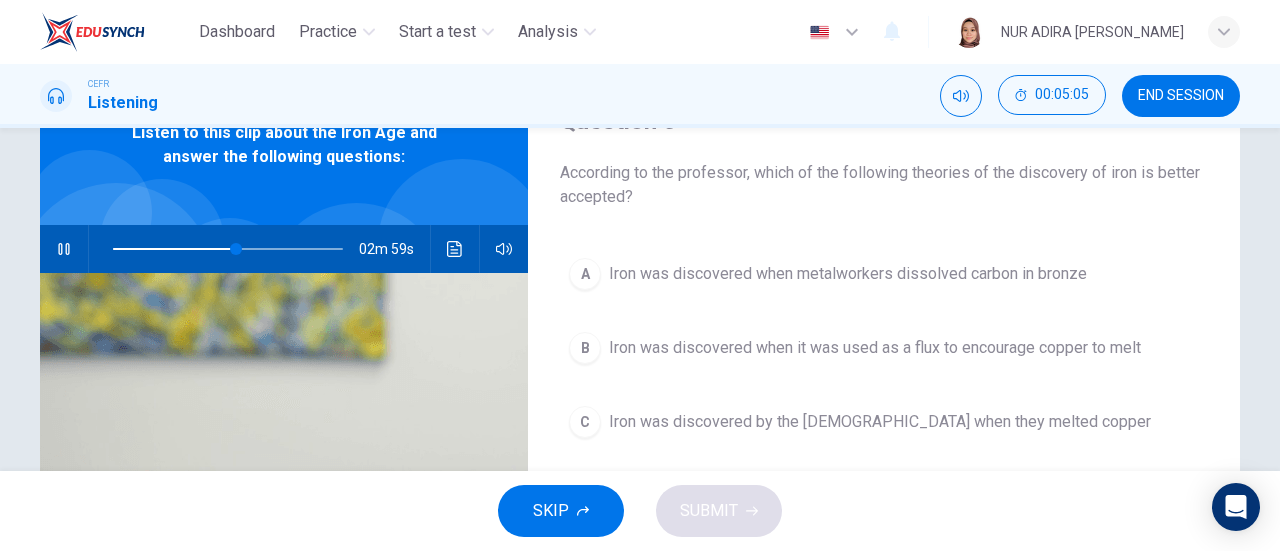 click on "Iron was discovered when it was used as a flux to encourage copper to melt" at bounding box center (875, 348) 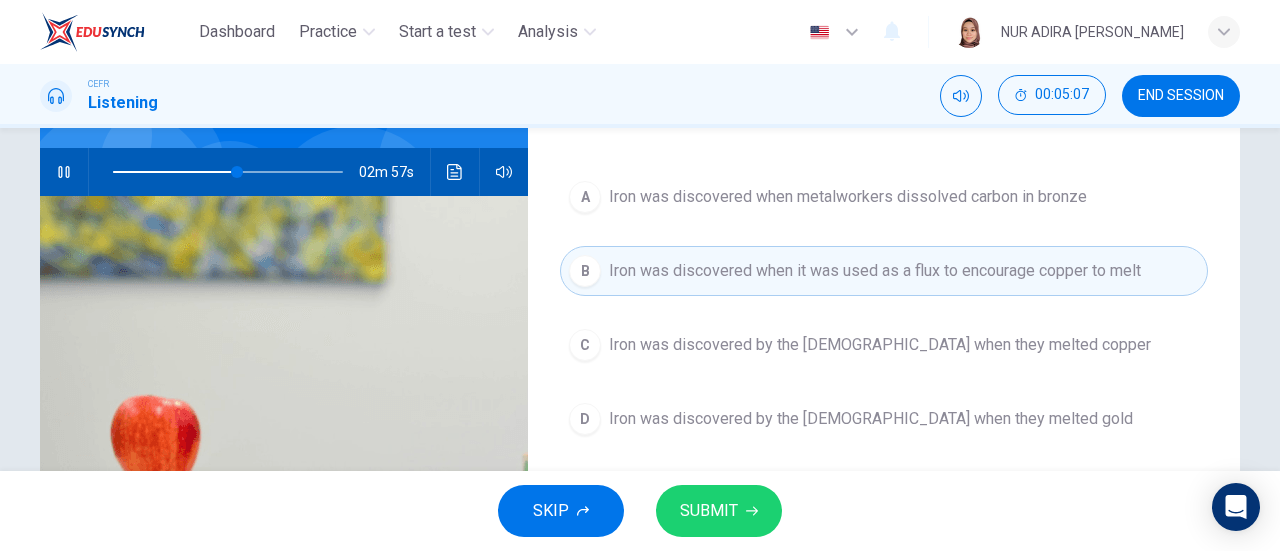 scroll, scrollTop: 181, scrollLeft: 0, axis: vertical 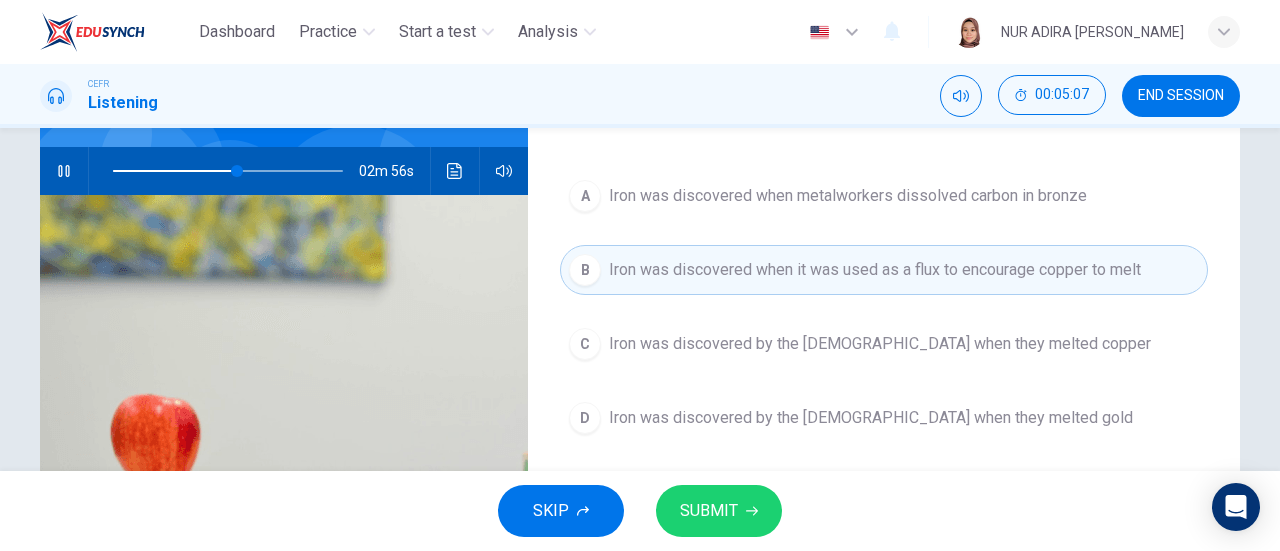 click on "Iron was discovered by the [DEMOGRAPHIC_DATA] when they melted gold" at bounding box center [871, 418] 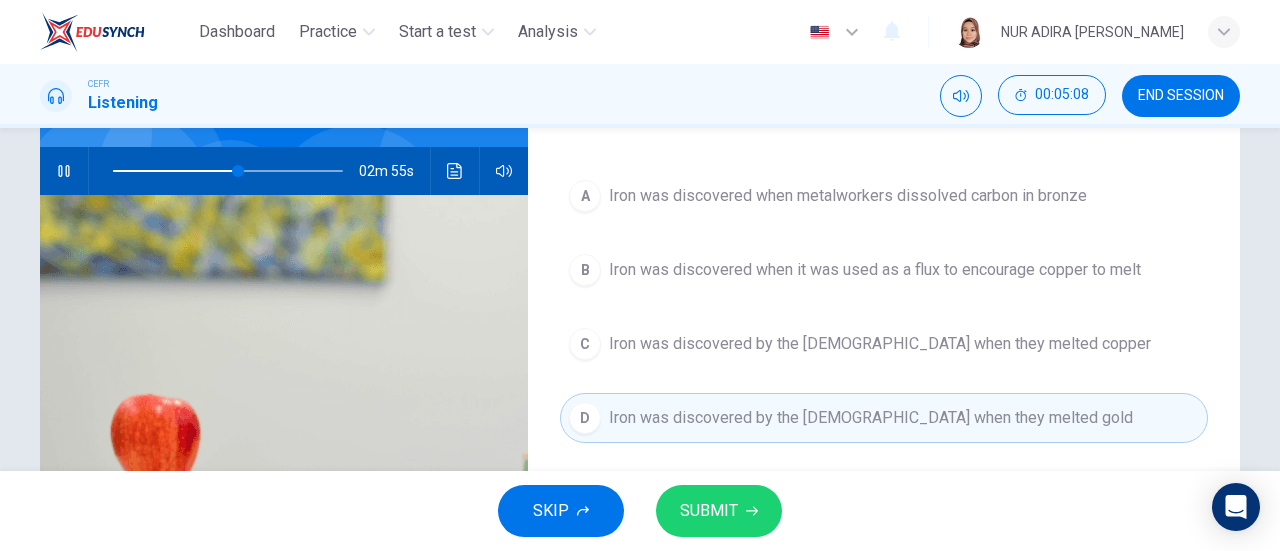 click on "SUBMIT" at bounding box center (709, 511) 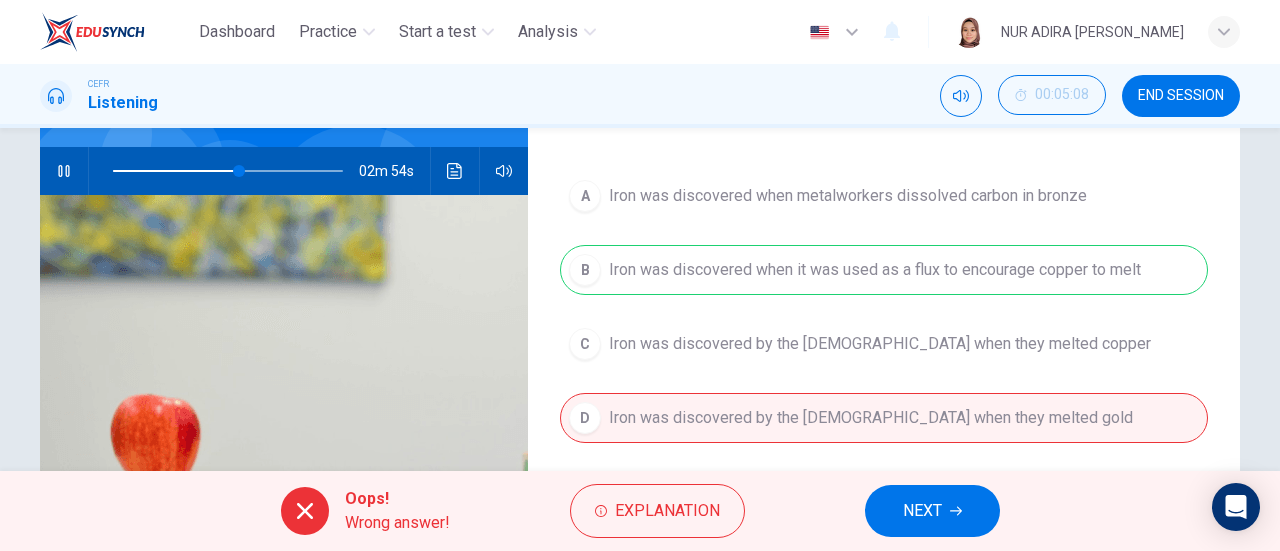 type on "55" 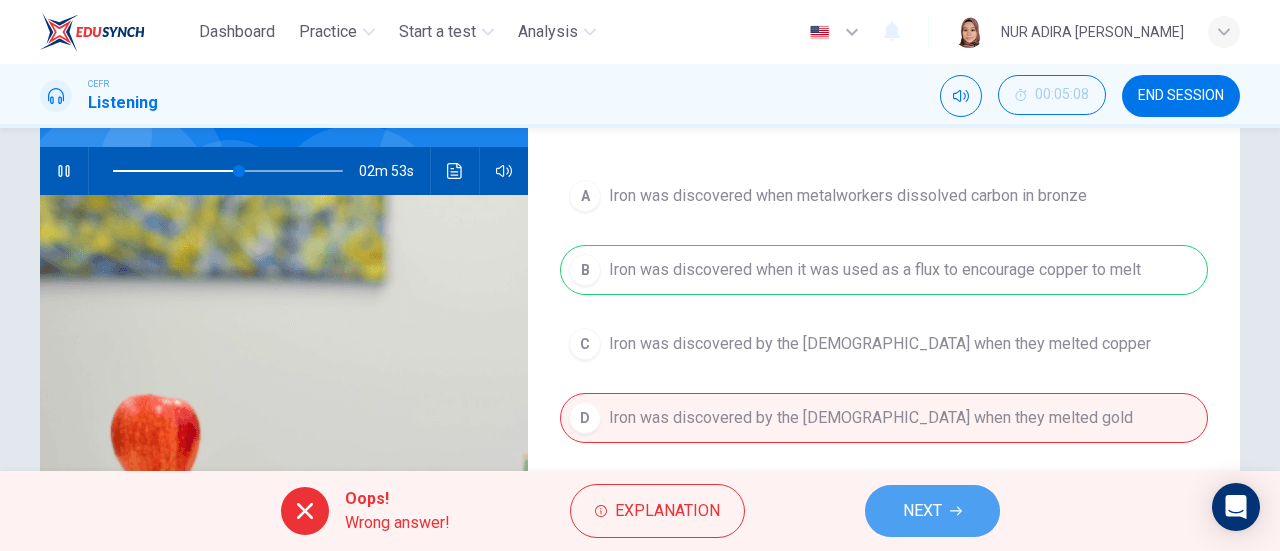 click on "NEXT" at bounding box center (932, 511) 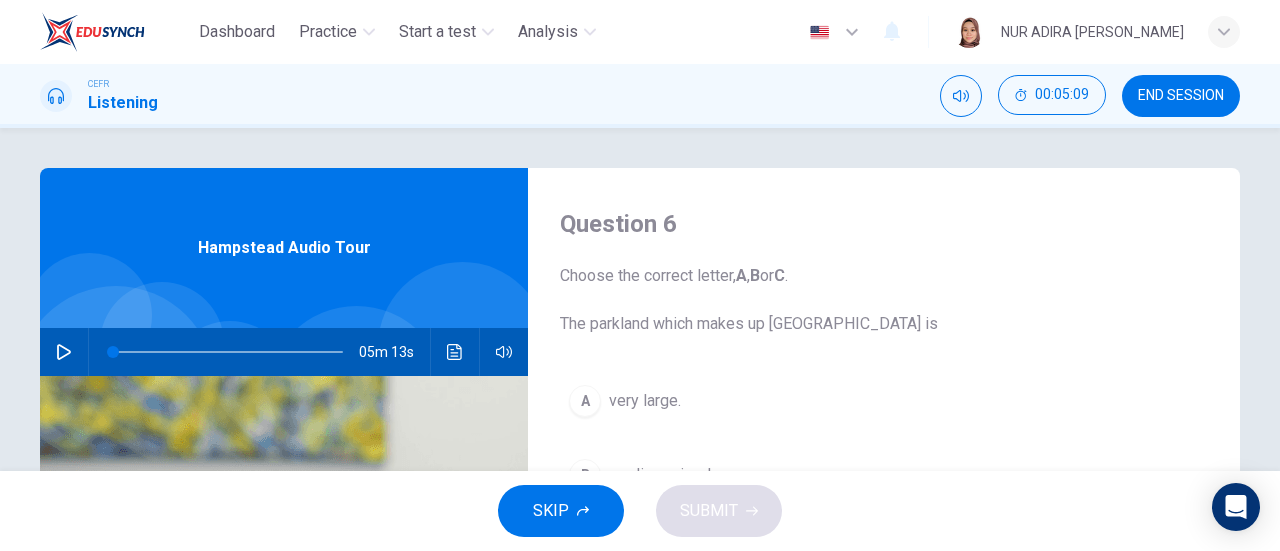 scroll, scrollTop: 55, scrollLeft: 0, axis: vertical 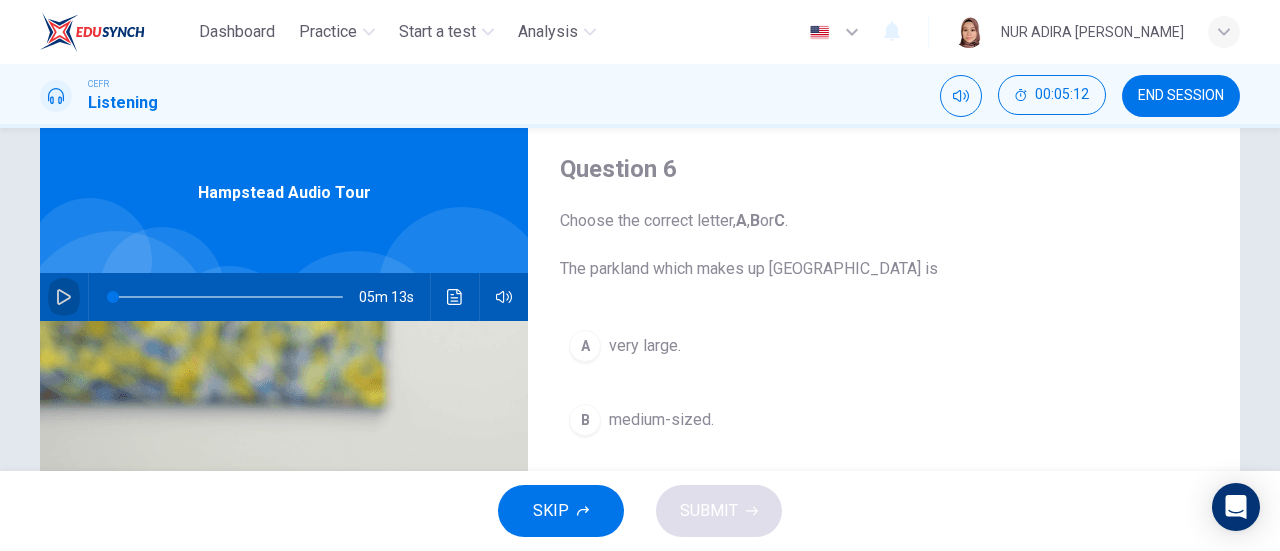 click at bounding box center [64, 297] 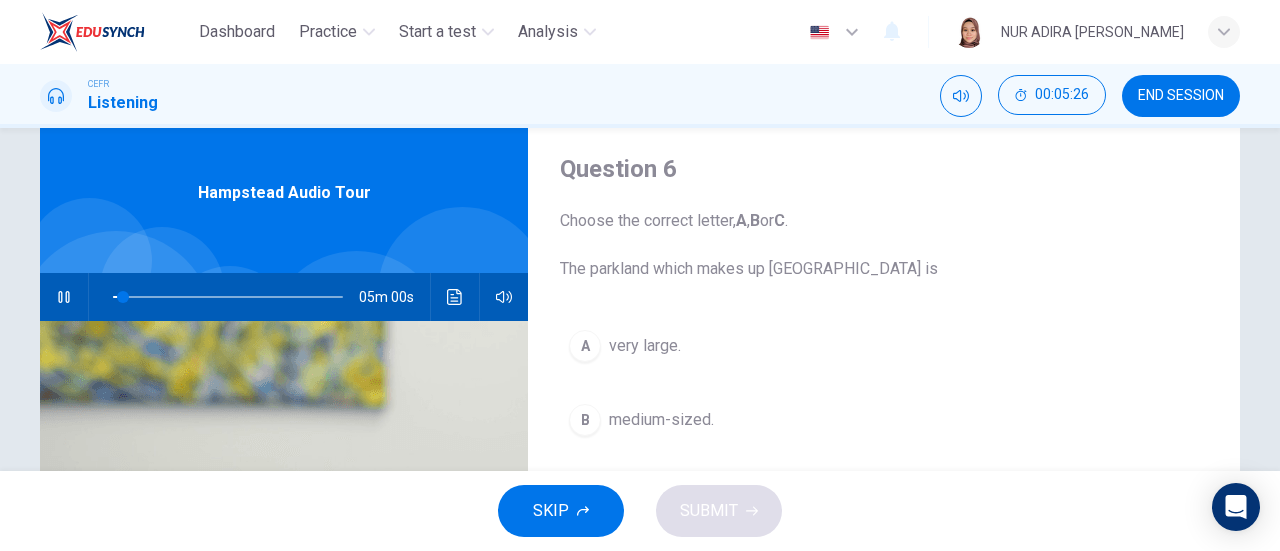 type on "4" 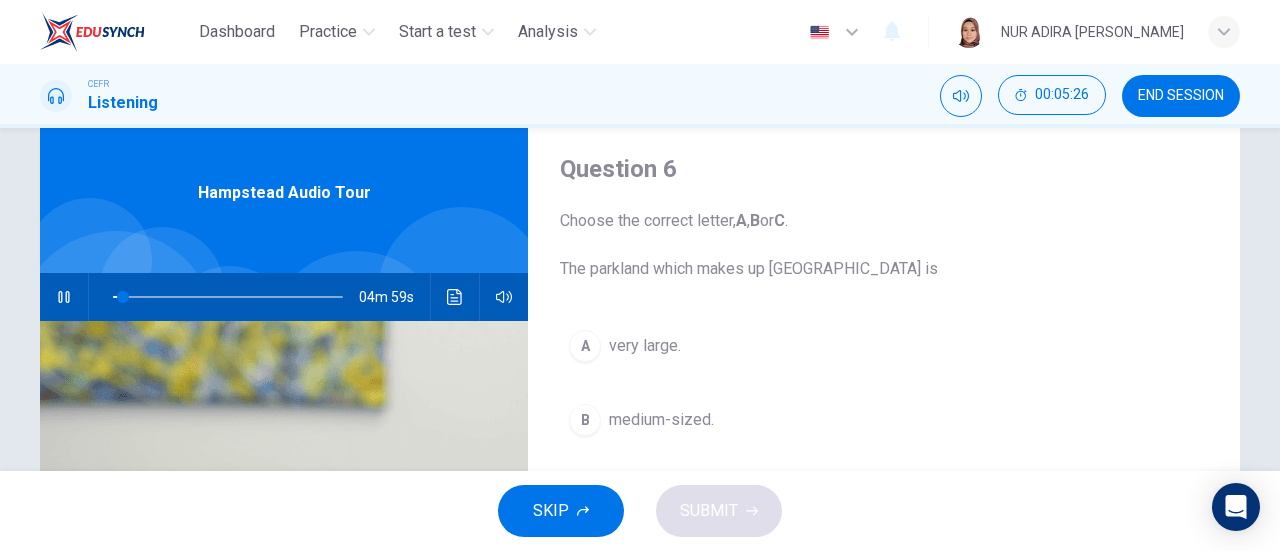 type 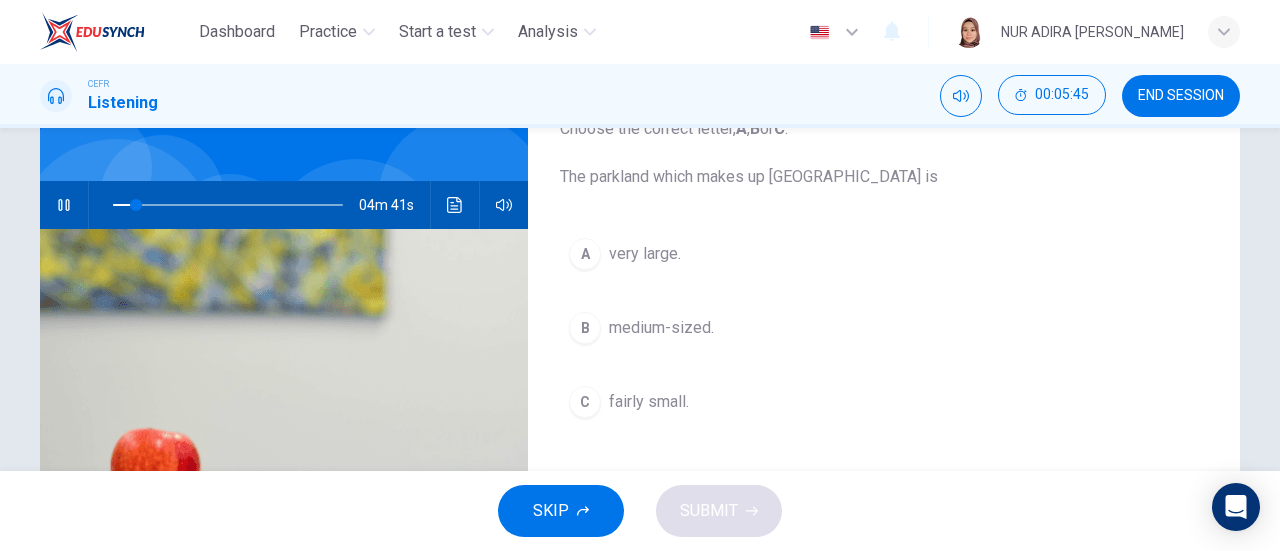 scroll, scrollTop: 130, scrollLeft: 0, axis: vertical 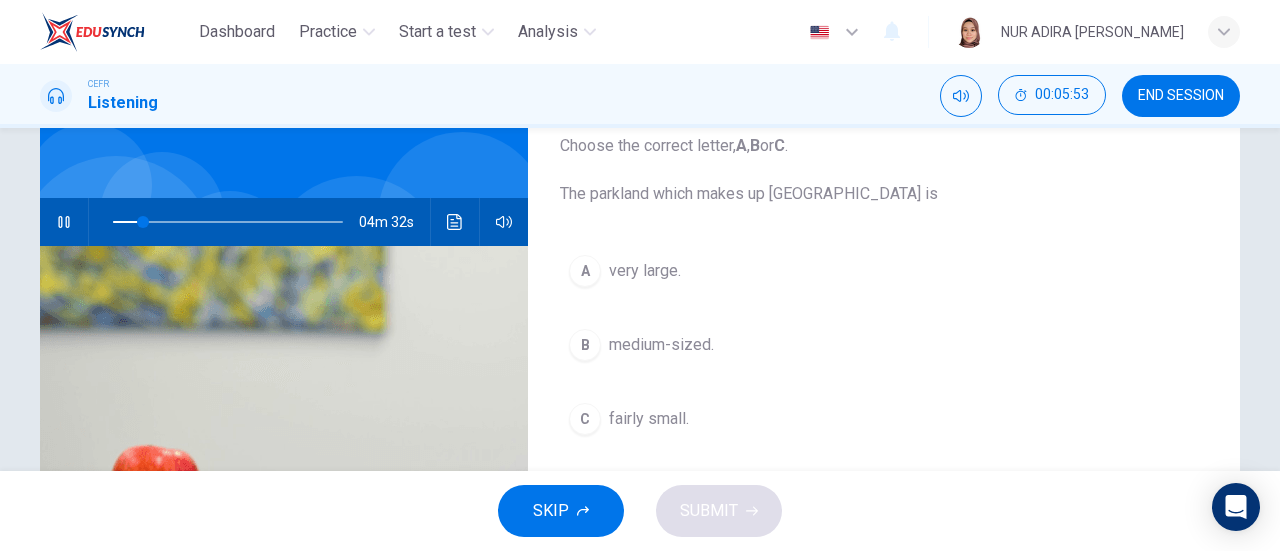 click on "A very large." at bounding box center (884, 271) 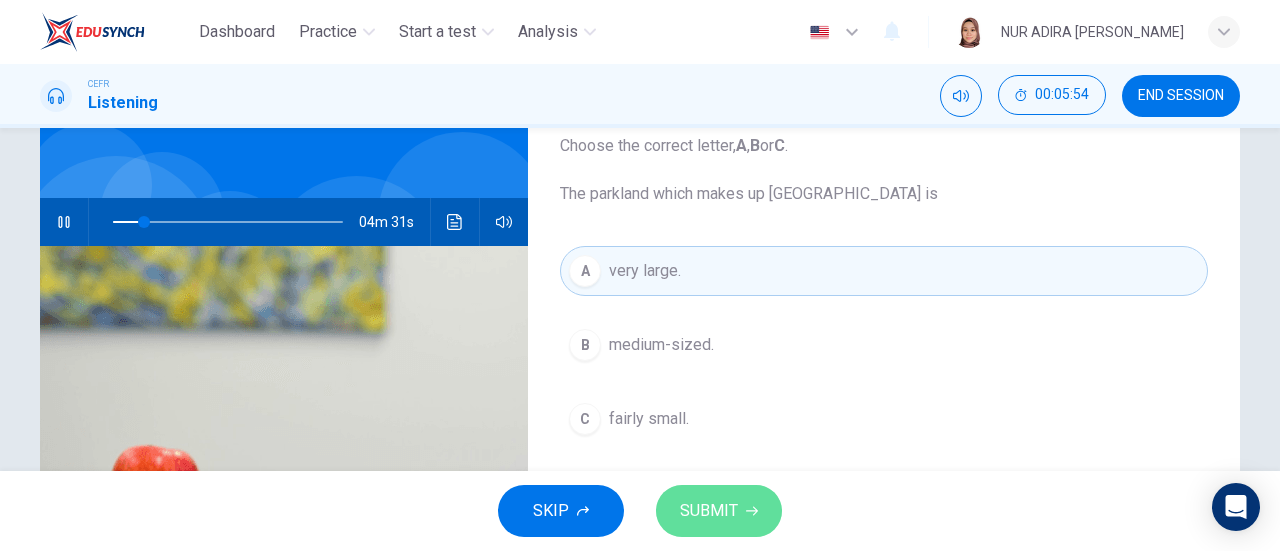 click on "SUBMIT" at bounding box center [709, 511] 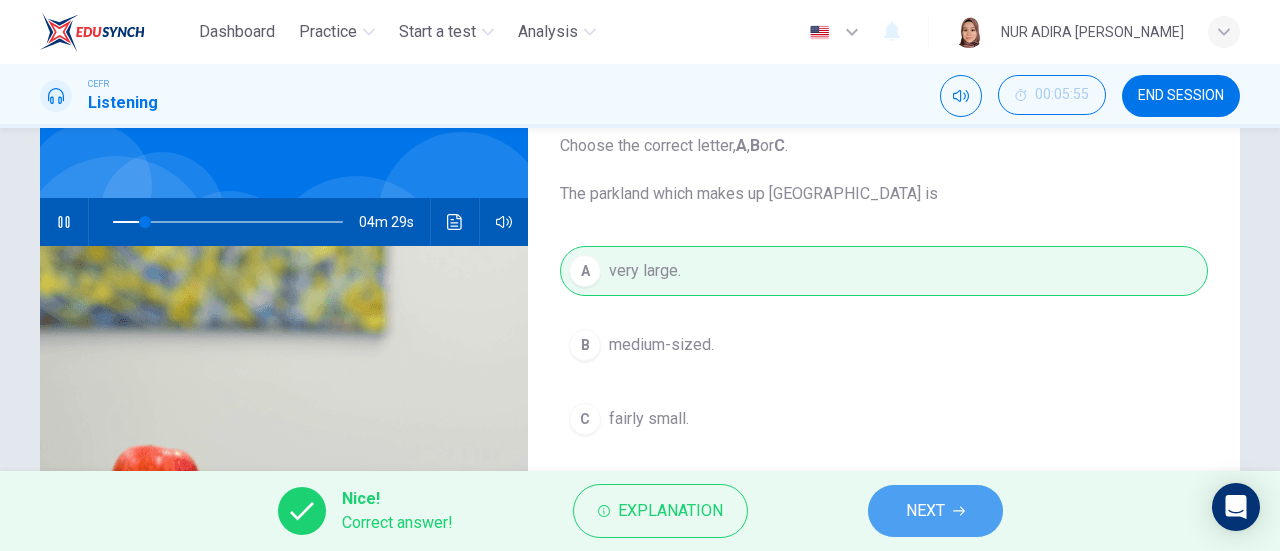 click on "NEXT" at bounding box center [935, 511] 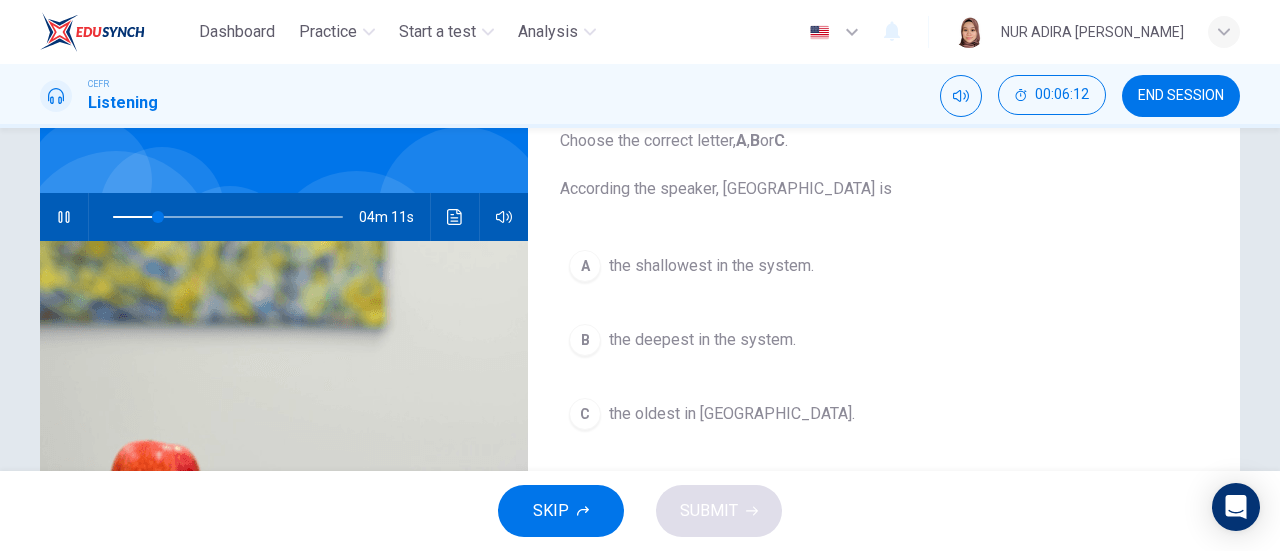 scroll, scrollTop: 132, scrollLeft: 0, axis: vertical 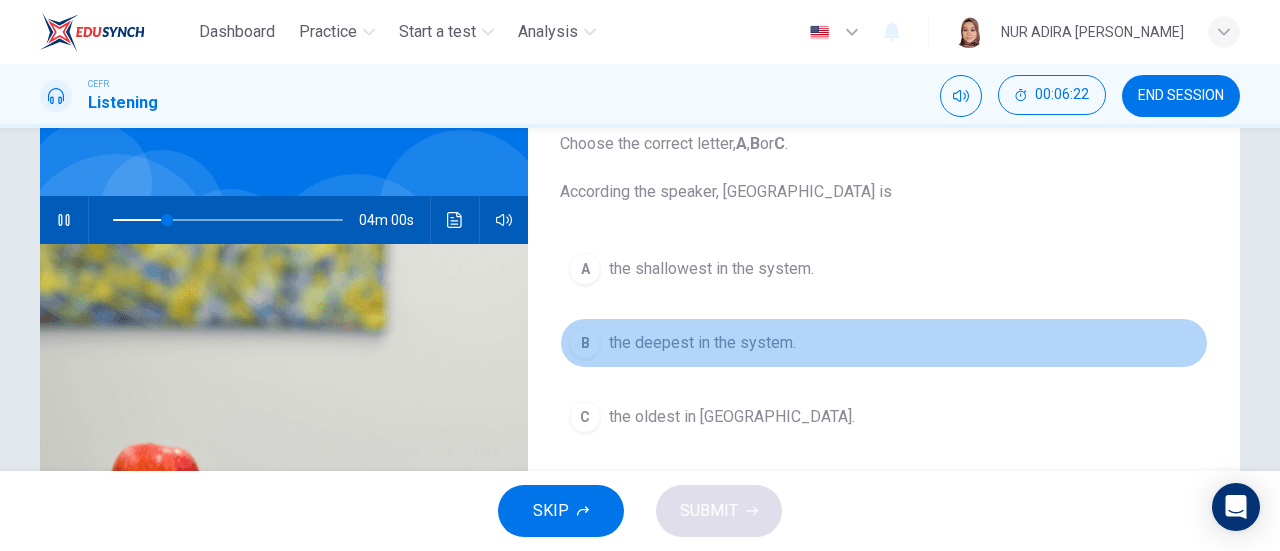 click on "the deepest in the system." at bounding box center (702, 343) 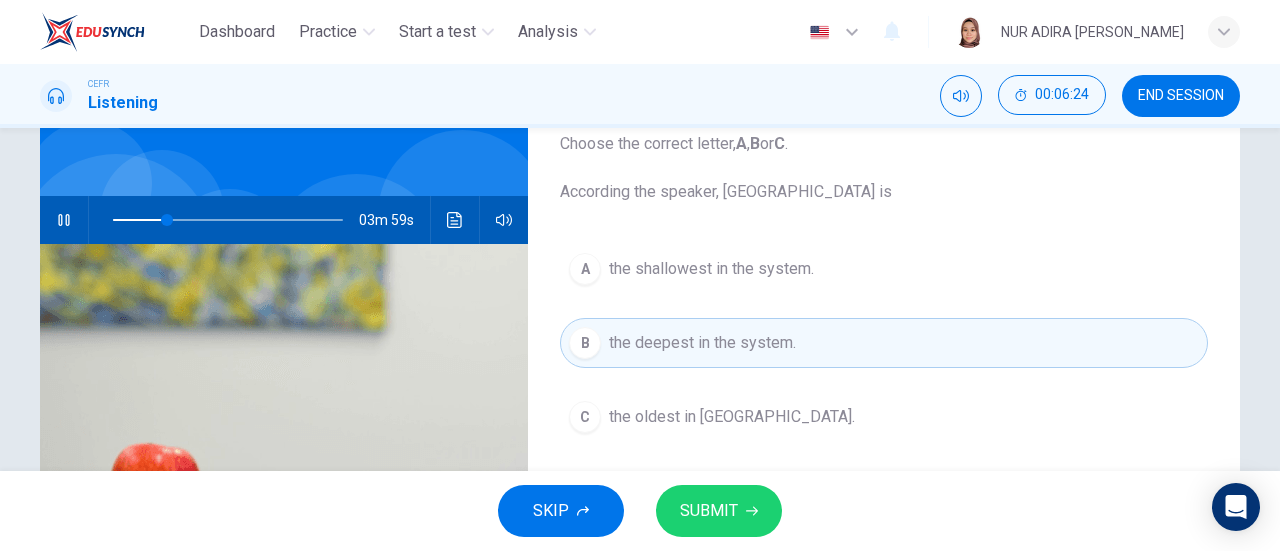 click on "SUBMIT" at bounding box center [709, 511] 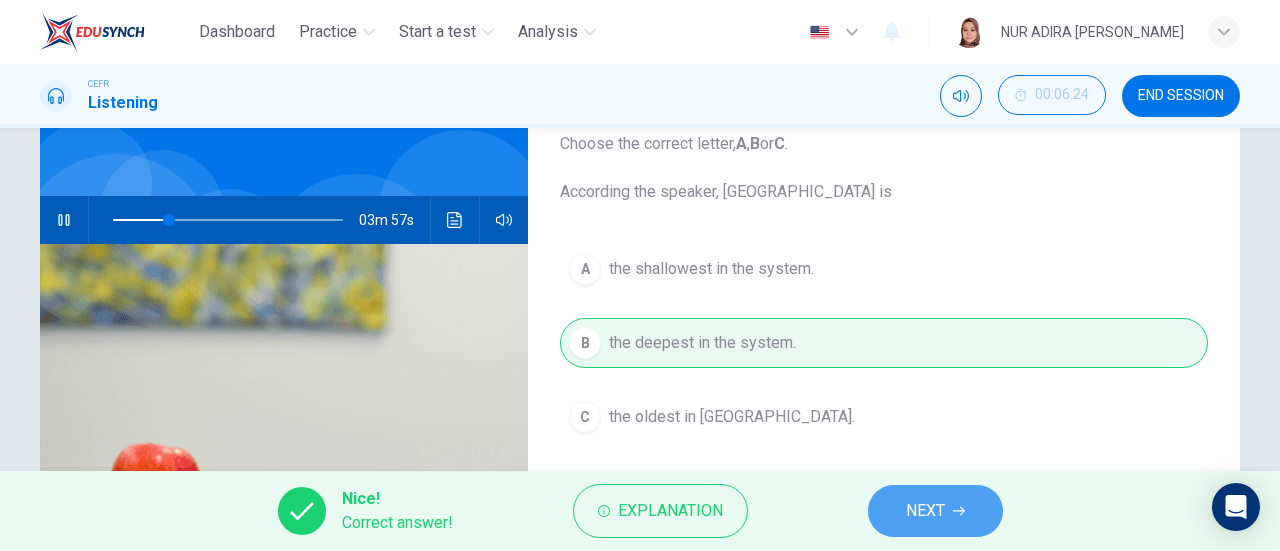 click on "NEXT" at bounding box center [935, 511] 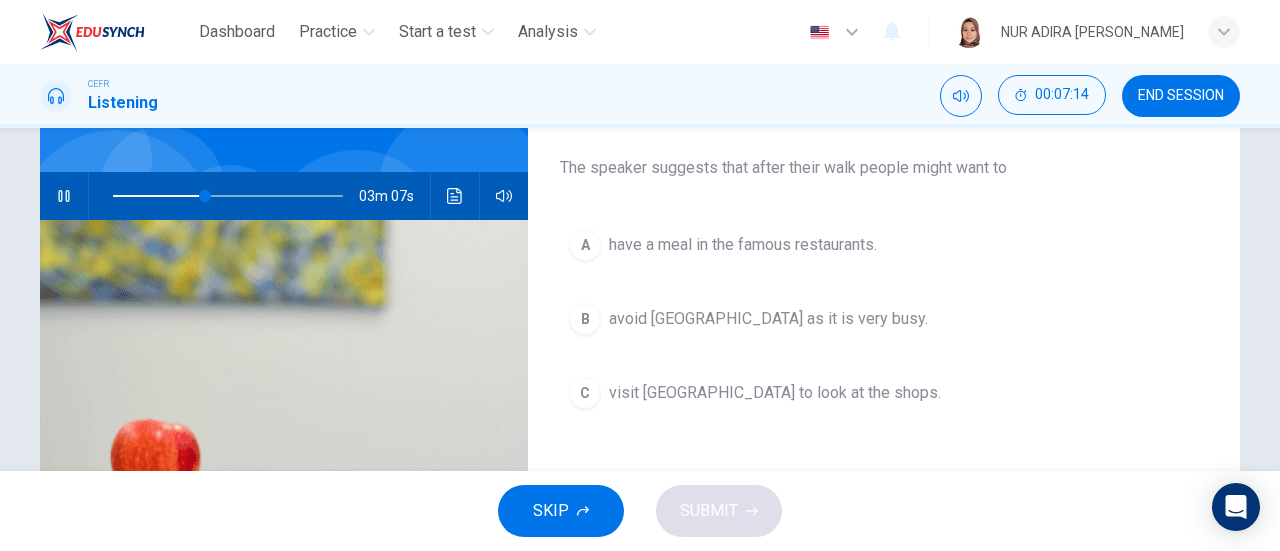 scroll, scrollTop: 190, scrollLeft: 0, axis: vertical 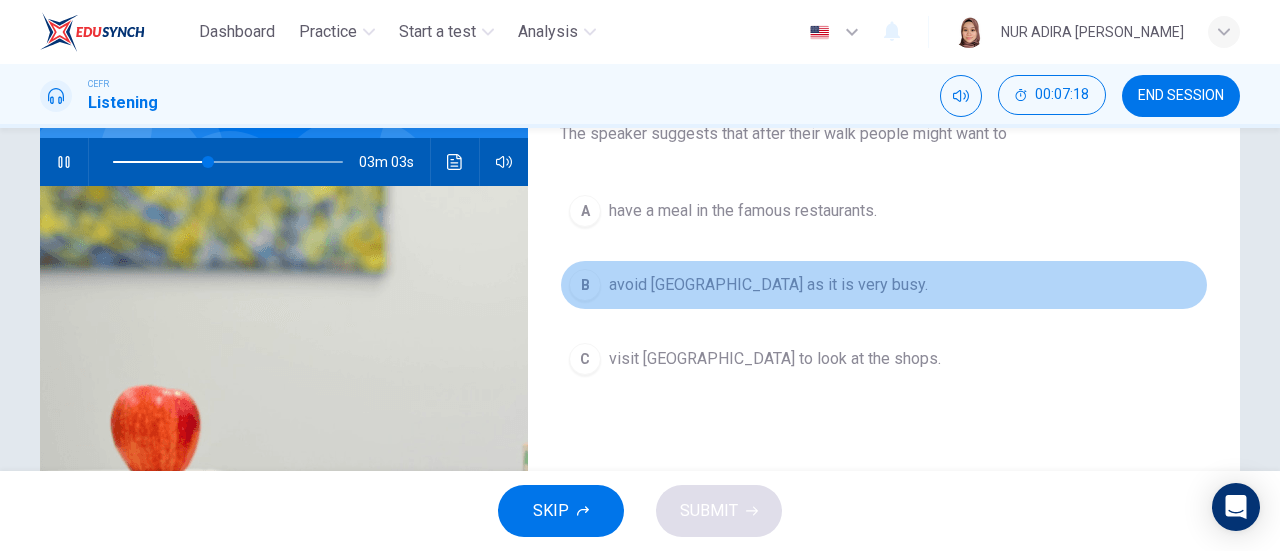click on "avoid [GEOGRAPHIC_DATA] as it is very busy." at bounding box center [768, 285] 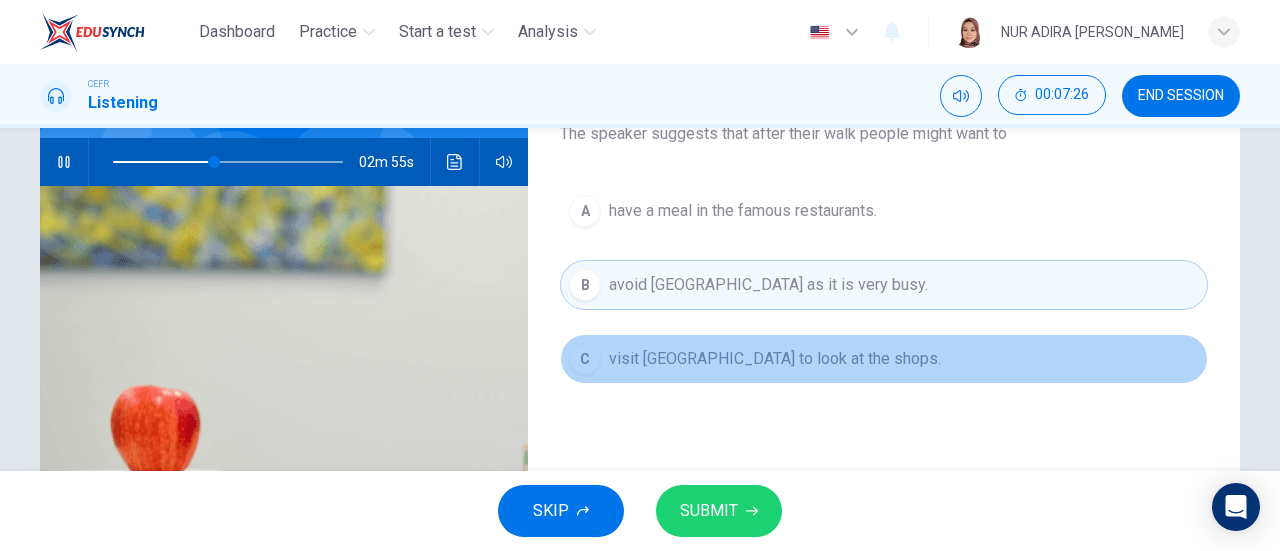 click on "visit [GEOGRAPHIC_DATA] to look at the shops." at bounding box center (775, 359) 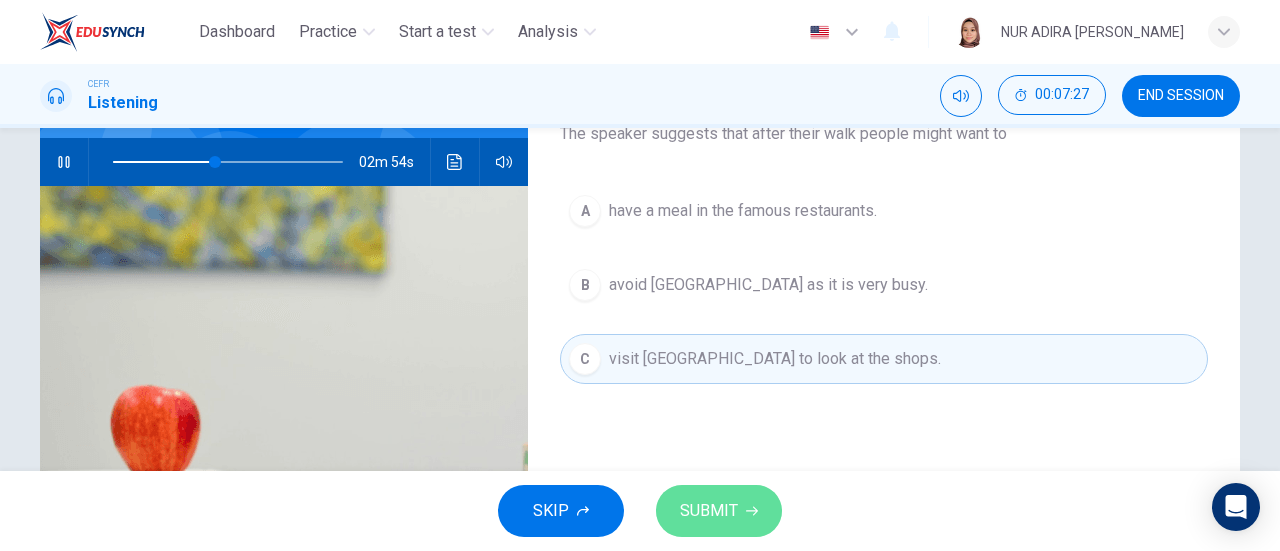 click on "SUBMIT" at bounding box center [709, 511] 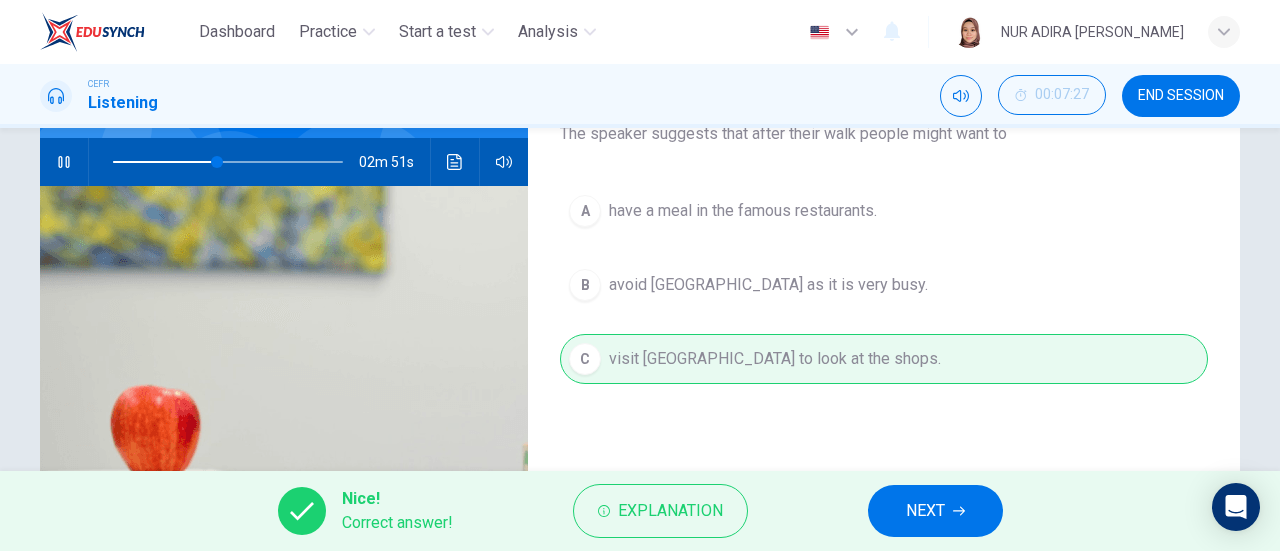 click on "NEXT" at bounding box center (925, 511) 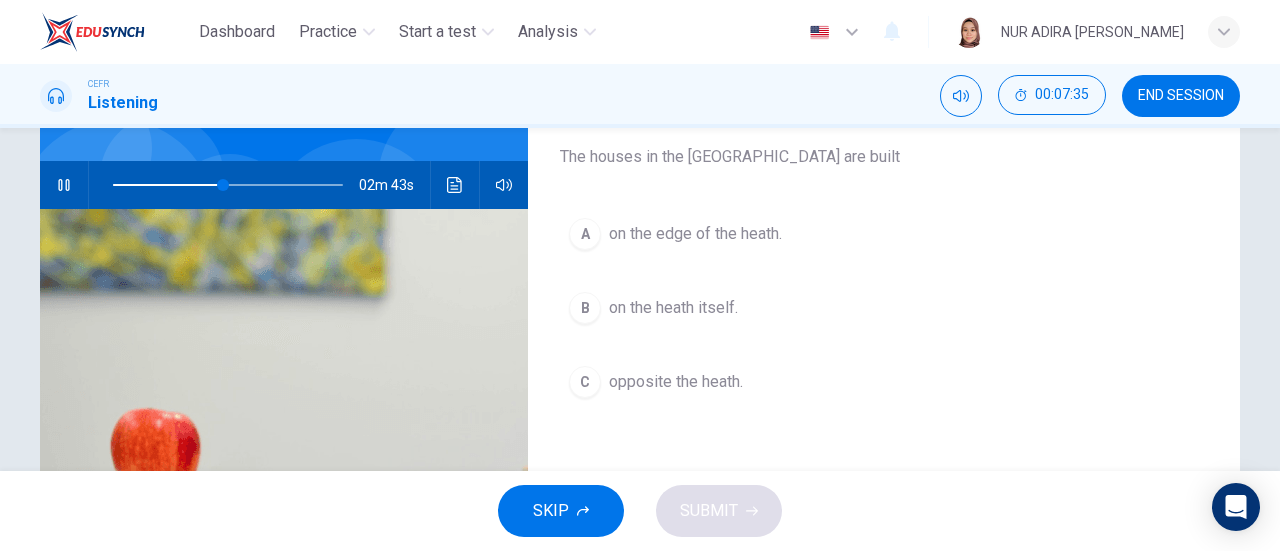 scroll, scrollTop: 166, scrollLeft: 0, axis: vertical 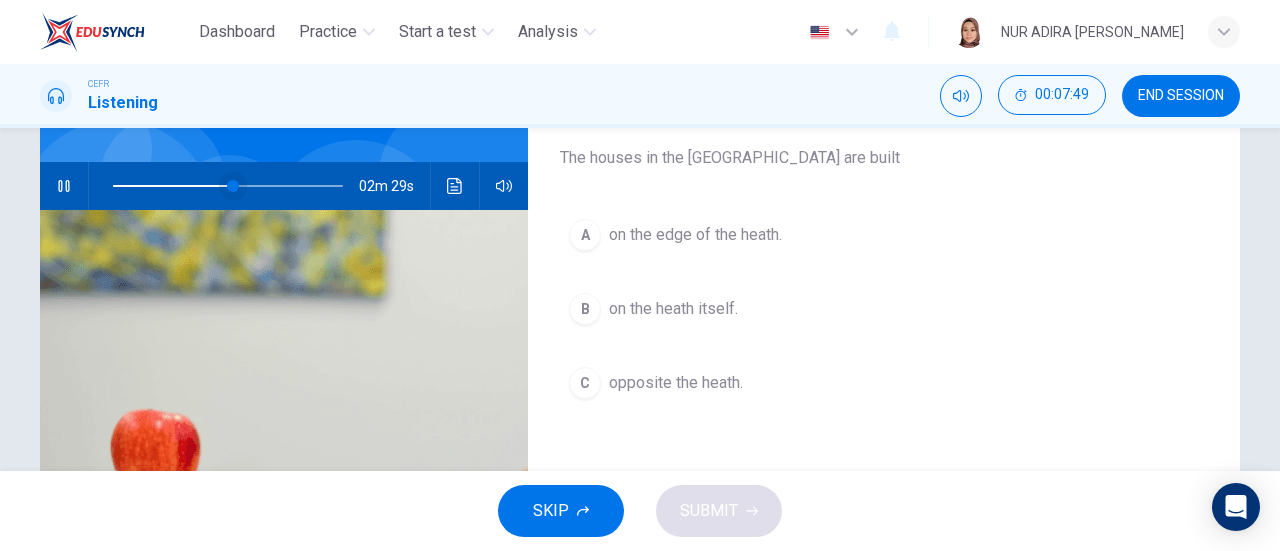 click at bounding box center (233, 186) 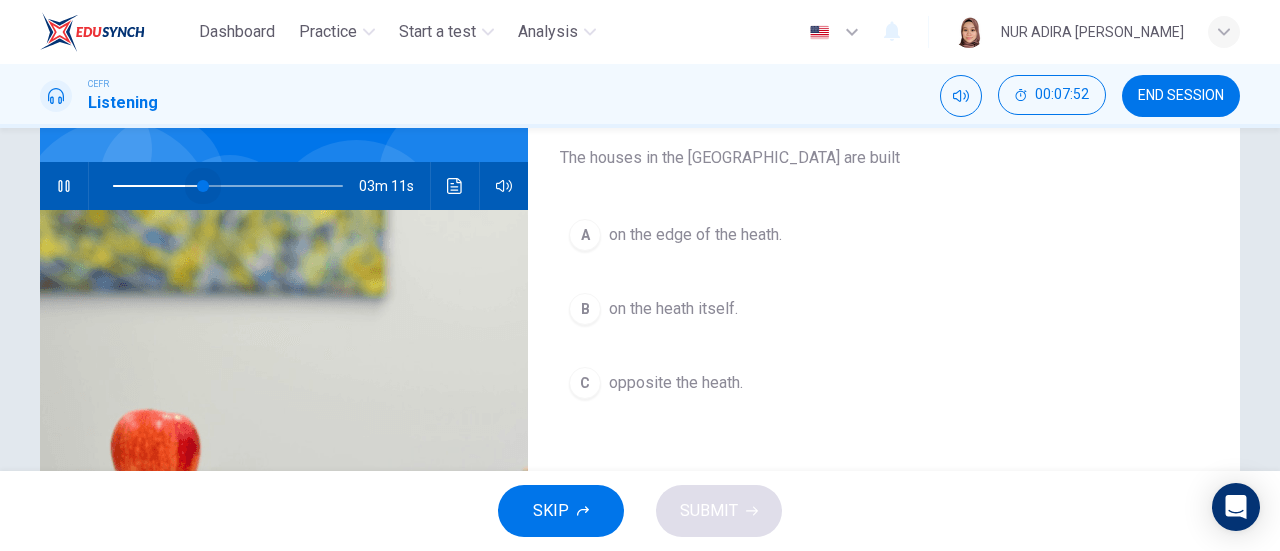 click at bounding box center [203, 186] 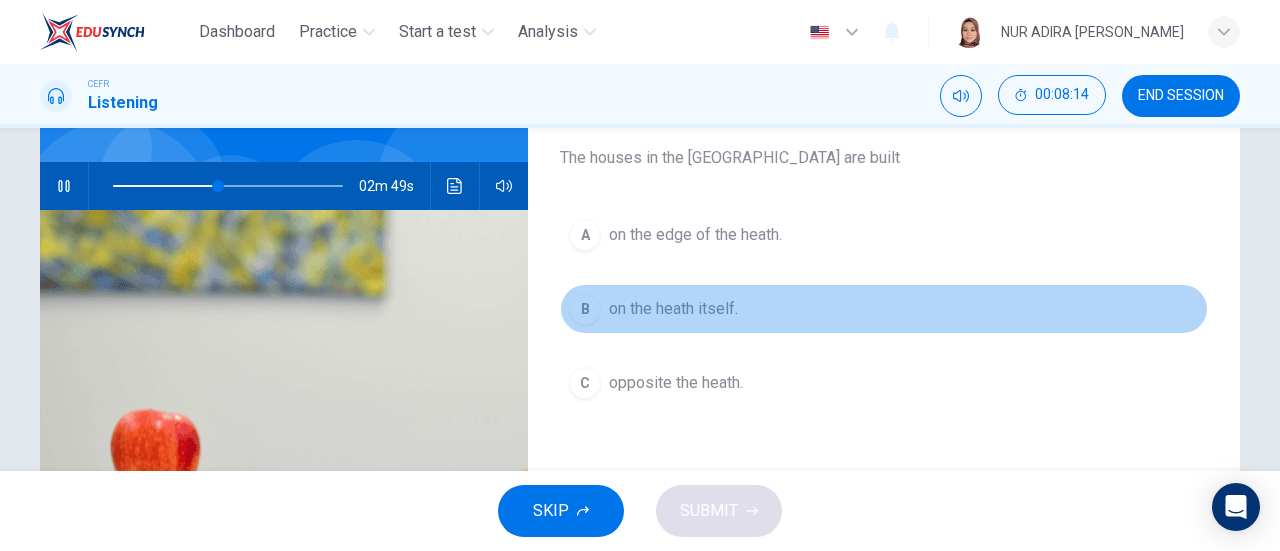 click on "on the heath itself." at bounding box center (673, 309) 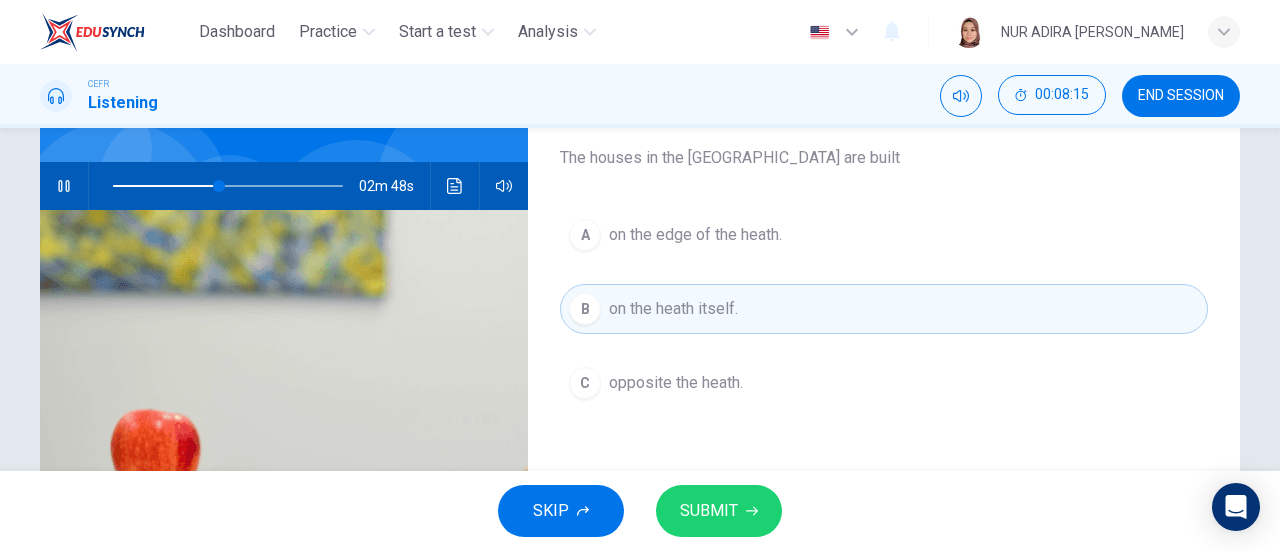 click on "SUBMIT" at bounding box center (709, 511) 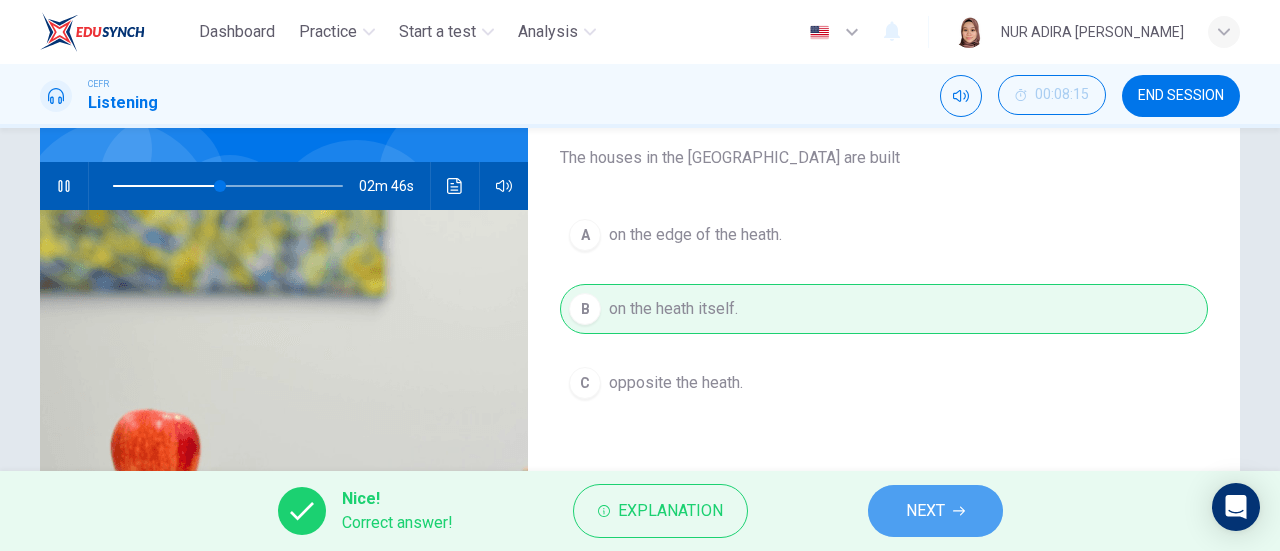 click on "NEXT" at bounding box center (925, 511) 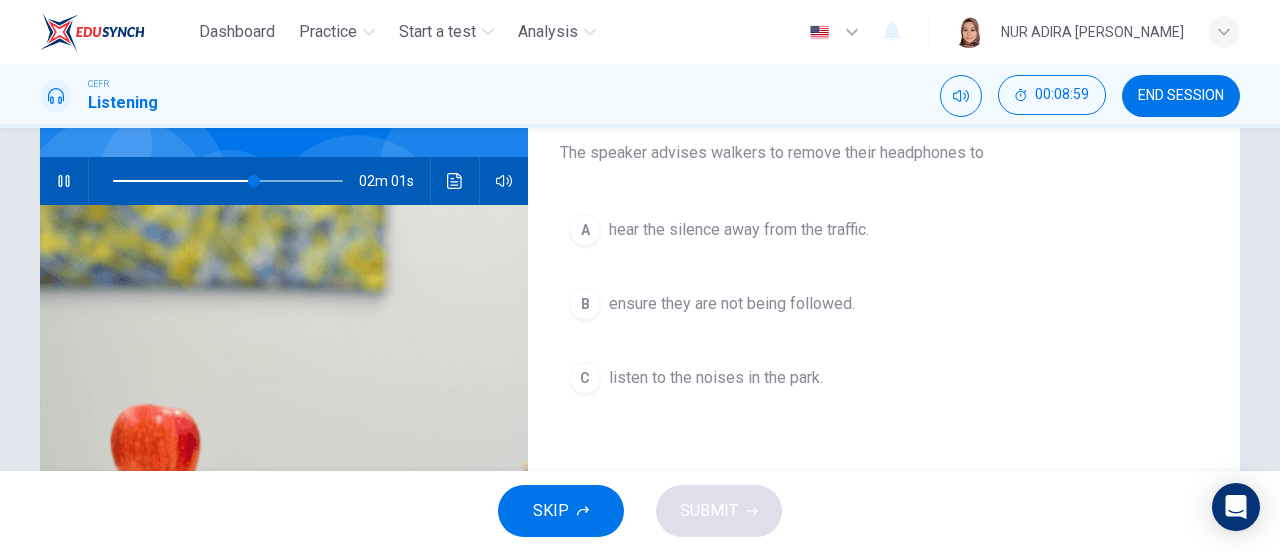 scroll, scrollTop: 172, scrollLeft: 0, axis: vertical 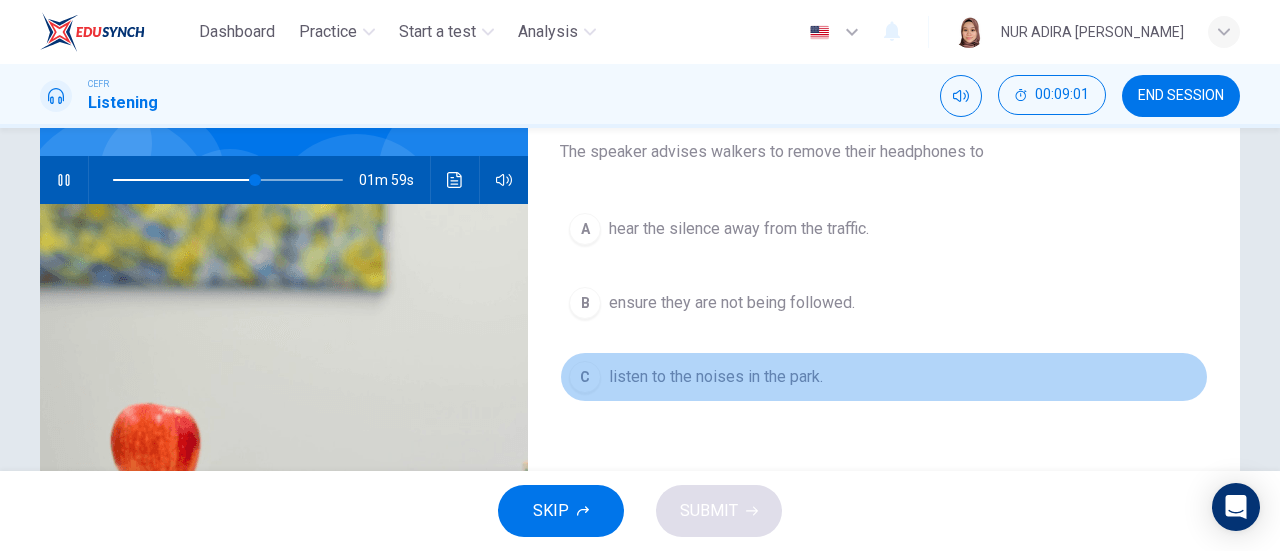 click on "listen to the noises in the park." at bounding box center (716, 377) 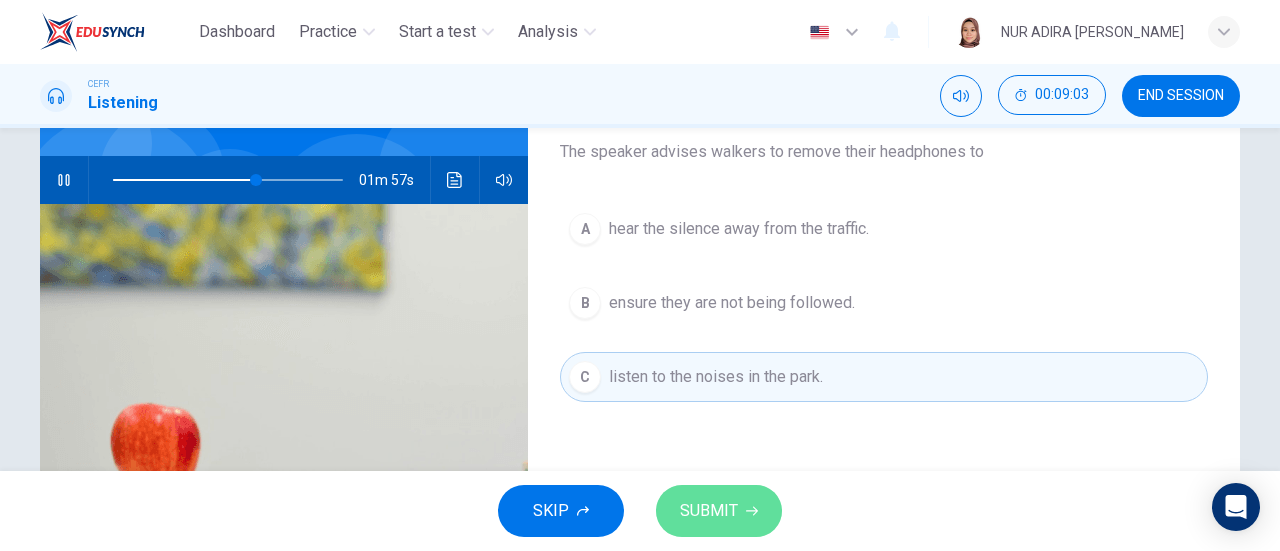 click on "SUBMIT" at bounding box center (709, 511) 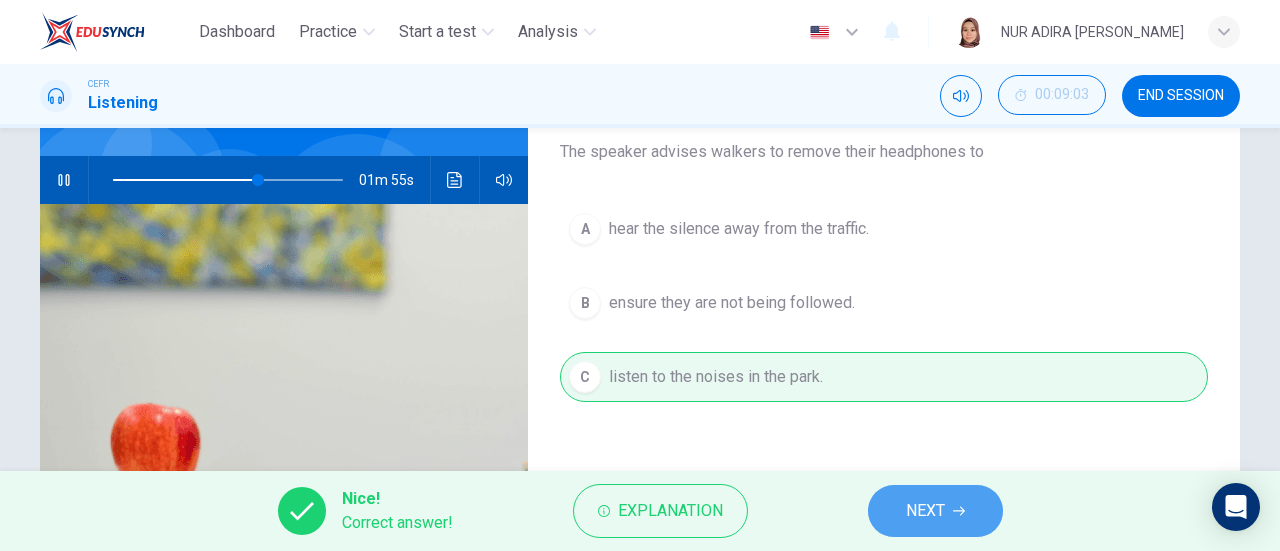 click on "NEXT" at bounding box center [935, 511] 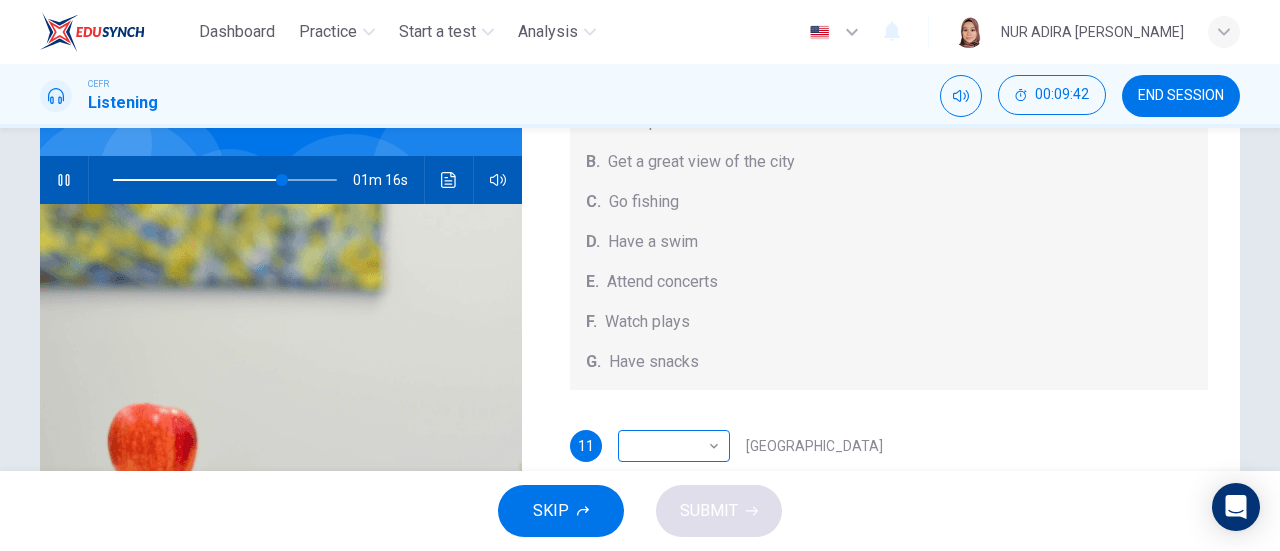 scroll, scrollTop: 184, scrollLeft: 0, axis: vertical 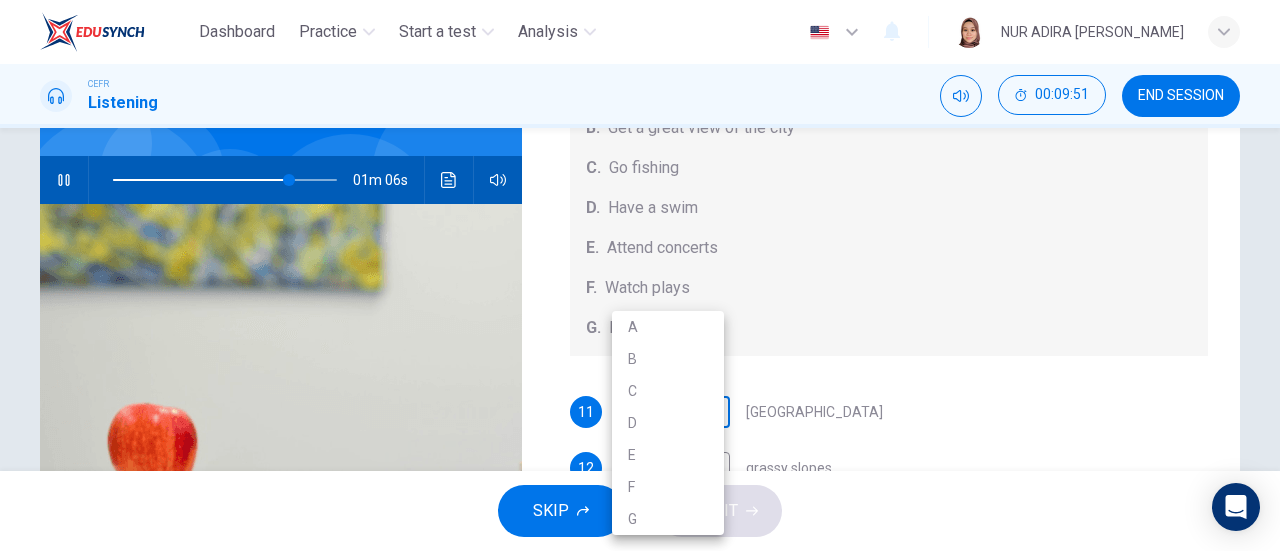 click on "Dashboard Practice Start a test Analysis English en ​ NUR [PERSON_NAME] CEFR Listening 00:09:51 END SESSION Questions 11 - 15 Which activity can be done at each of the following locations on the heath? Choose  FIVE  answers below and select the correct letter,  A-G , next to the questions. Activities A. Have picnics B. Get a great view of the city C. Go fishing D. Have a swim E. Attend concerts F. Watch plays G. Have snacks 11 ​ ​ [GEOGRAPHIC_DATA] 12 ​ ​ grassy slopes 13 ​ ​ open-air stage 14 ​ ​ ponds 15 ​ ​ [GEOGRAPHIC_DATA] Audio Tour 01m 06s SKIP SUBMIT EduSynch - Online Language Proficiency Testing
Dashboard Practice Start a test Analysis Notifications © Copyright  2025 A B C D E F G" at bounding box center (640, 275) 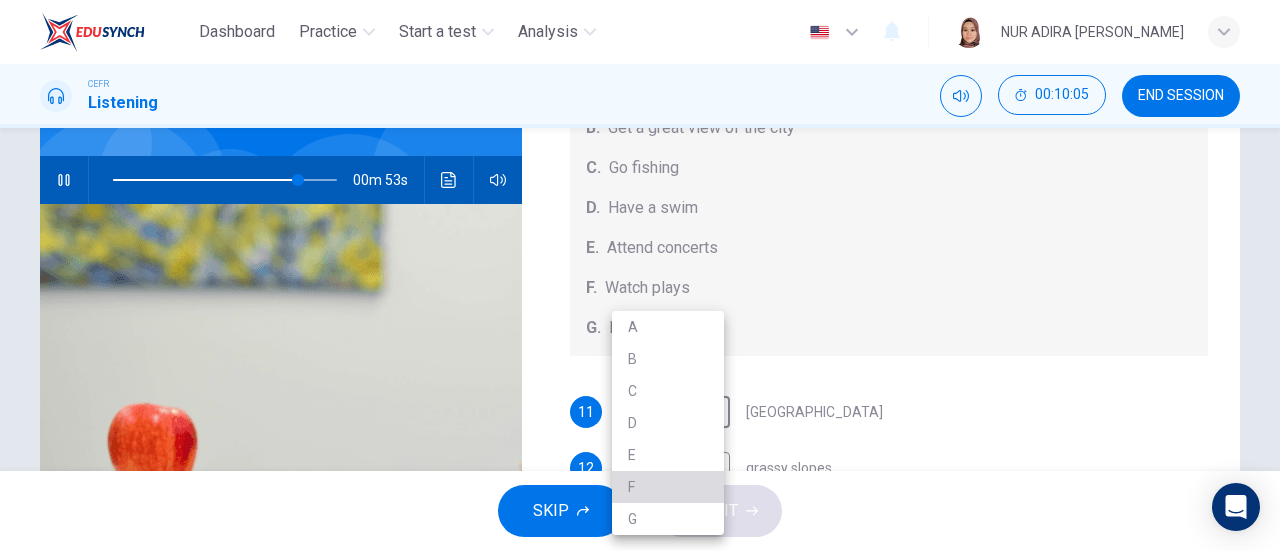 click on "F" at bounding box center (668, 487) 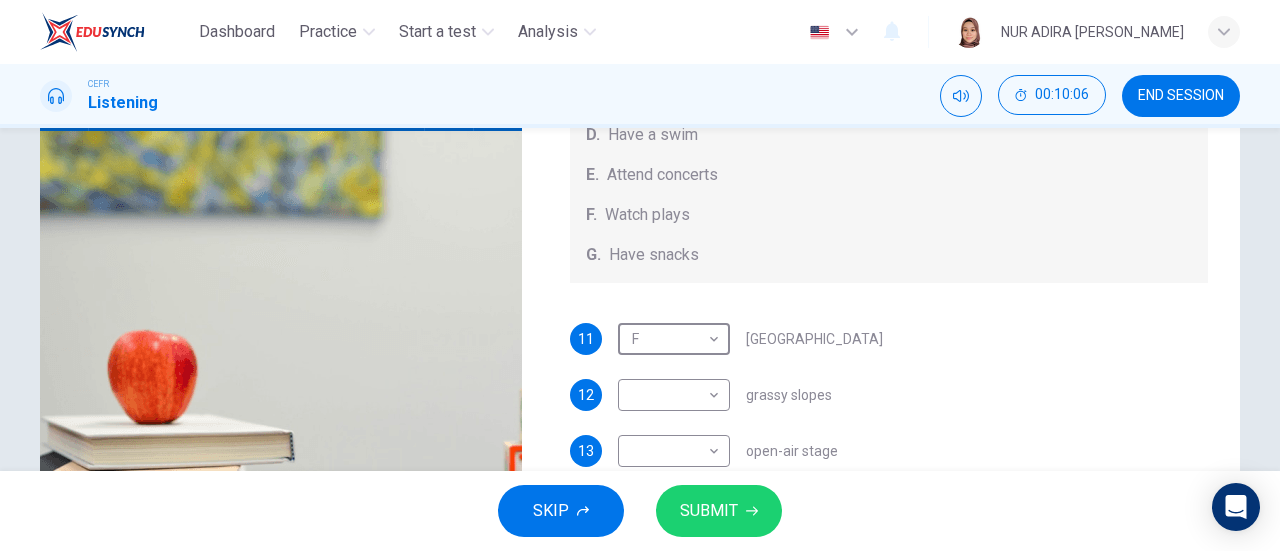 scroll, scrollTop: 246, scrollLeft: 0, axis: vertical 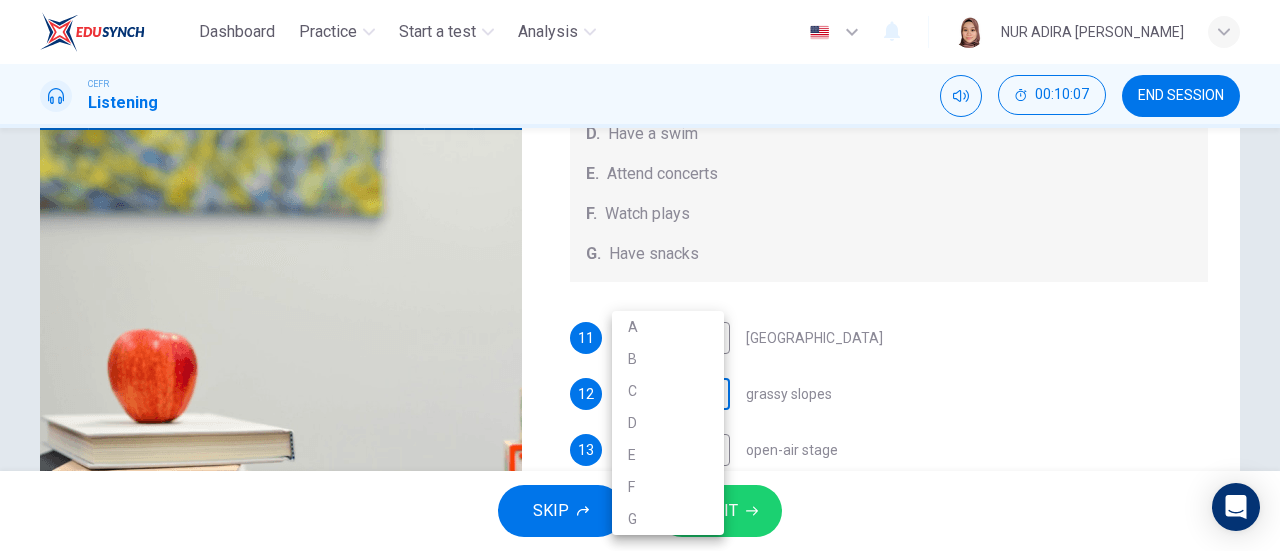 click on "Dashboard Practice Start a test Analysis English en ​ NUR [PERSON_NAME] CEFR Listening 00:10:07 END SESSION Questions 11 - 15 Which activity can be done at each of the following locations on the heath? Choose  FIVE  answers below and select the correct letter,  A-G , next to the questions. Activities A. Have picnics B. Get a great view of the city C. Go fishing D. Have a swim E. Attend concerts F. Watch plays G. Have snacks 11 F F ​ [GEOGRAPHIC_DATA] 12 ​ ​ grassy slopes 13 ​ ​ open-air stage 14 ​ ​ ponds 15 ​ ​ [GEOGRAPHIC_DATA] Audio Tour 00m 51s SKIP SUBMIT EduSynch - Online Language Proficiency Testing
Dashboard Practice Start a test Analysis Notifications © Copyright  2025 A B C D E F G" at bounding box center [640, 275] 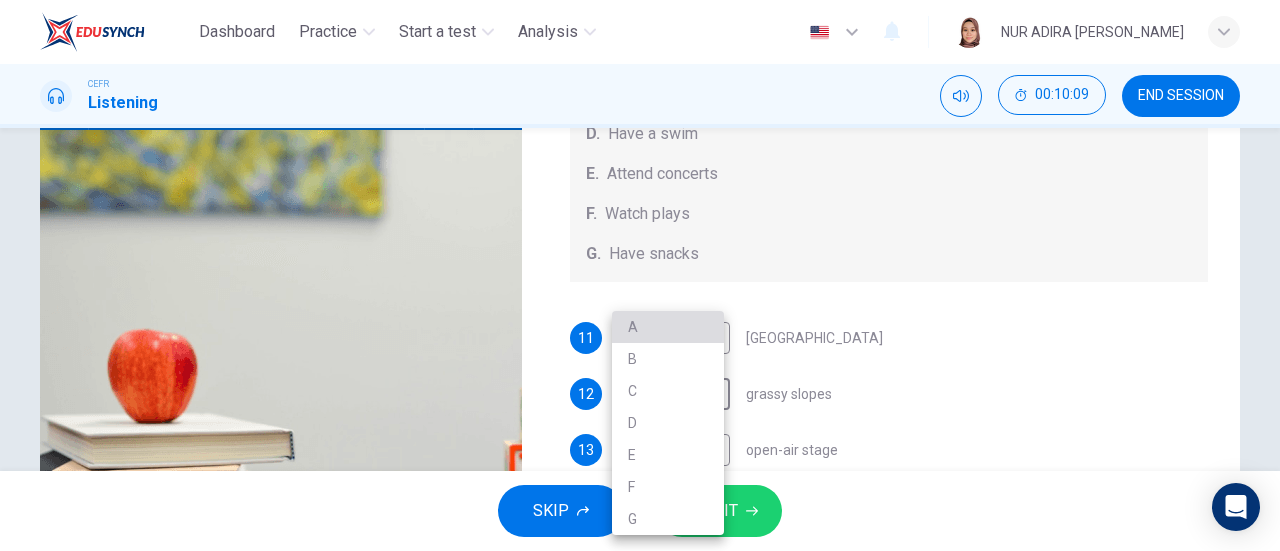 click on "A" at bounding box center [668, 327] 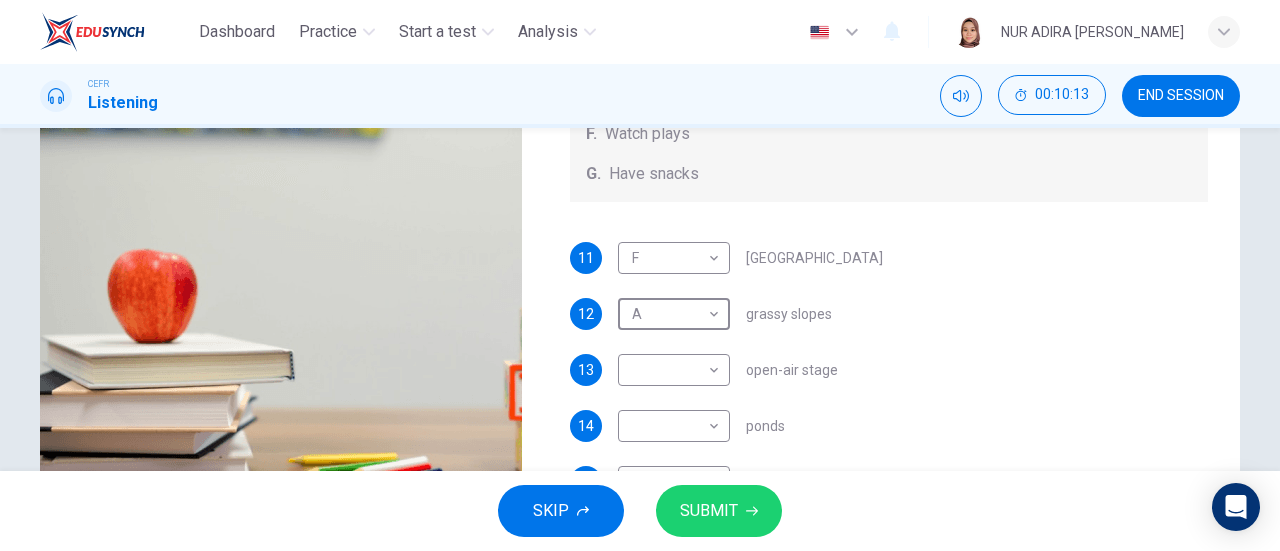 scroll, scrollTop: 394, scrollLeft: 0, axis: vertical 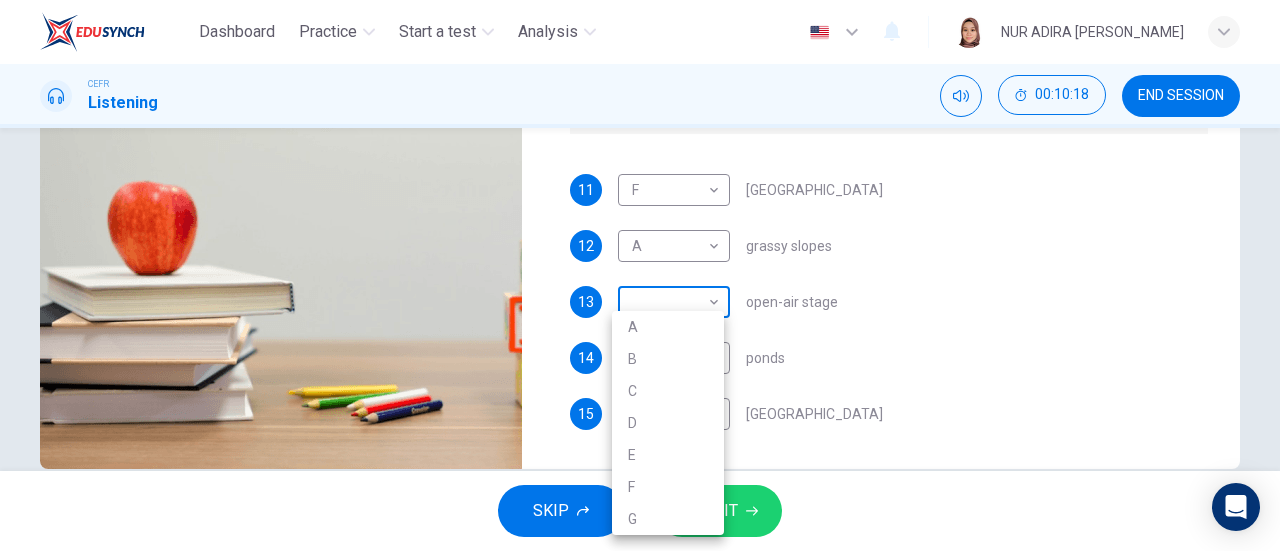 click on "Dashboard Practice Start a test Analysis English en ​ NUR [PERSON_NAME] CEFR Listening 00:10:18 END SESSION Questions 11 - 15 Which activity can be done at each of the following locations on the heath? Choose  FIVE  answers below and select the correct letter,  A-G , next to the questions. Activities A. Have picnics B. Get a great view of the city C. Go fishing D. Have a swim E. Attend concerts F. Watch plays G. Have snacks 11 F F ​ [GEOGRAPHIC_DATA] 12 A A ​ grassy slopes 13 ​ ​ open-air stage 14 ​ ​ ponds 15 ​ ​ [GEOGRAPHIC_DATA] Audio Tour 00m 40s SKIP SUBMIT EduSynch - Online Language Proficiency Testing
Dashboard Practice Start a test Analysis Notifications © Copyright  2025 A B C D E F G" at bounding box center [640, 275] 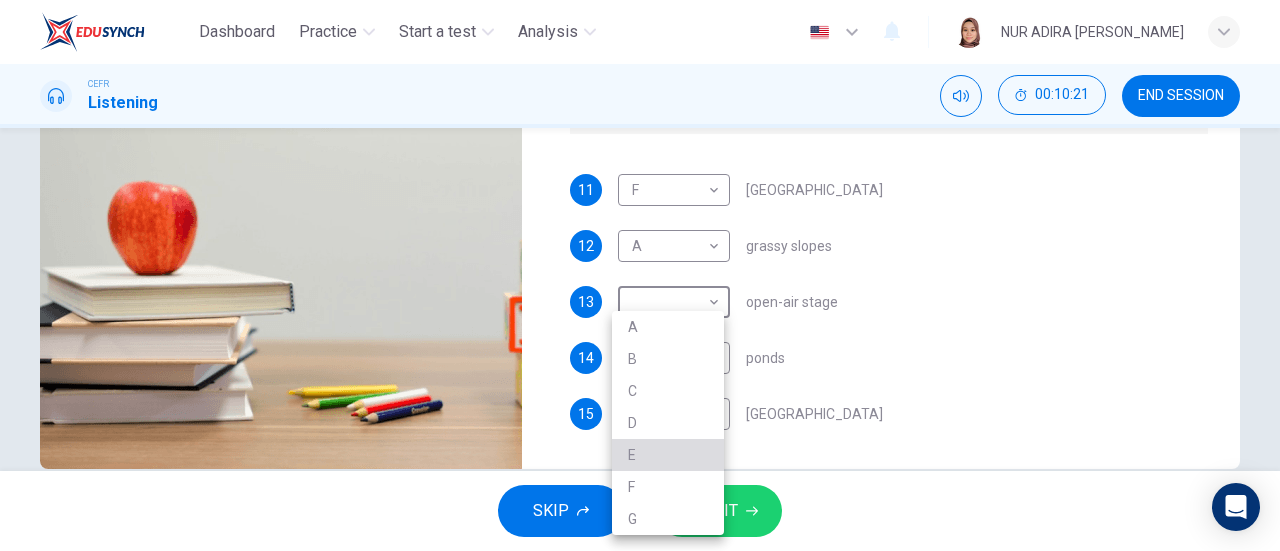 click on "E" at bounding box center [668, 455] 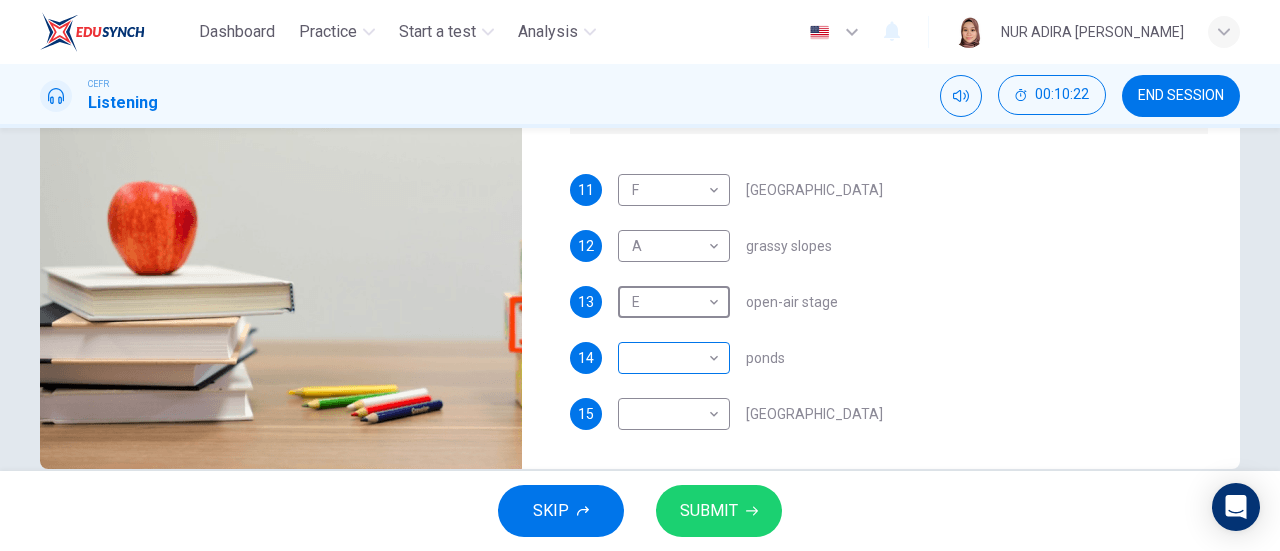 click on "Dashboard Practice Start a test Analysis English en ​ NUR [PERSON_NAME] CEFR Listening 00:10:22 END SESSION Questions 11 - 15 Which activity can be done at each of the following locations on the heath? Choose  FIVE  answers below and select the correct letter,  A-G , next to the questions. Activities A. Have picnics B. Get a great view of the city C. Go fishing D. Have a swim E. Attend concerts F. Watch plays G. Have snacks 11 F F ​ [GEOGRAPHIC_DATA] 12 A A ​ grassy slopes 13 E E ​ open-air stage 14 ​ ​ ponds 15 ​ ​ [GEOGRAPHIC_DATA] Audio Tour 00m 35s SKIP SUBMIT EduSynch - Online Language Proficiency Testing
Dashboard Practice Start a test Analysis Notifications © Copyright  2025" at bounding box center (640, 275) 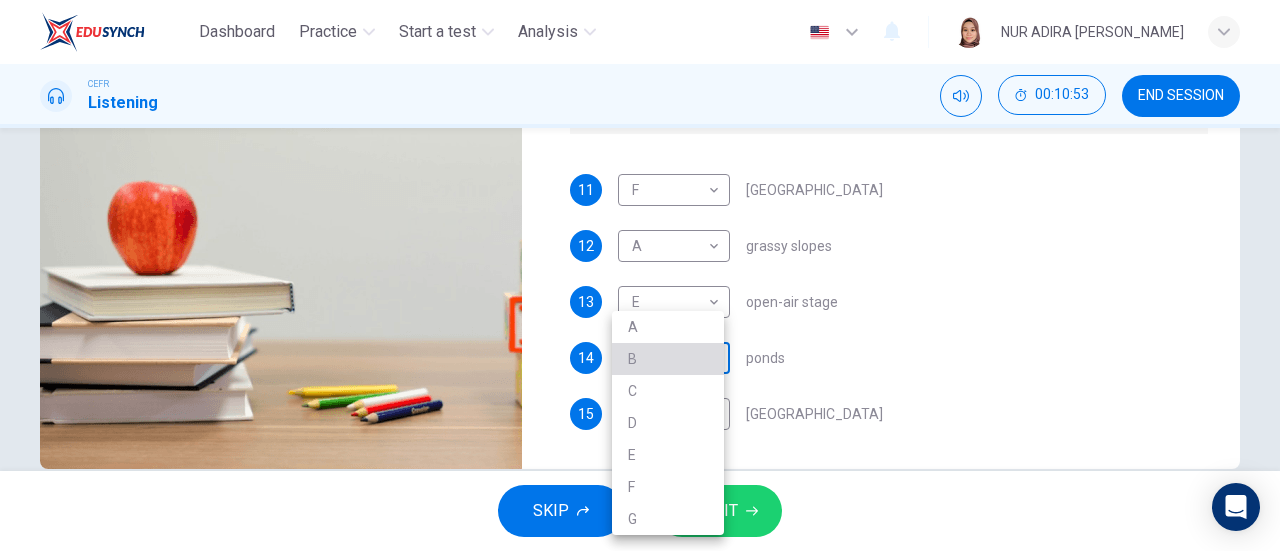 click on "B" at bounding box center [668, 359] 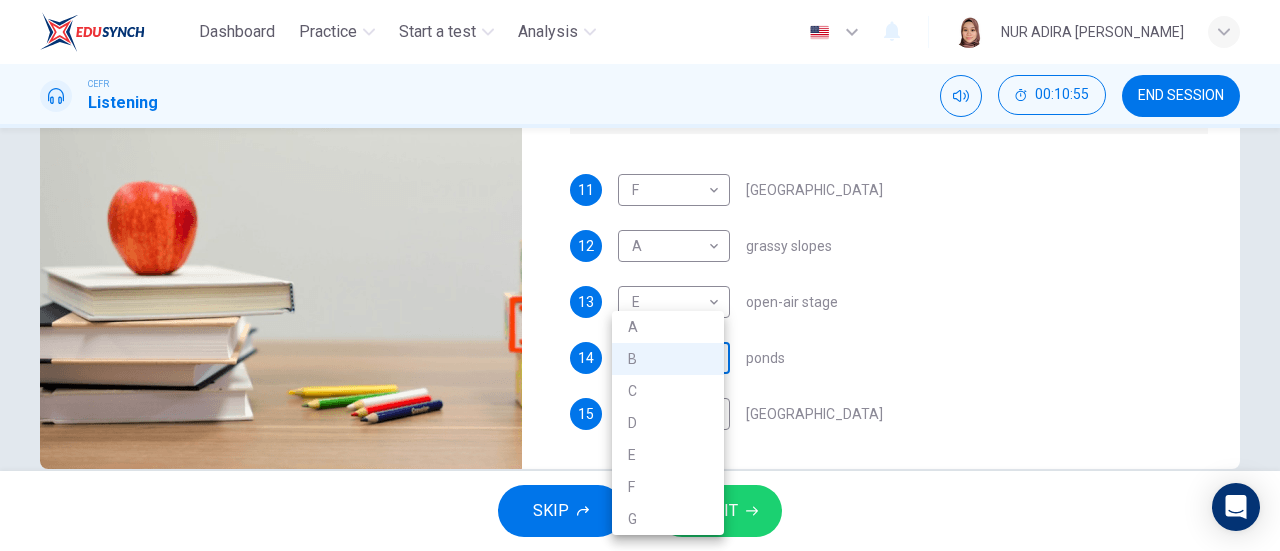 click on "Dashboard Practice Start a test Analysis English en ​ NUR [PERSON_NAME] CEFR Listening 00:10:55 END SESSION Questions 11 - 15 Which activity can be done at each of the following locations on the heath? Choose  FIVE  answers below and select the correct letter,  A-G , next to the questions. Activities A. Have picnics B. Get a great view of the city C. Go fishing D. Have a swim E. Attend concerts F. Watch plays G. Have snacks 11 F F ​ [GEOGRAPHIC_DATA] 12 A A ​ grassy slopes 13 E E ​ open-air stage 14 B B ​ ponds 15 ​ ​ [GEOGRAPHIC_DATA] Audio Tour 00m 03s SKIP SUBMIT EduSynch - Online Language Proficiency Testing
Dashboard Practice Start a test Analysis Notifications © Copyright  2025 A B C D E F G" at bounding box center (640, 275) 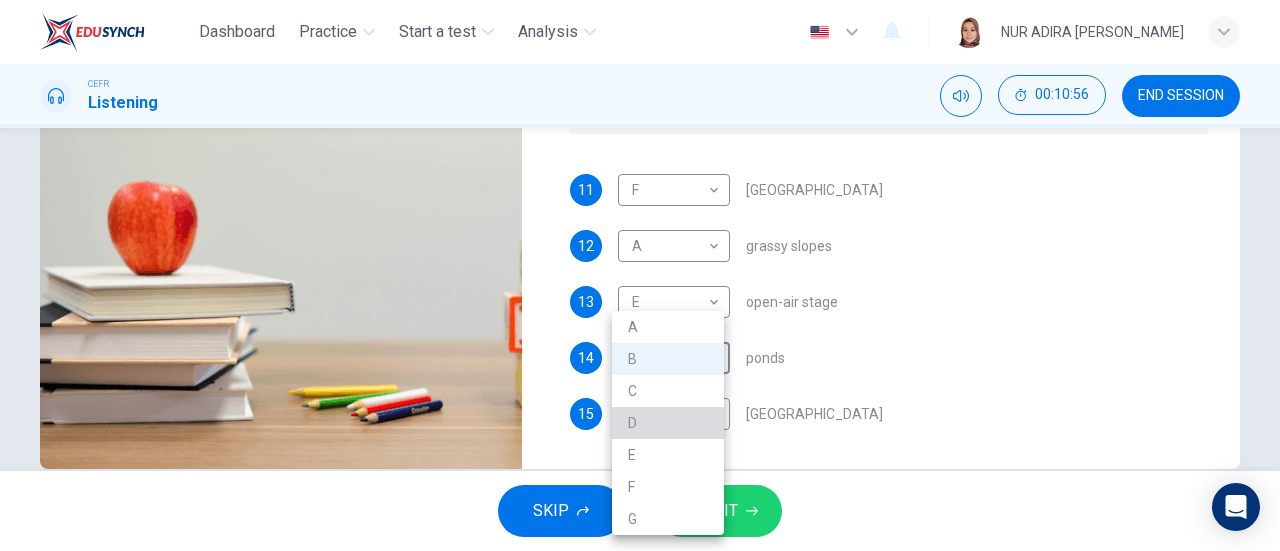 click on "D" at bounding box center [668, 423] 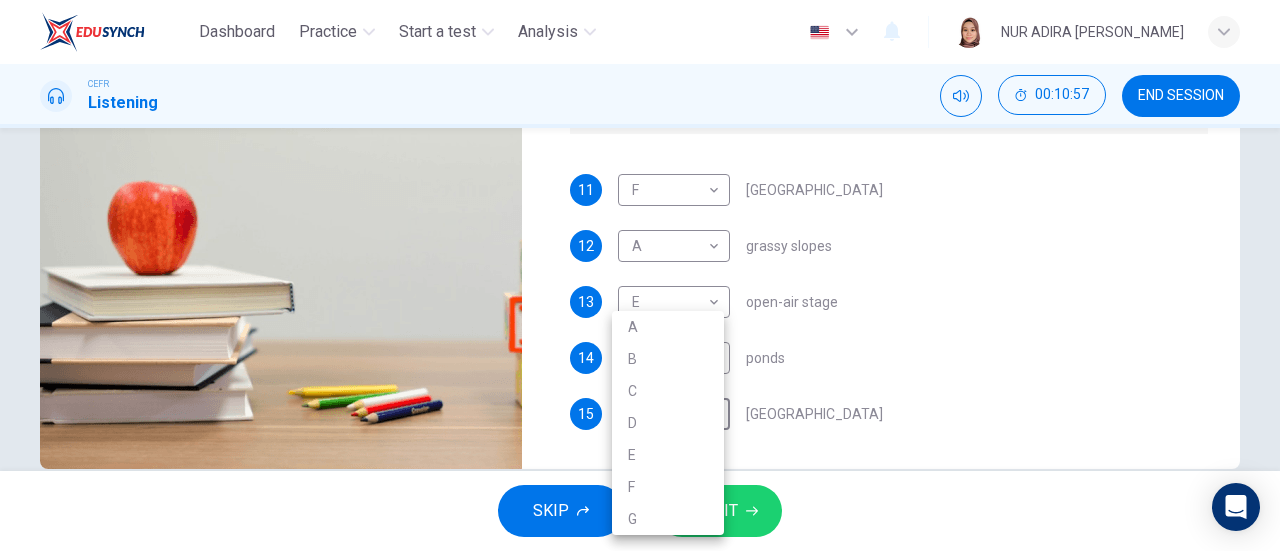 click on "Dashboard Practice Start a test Analysis English en ​ NUR [PERSON_NAME] CEFR Listening 00:10:57 END SESSION Questions 11 - 15 Which activity can be done at each of the following locations on the heath? Choose  FIVE  answers below and select the correct letter,  A-G , next to the questions. Activities A. Have picnics B. Get a great view of the city C. Go fishing D. Have a swim E. Attend concerts F. Watch plays G. Have snacks 11 F F ​ [GEOGRAPHIC_DATA] 12 A A ​ grassy slopes 13 E E ​ open-air stage 14 D D ​ ponds 15 ​ ​ [GEOGRAPHIC_DATA] Audio Tour 00m 01s SKIP SUBMIT EduSynch - Online Language Proficiency Testing
Dashboard Practice Start a test Analysis Notifications © Copyright  2025 A B C D E F G" at bounding box center (640, 275) 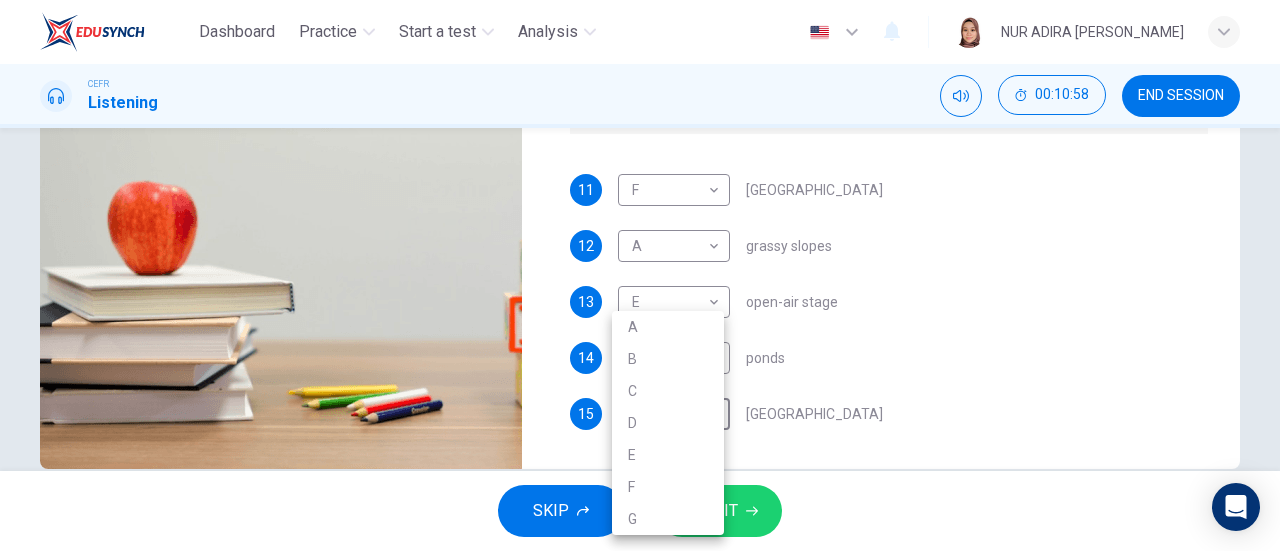type on "0" 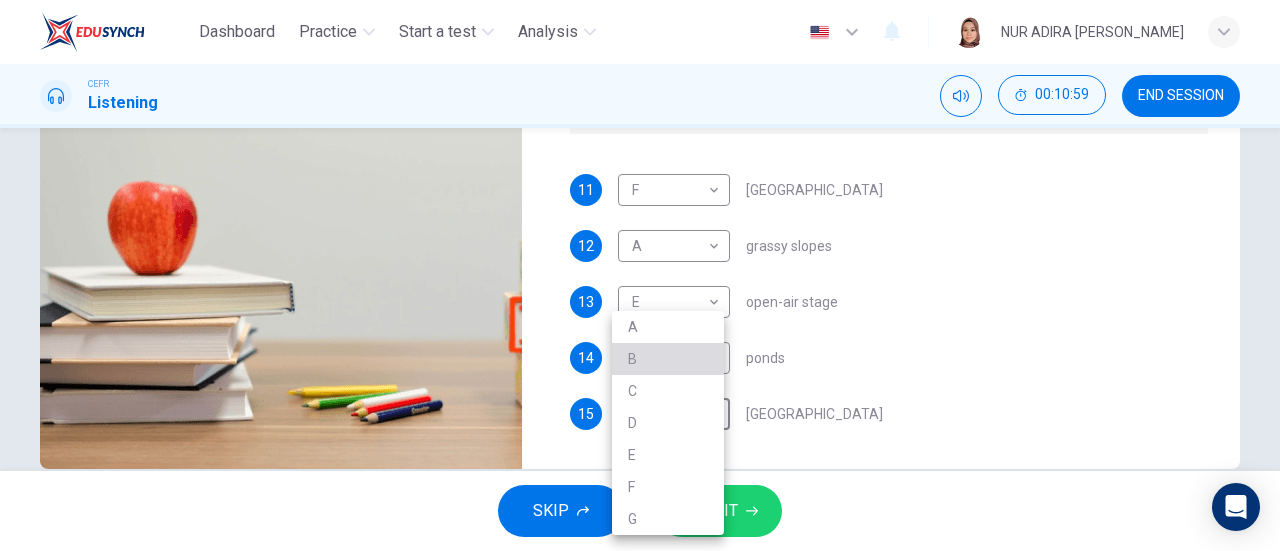click on "B" at bounding box center (668, 359) 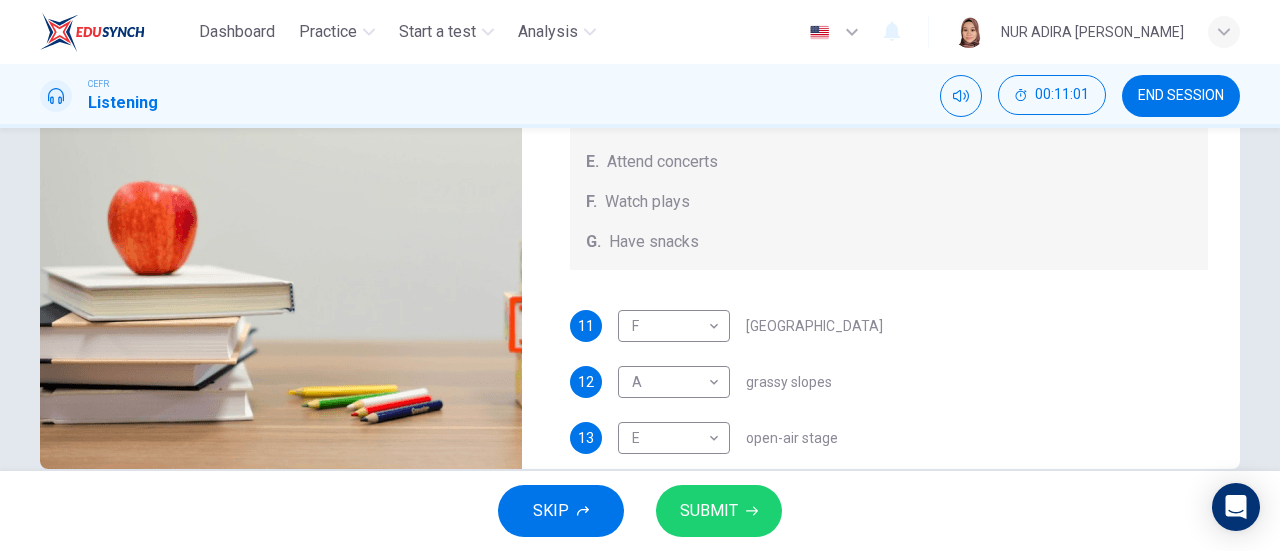 scroll, scrollTop: 44, scrollLeft: 0, axis: vertical 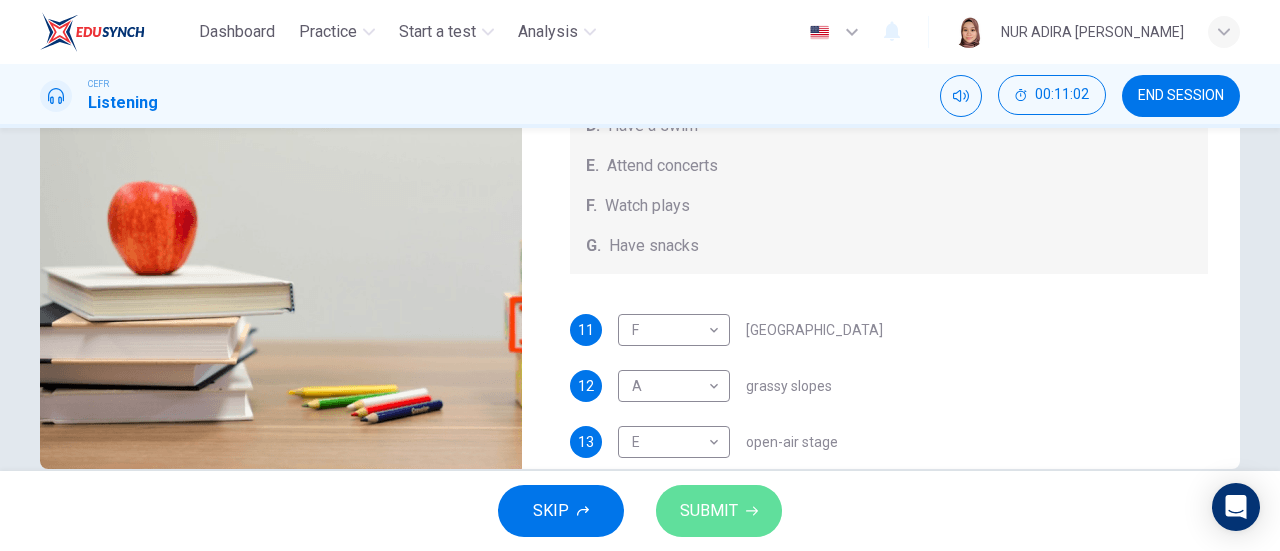 click on "SUBMIT" at bounding box center [719, 511] 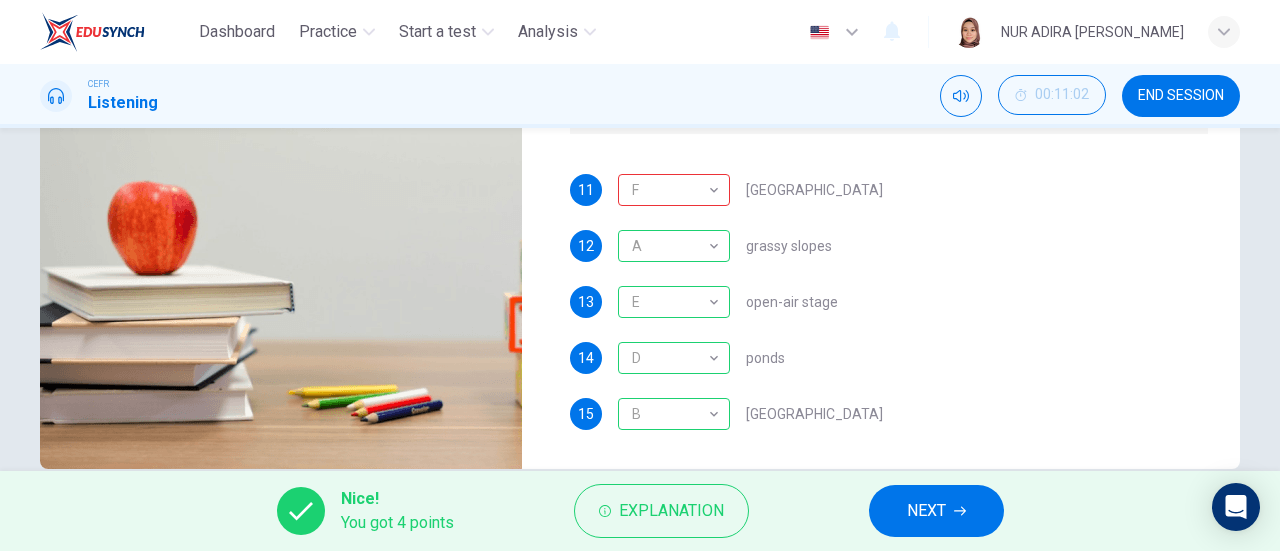 scroll, scrollTop: 0, scrollLeft: 0, axis: both 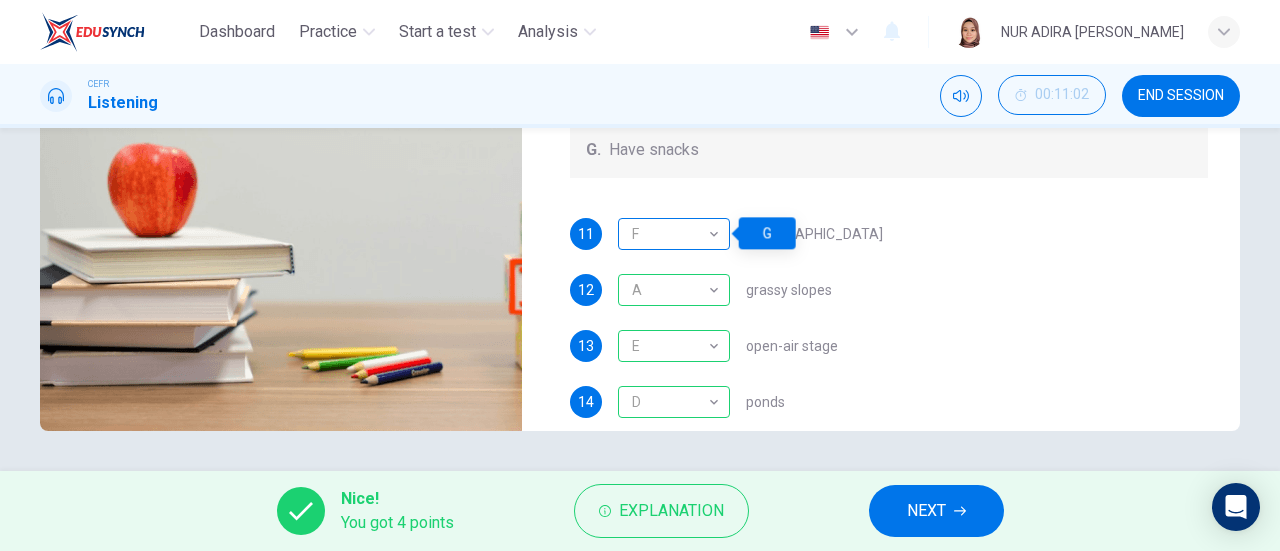 click on "F" at bounding box center (670, 234) 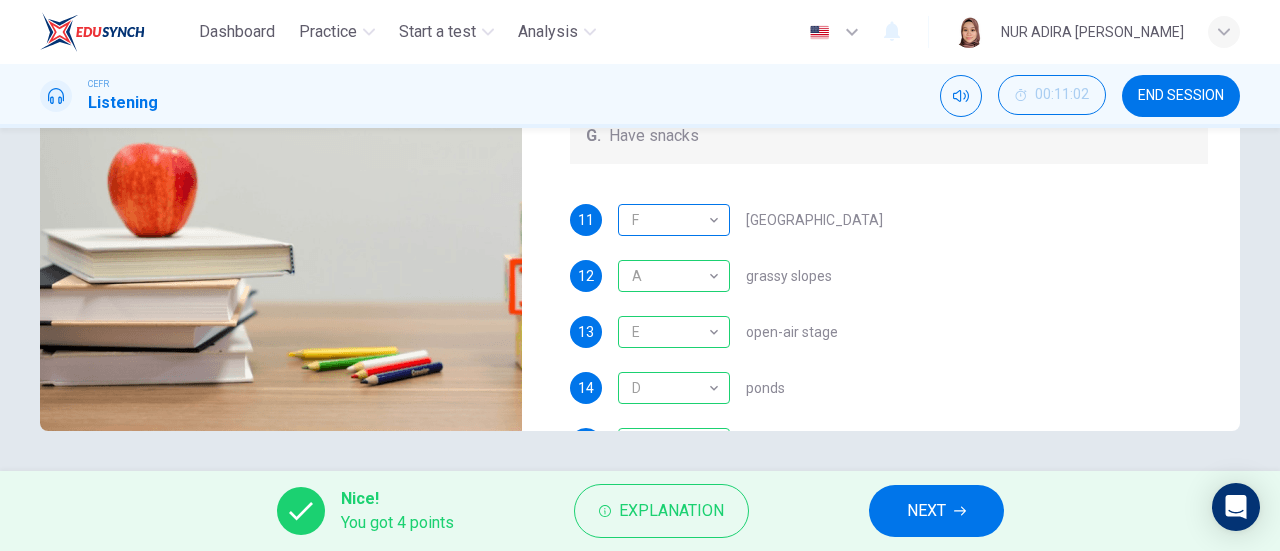 scroll, scrollTop: 8, scrollLeft: 0, axis: vertical 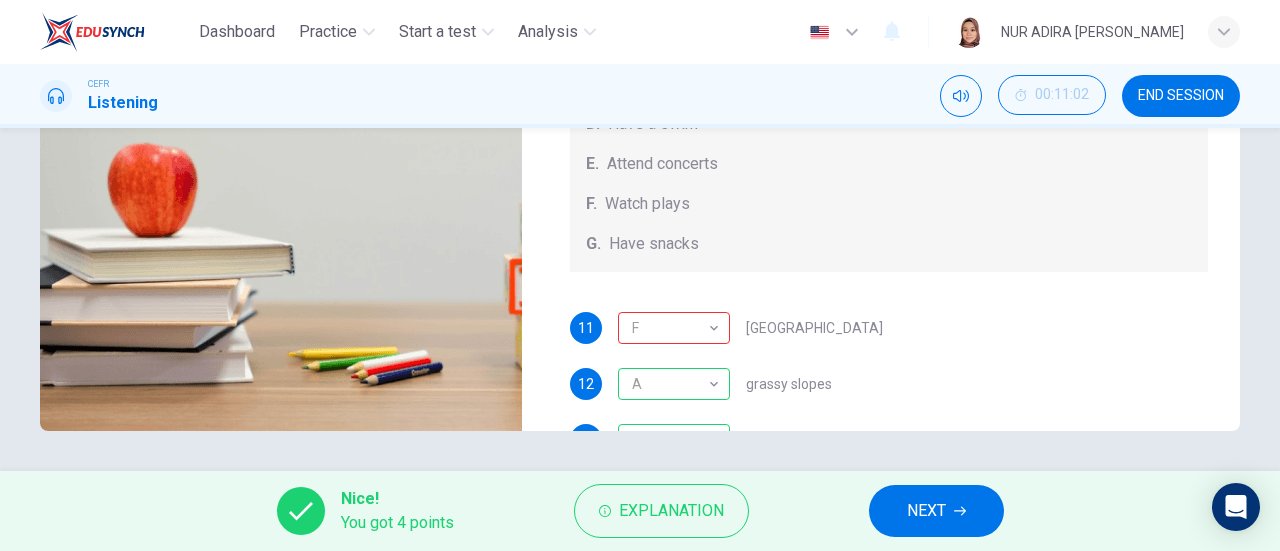 click on "NEXT" at bounding box center [926, 511] 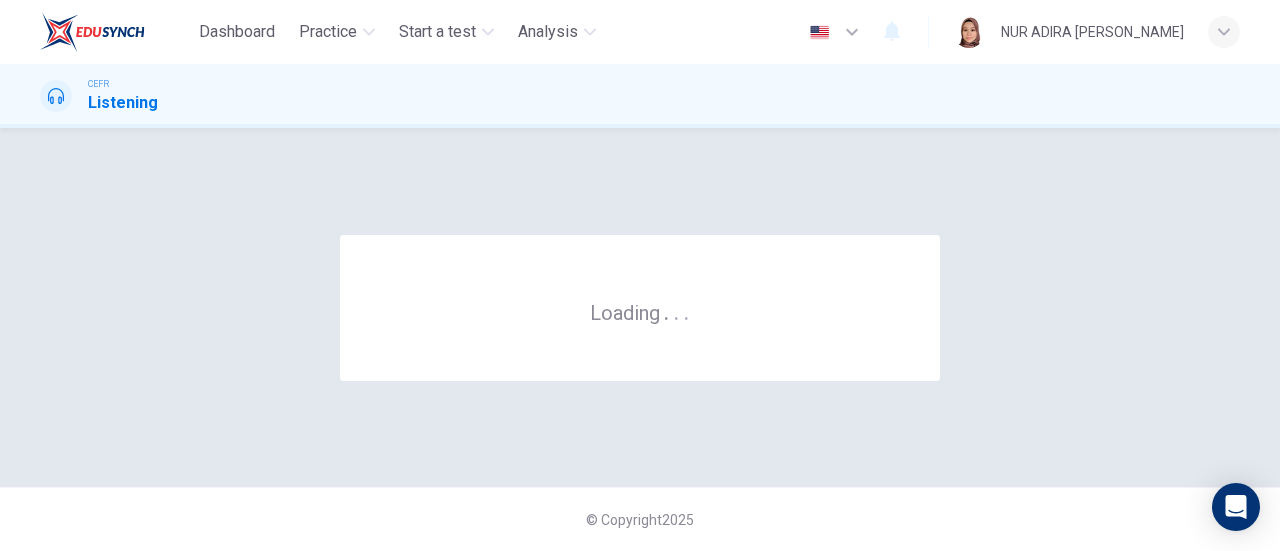 scroll, scrollTop: 0, scrollLeft: 0, axis: both 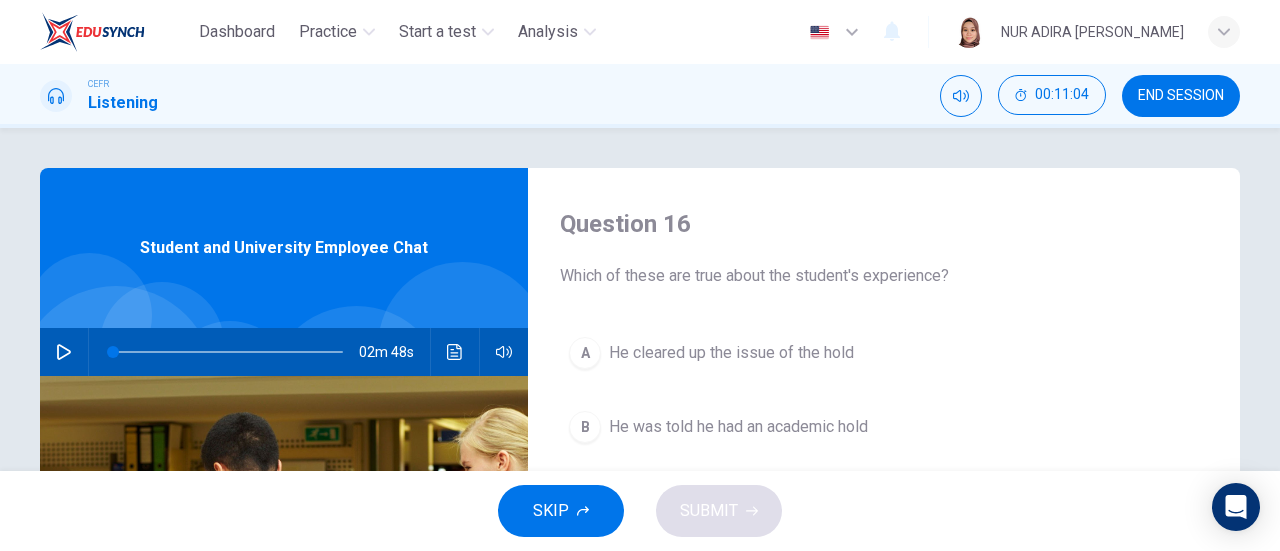 click at bounding box center [64, 352] 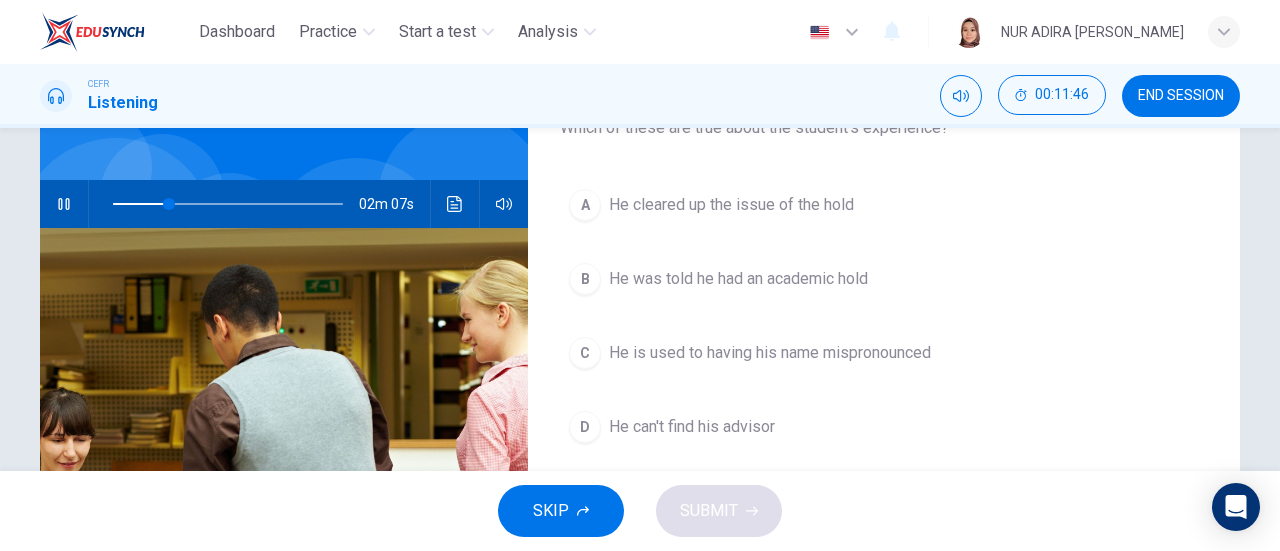 scroll, scrollTop: 149, scrollLeft: 0, axis: vertical 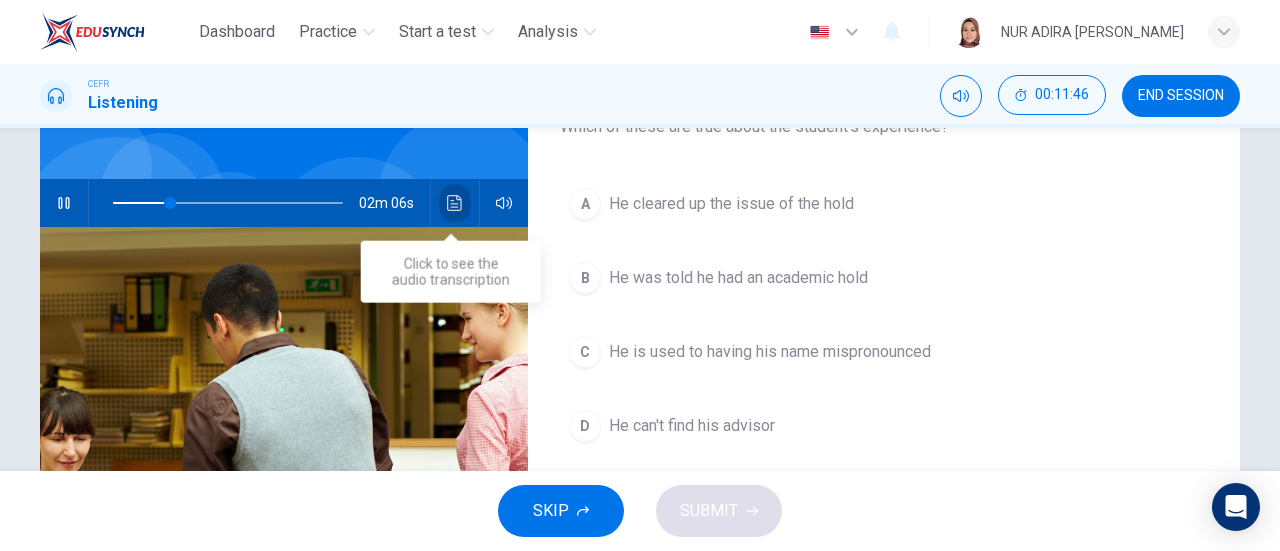 click at bounding box center [455, 203] 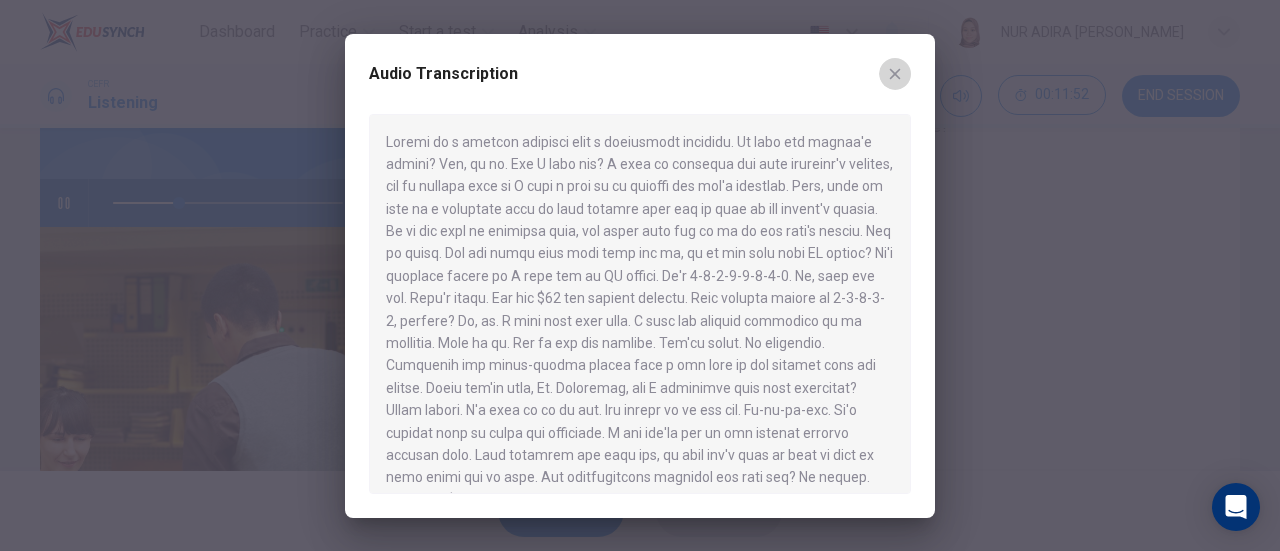 click 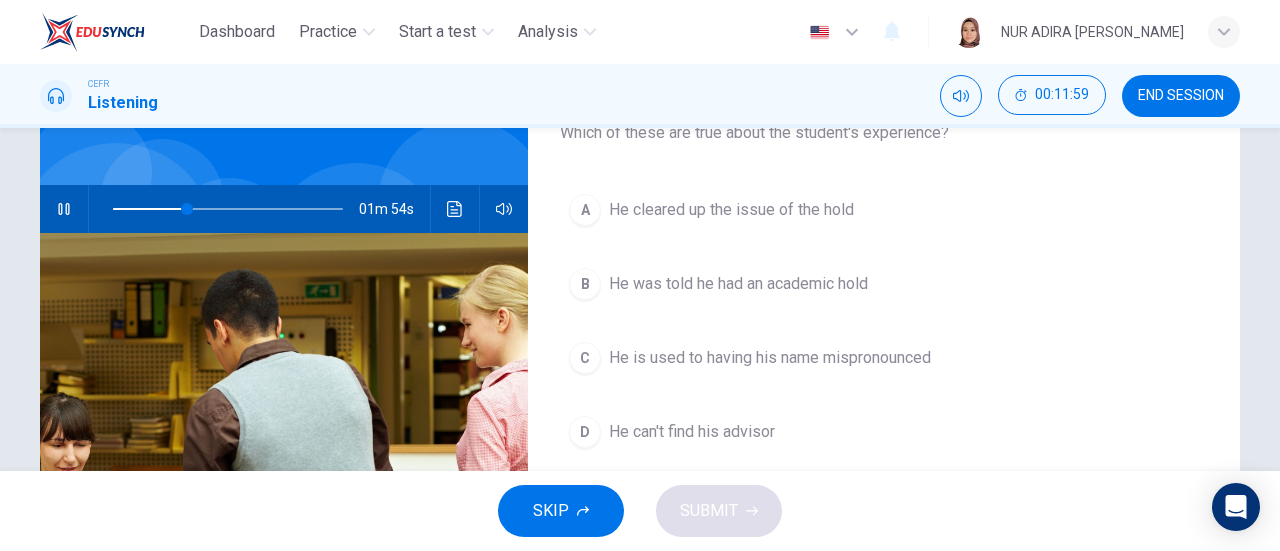 scroll, scrollTop: 146, scrollLeft: 0, axis: vertical 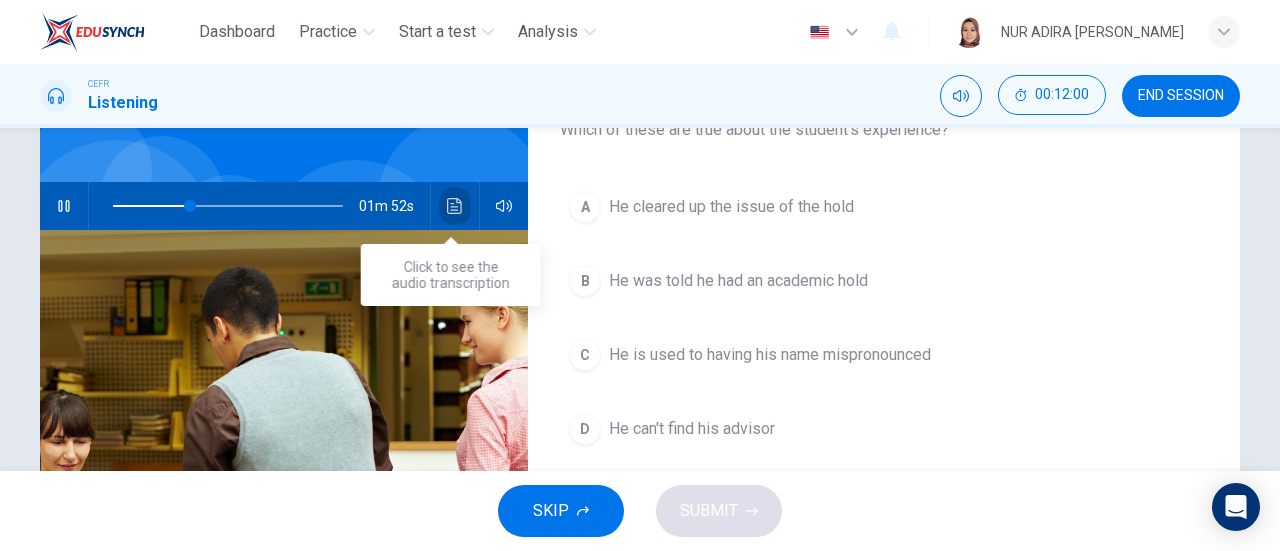 click at bounding box center [455, 206] 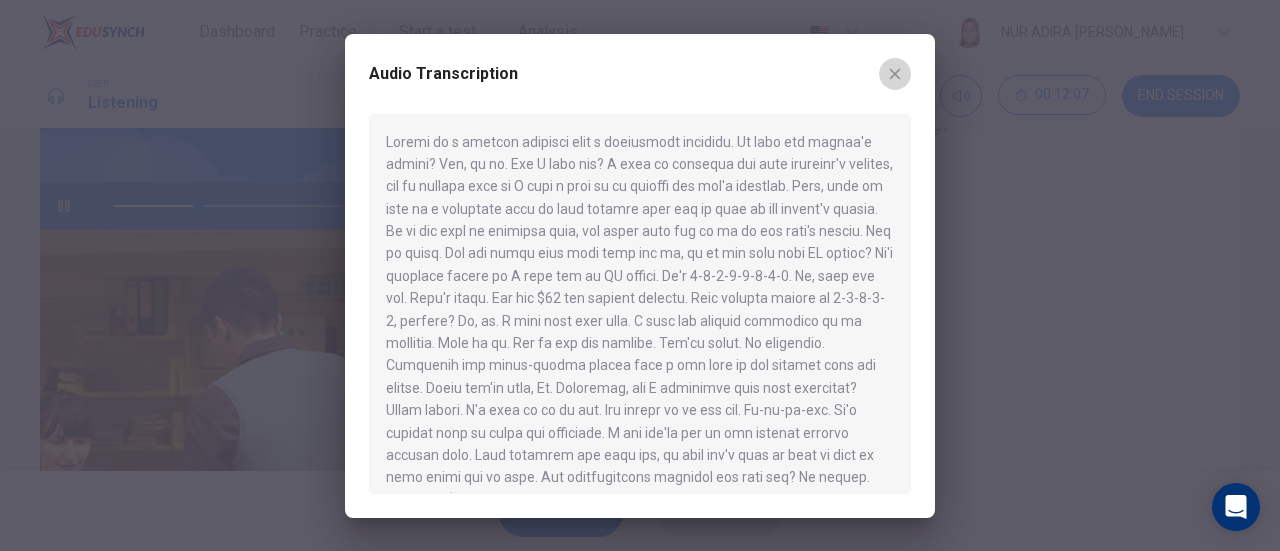 click at bounding box center (895, 74) 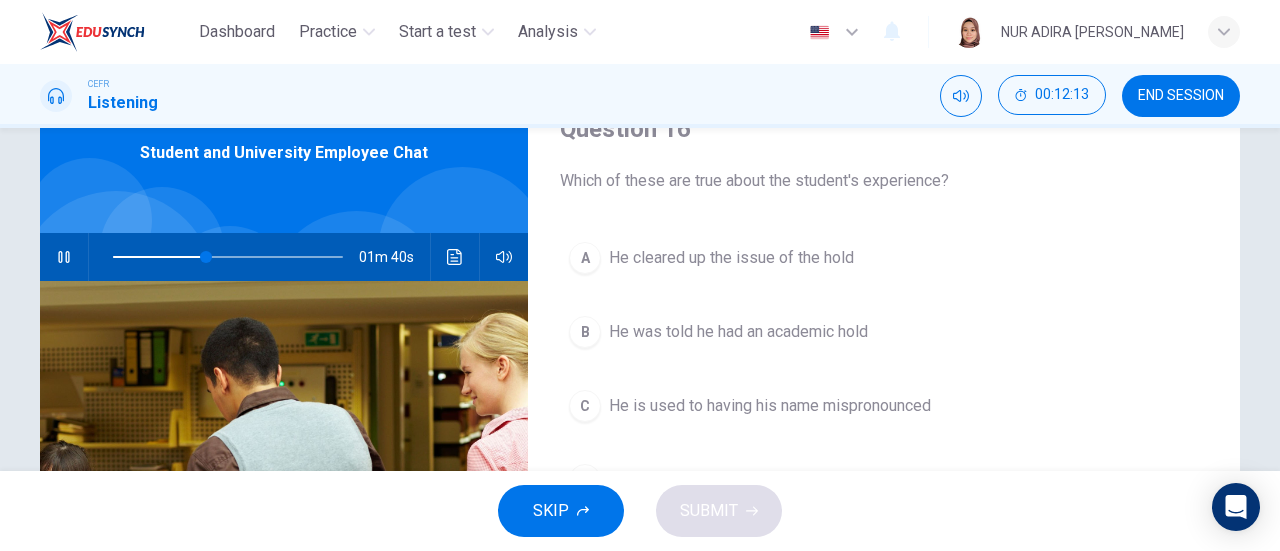 scroll, scrollTop: 88, scrollLeft: 0, axis: vertical 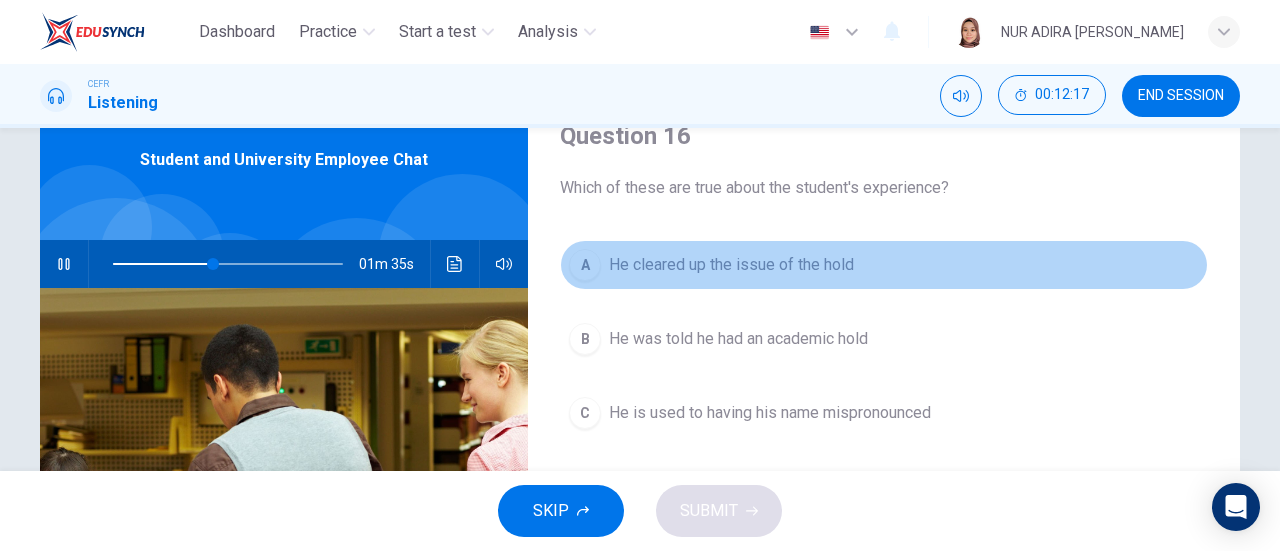 click on "He cleared up the issue of the hold" at bounding box center [731, 265] 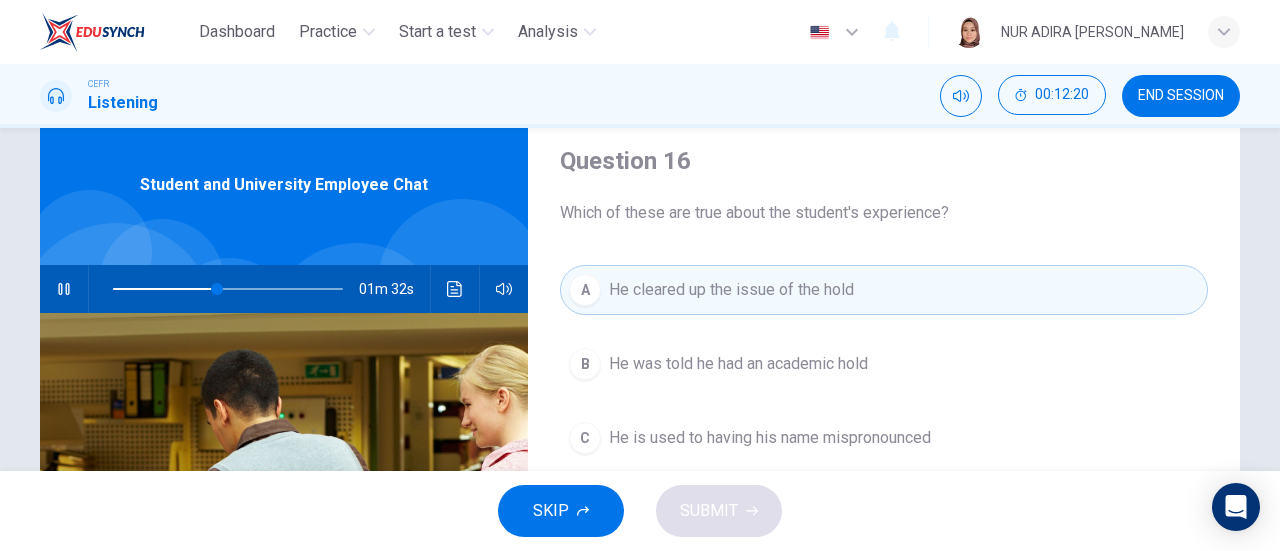 scroll, scrollTop: 62, scrollLeft: 0, axis: vertical 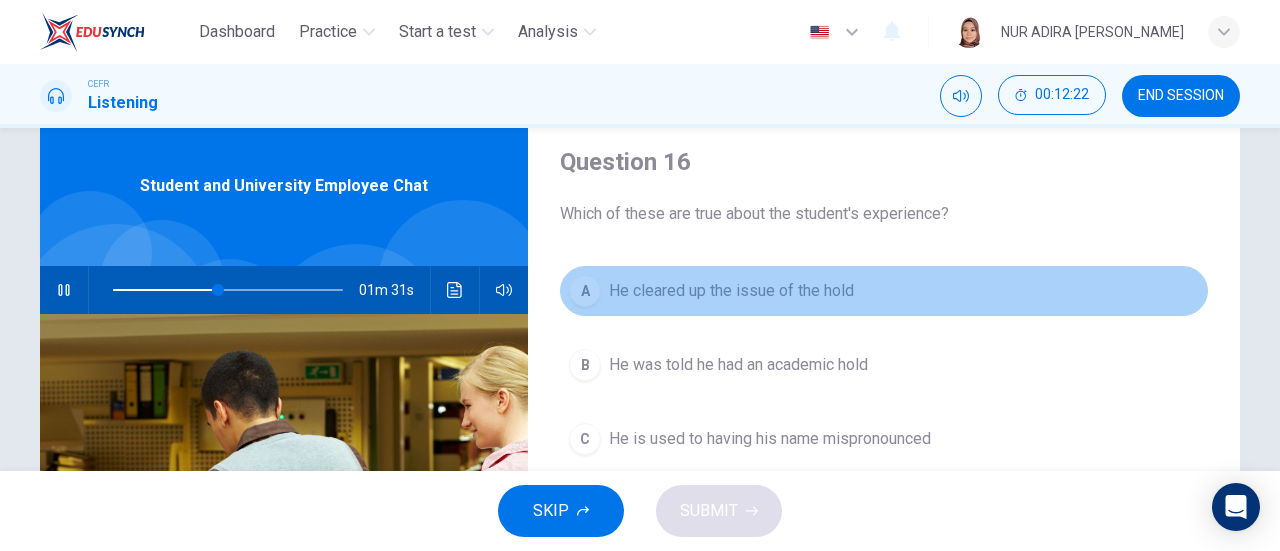 click on "A" at bounding box center (585, 291) 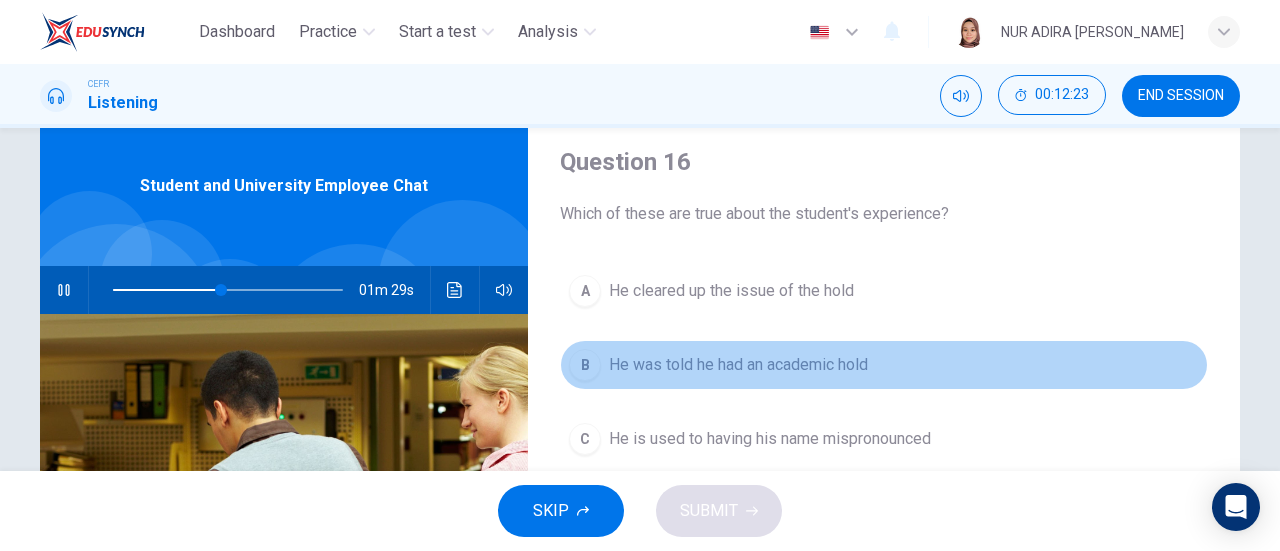 click on "B He was told he had an academic hold" at bounding box center (884, 365) 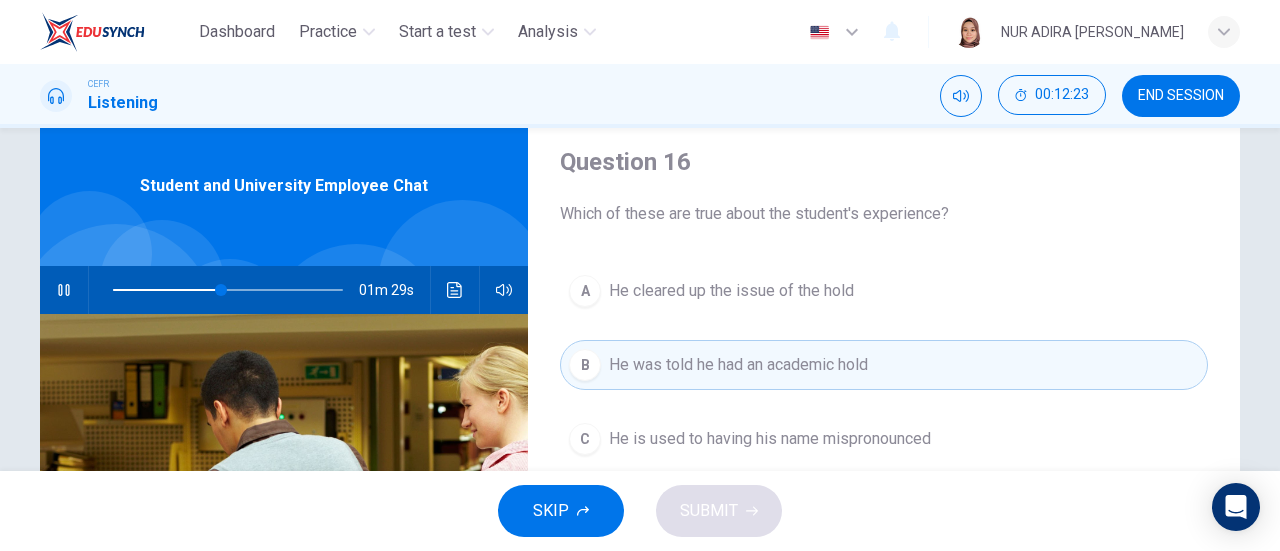 scroll, scrollTop: 210, scrollLeft: 0, axis: vertical 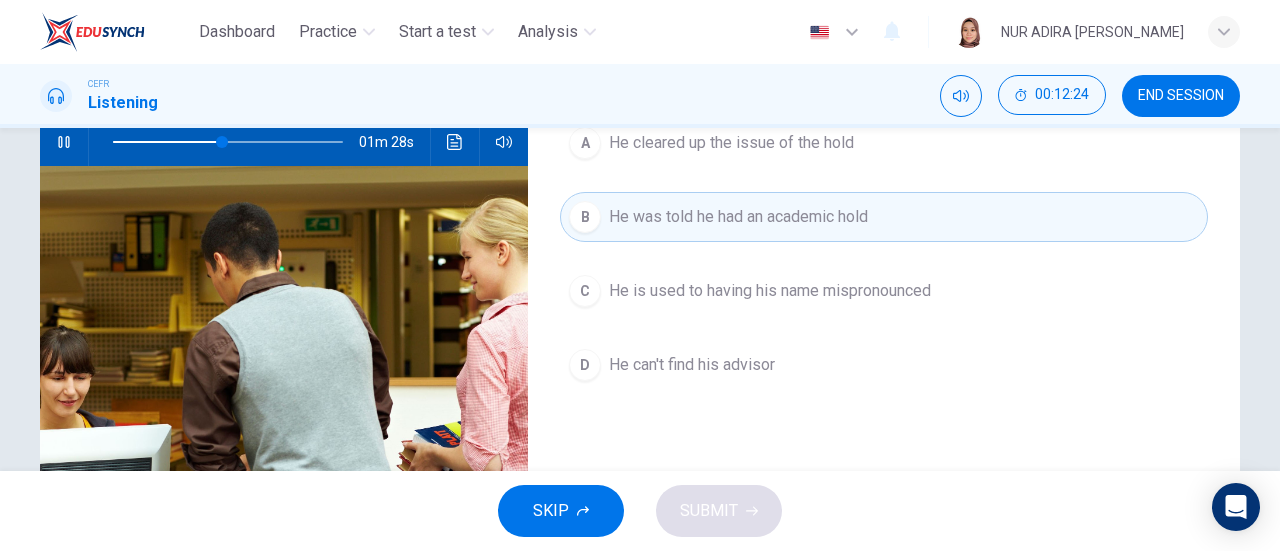click on "D" at bounding box center [585, 365] 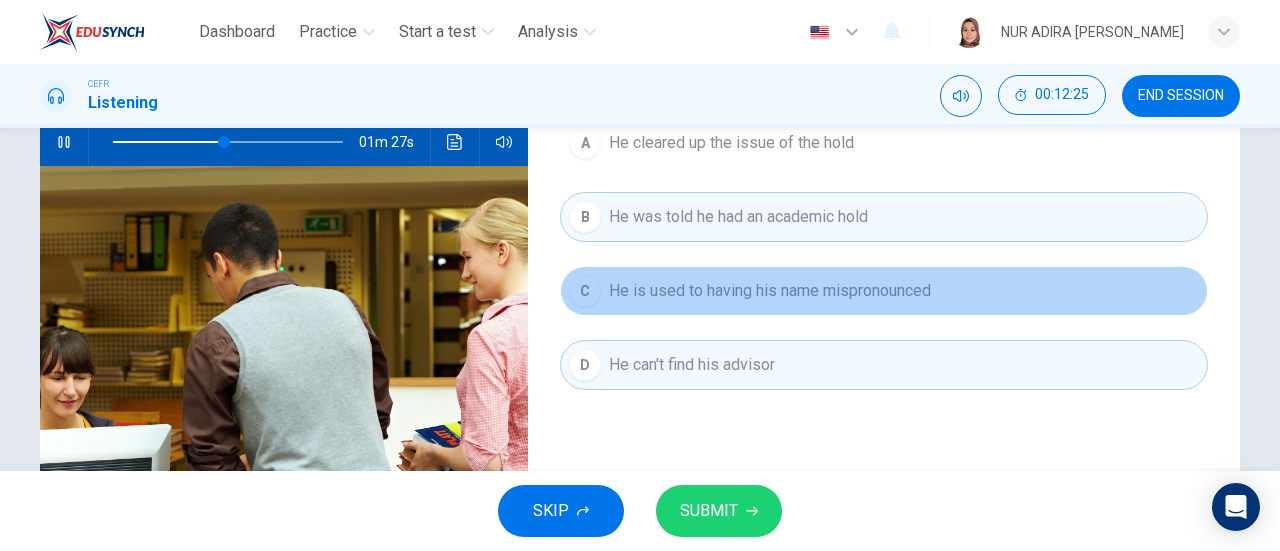click on "C He is used to having his name mispronounced" at bounding box center (884, 291) 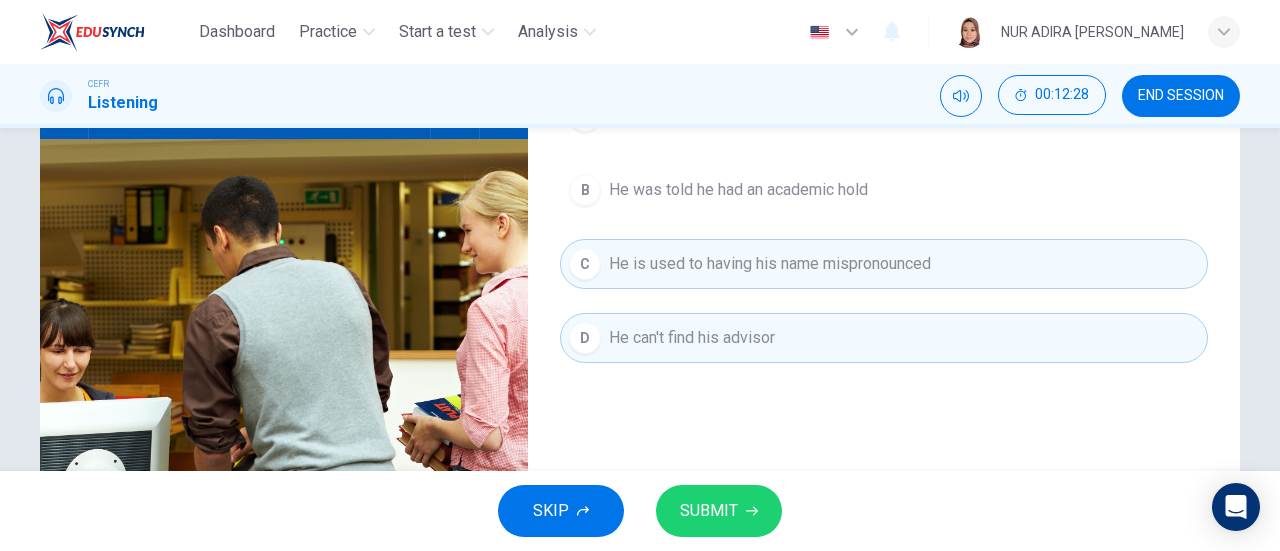 scroll, scrollTop: 184, scrollLeft: 0, axis: vertical 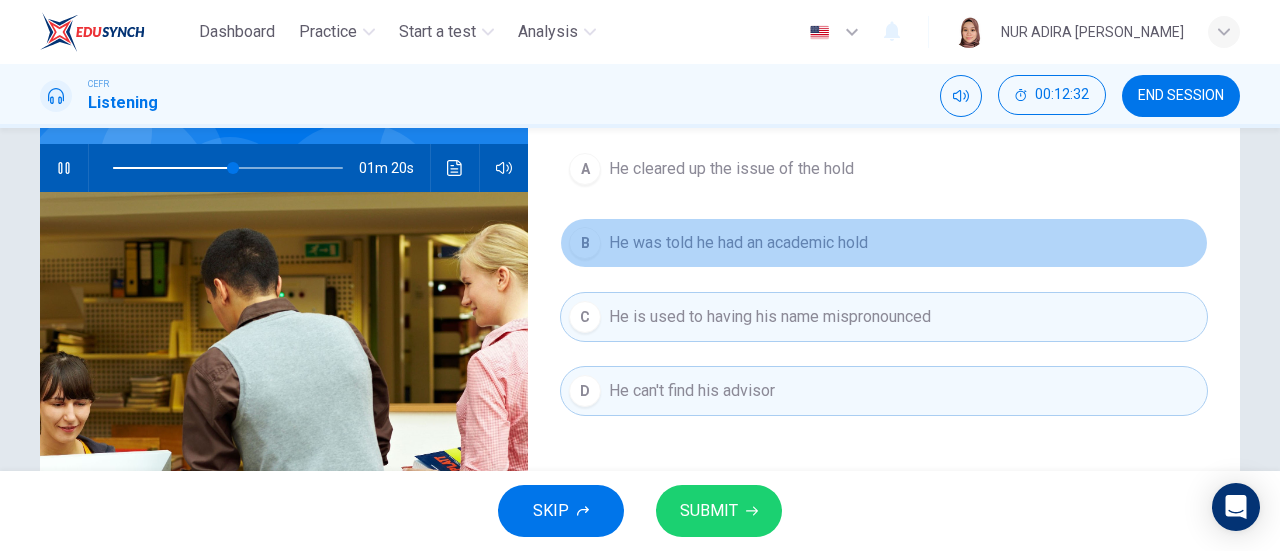 click on "He was told he had an academic hold" at bounding box center (738, 243) 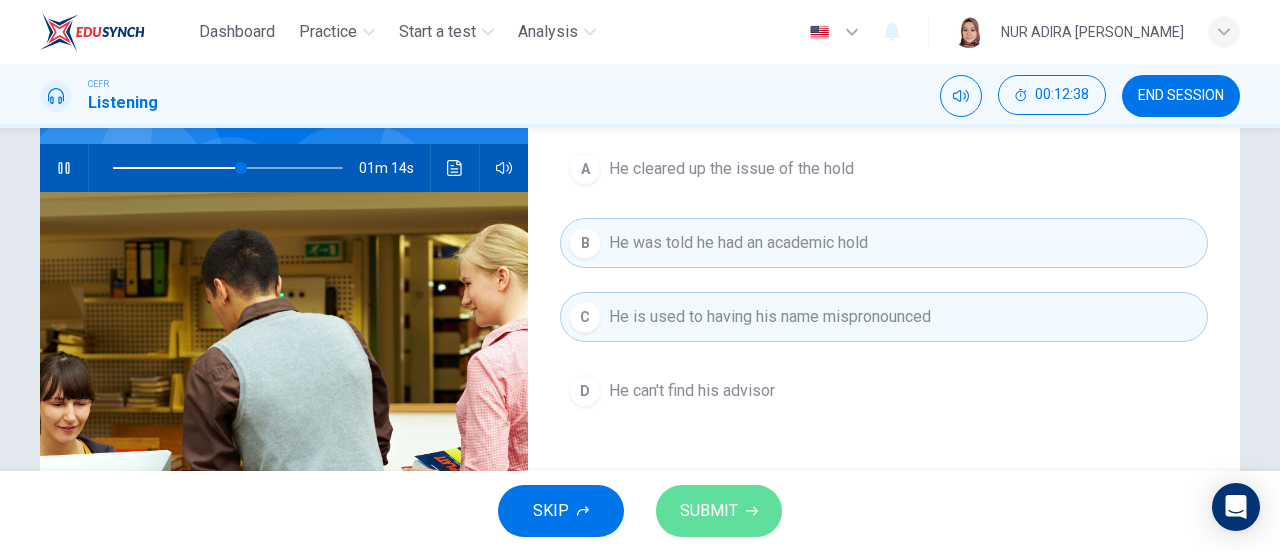 click on "SUBMIT" at bounding box center (719, 511) 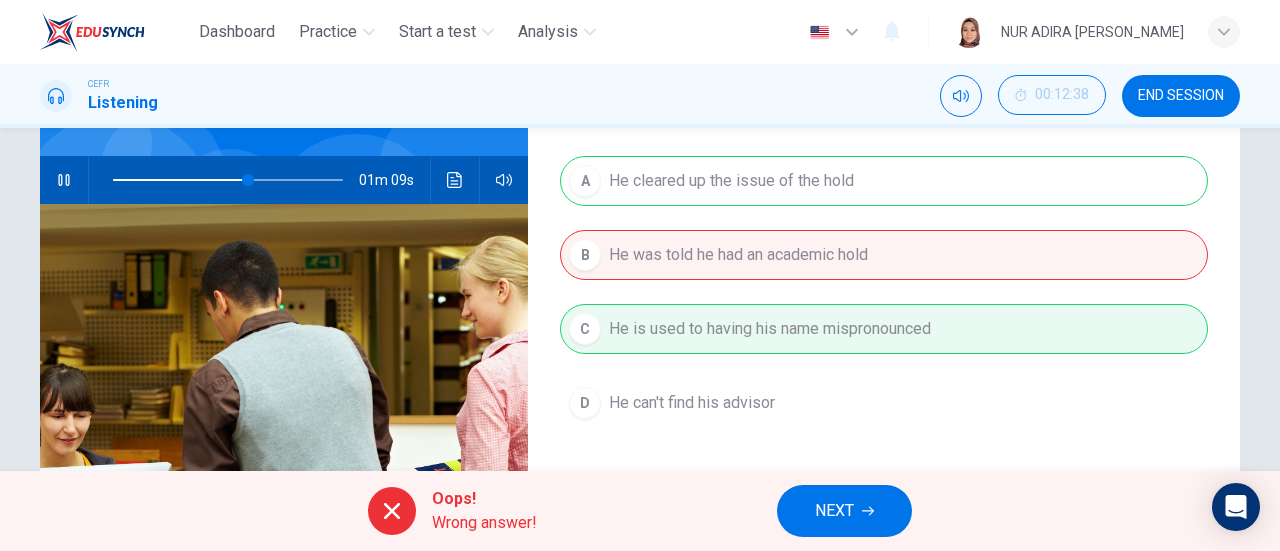 scroll, scrollTop: 187, scrollLeft: 0, axis: vertical 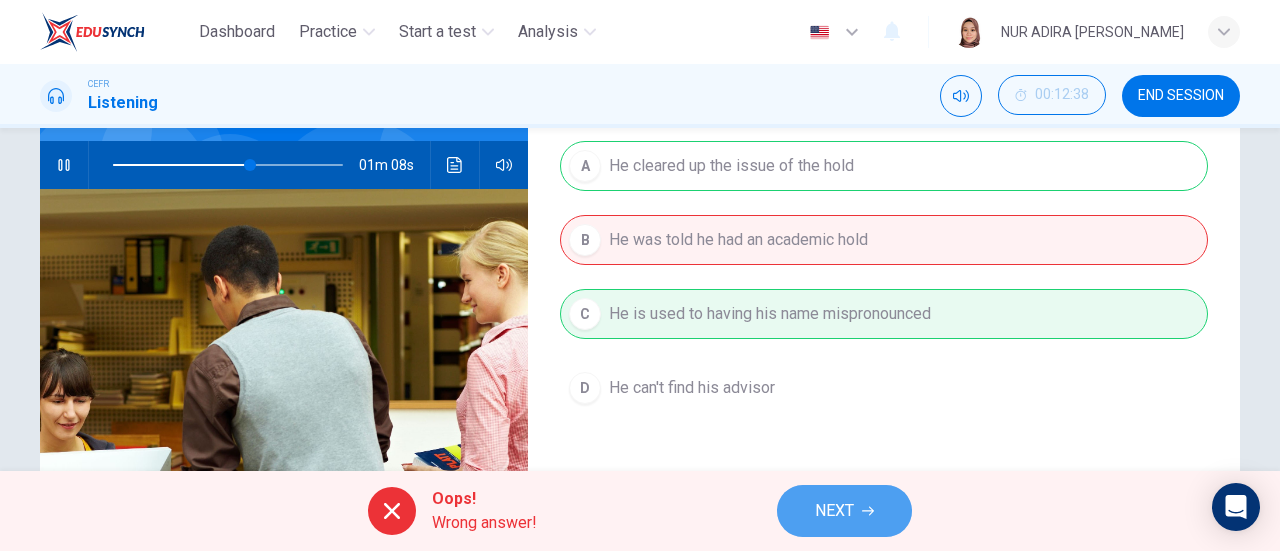 click on "NEXT" at bounding box center (834, 511) 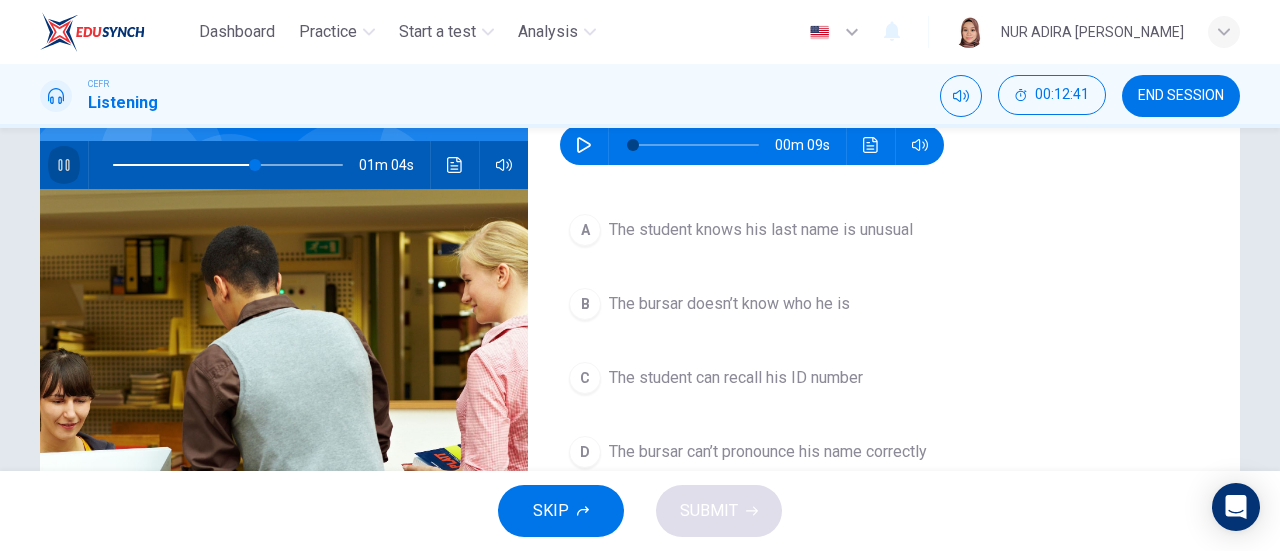 click at bounding box center (64, 165) 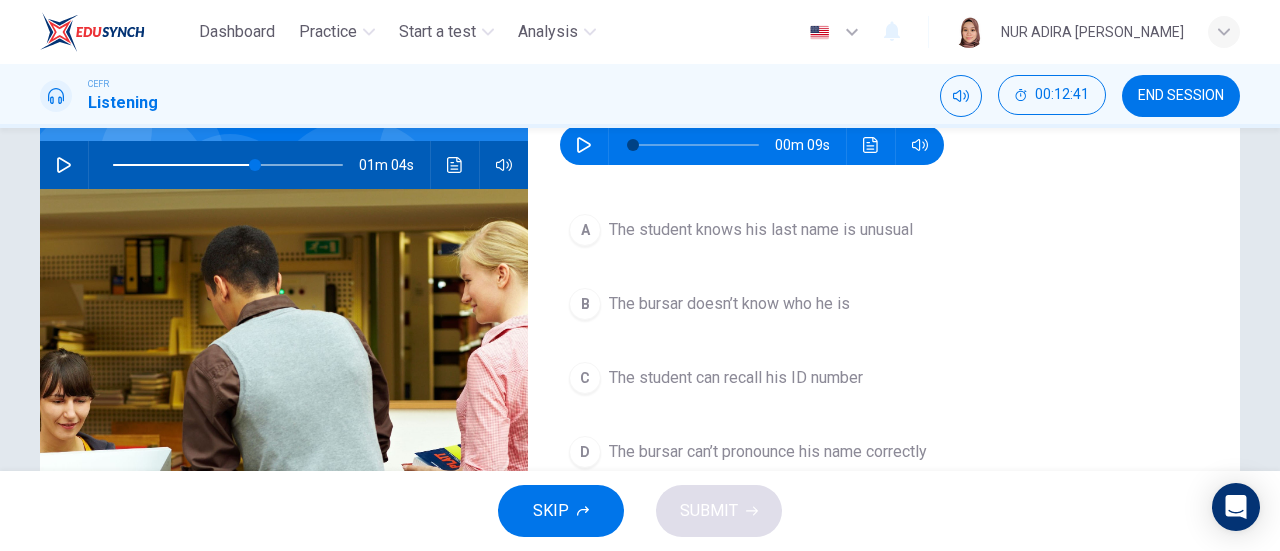 type on "62" 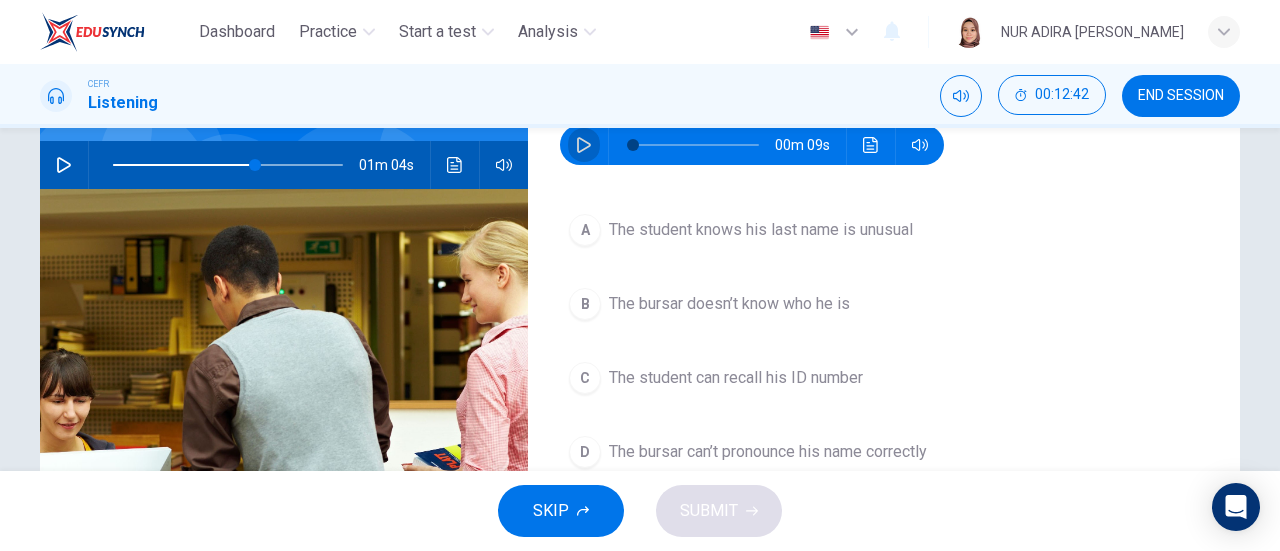 click at bounding box center (584, 145) 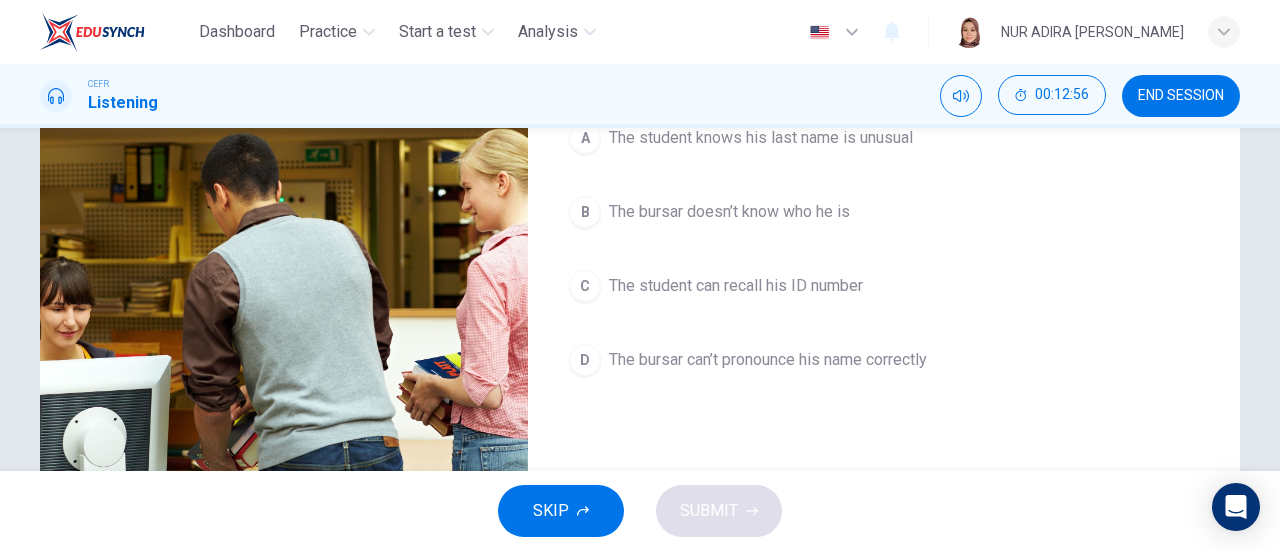 scroll, scrollTop: 133, scrollLeft: 0, axis: vertical 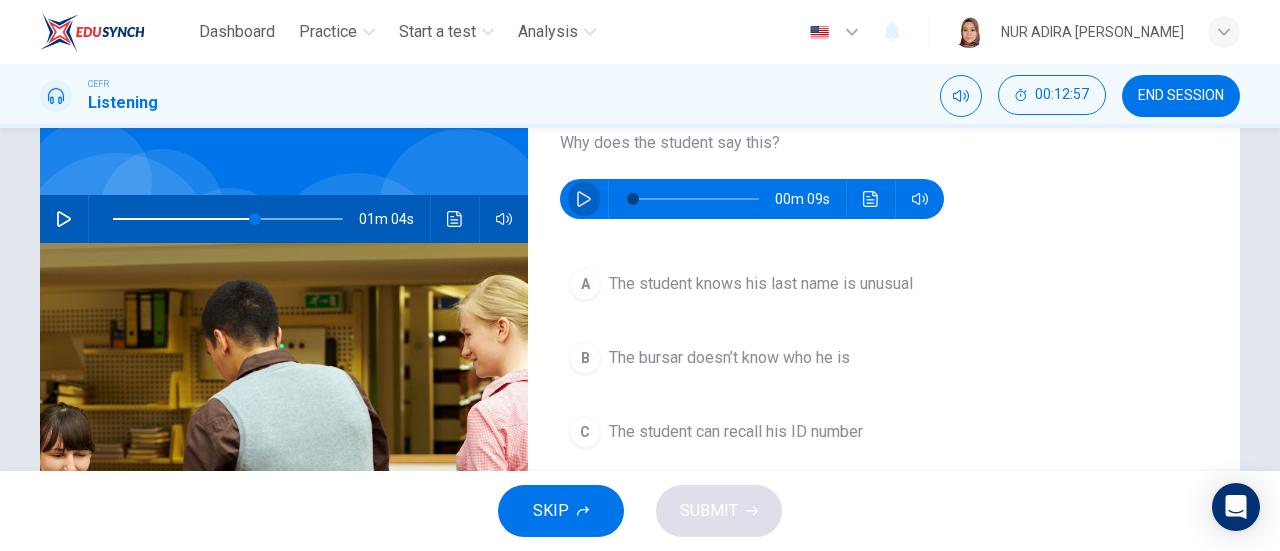 click at bounding box center (584, 199) 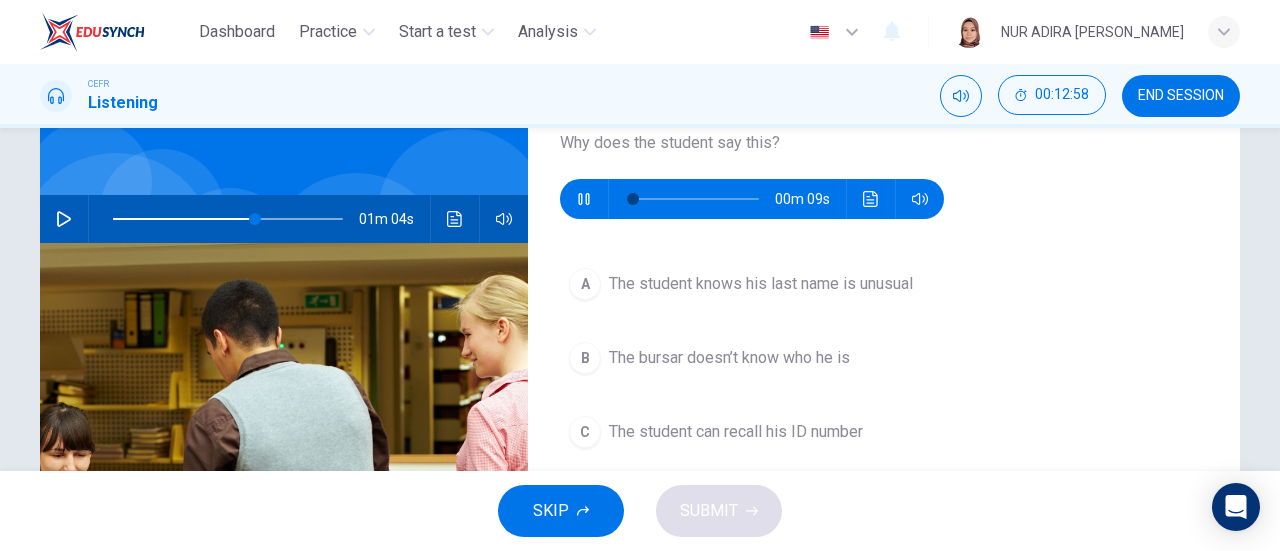 scroll, scrollTop: 246, scrollLeft: 0, axis: vertical 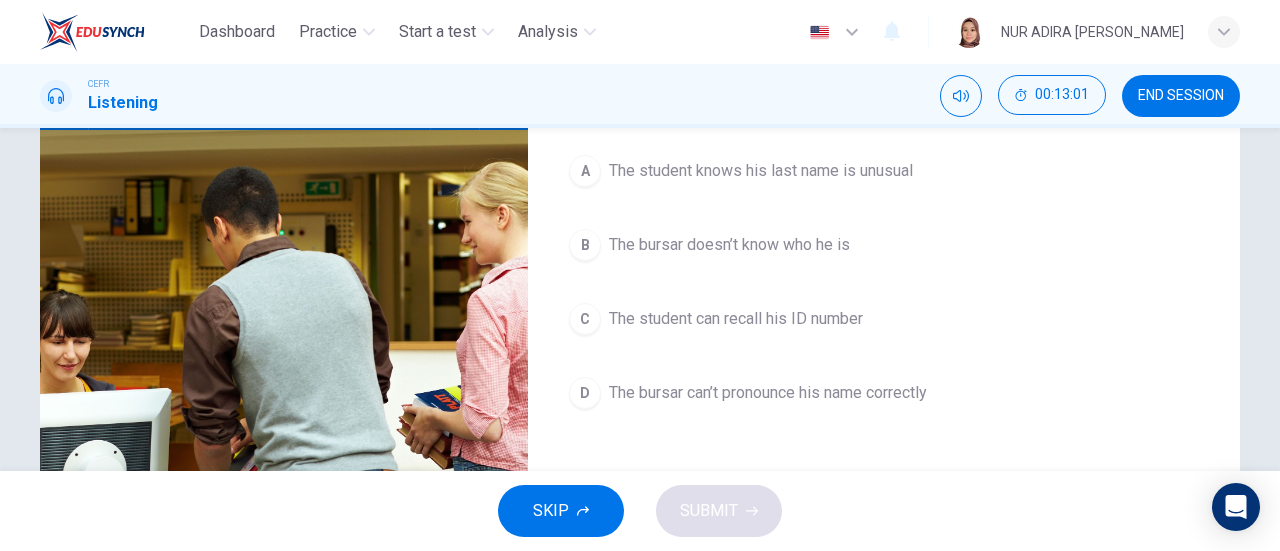 type on "43" 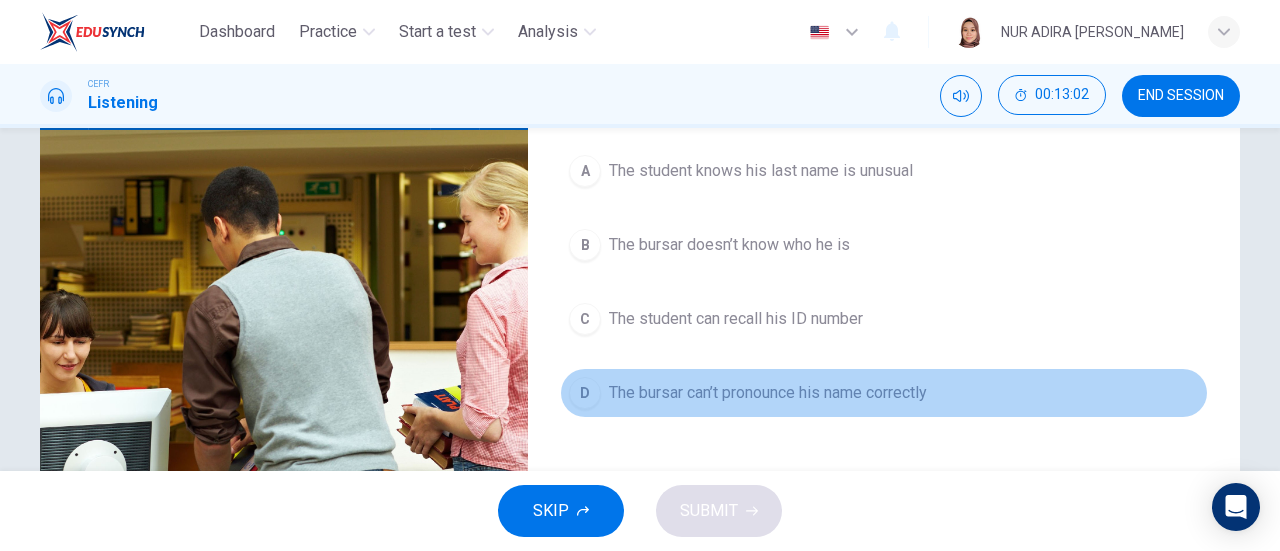 click on "The bursar can’t pronounce his name correctly" at bounding box center (768, 393) 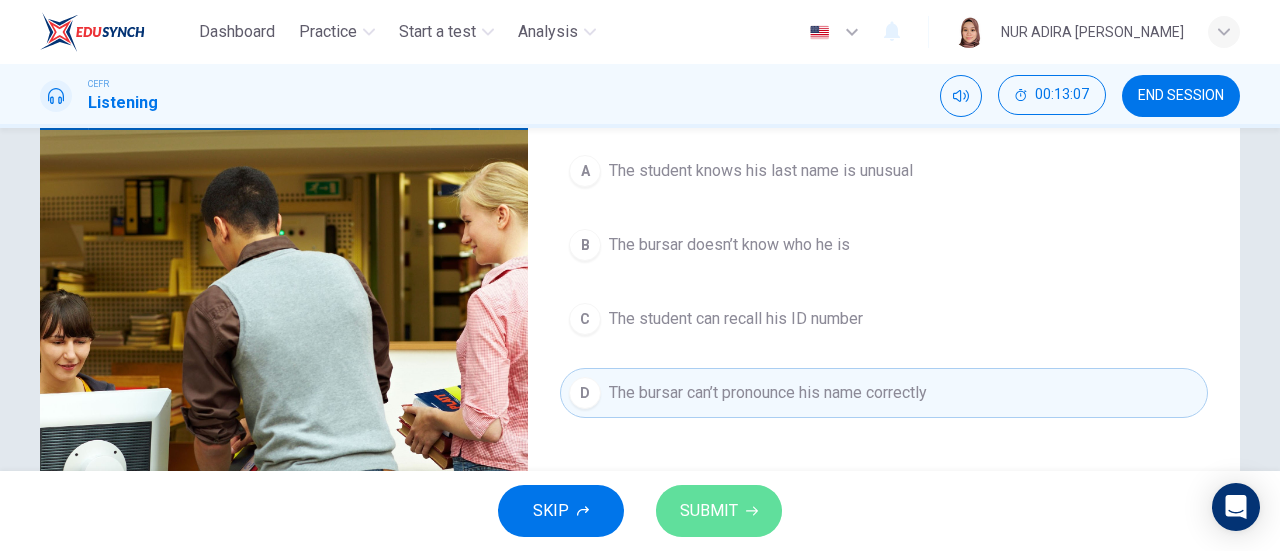 type on "0" 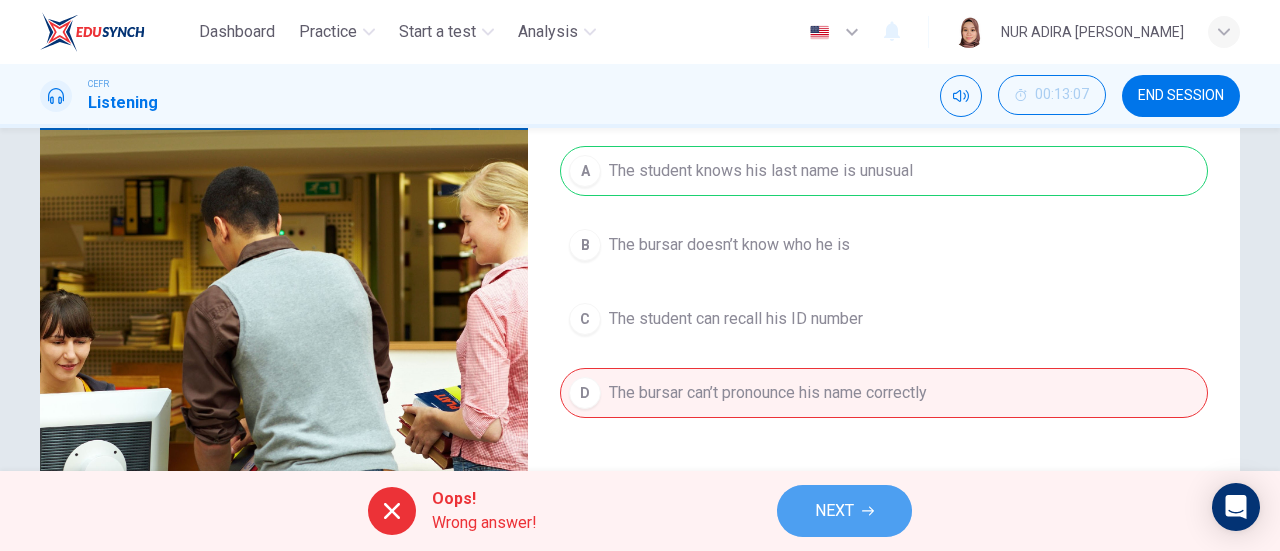 click on "NEXT" at bounding box center (834, 511) 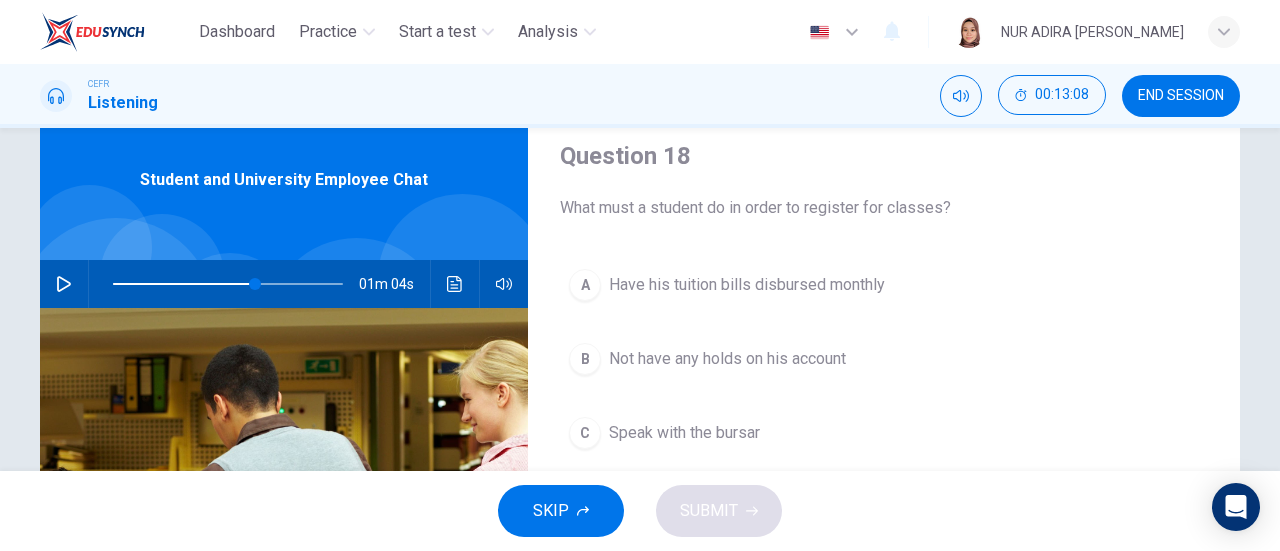 scroll, scrollTop: 74, scrollLeft: 0, axis: vertical 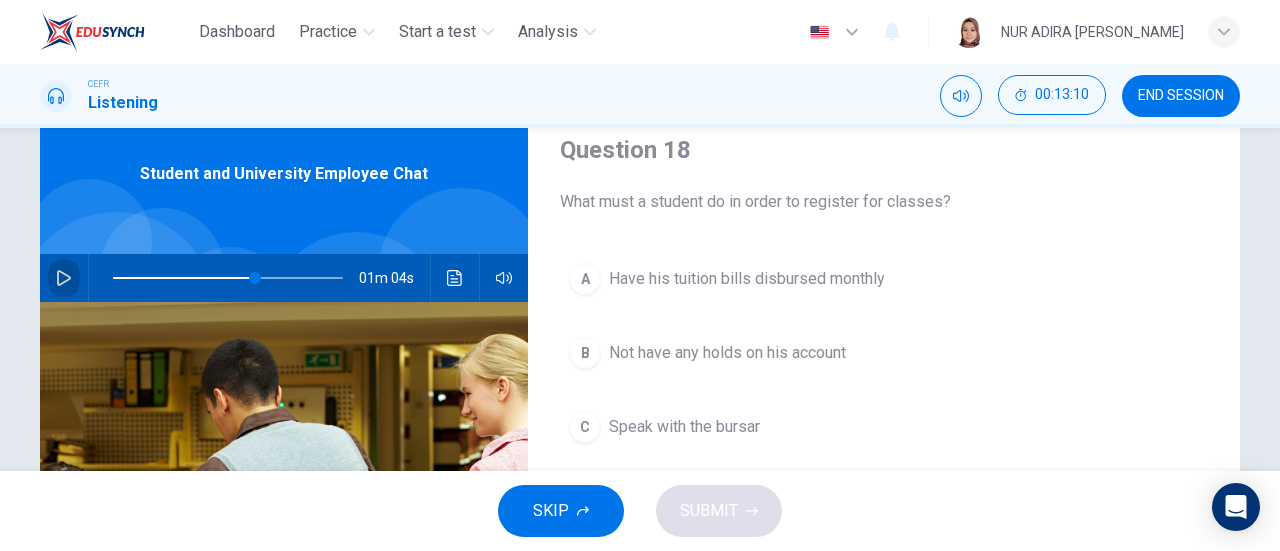 click 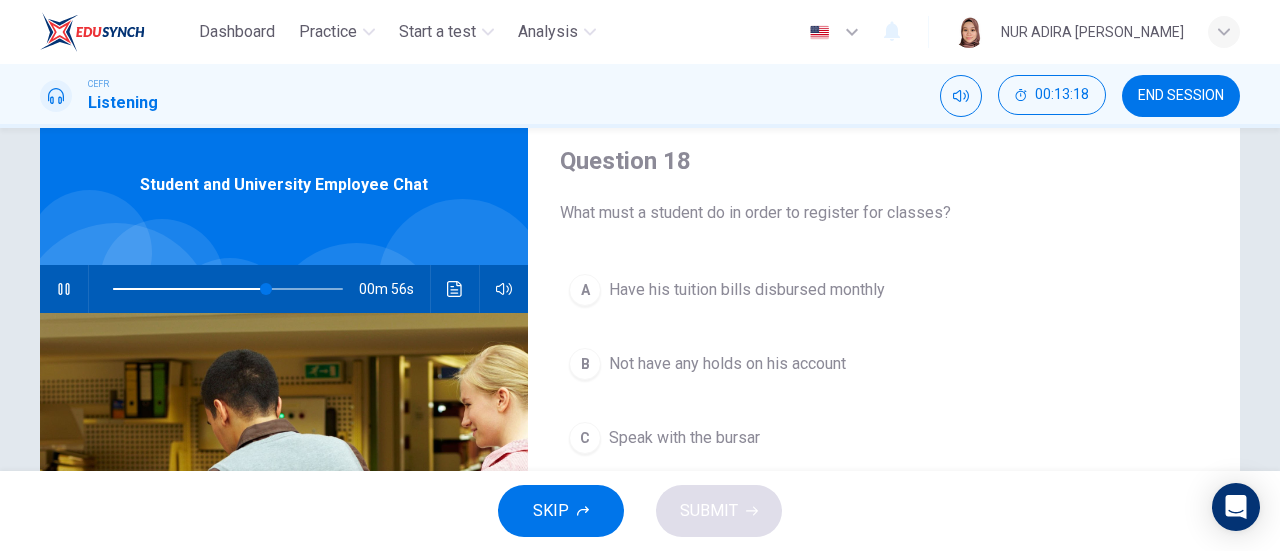 scroll, scrollTop: 66, scrollLeft: 0, axis: vertical 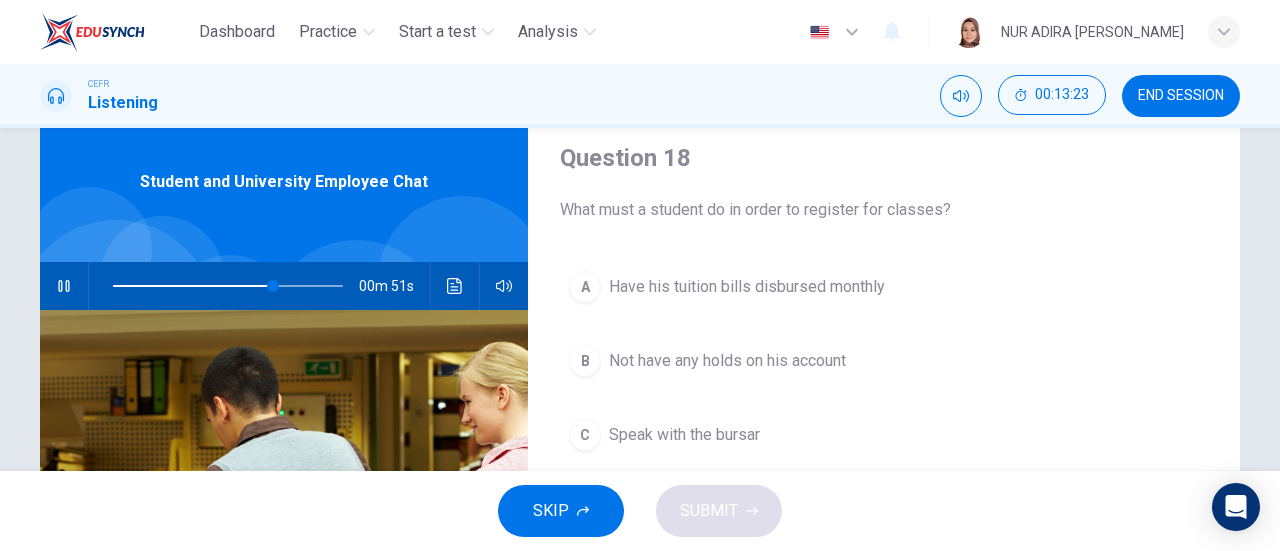 click on "00m 51s" at bounding box center (284, 286) 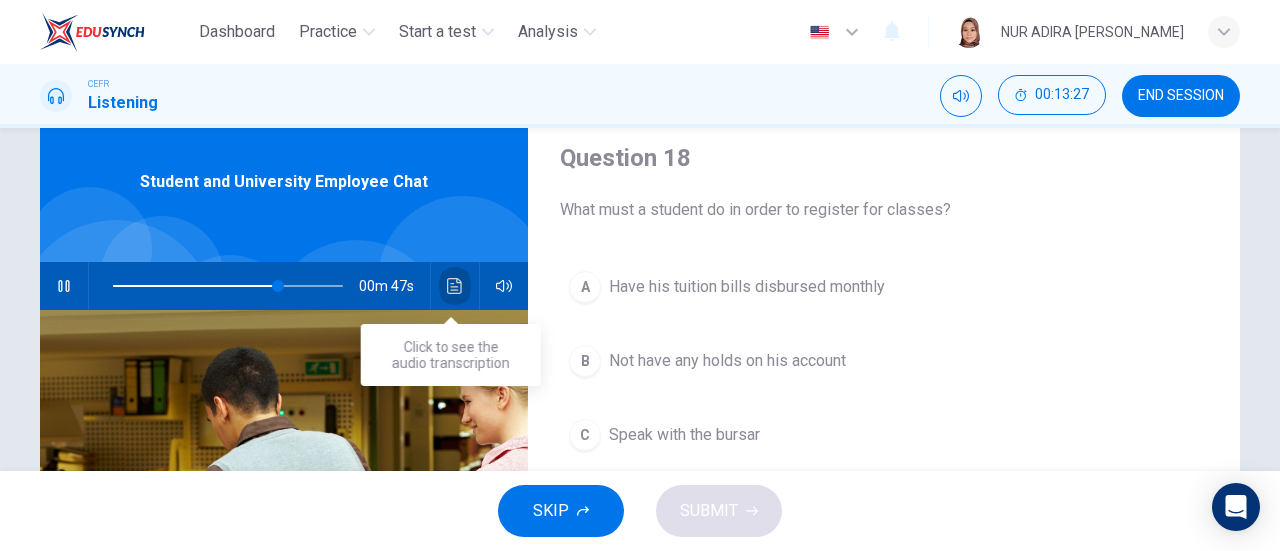 click at bounding box center [455, 286] 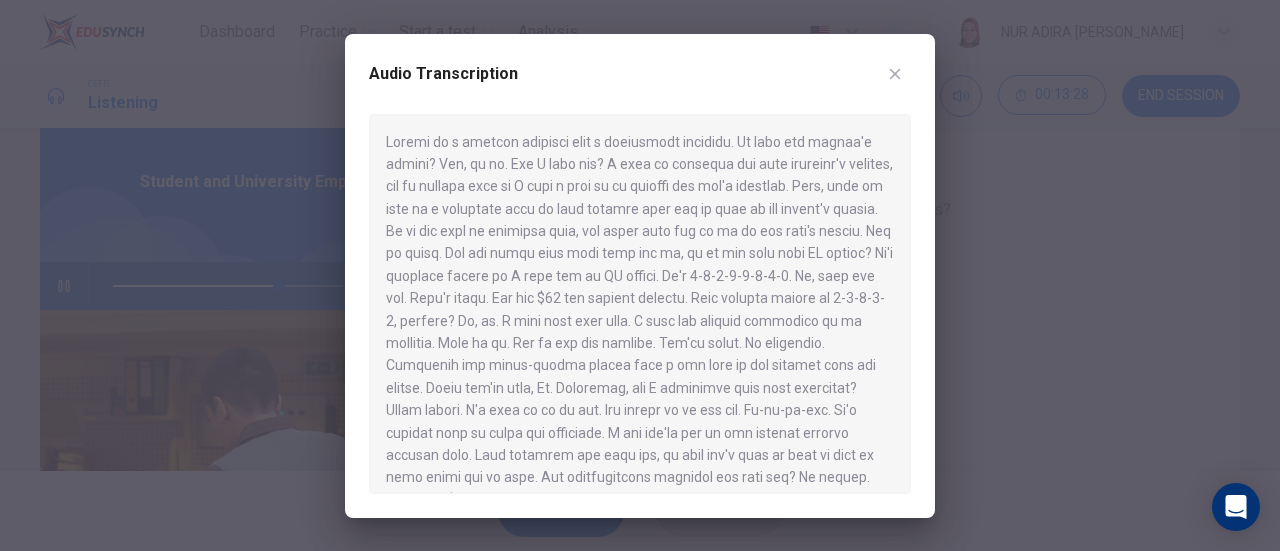 scroll, scrollTop: 235, scrollLeft: 0, axis: vertical 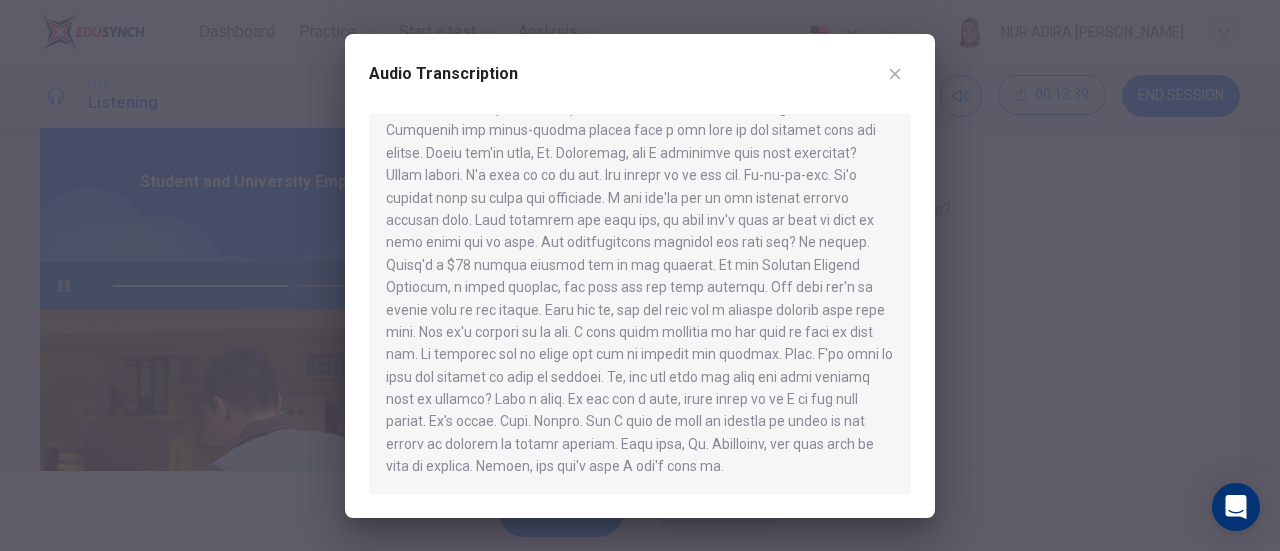 click 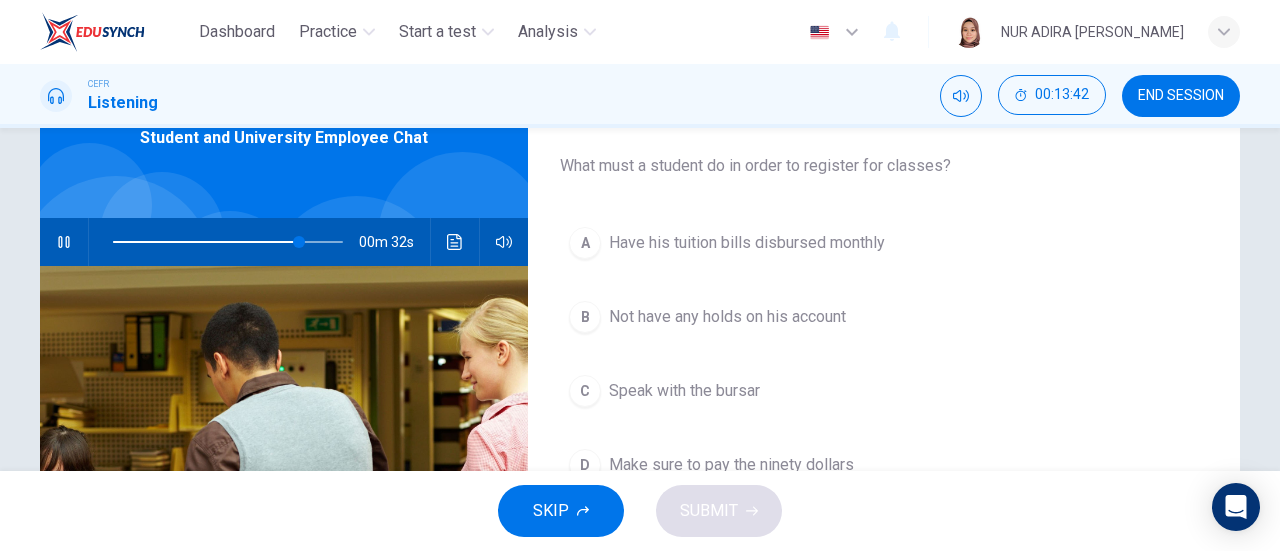 scroll, scrollTop: 111, scrollLeft: 0, axis: vertical 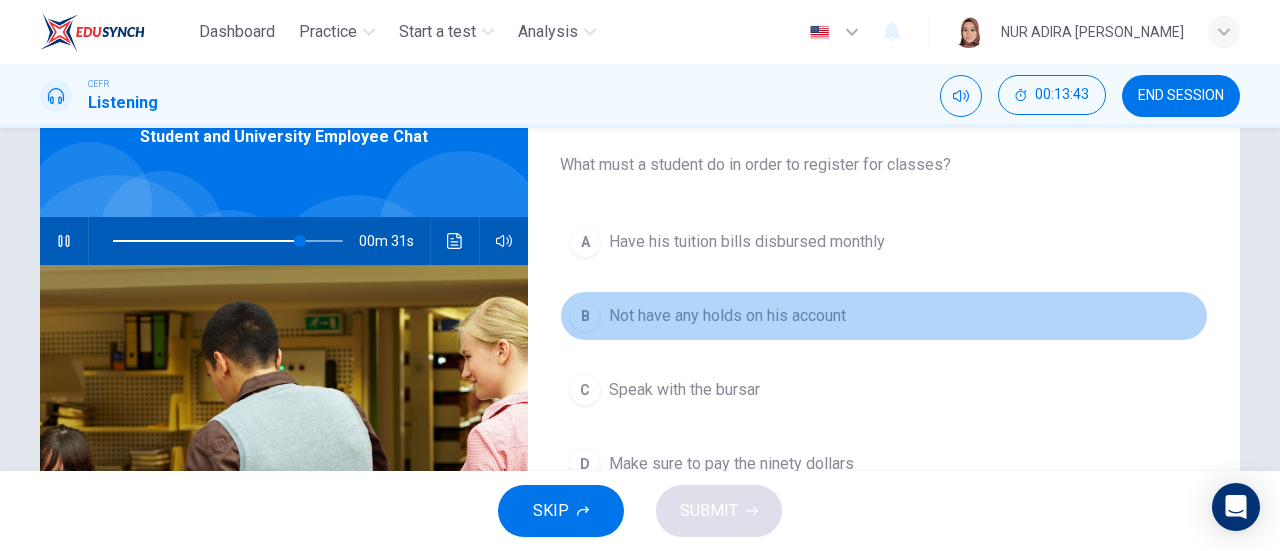 click on "Not have any holds on his account" at bounding box center [727, 316] 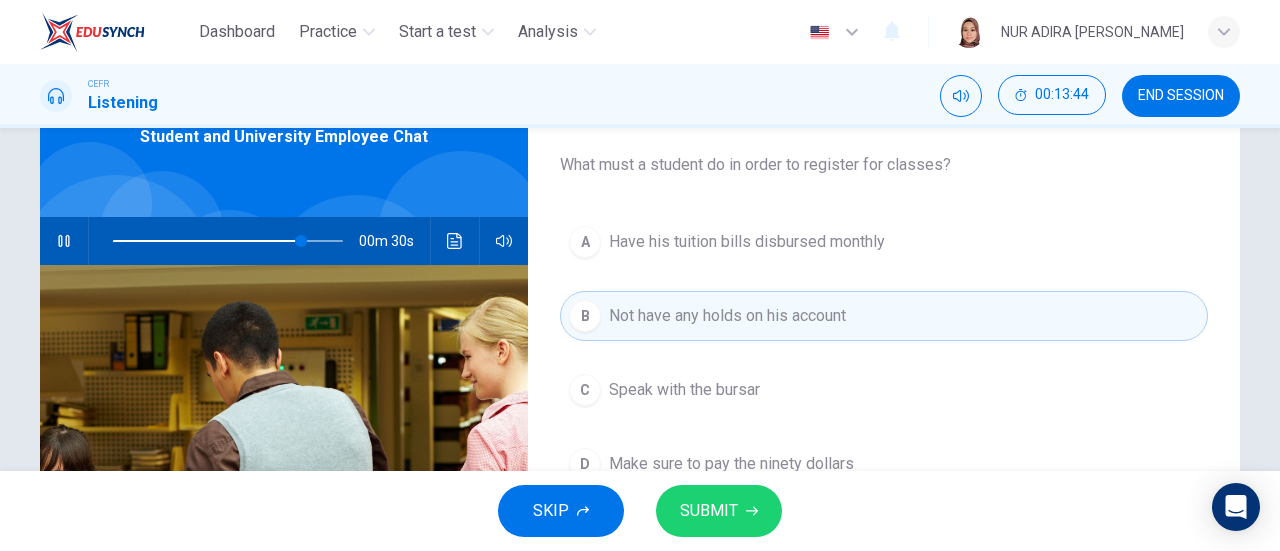 click on "SUBMIT" at bounding box center [719, 511] 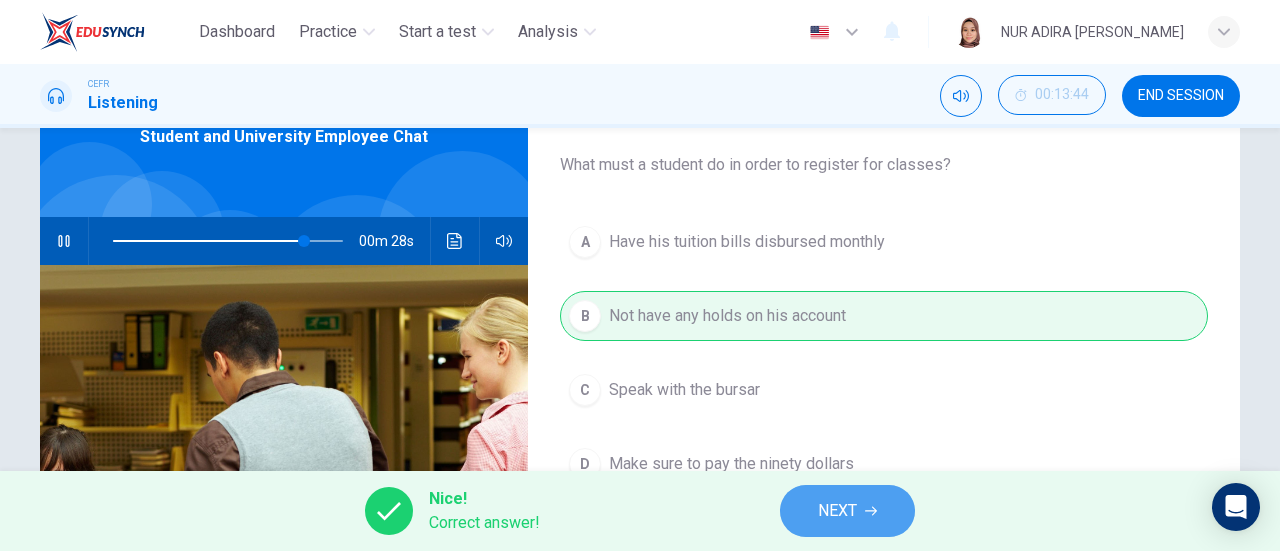 click on "NEXT" at bounding box center (847, 511) 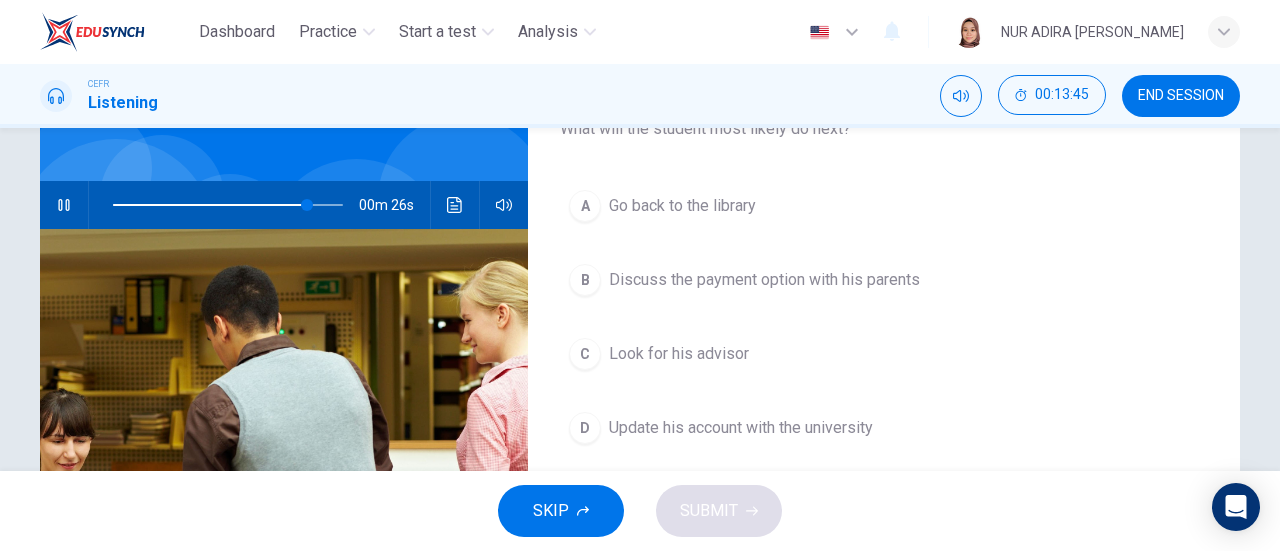 scroll, scrollTop: 148, scrollLeft: 0, axis: vertical 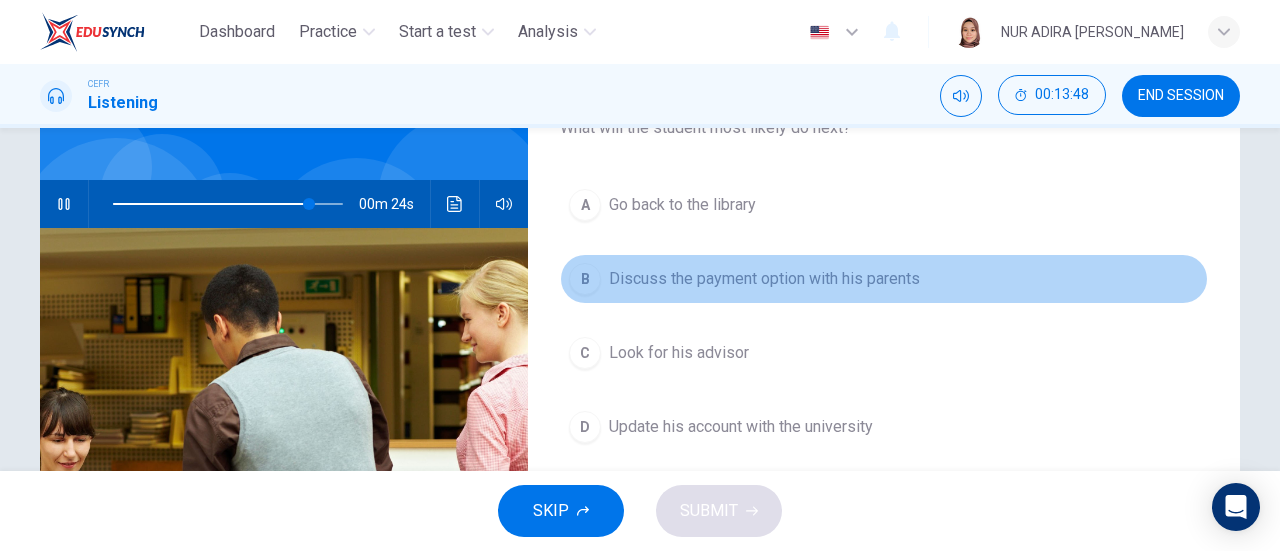 click on "Discuss the payment option with his parents" at bounding box center [764, 279] 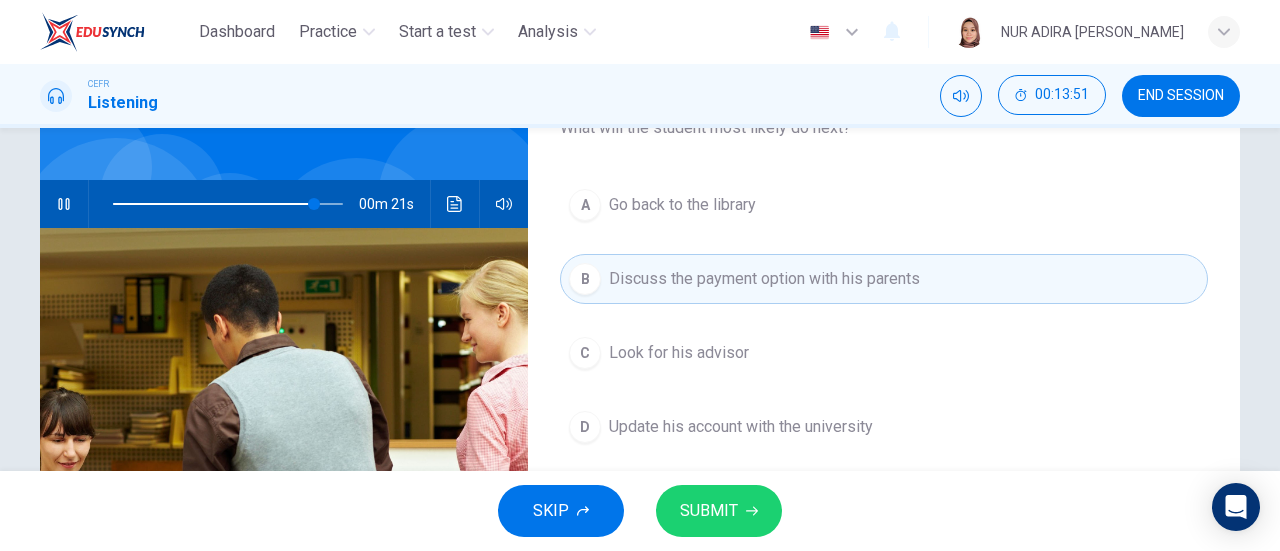 click on "SUBMIT" at bounding box center (709, 511) 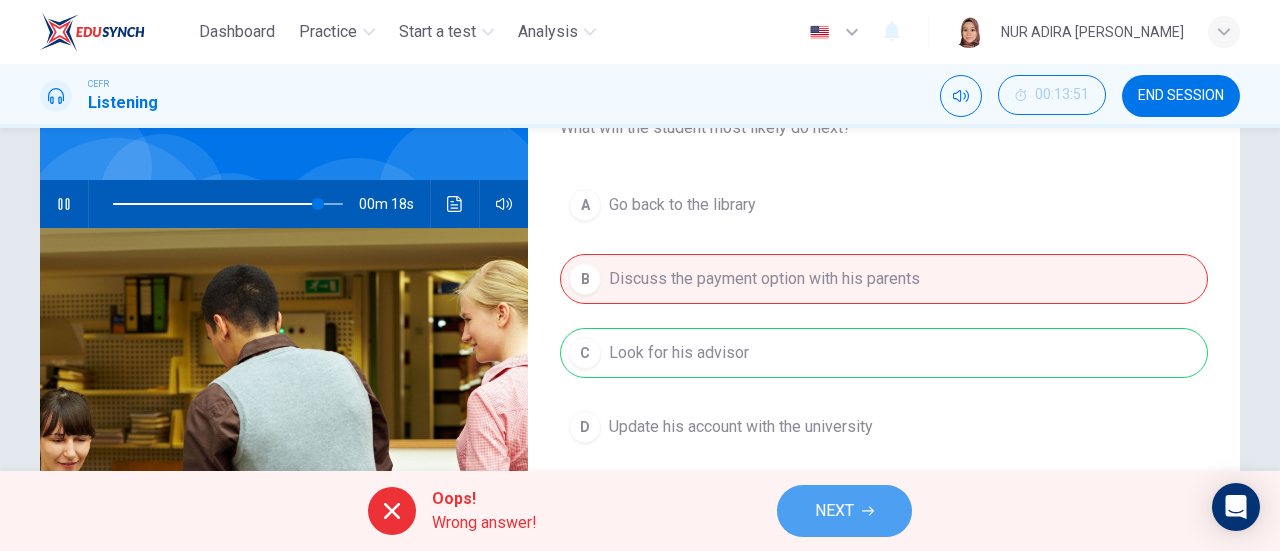 click on "NEXT" at bounding box center [834, 511] 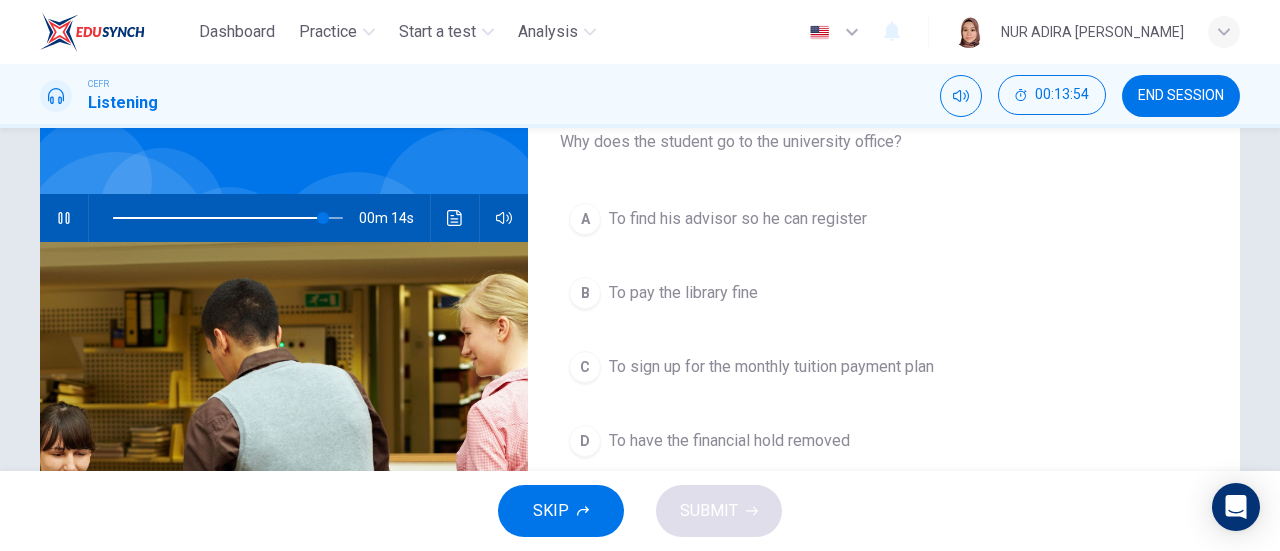 scroll, scrollTop: 138, scrollLeft: 0, axis: vertical 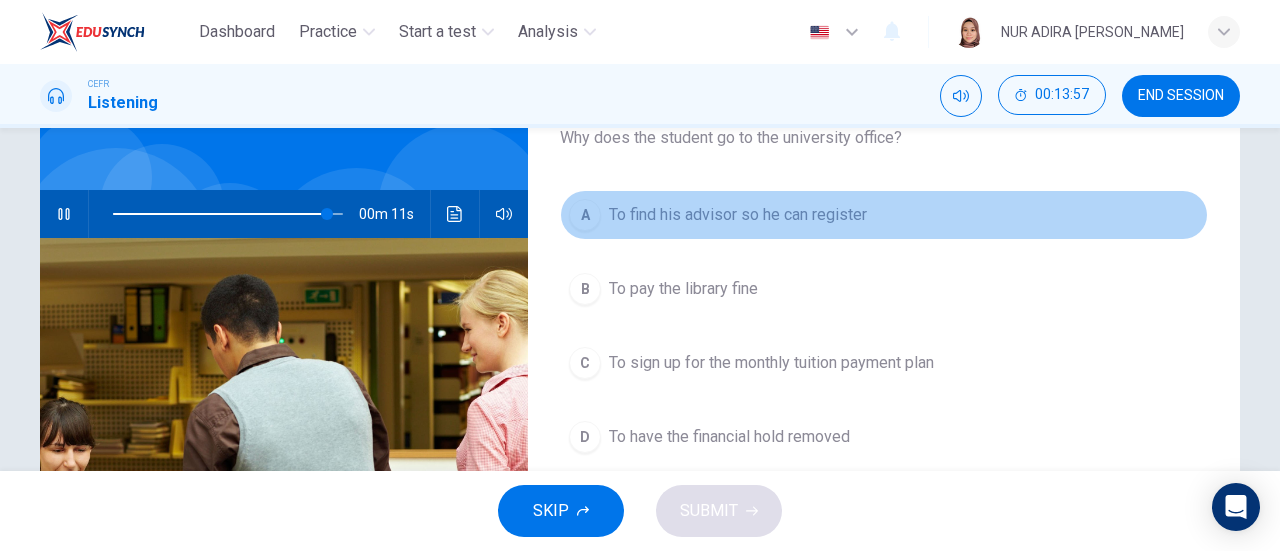 click on "To find his advisor so he can register" at bounding box center [738, 215] 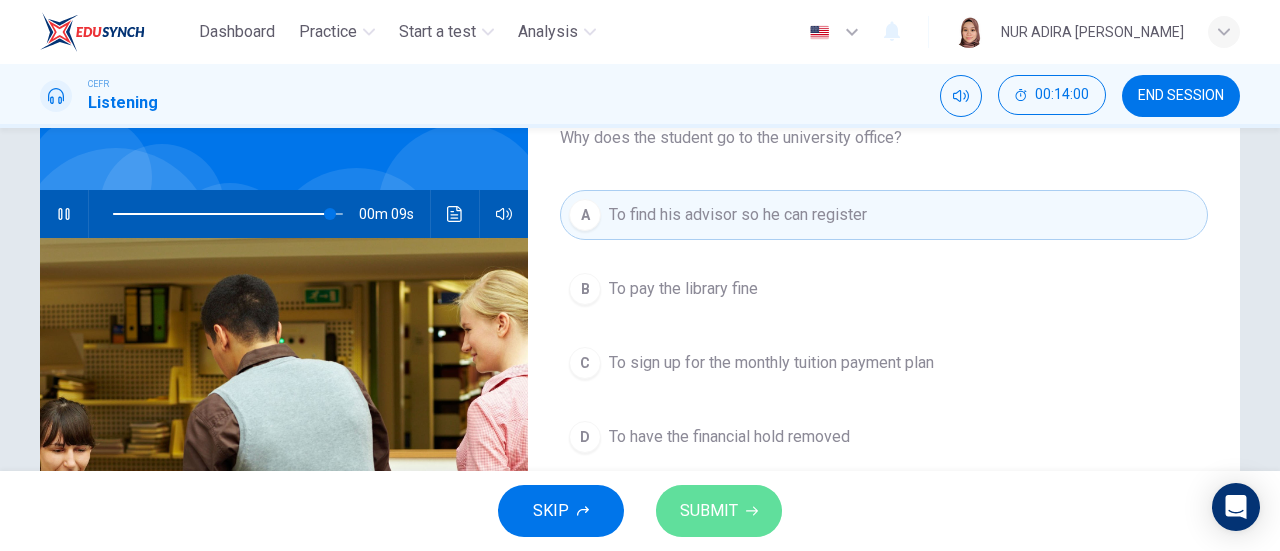 click on "SUBMIT" at bounding box center [709, 511] 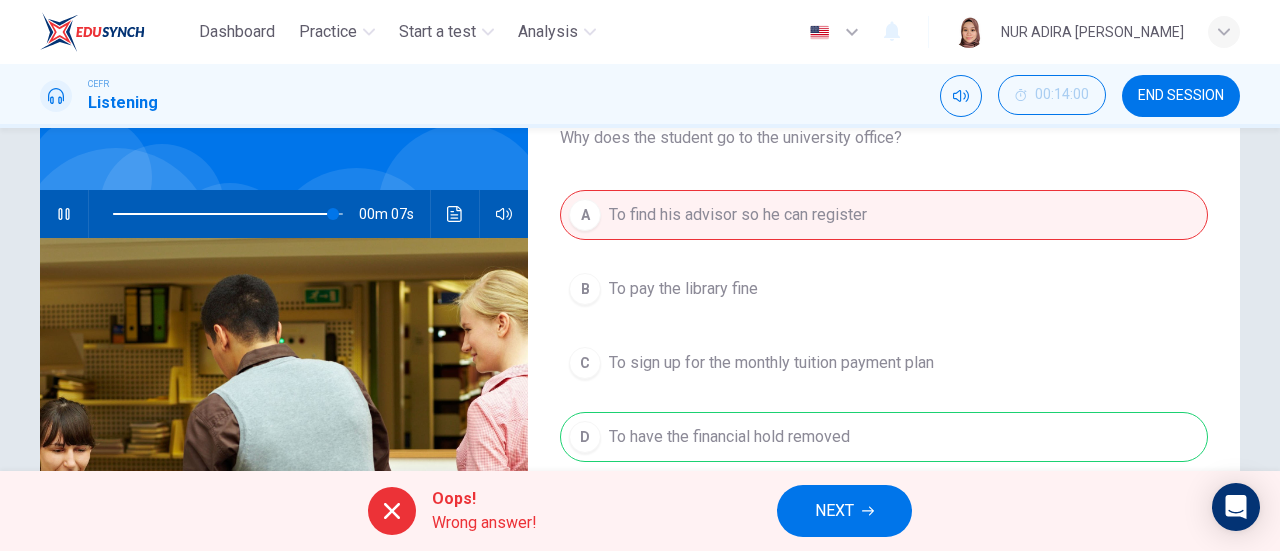 type on "96" 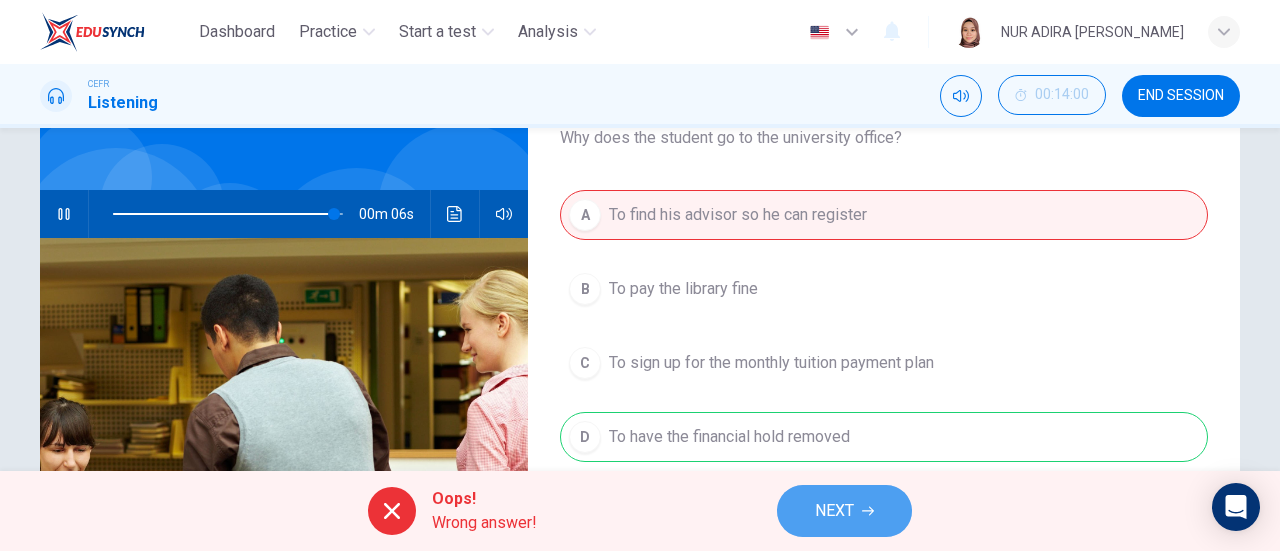 click on "NEXT" at bounding box center (844, 511) 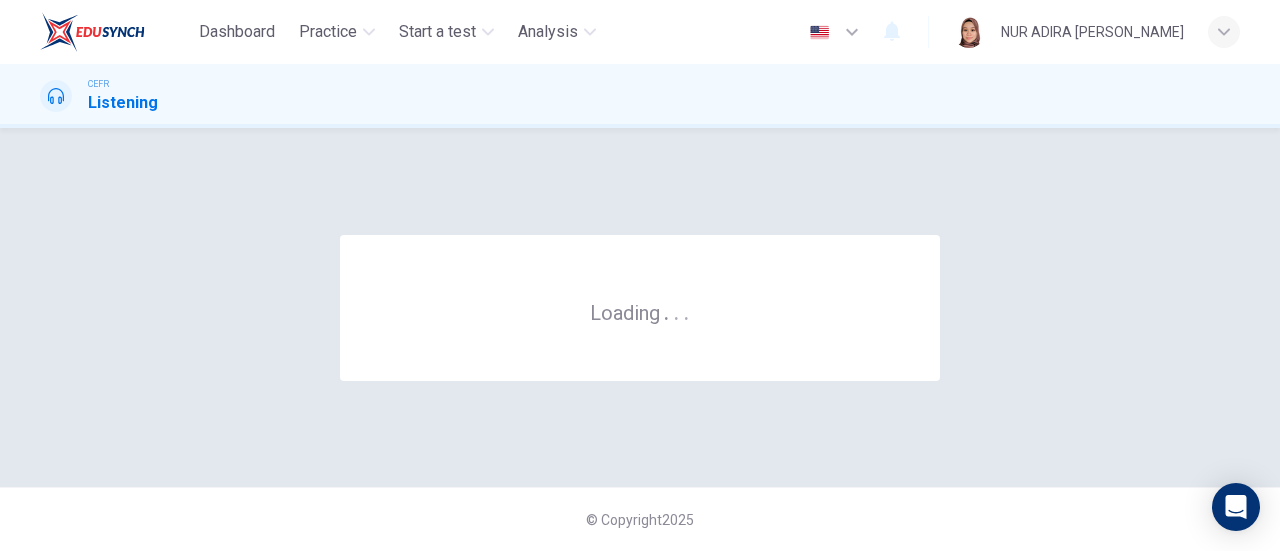 scroll, scrollTop: 0, scrollLeft: 0, axis: both 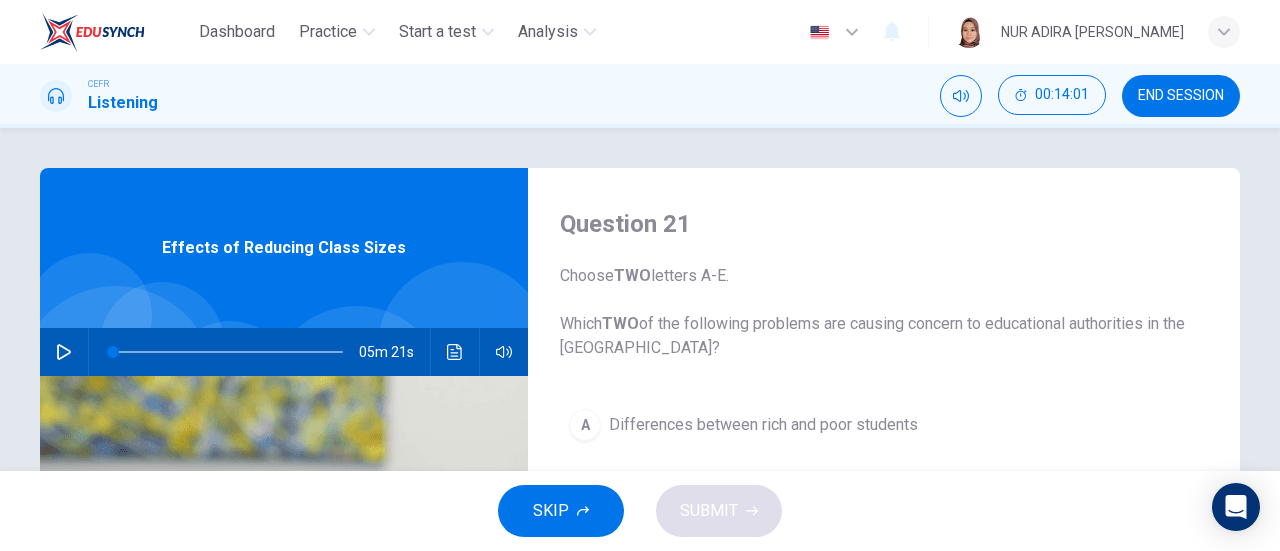 click 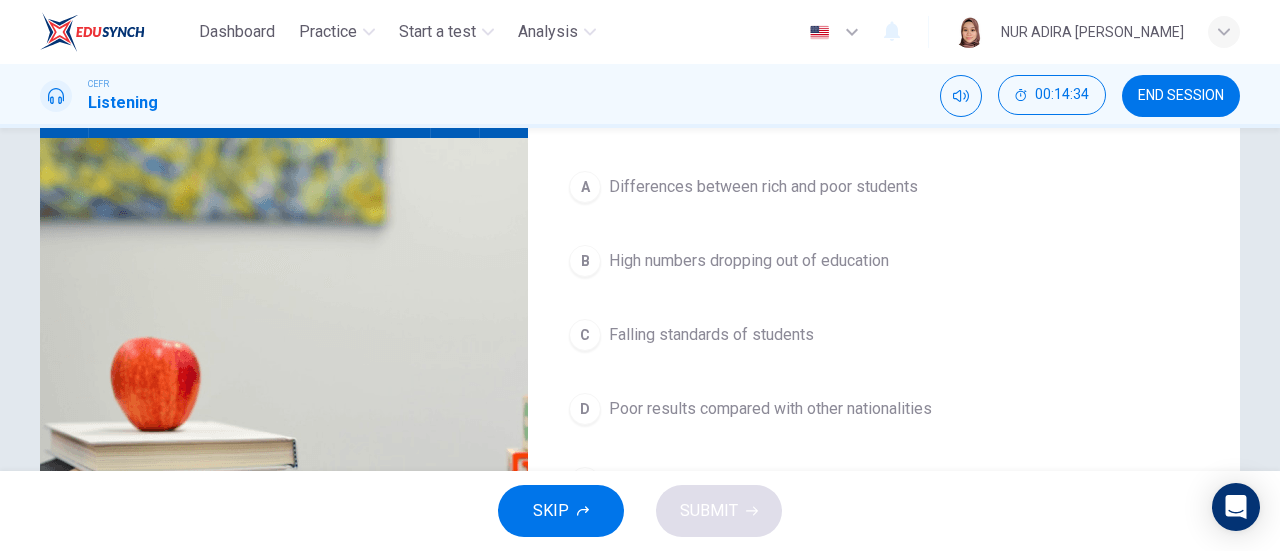 scroll, scrollTop: 239, scrollLeft: 0, axis: vertical 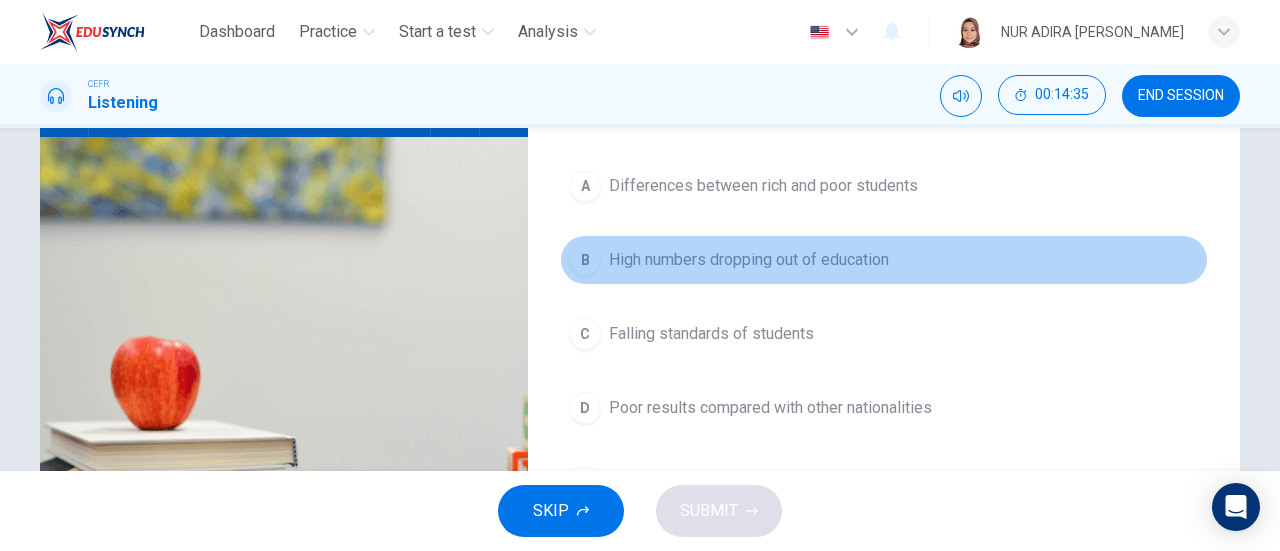 click on "B High numbers dropping out of education" at bounding box center (884, 260) 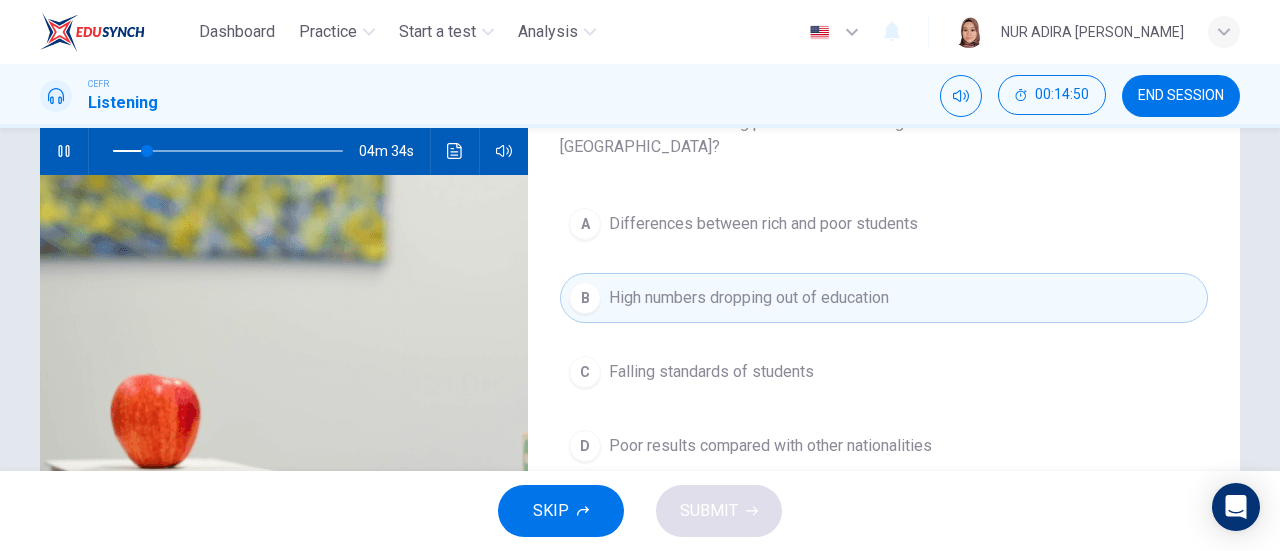 scroll, scrollTop: 203, scrollLeft: 0, axis: vertical 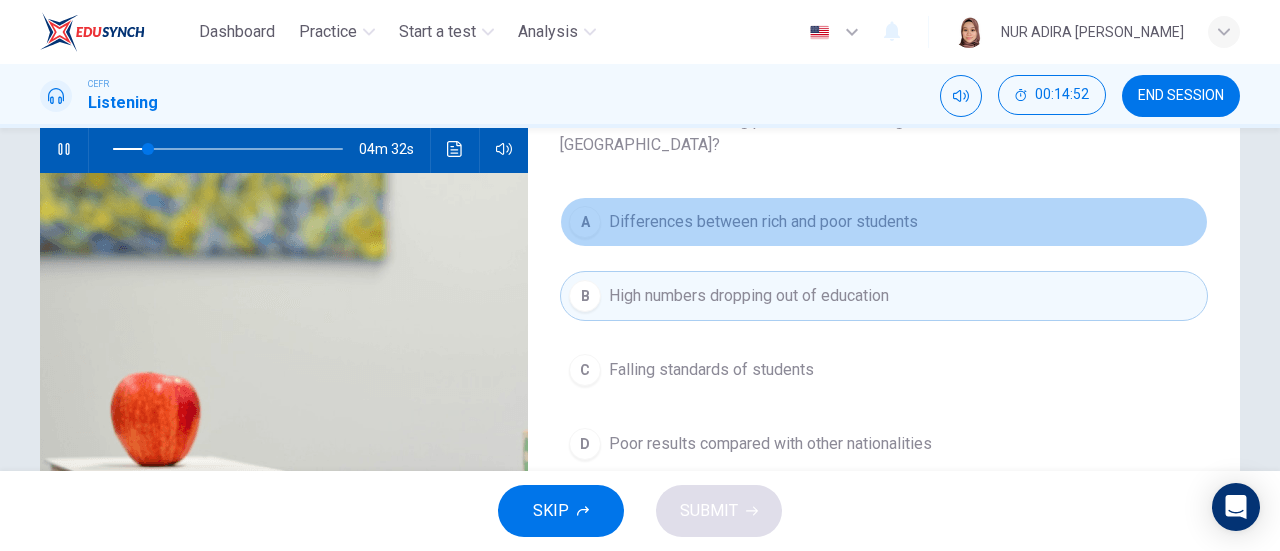 click on "Differences between rich and poor students" at bounding box center (763, 222) 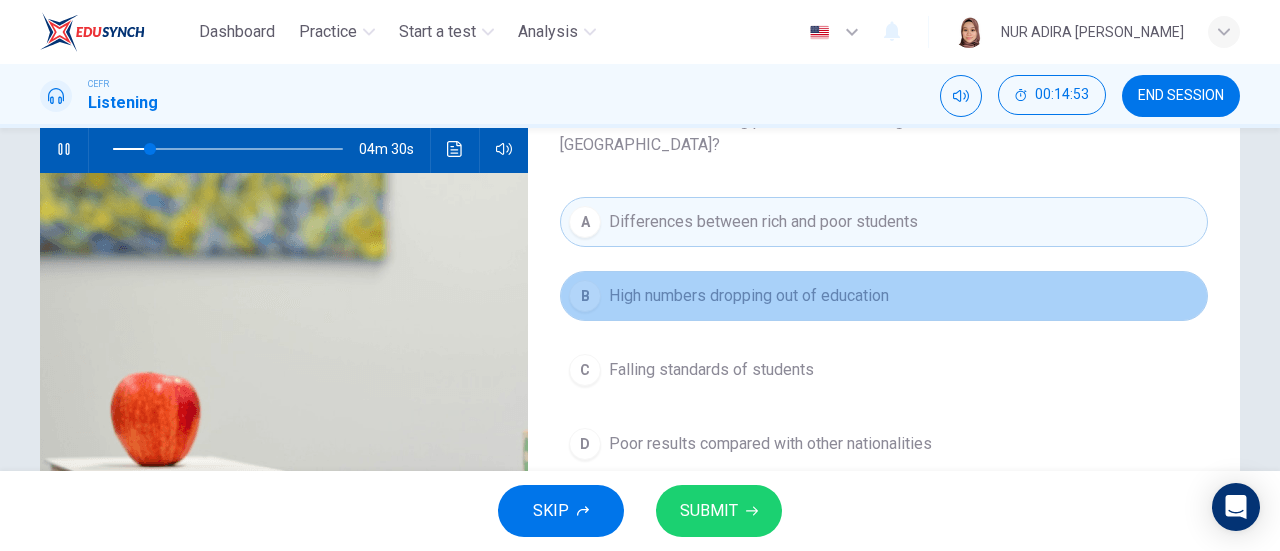 click on "B High numbers dropping out of education" at bounding box center [884, 296] 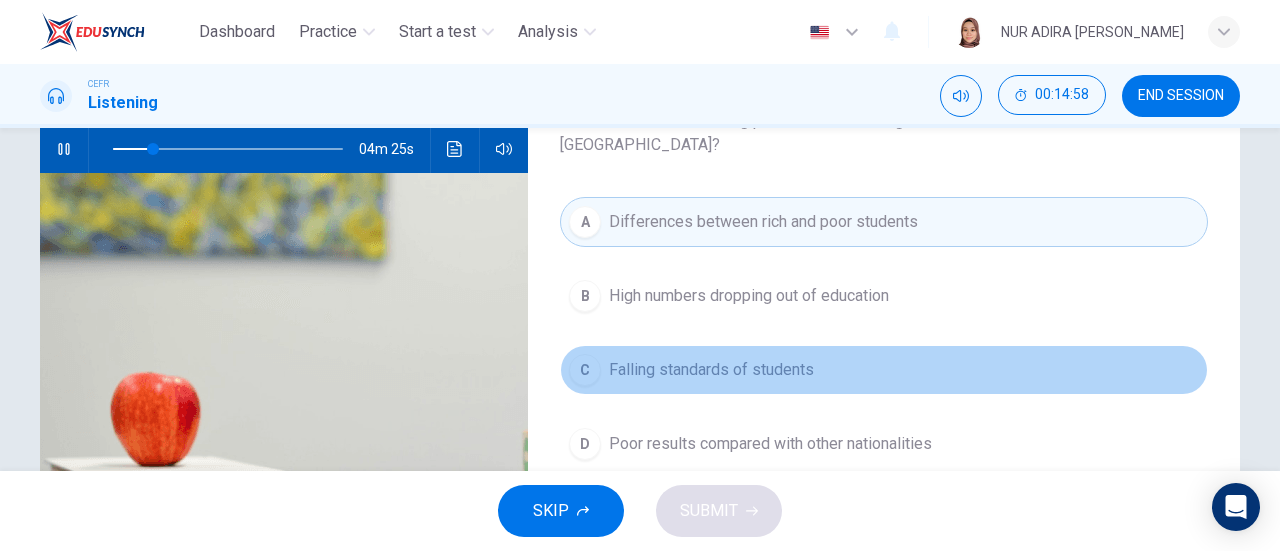 click on "Falling standards of students" at bounding box center (711, 370) 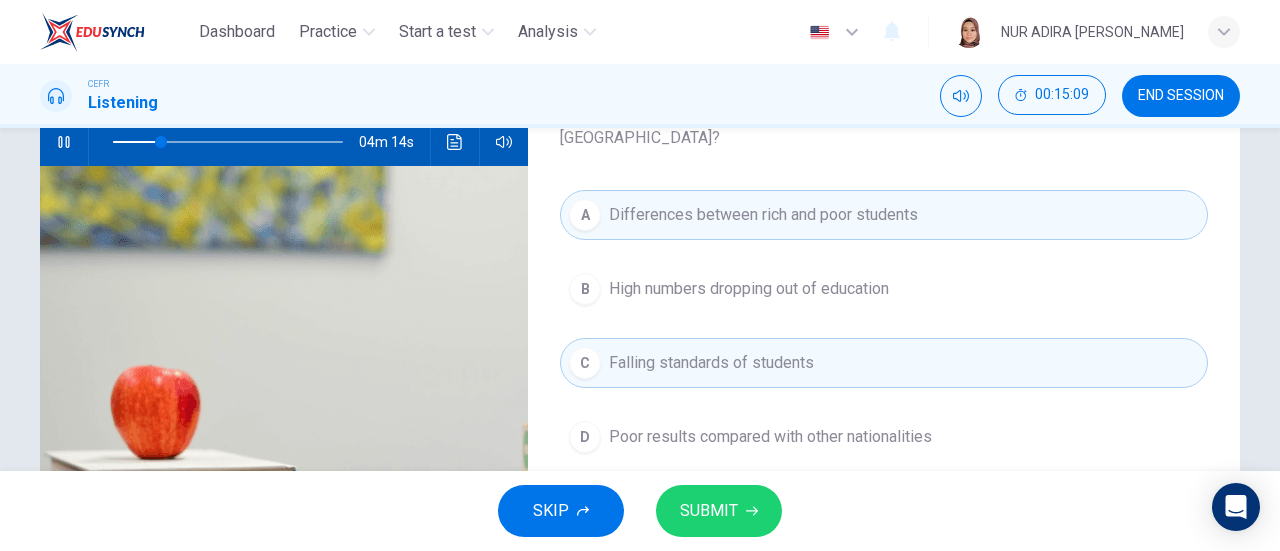scroll, scrollTop: 211, scrollLeft: 0, axis: vertical 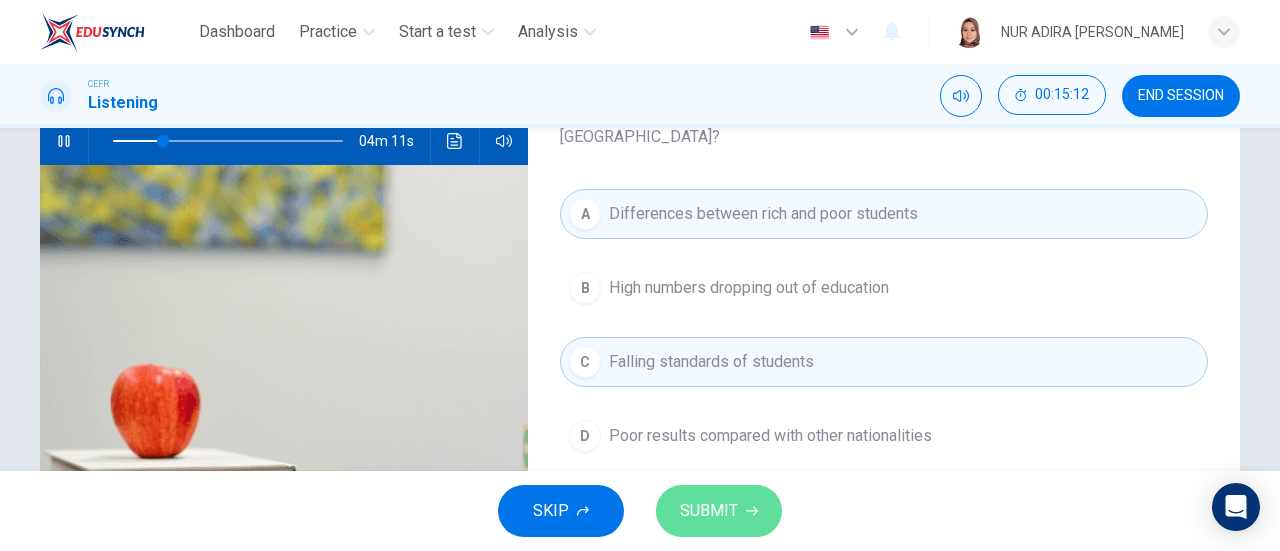 click on "SUBMIT" at bounding box center [709, 511] 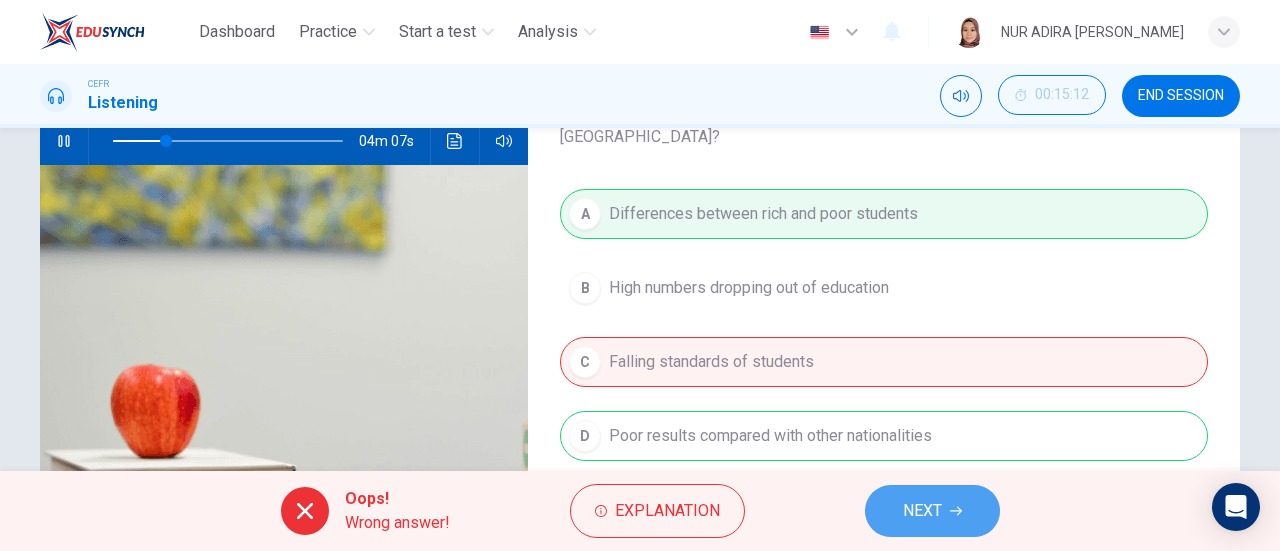 click on "NEXT" at bounding box center [922, 511] 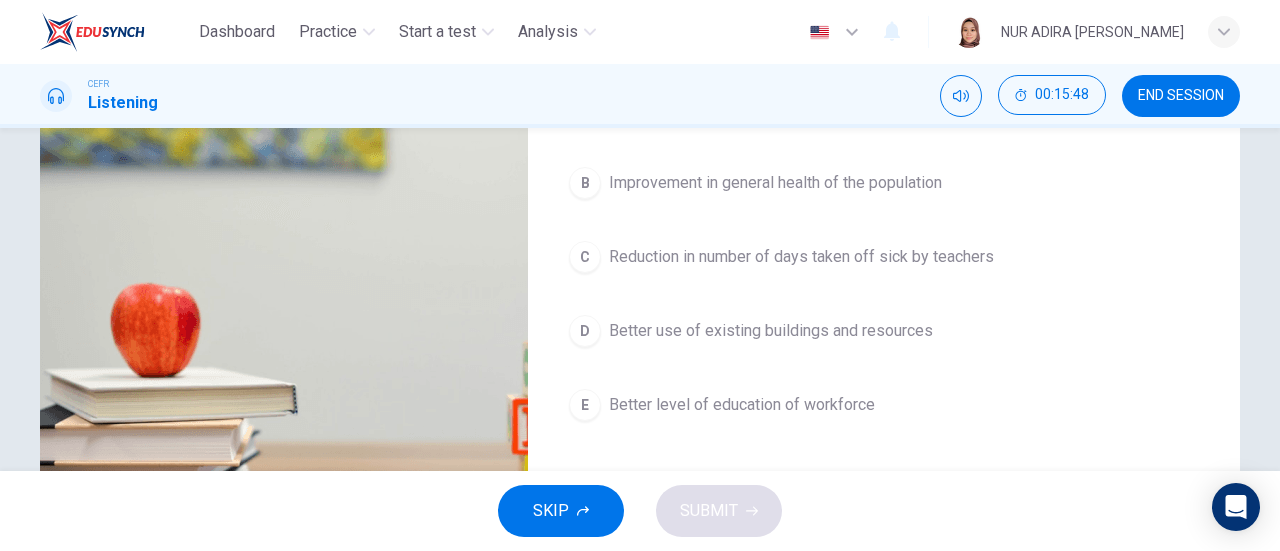 scroll, scrollTop: 291, scrollLeft: 0, axis: vertical 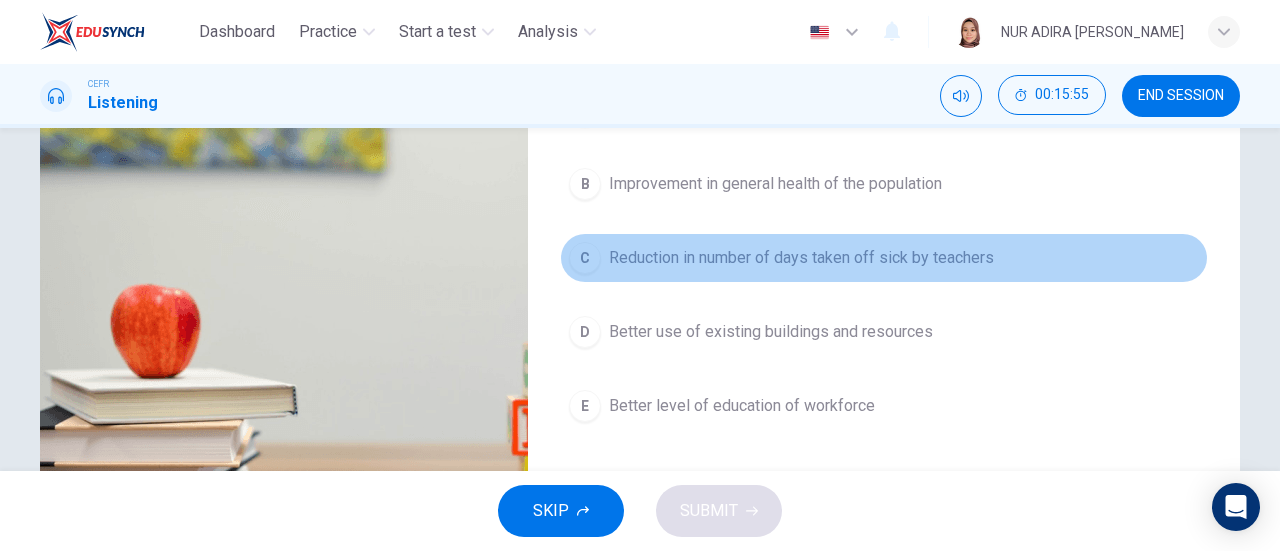 click on "Reduction in number of days taken off sick by teachers" at bounding box center (801, 258) 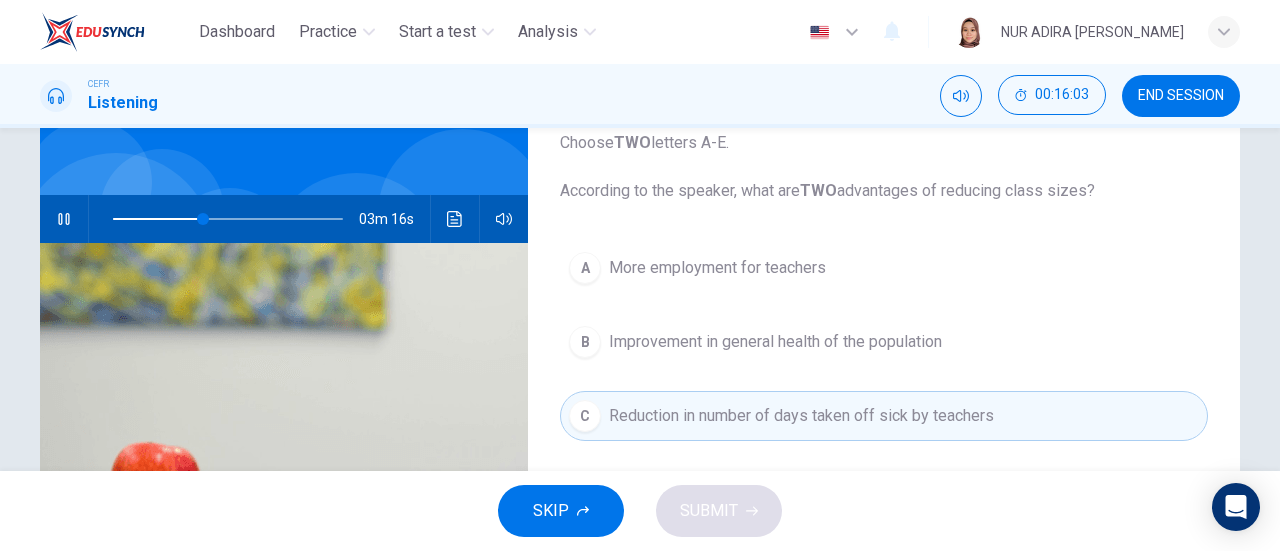 scroll, scrollTop: 290, scrollLeft: 0, axis: vertical 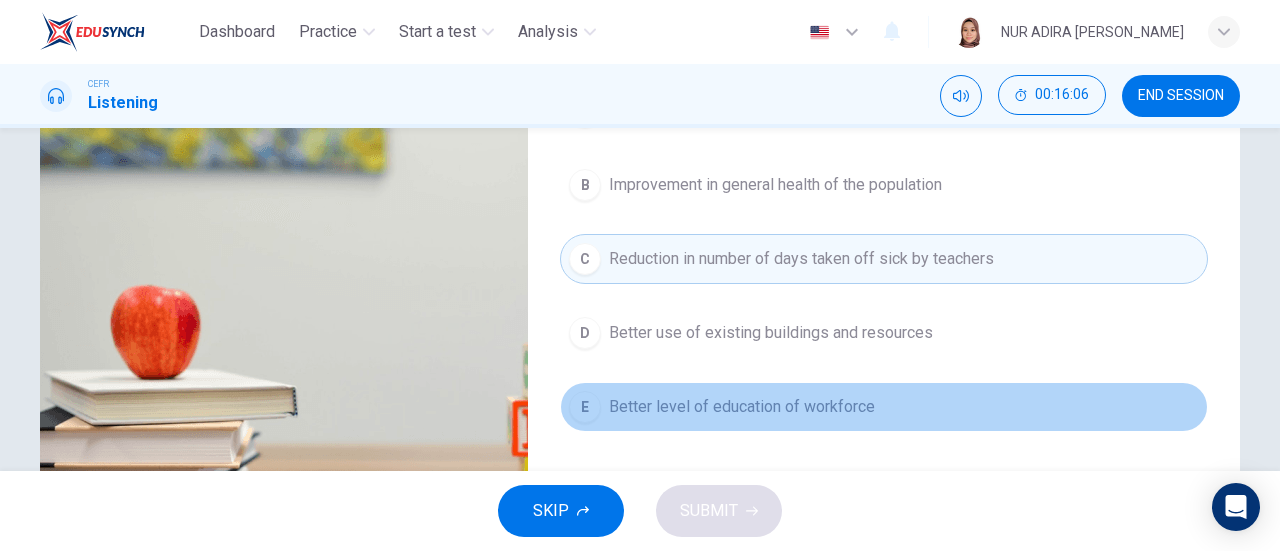 click on "Better level of education of workforce" at bounding box center [742, 407] 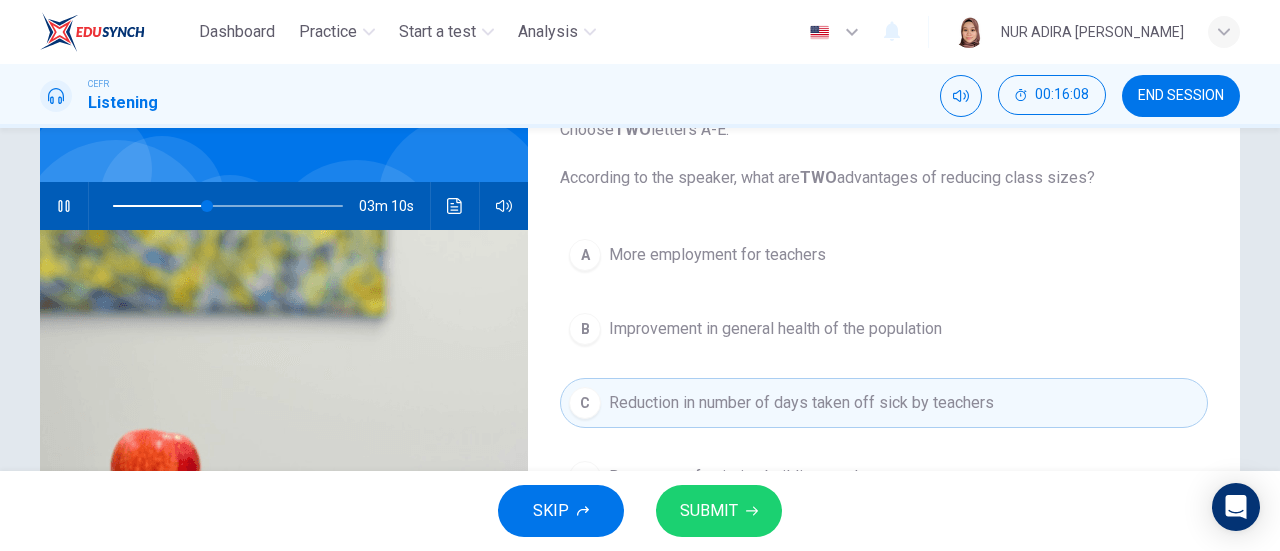 scroll, scrollTop: 145, scrollLeft: 0, axis: vertical 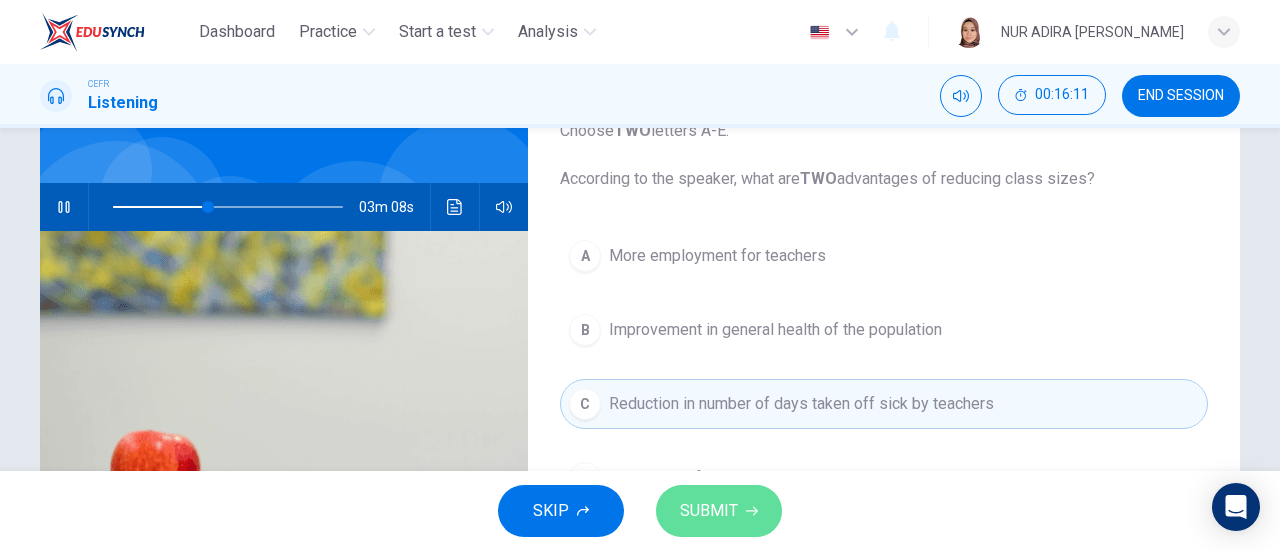 click on "SUBMIT" at bounding box center (709, 511) 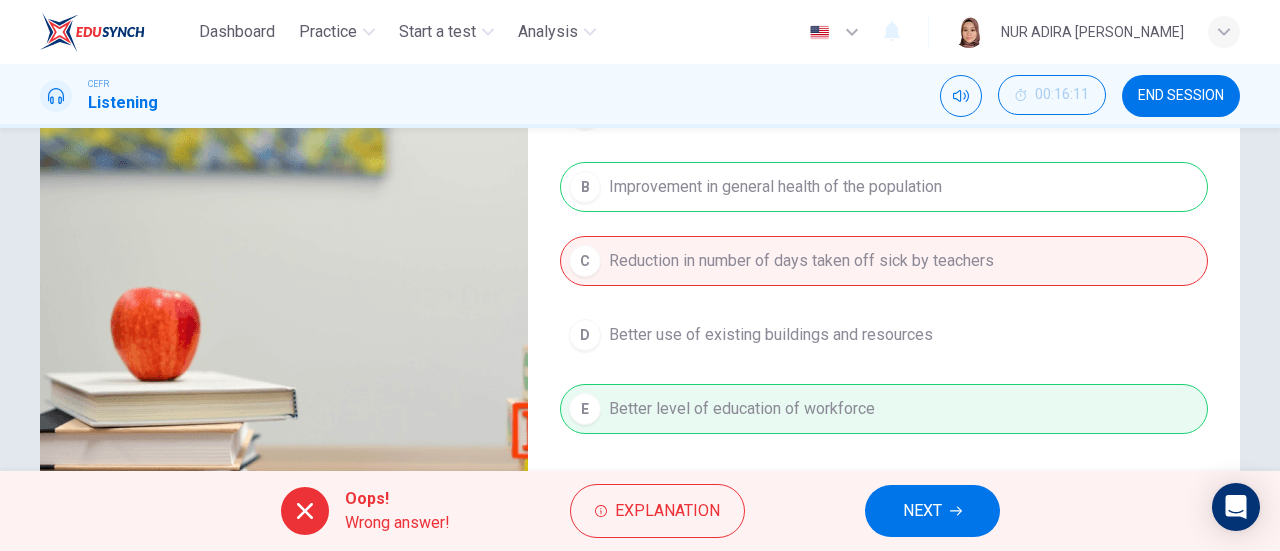 scroll, scrollTop: 300, scrollLeft: 0, axis: vertical 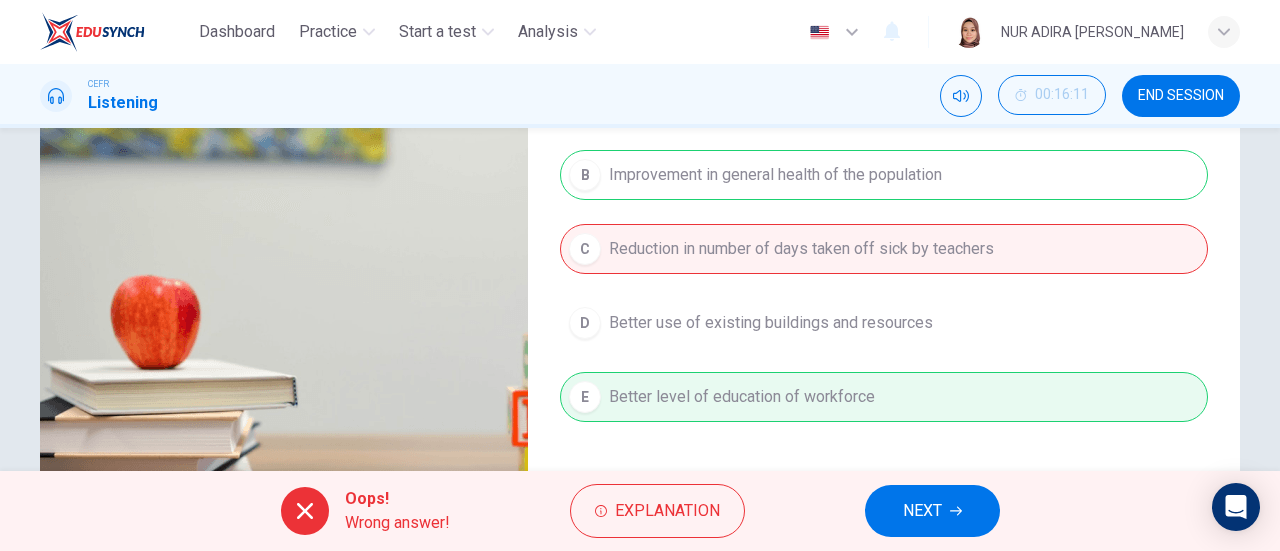 click on "NEXT" at bounding box center [922, 511] 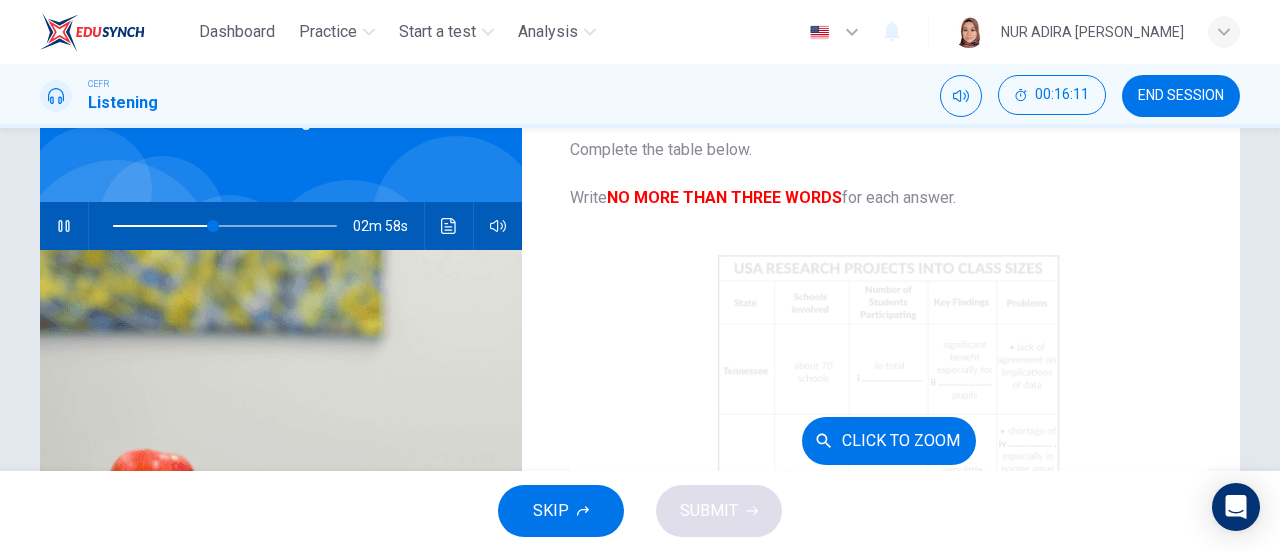 scroll, scrollTop: 98, scrollLeft: 0, axis: vertical 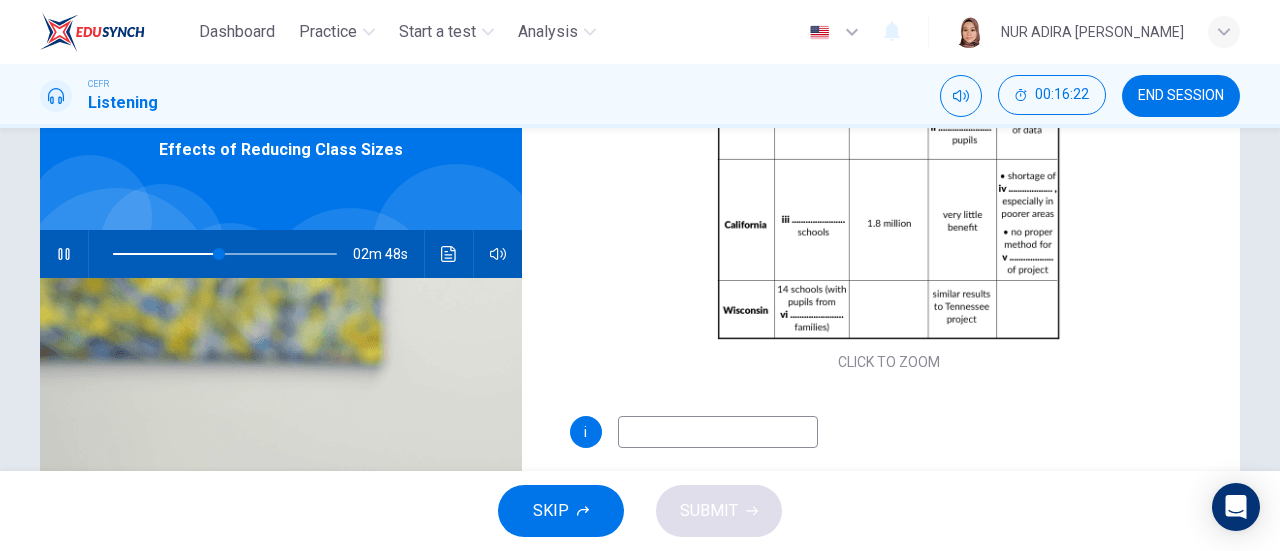 click at bounding box center [718, 432] 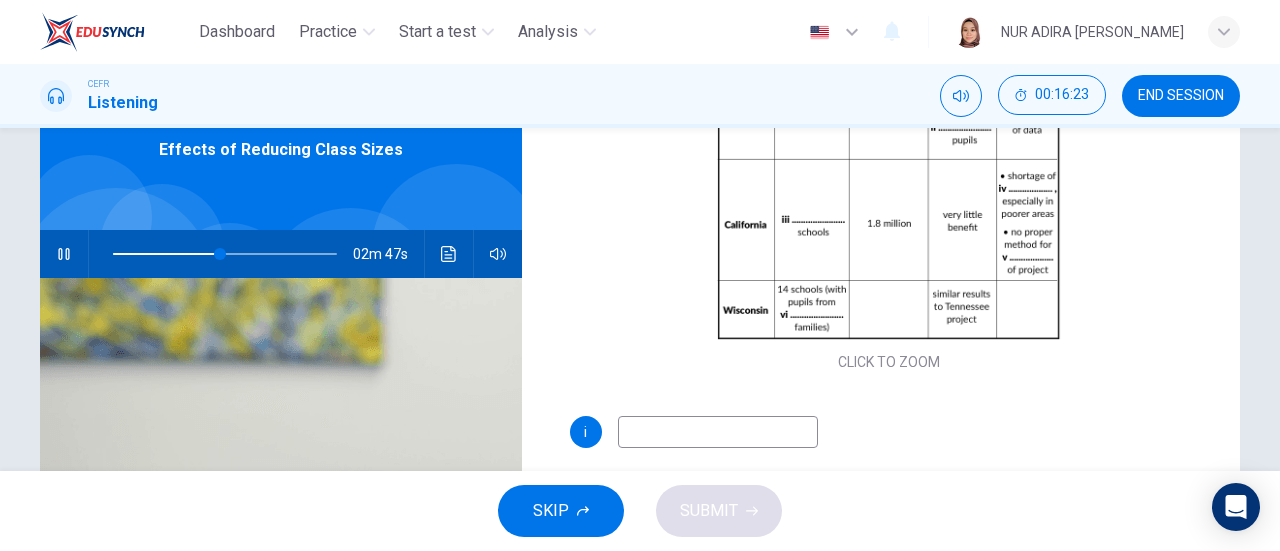 type on "48" 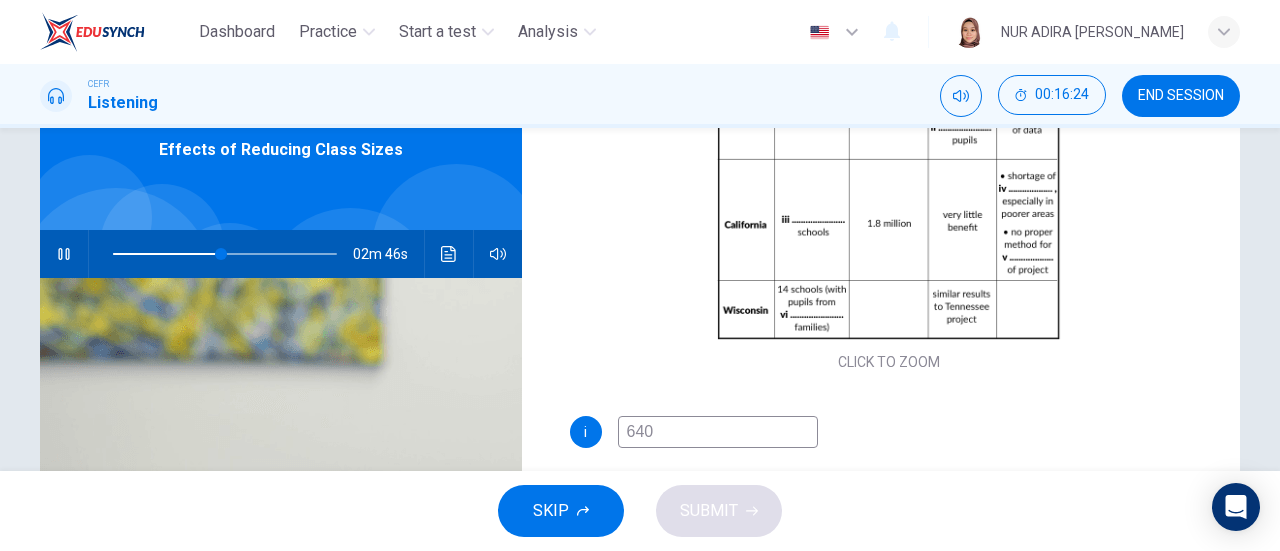 type on "6400" 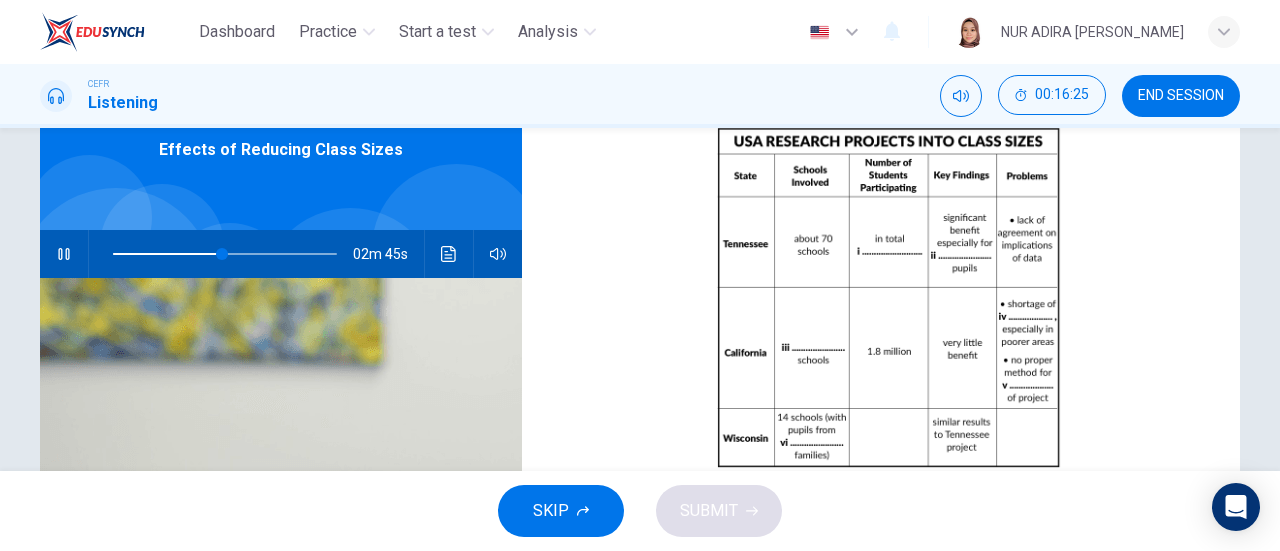 type on "49" 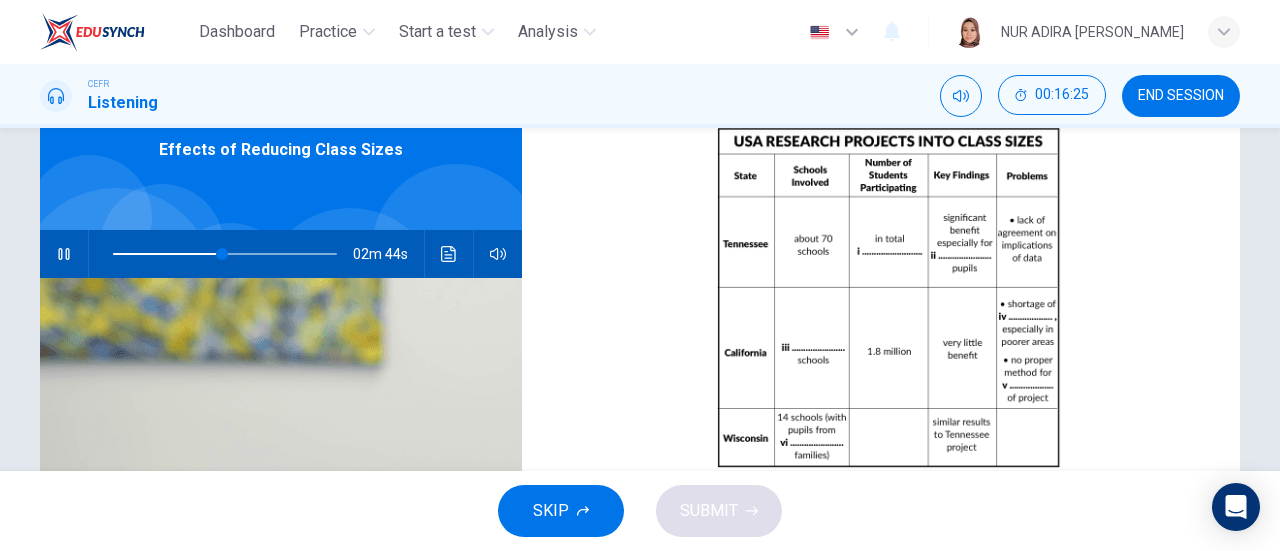 scroll, scrollTop: 267, scrollLeft: 0, axis: vertical 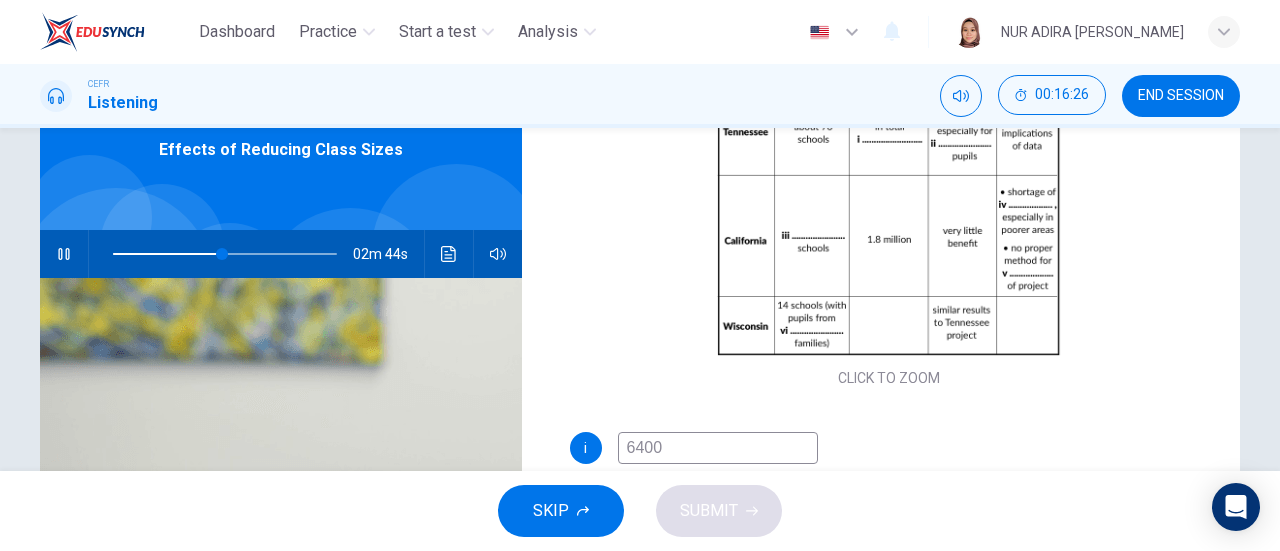 type on "6400 s" 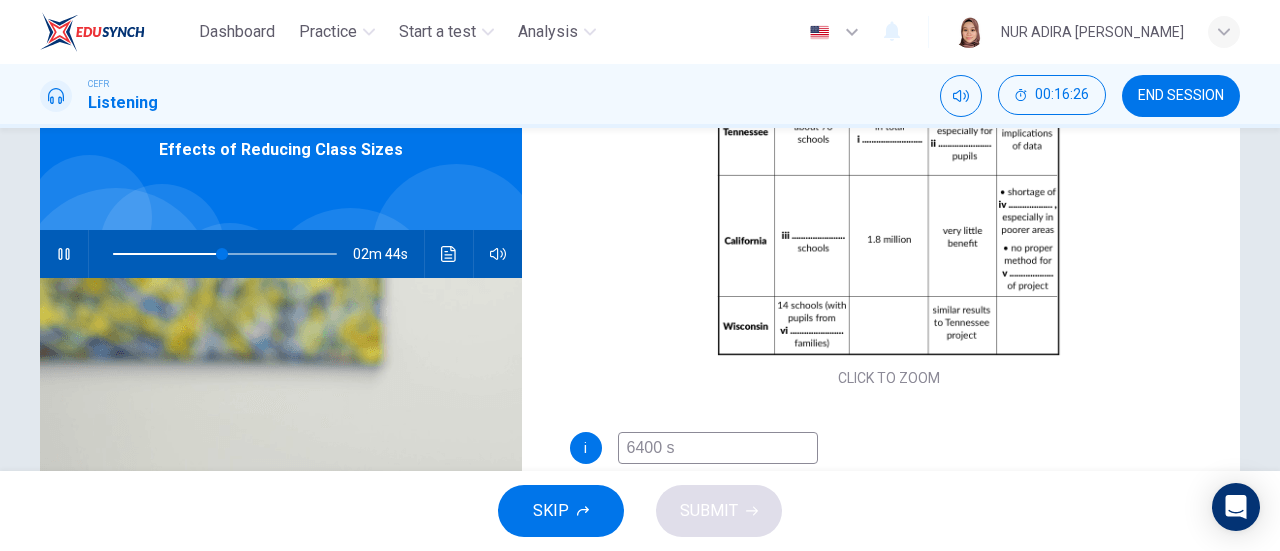 type on "49" 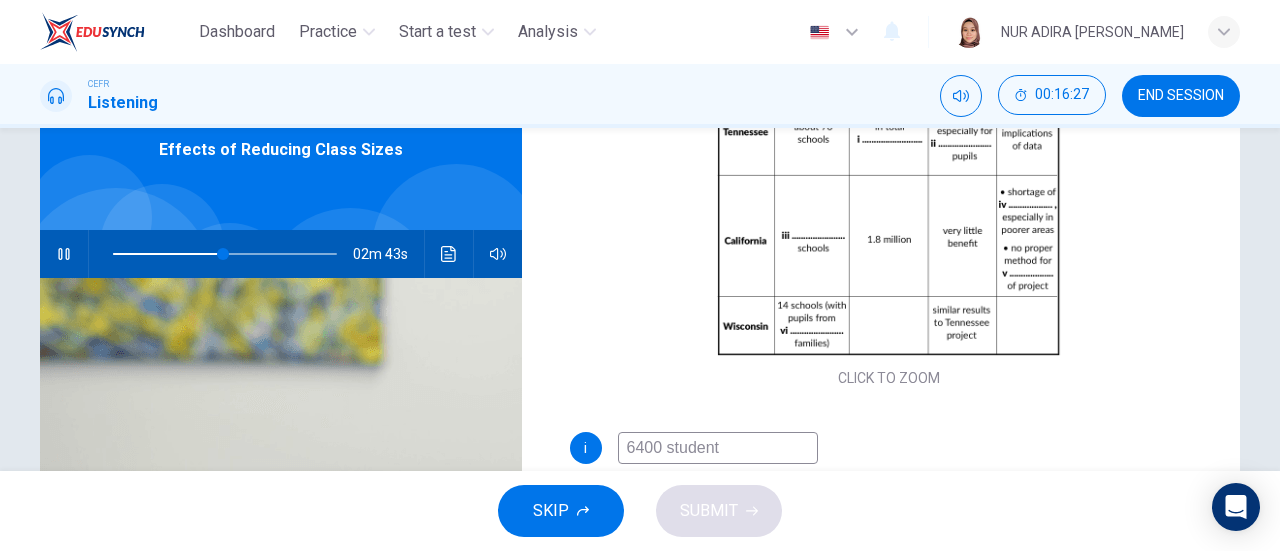 type on "6400 students" 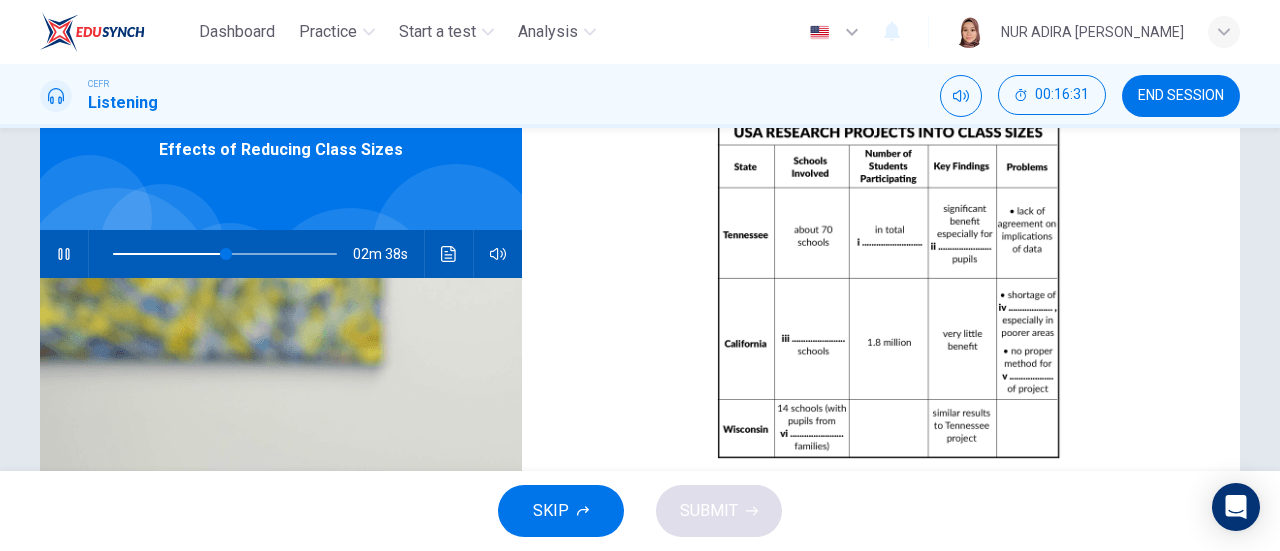 scroll, scrollTop: 286, scrollLeft: 0, axis: vertical 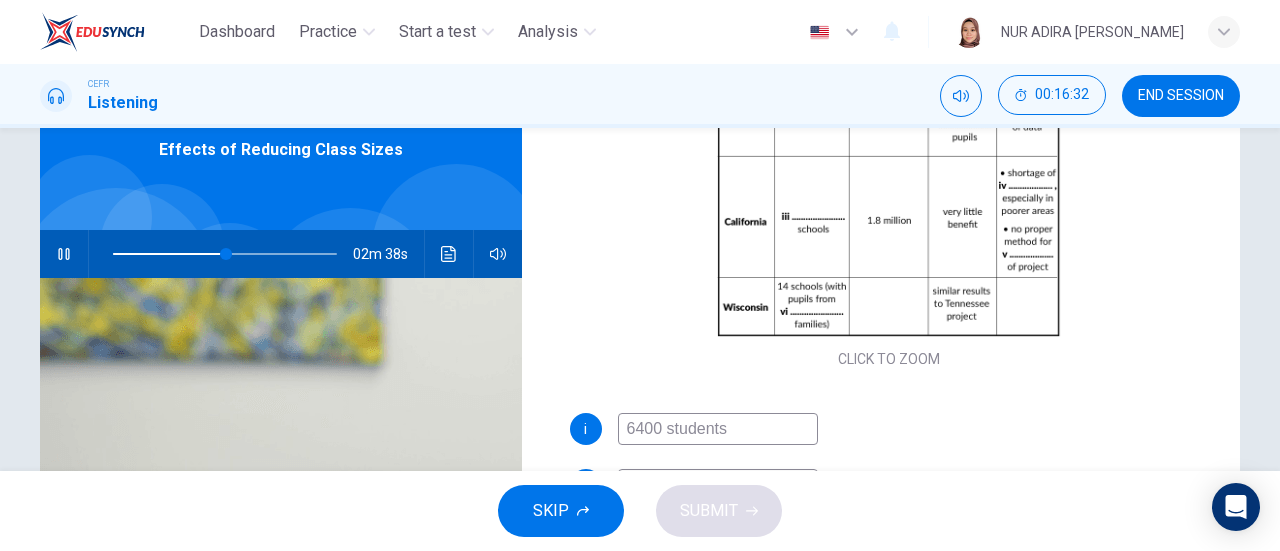 type on "51" 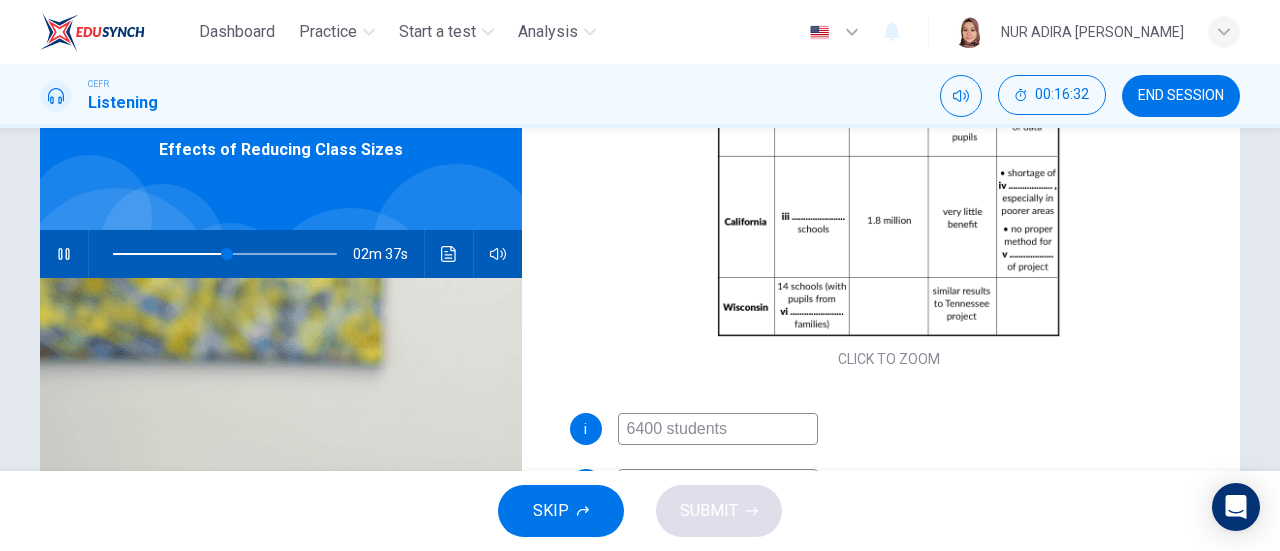 click on "6400 students" at bounding box center (718, 429) 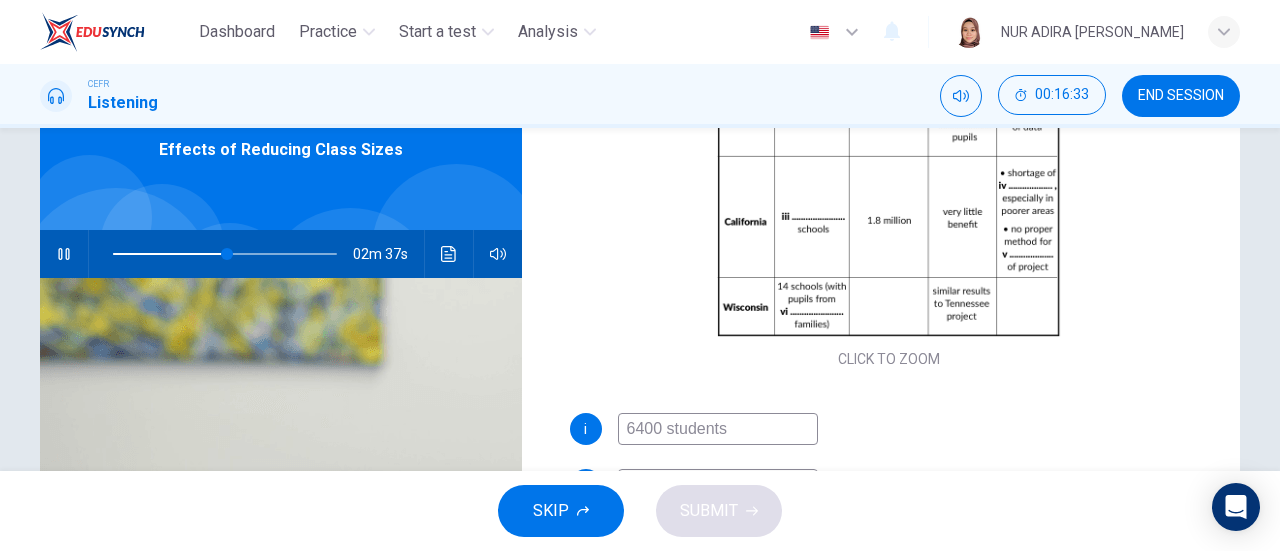 type on "640 students" 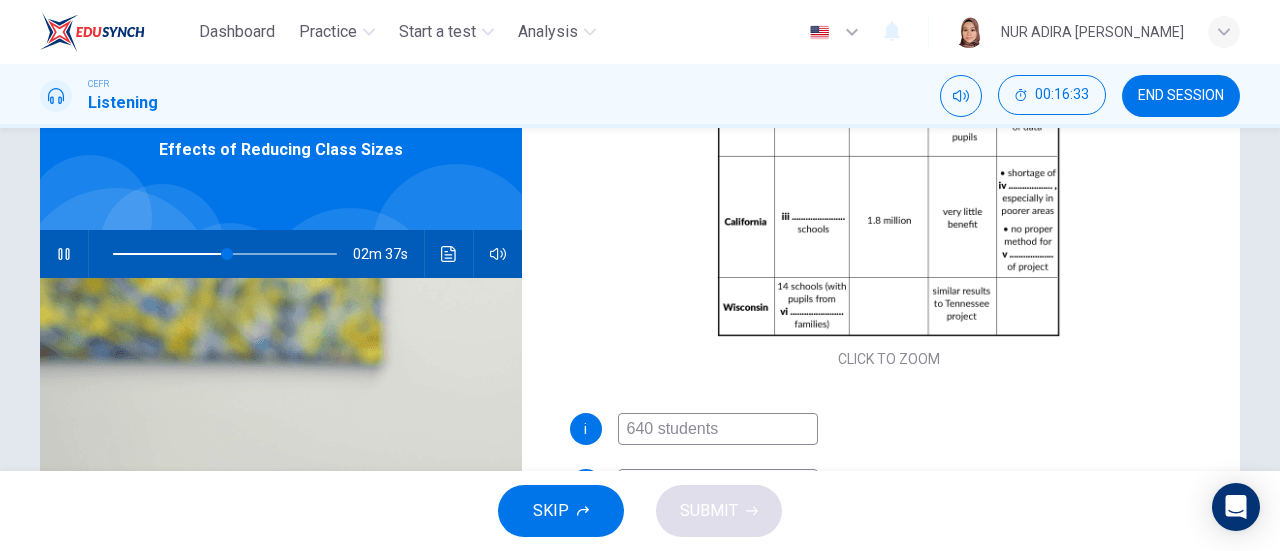 type on "51" 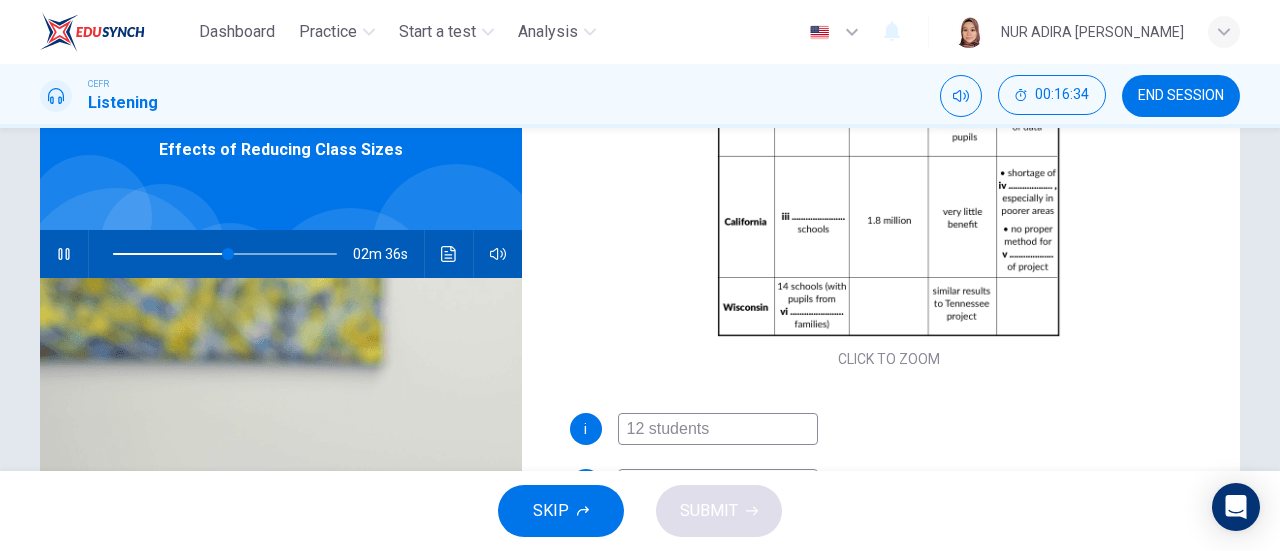 type on "120 students" 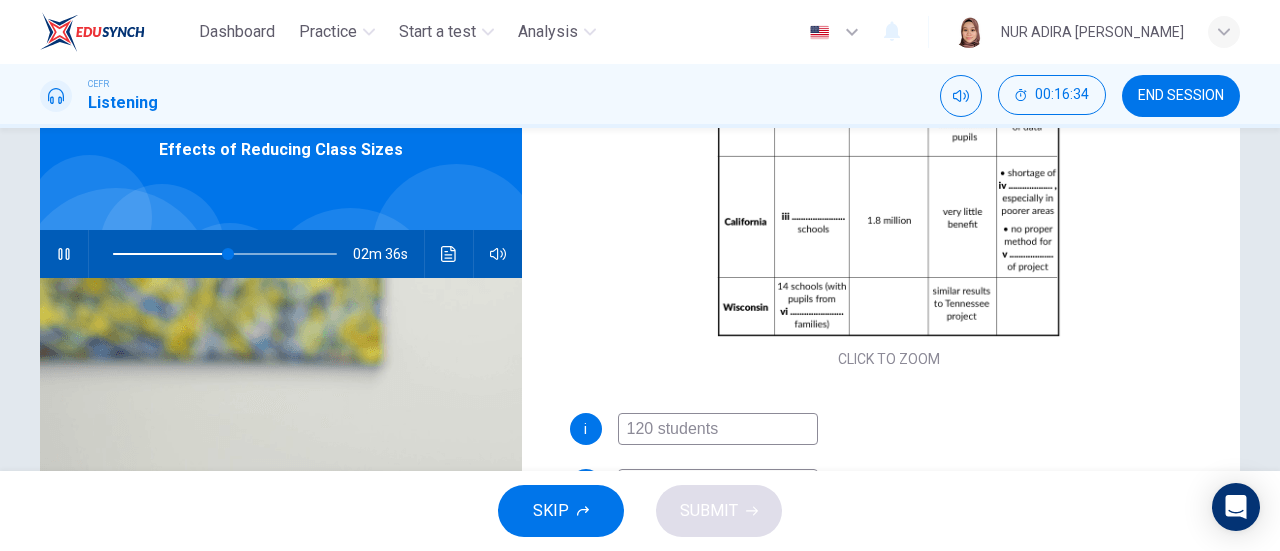 type on "52" 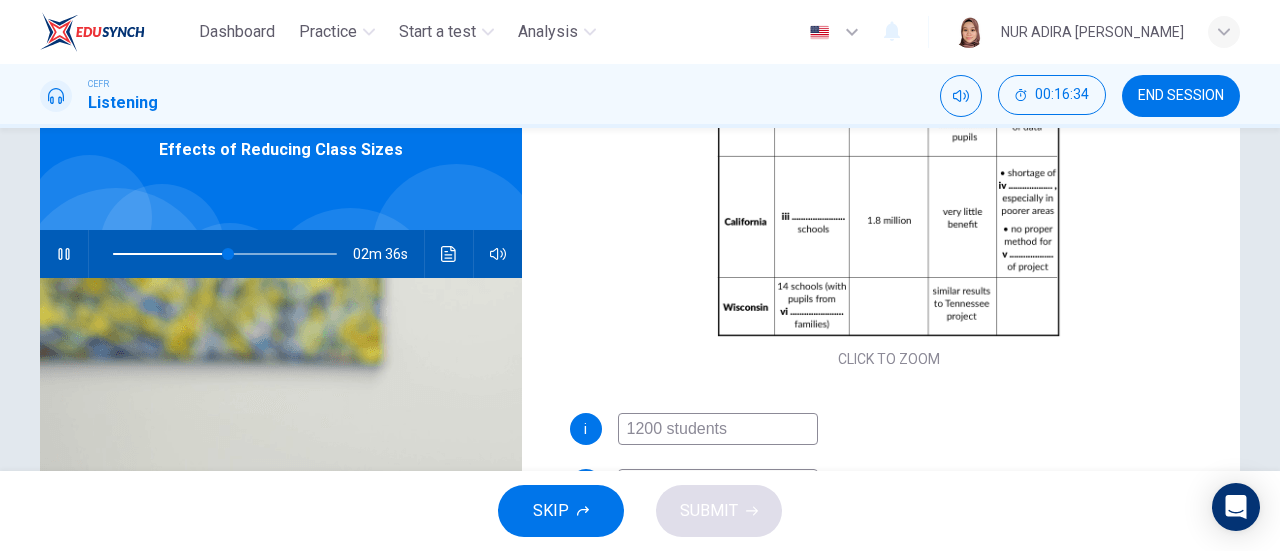 type on "12000 students" 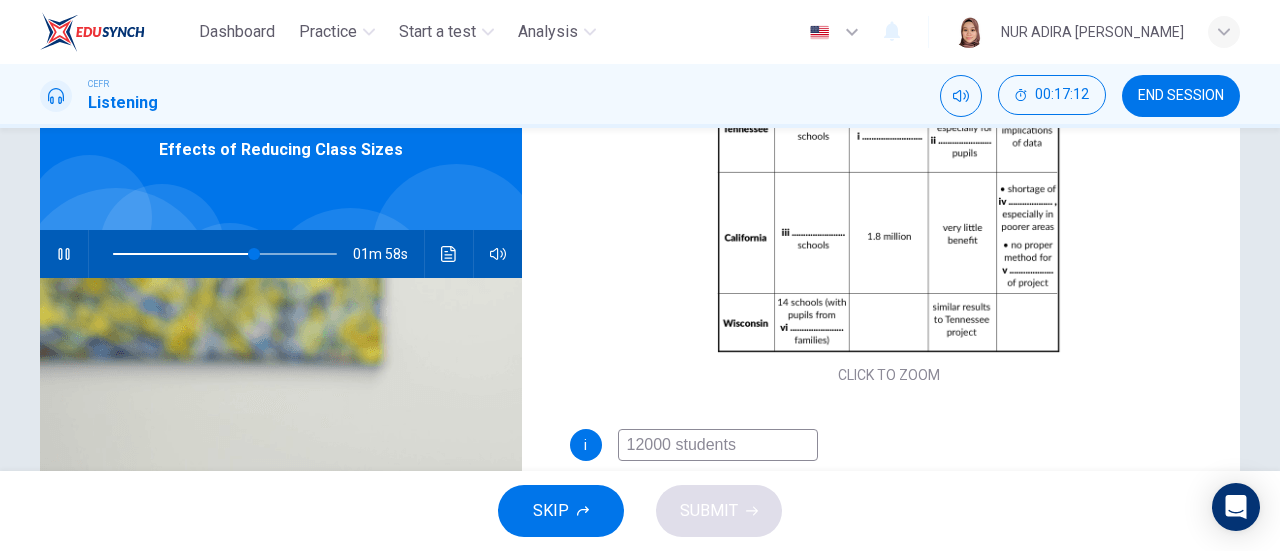 scroll, scrollTop: 280, scrollLeft: 0, axis: vertical 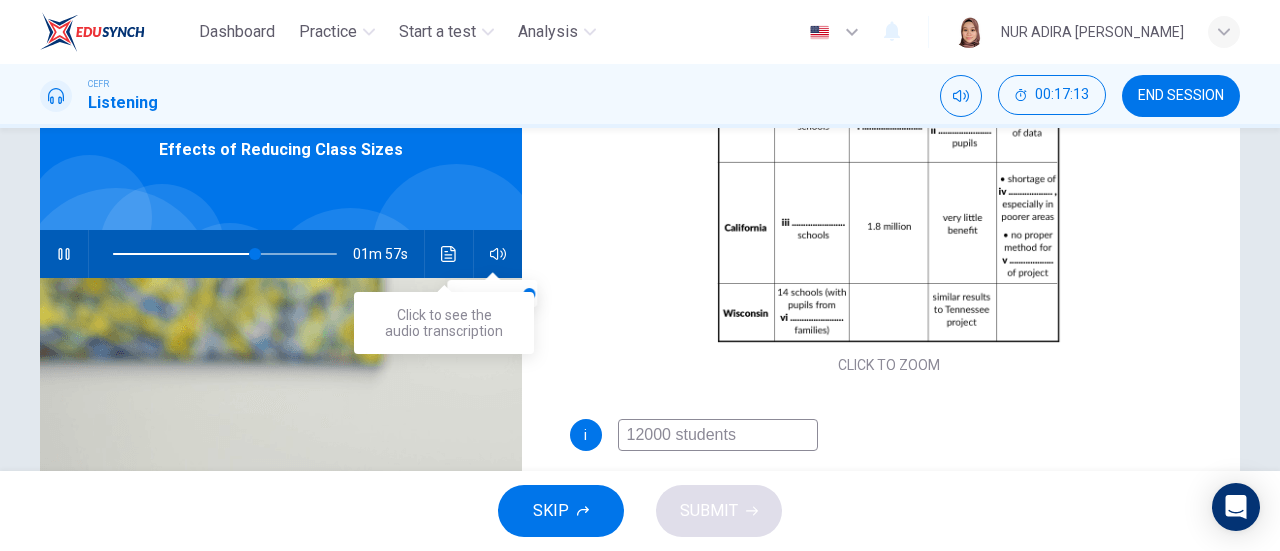 type on "64" 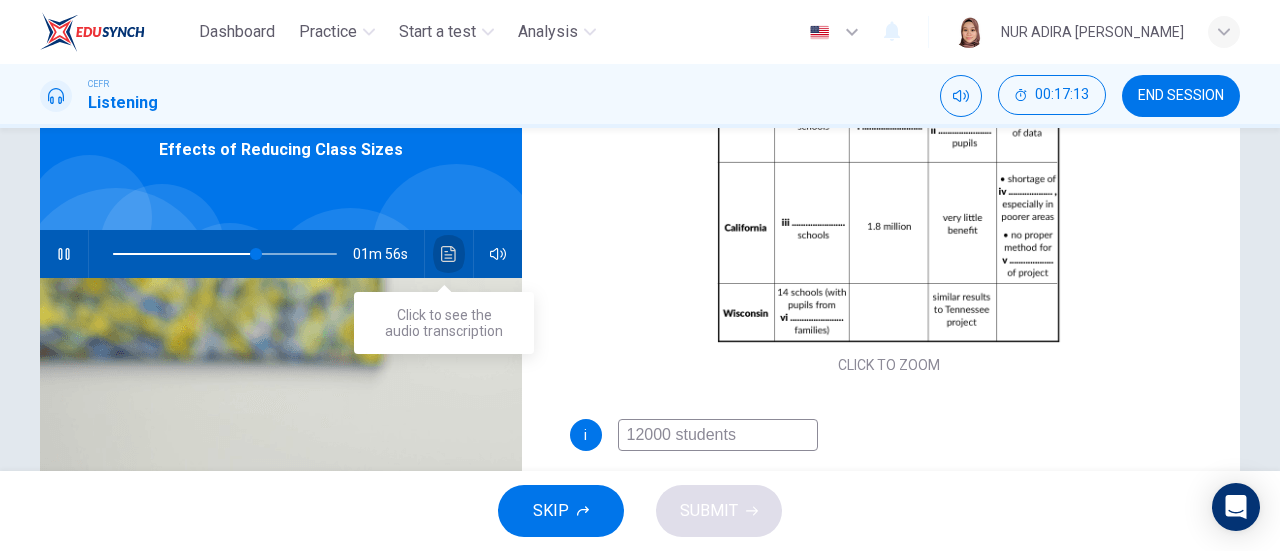 click at bounding box center [449, 254] 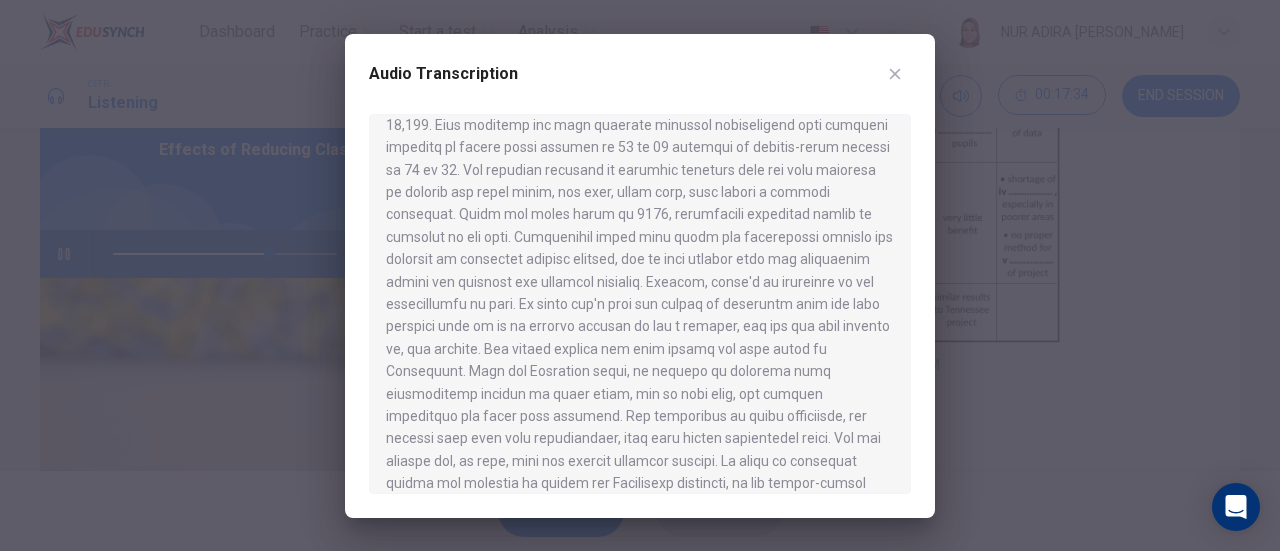 scroll, scrollTop: 667, scrollLeft: 0, axis: vertical 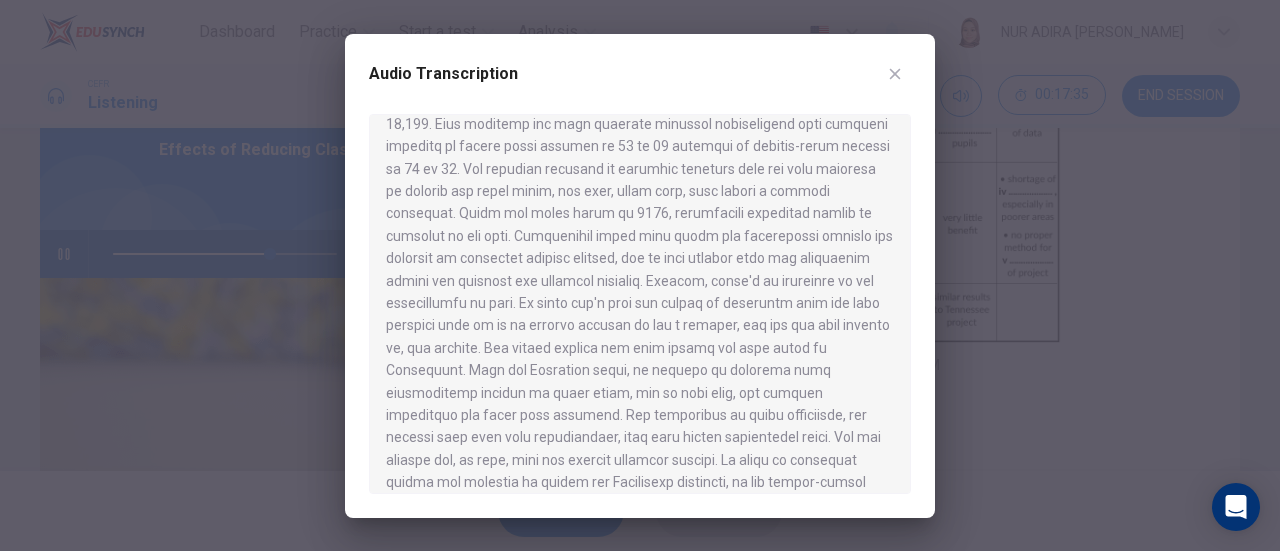 click on "Audio Transcription" at bounding box center [640, 86] 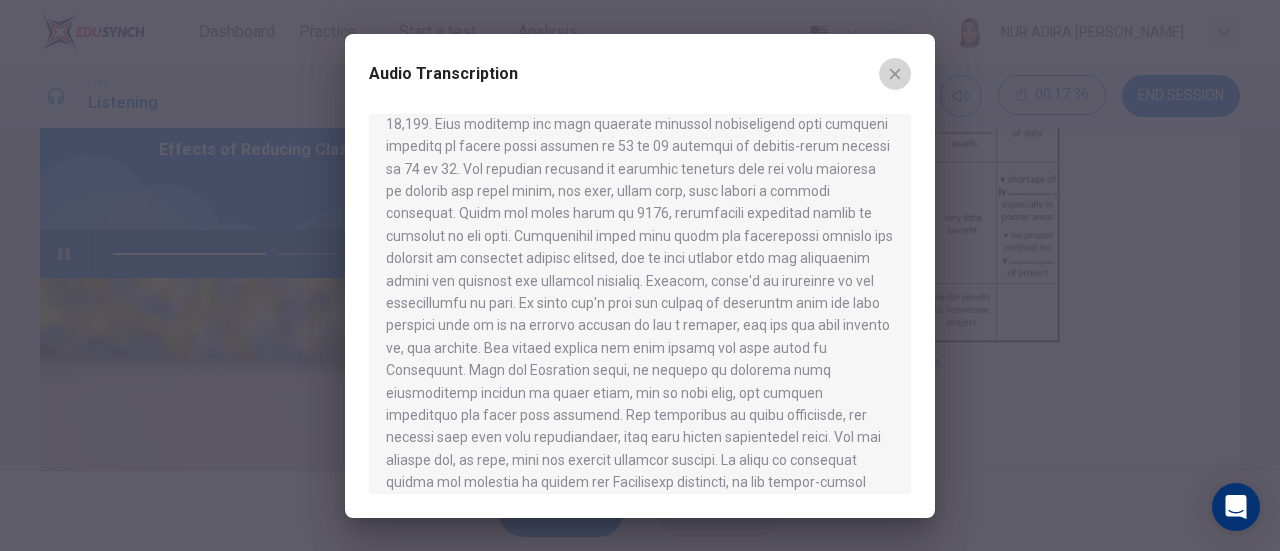click 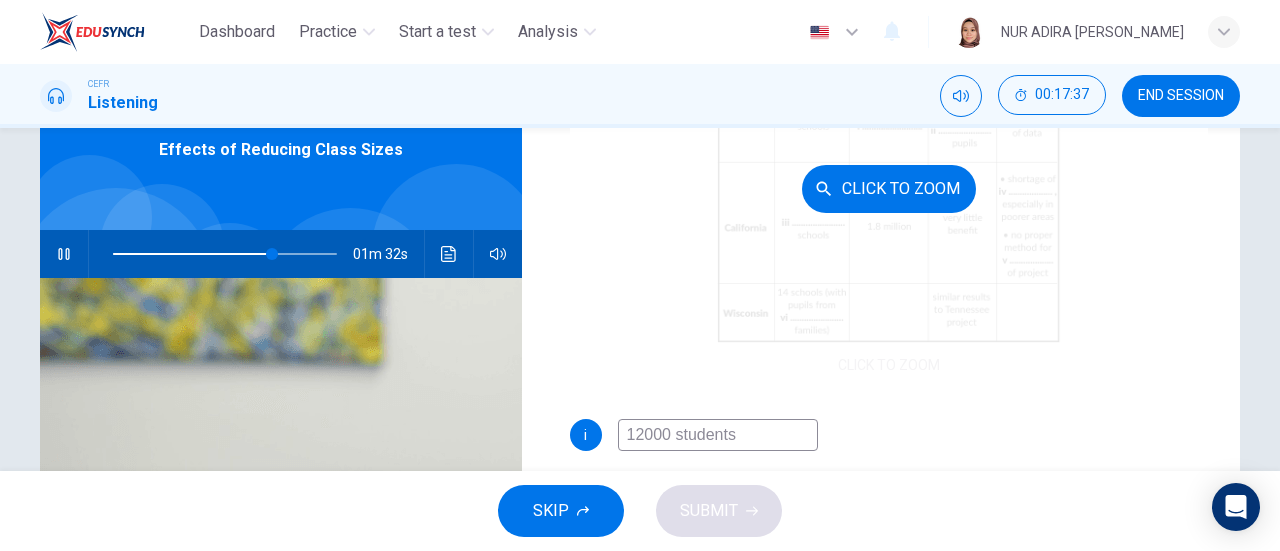 scroll, scrollTop: 286, scrollLeft: 0, axis: vertical 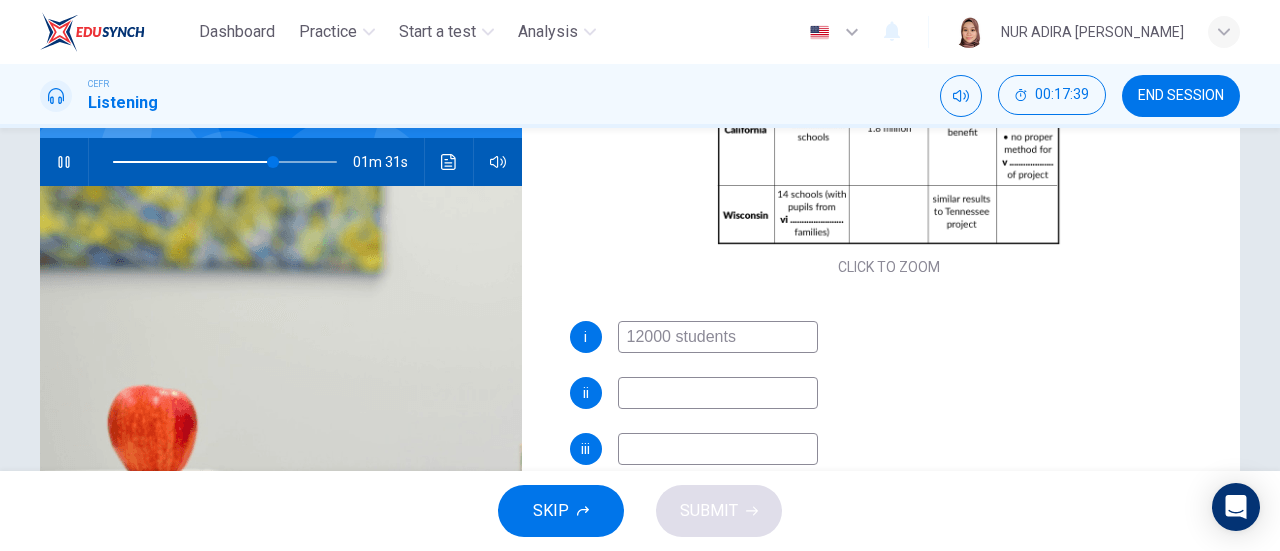 click at bounding box center (718, 393) 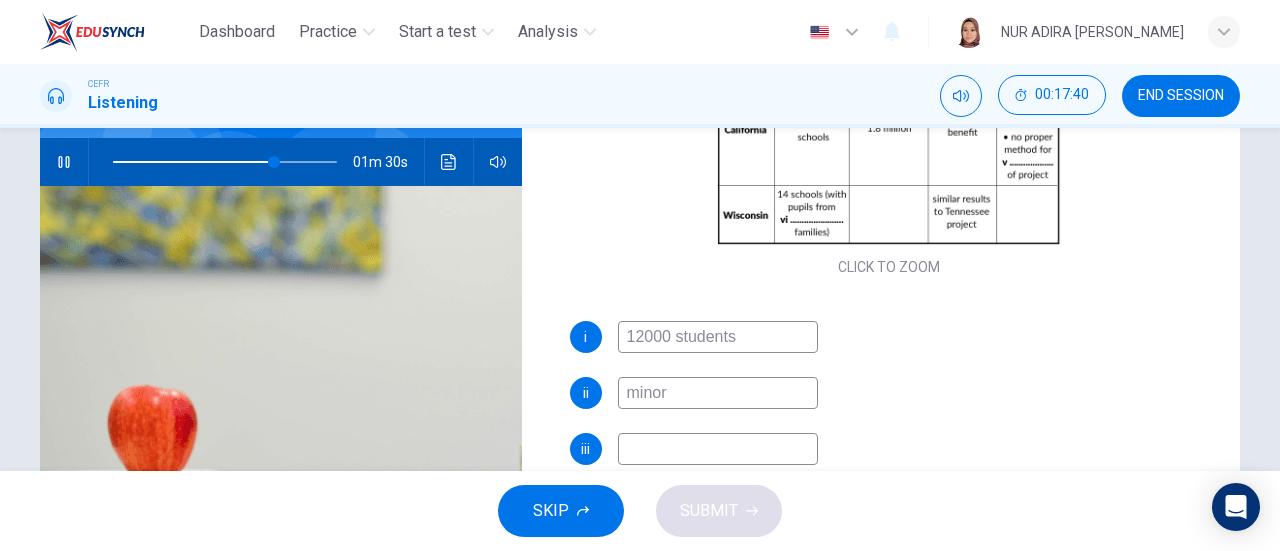 type on "minori" 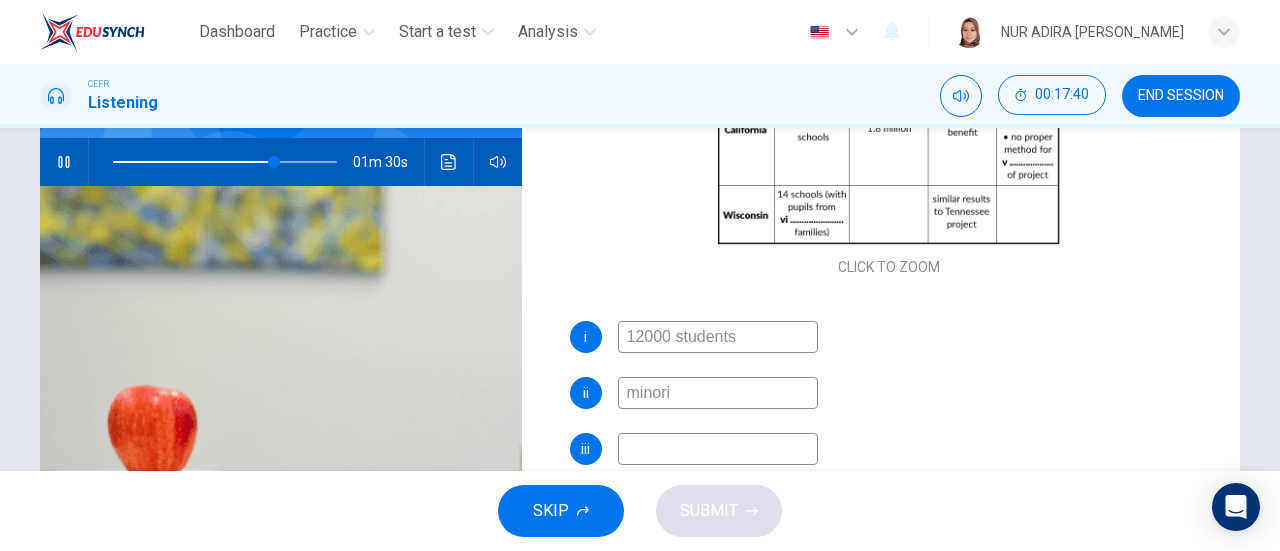 type on "72" 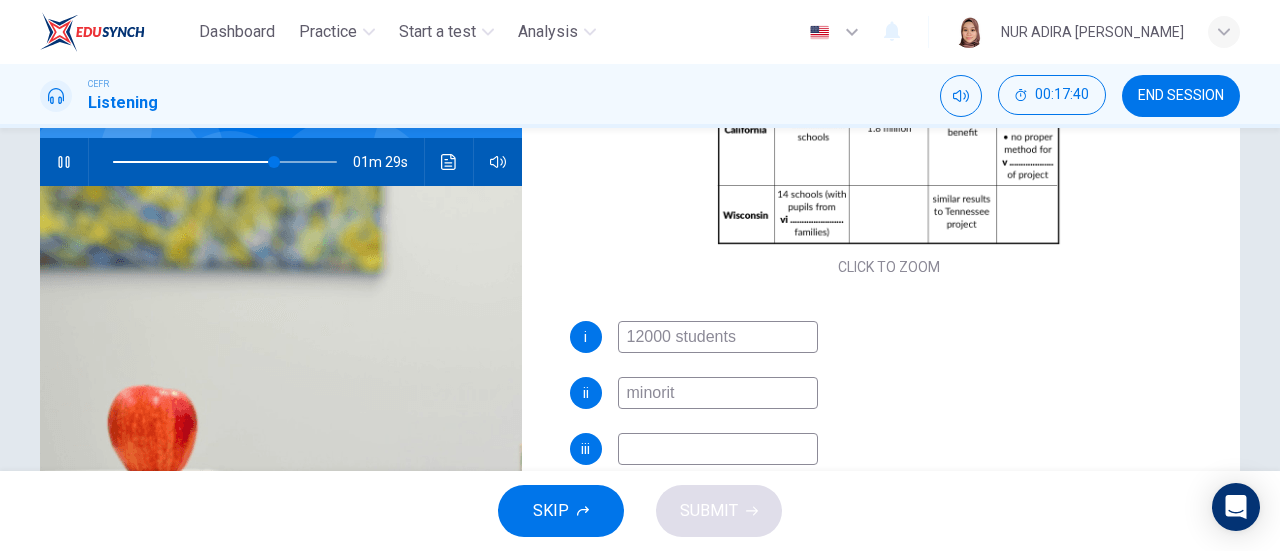 type on "minority" 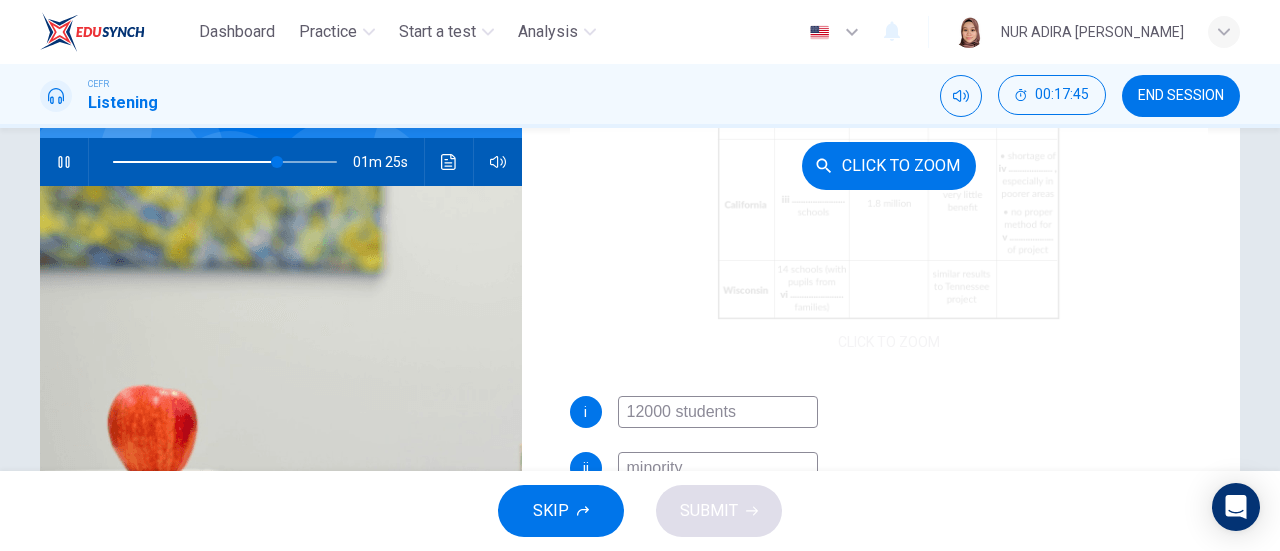 scroll, scrollTop: 210, scrollLeft: 0, axis: vertical 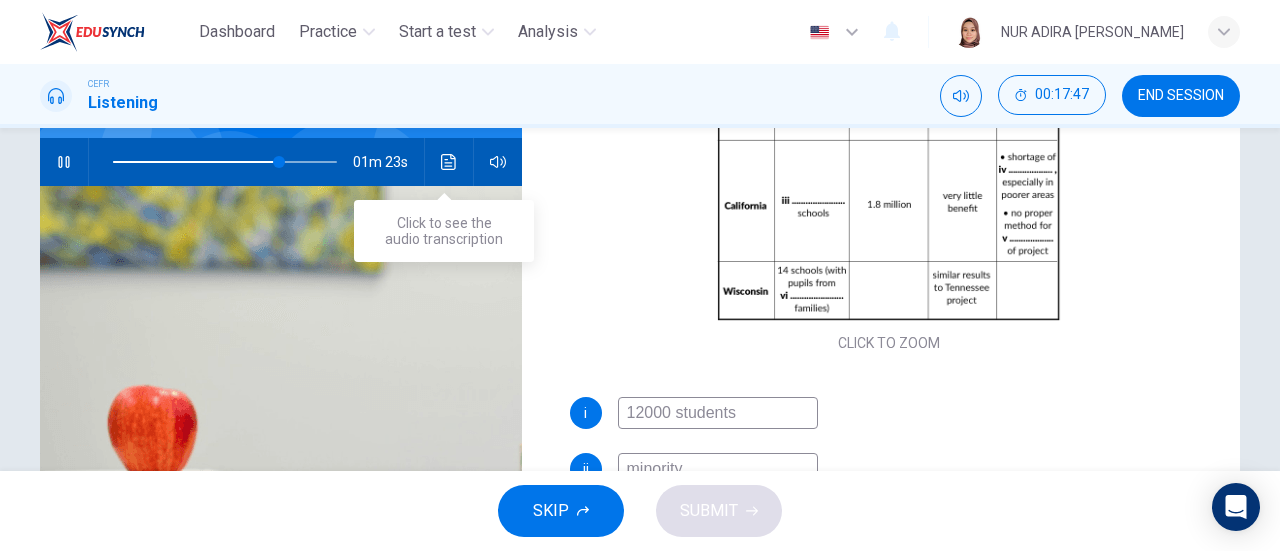 type on "74" 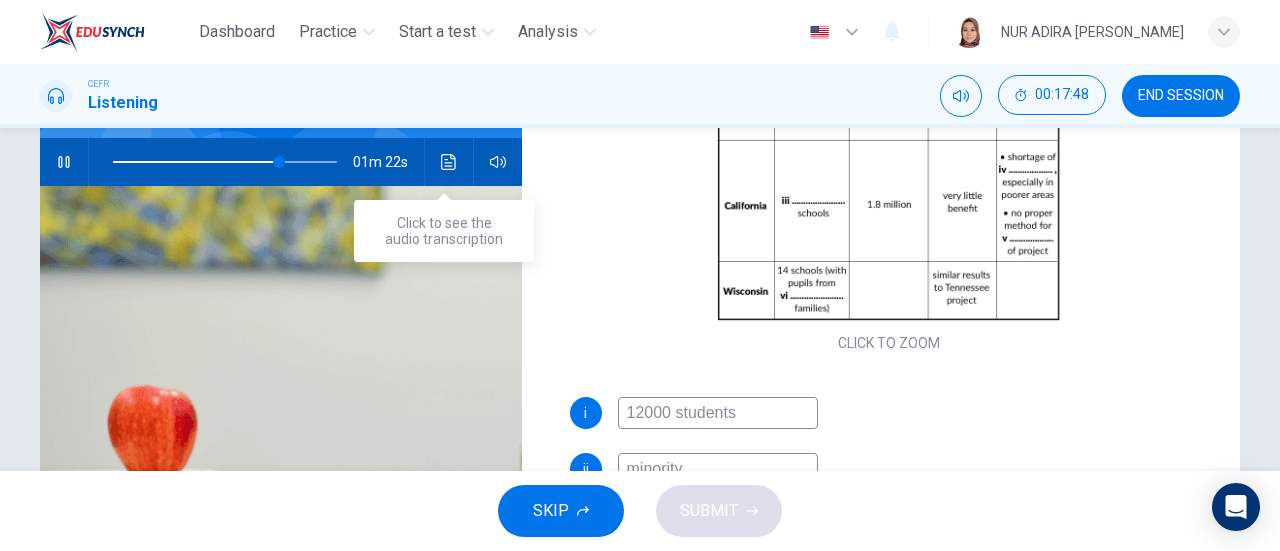 type on "minority" 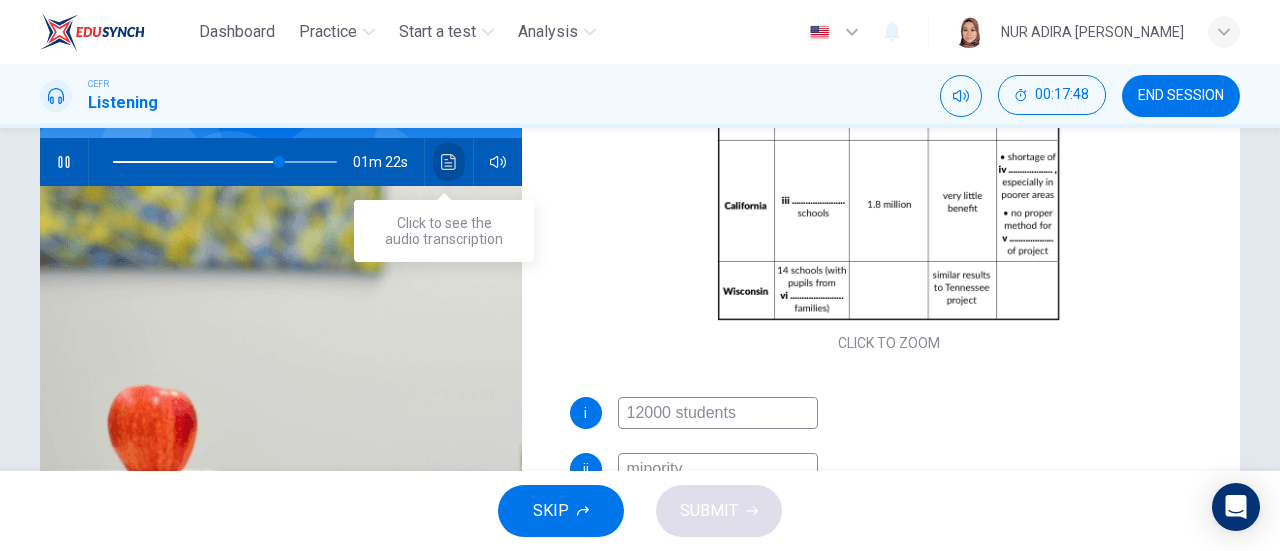 click at bounding box center (449, 162) 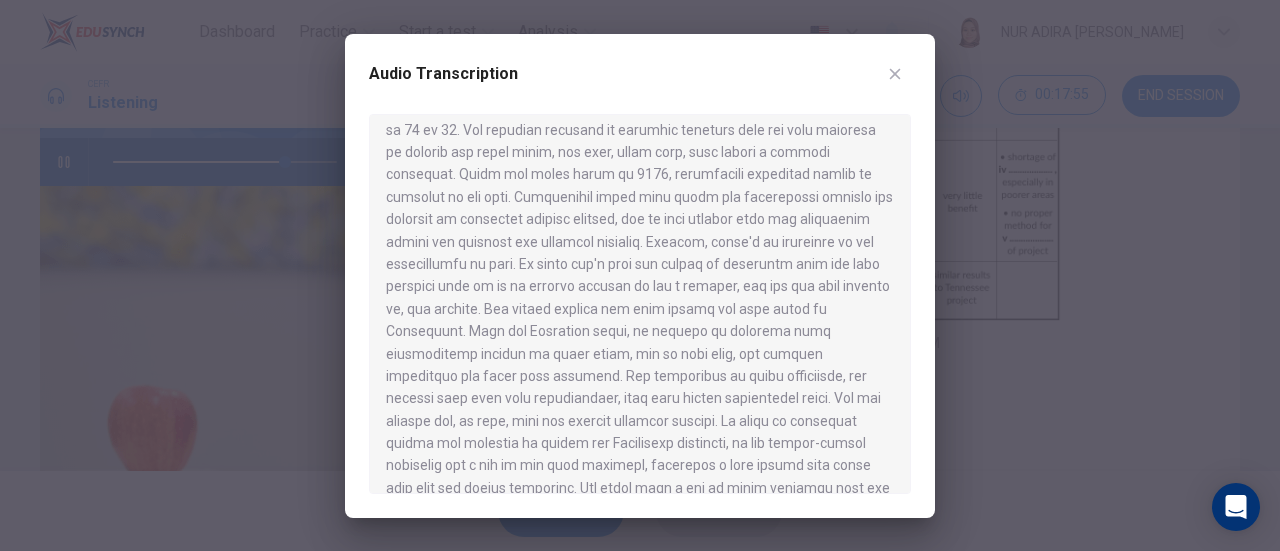 scroll, scrollTop: 707, scrollLeft: 0, axis: vertical 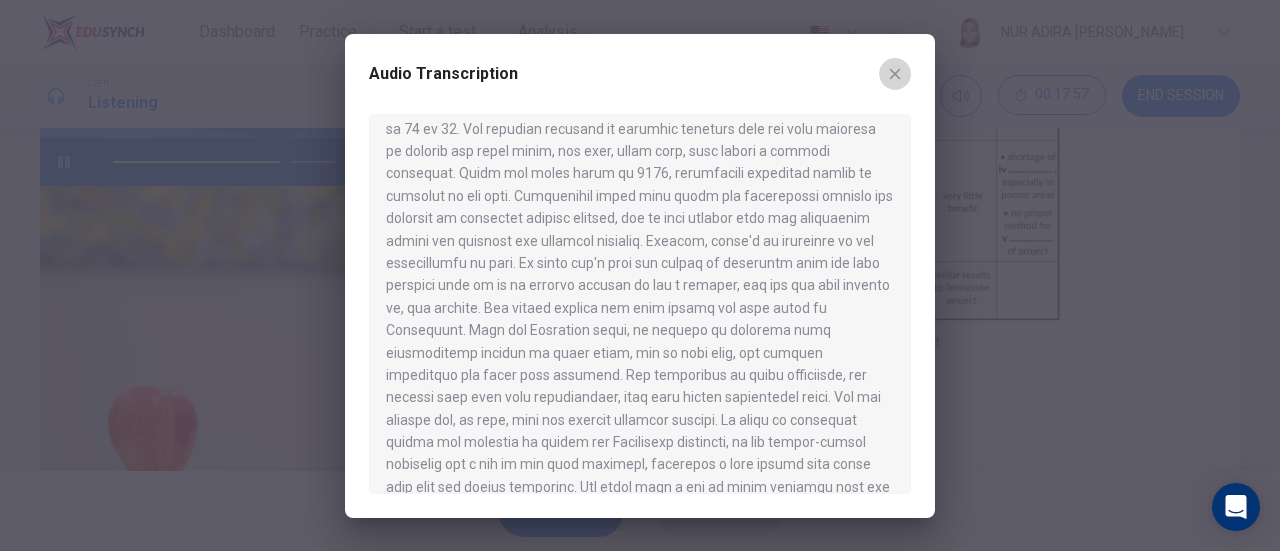 click at bounding box center [895, 74] 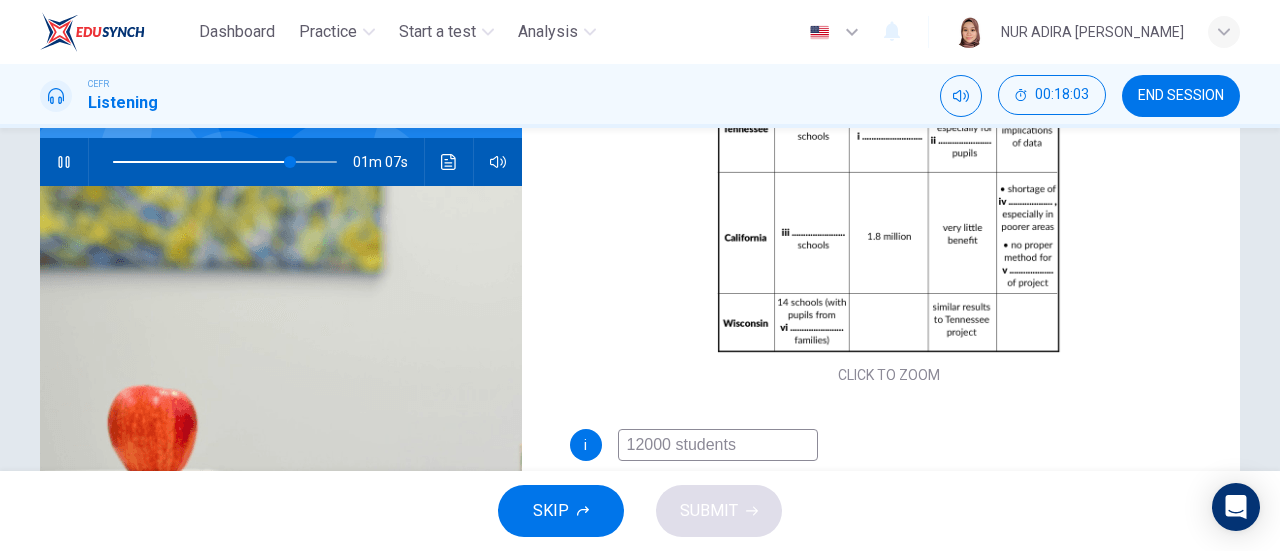 scroll, scrollTop: 286, scrollLeft: 0, axis: vertical 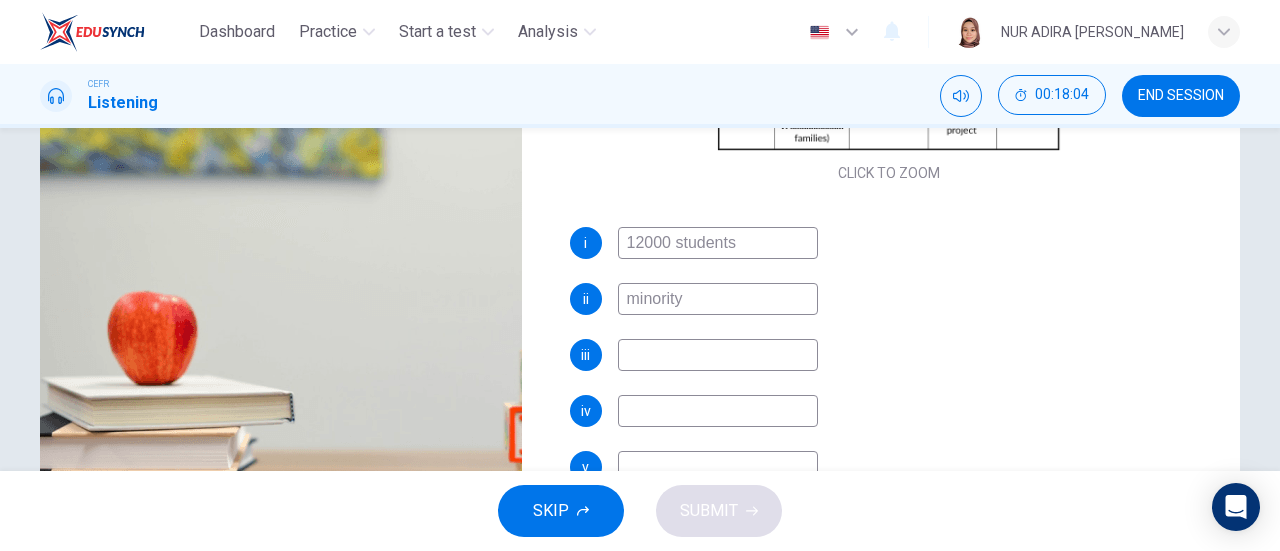 type on "80" 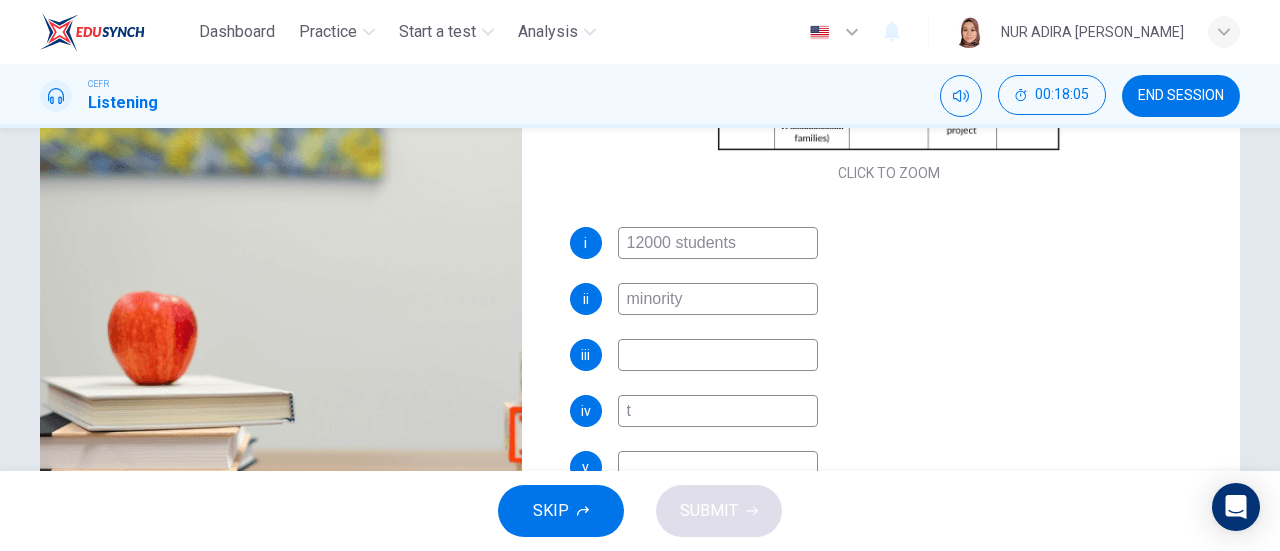 type on "te" 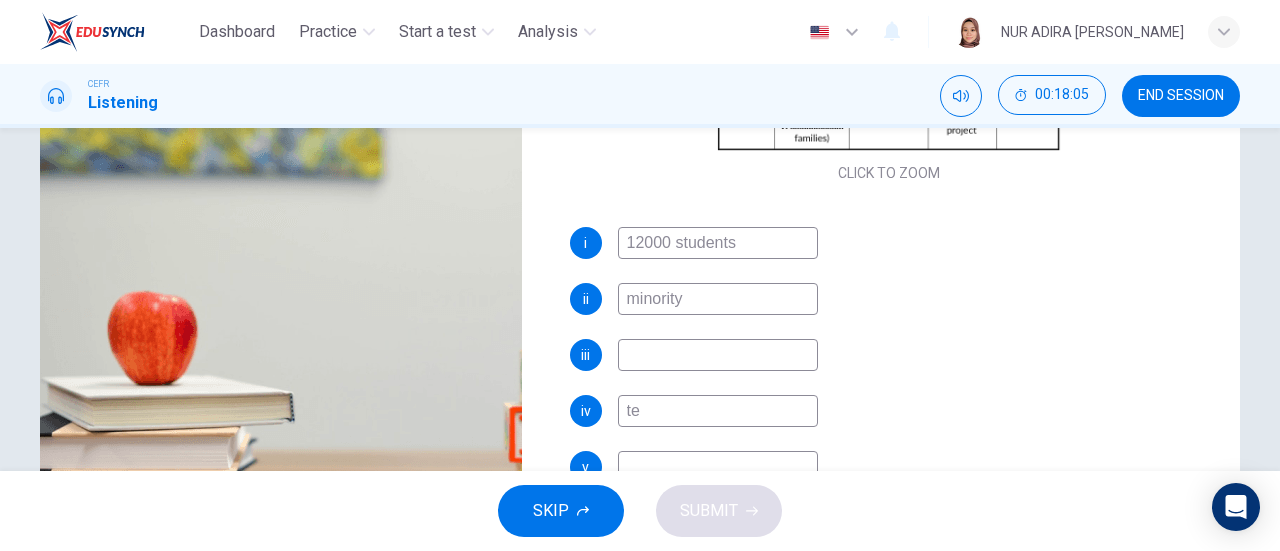 type on "80" 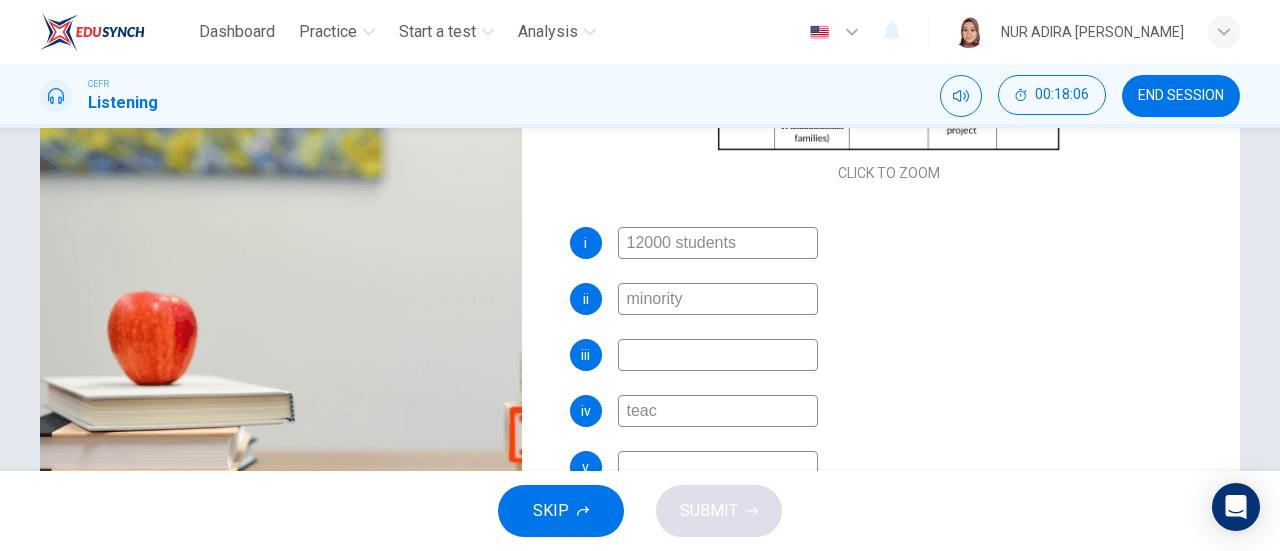 type on "teach" 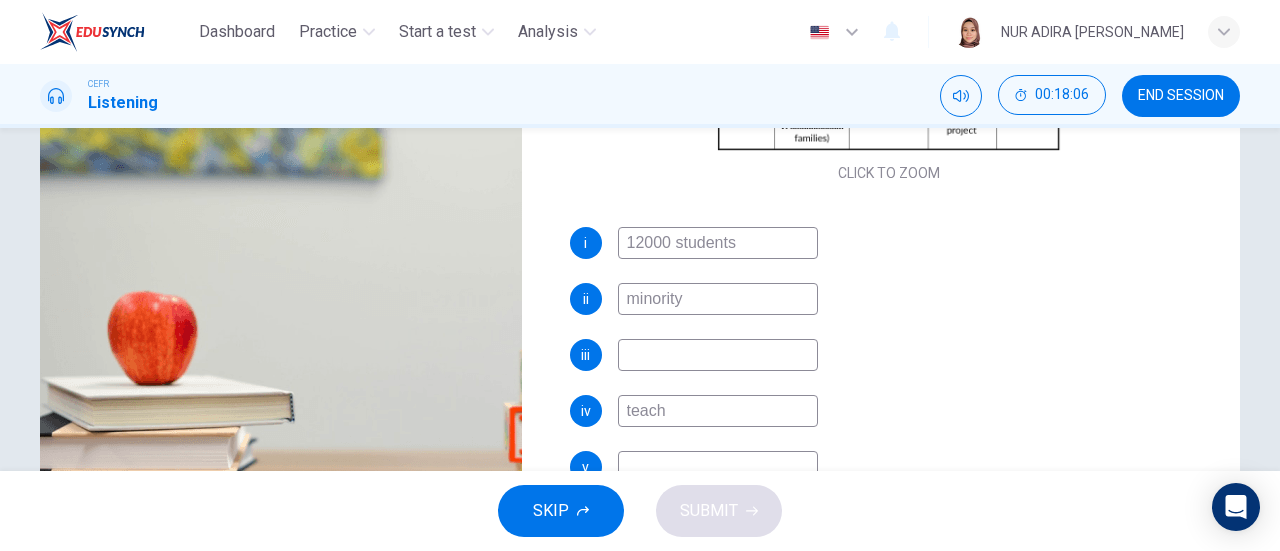 type on "80" 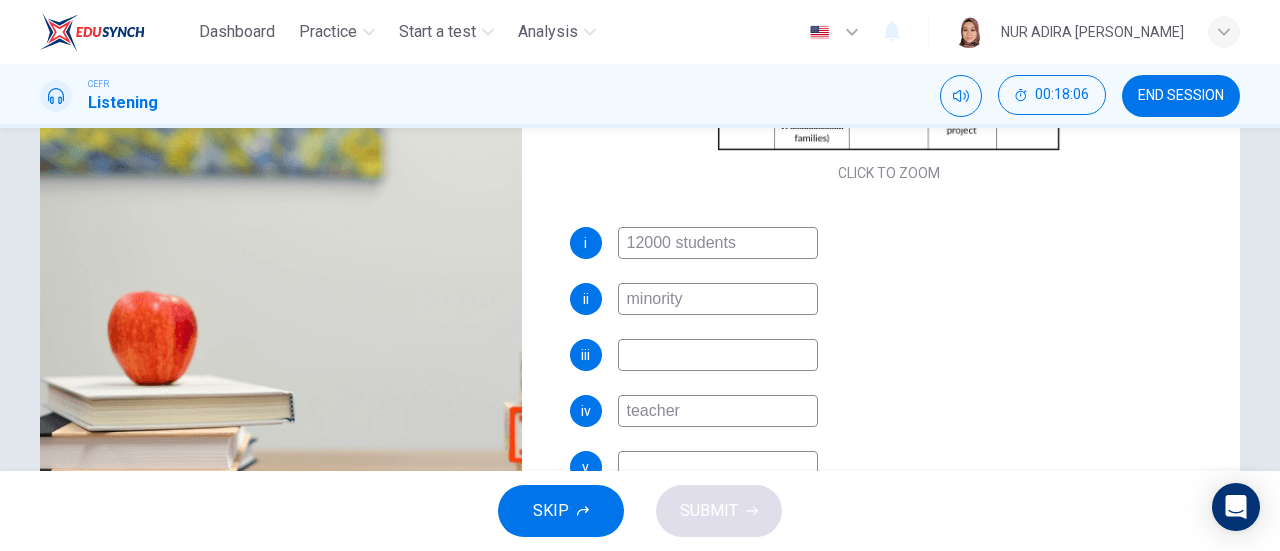 type on "teachers" 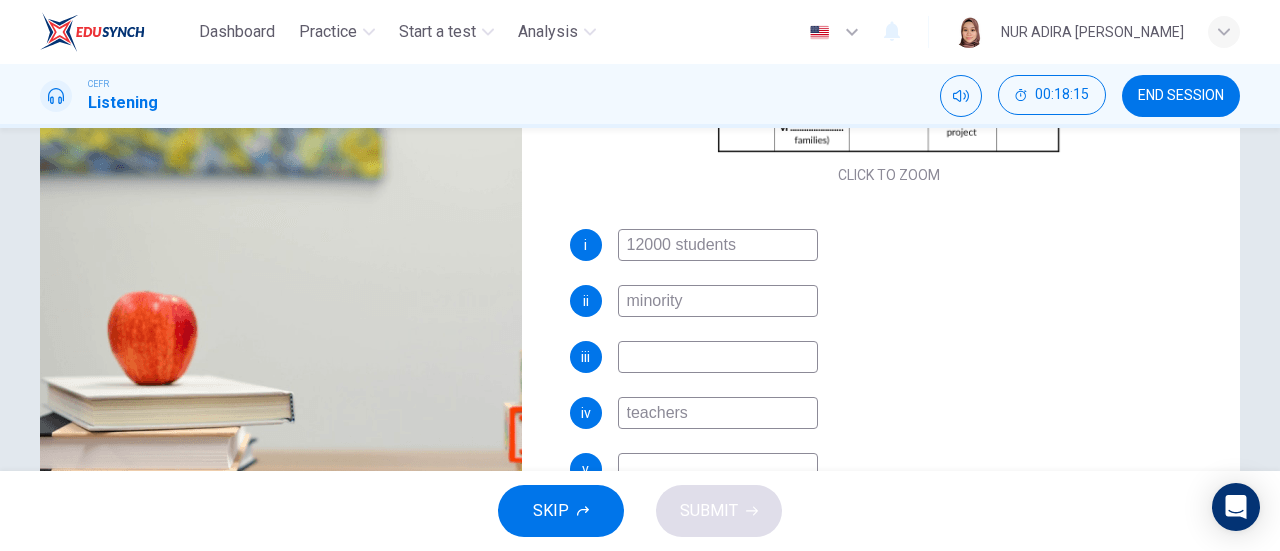 scroll, scrollTop: 286, scrollLeft: 0, axis: vertical 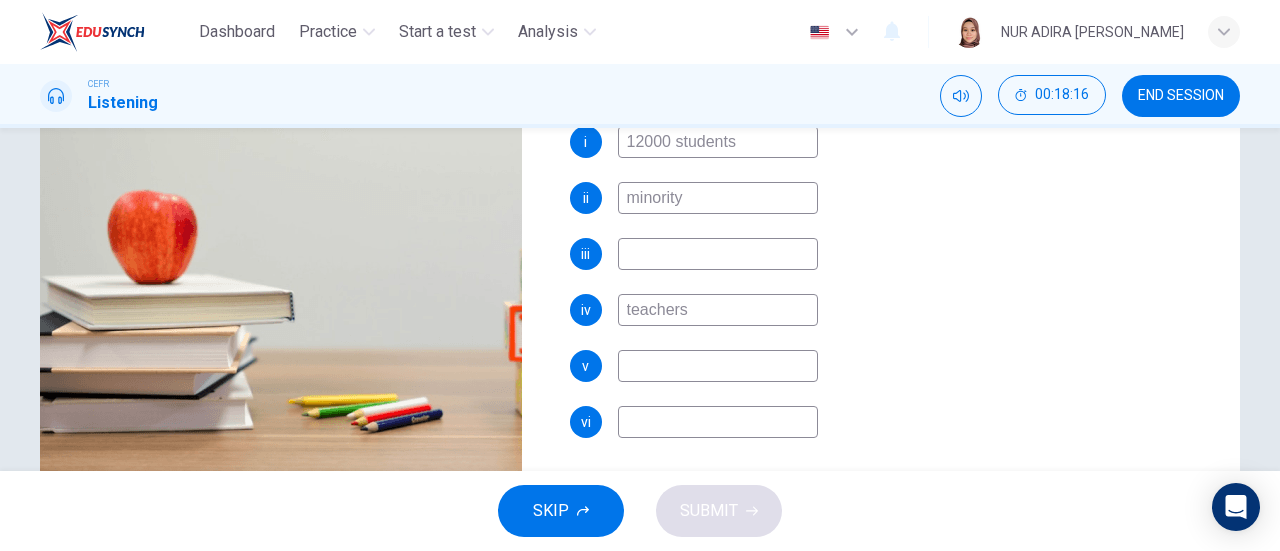 type on "83" 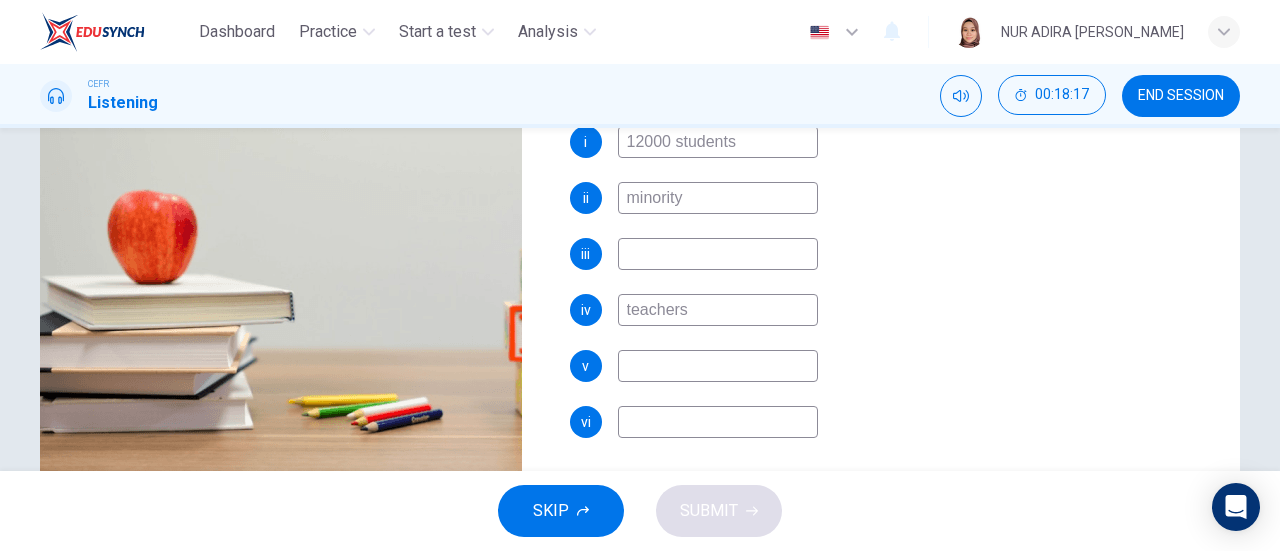 click at bounding box center (718, 366) 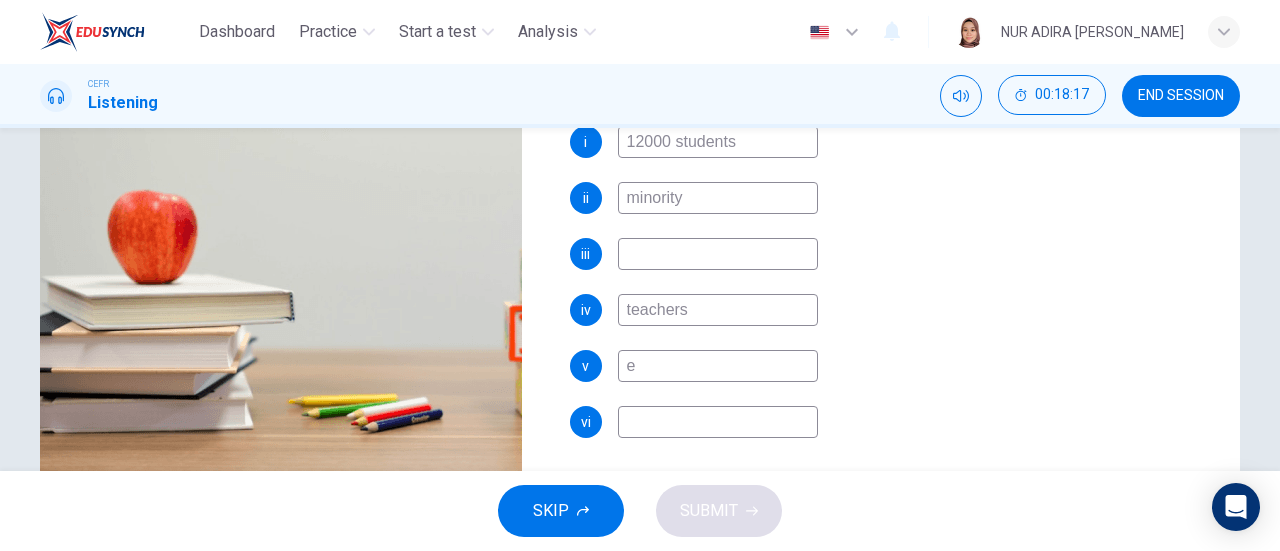 type on "84" 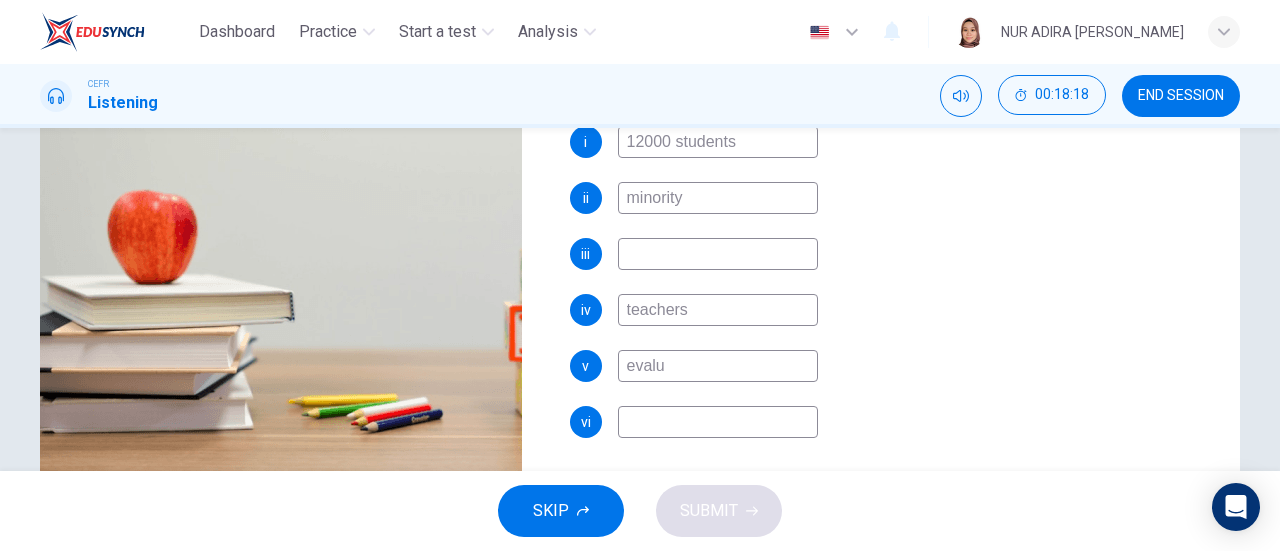 type on "evalua" 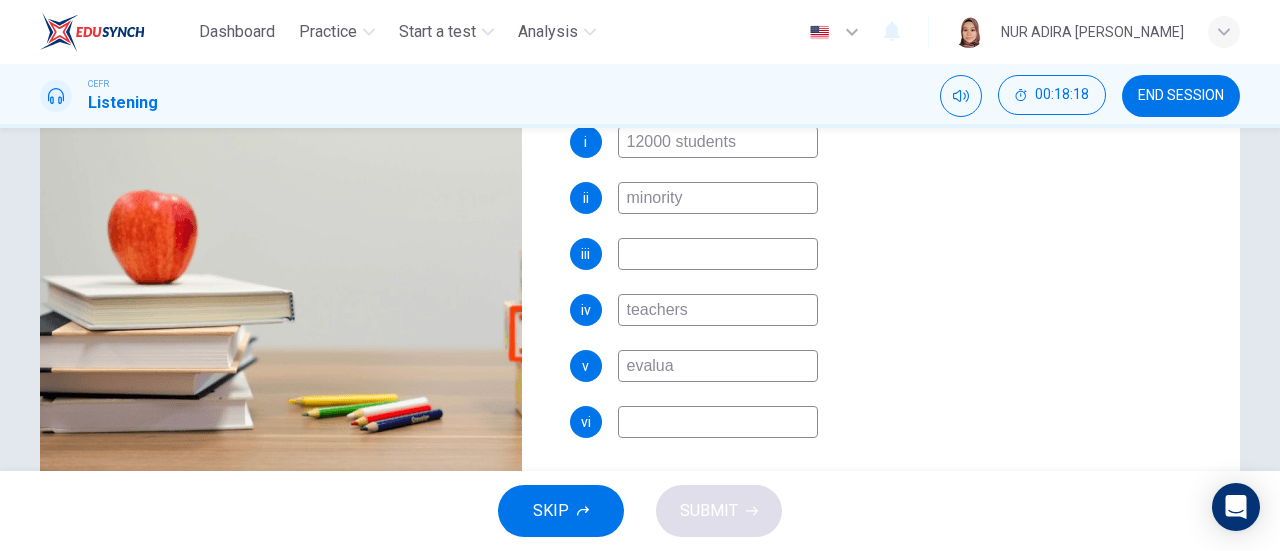 type on "84" 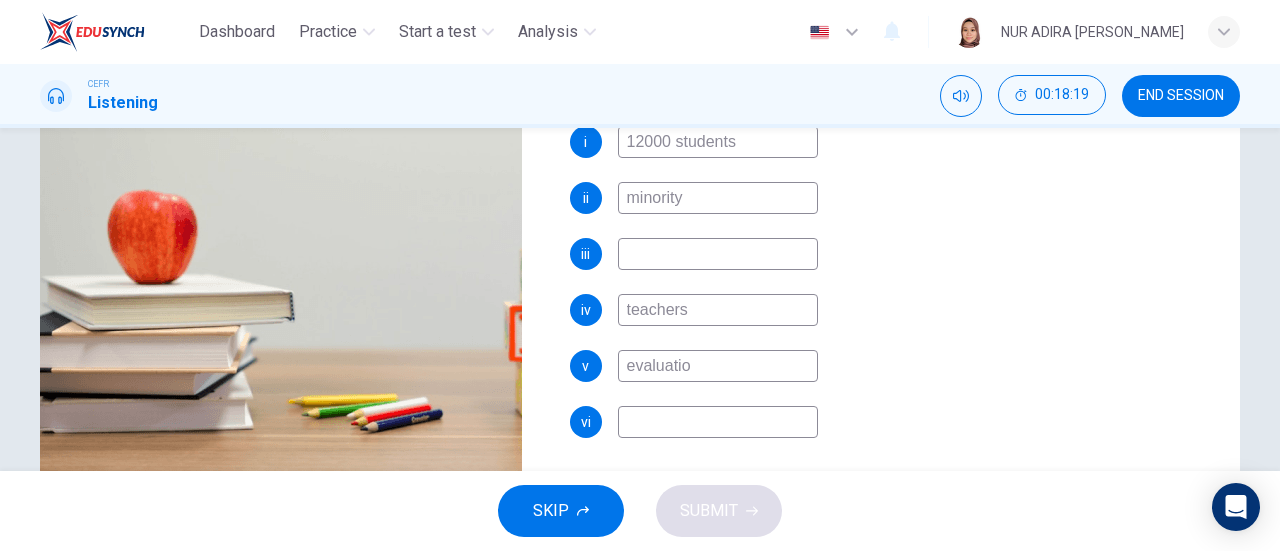type on "evaluation" 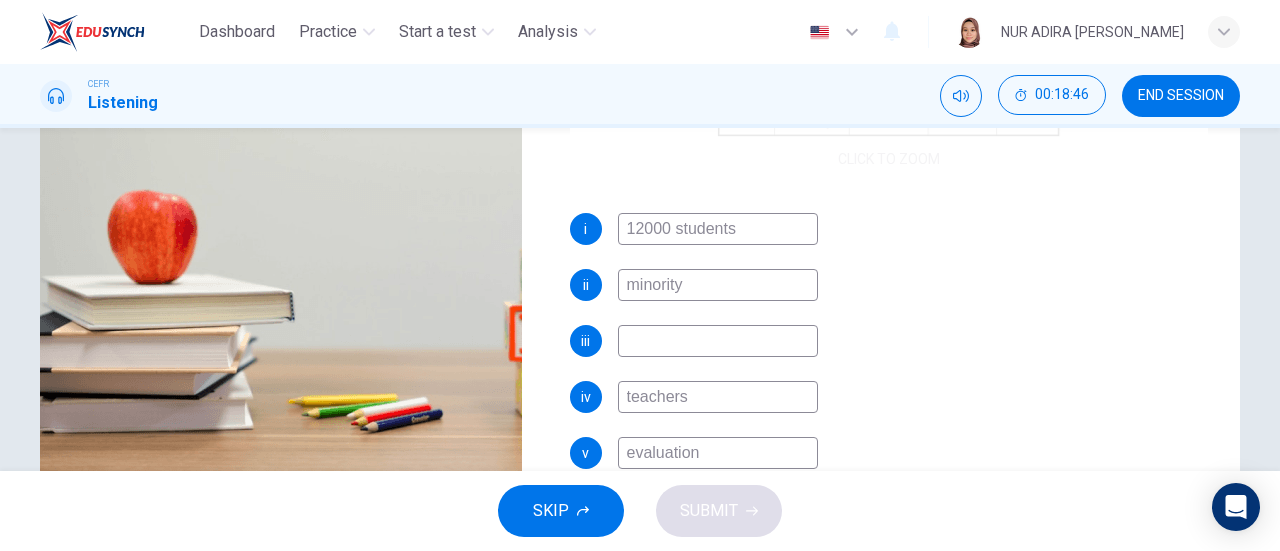 scroll, scrollTop: 286, scrollLeft: 0, axis: vertical 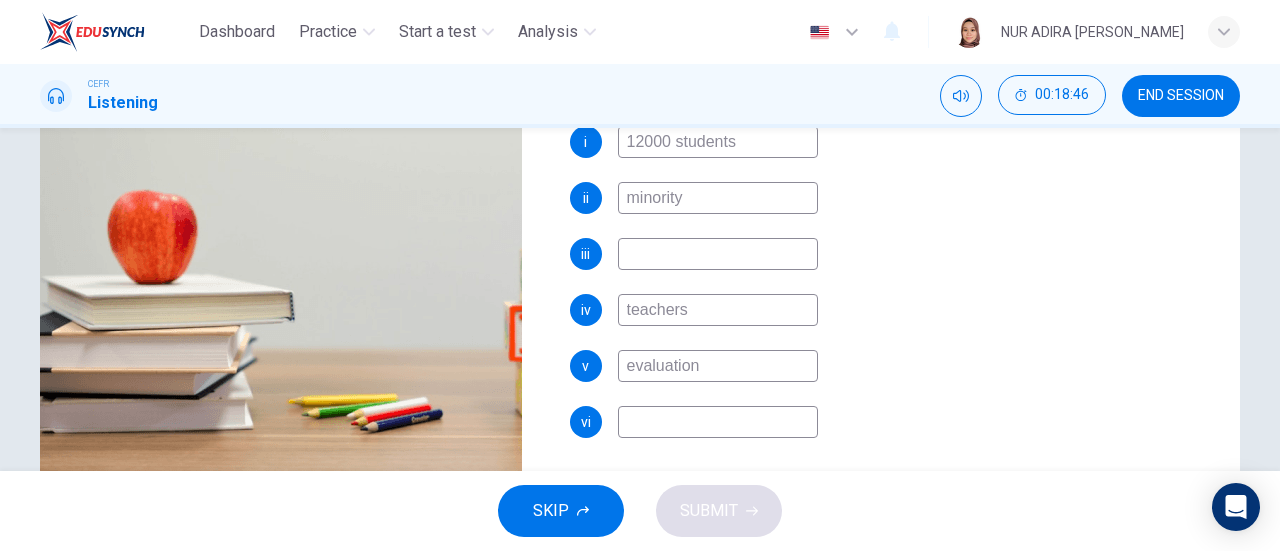 type on "93" 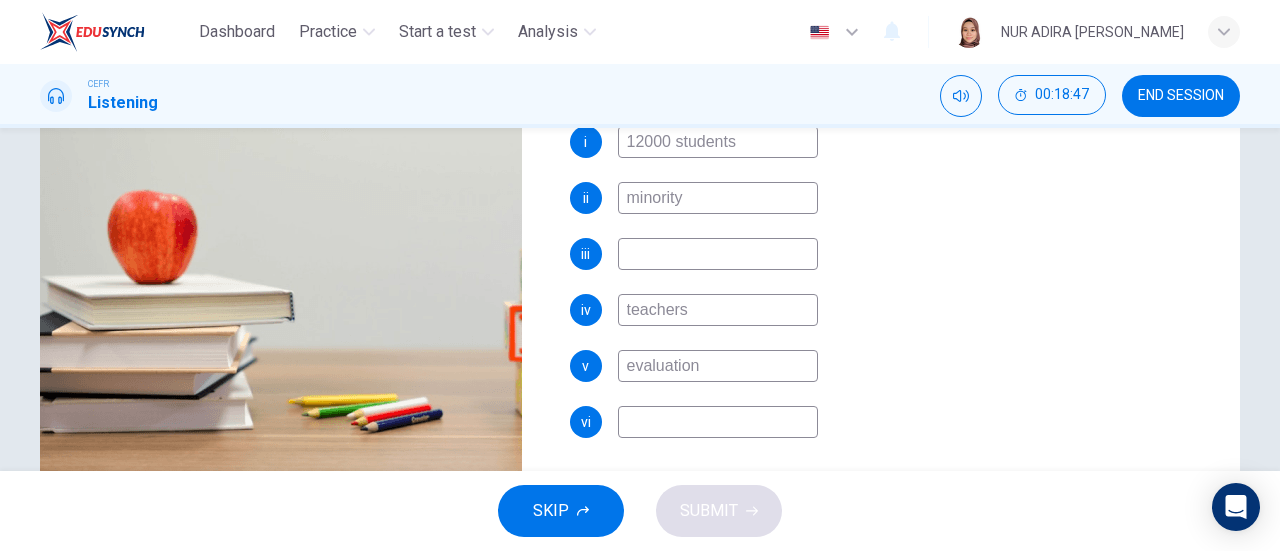 type on "evaluation" 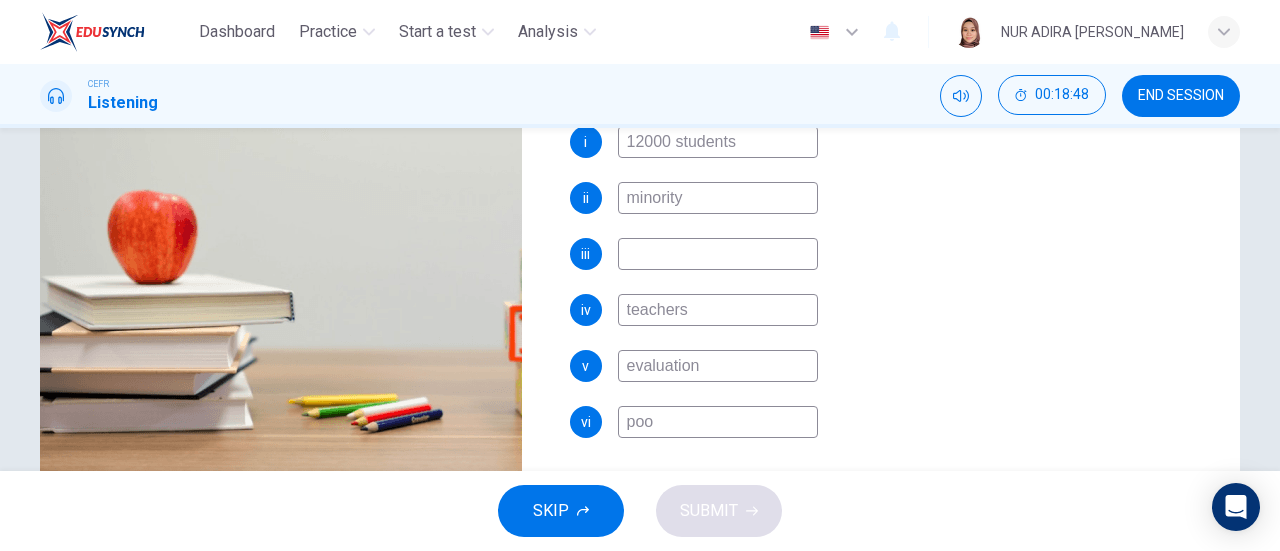 type on "poor" 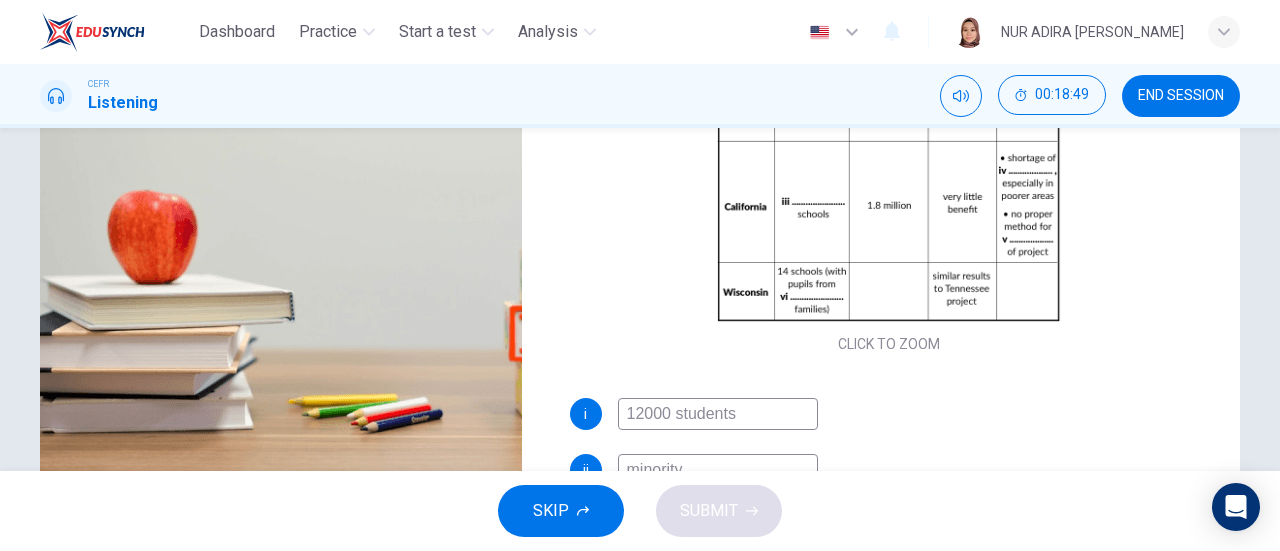 scroll, scrollTop: 0, scrollLeft: 0, axis: both 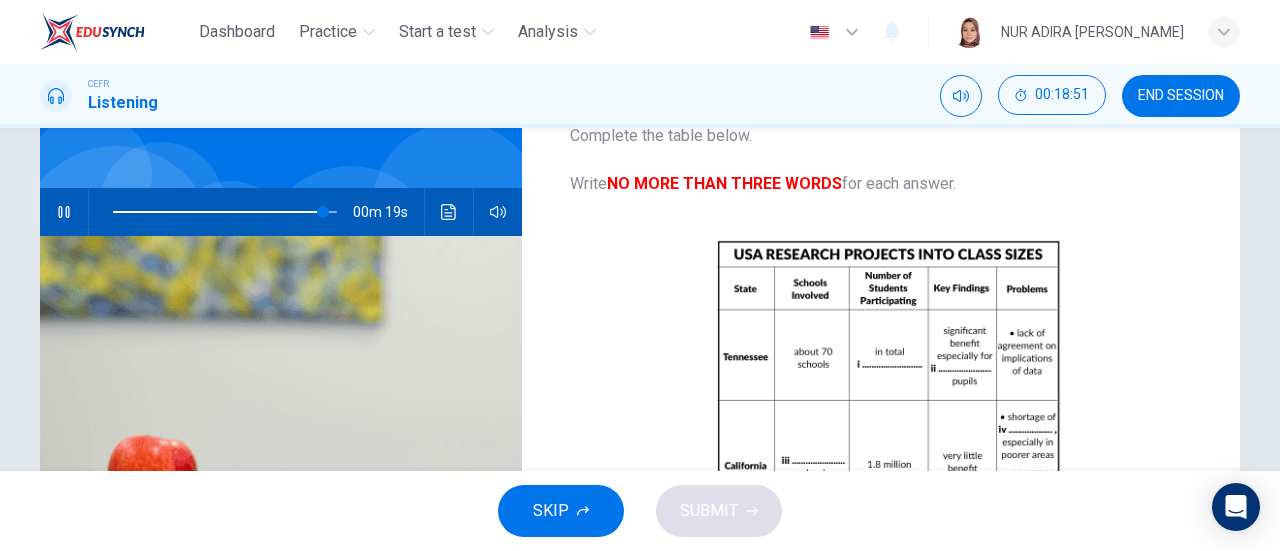 type on "94" 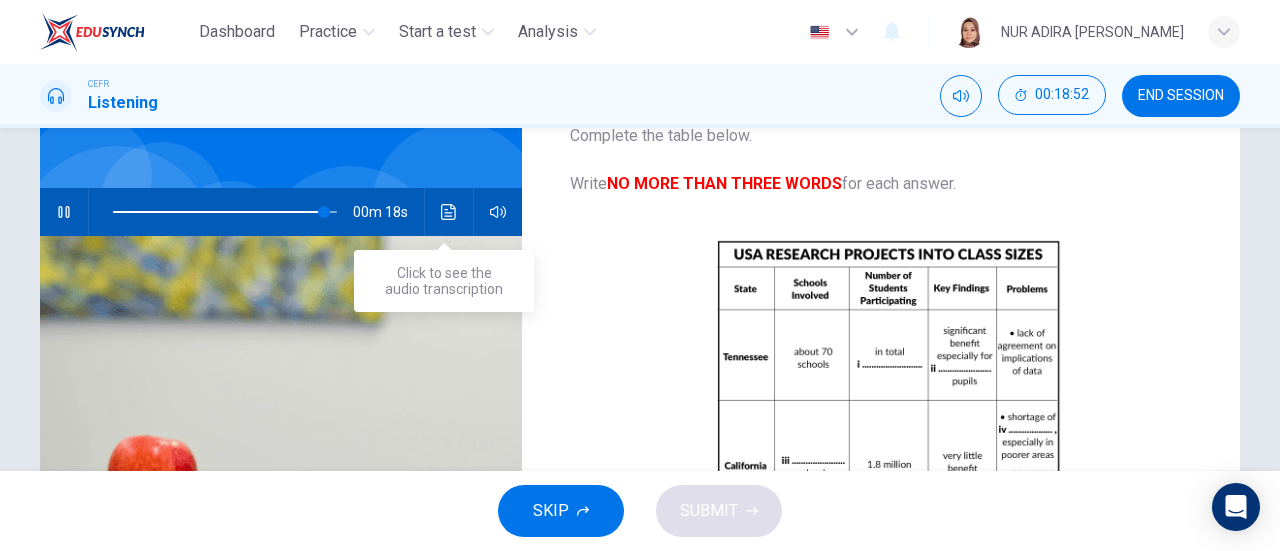 type on "poor" 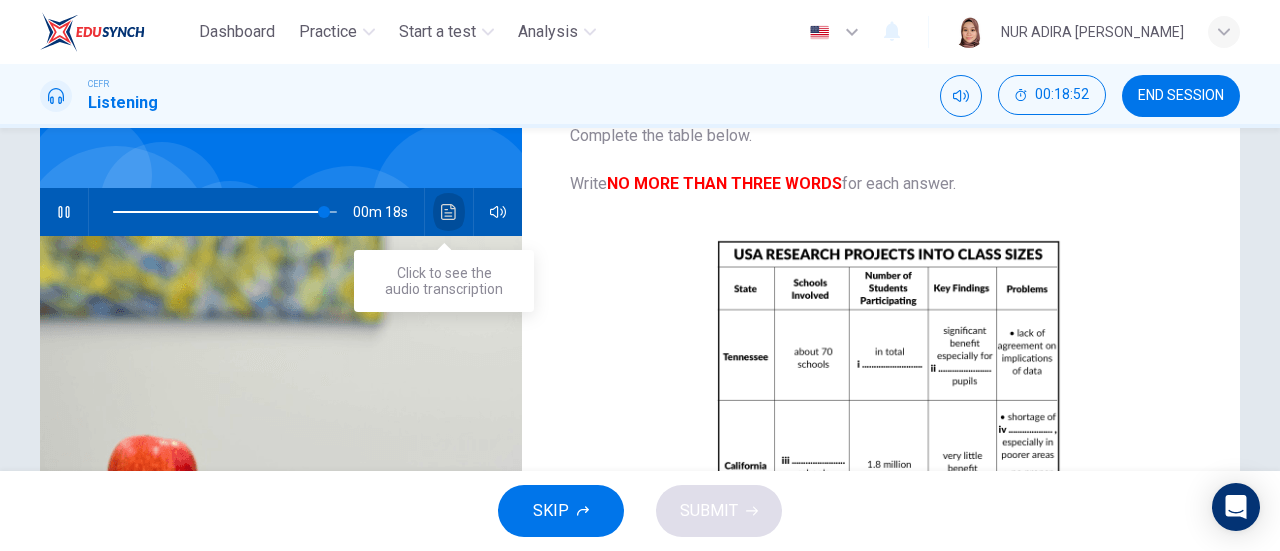 click 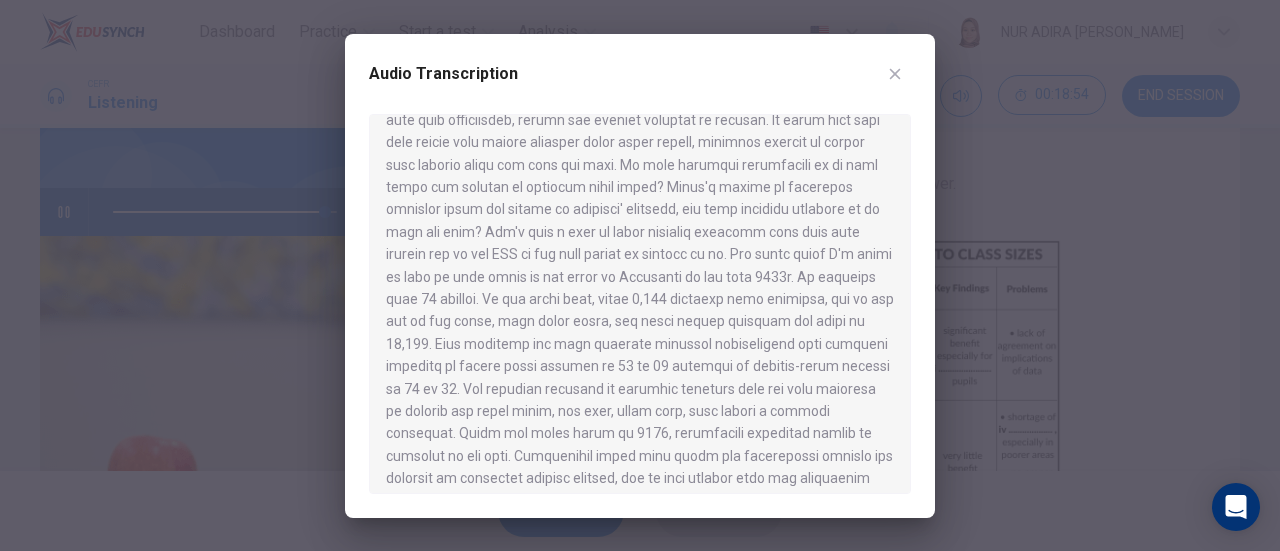 scroll, scrollTop: 793, scrollLeft: 0, axis: vertical 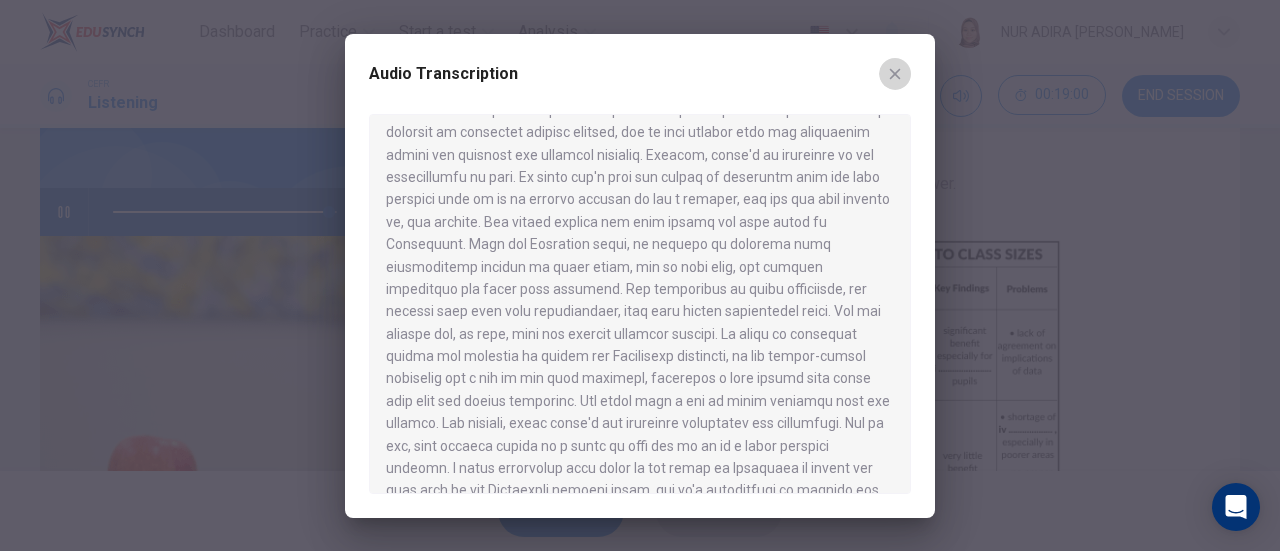 click at bounding box center (895, 74) 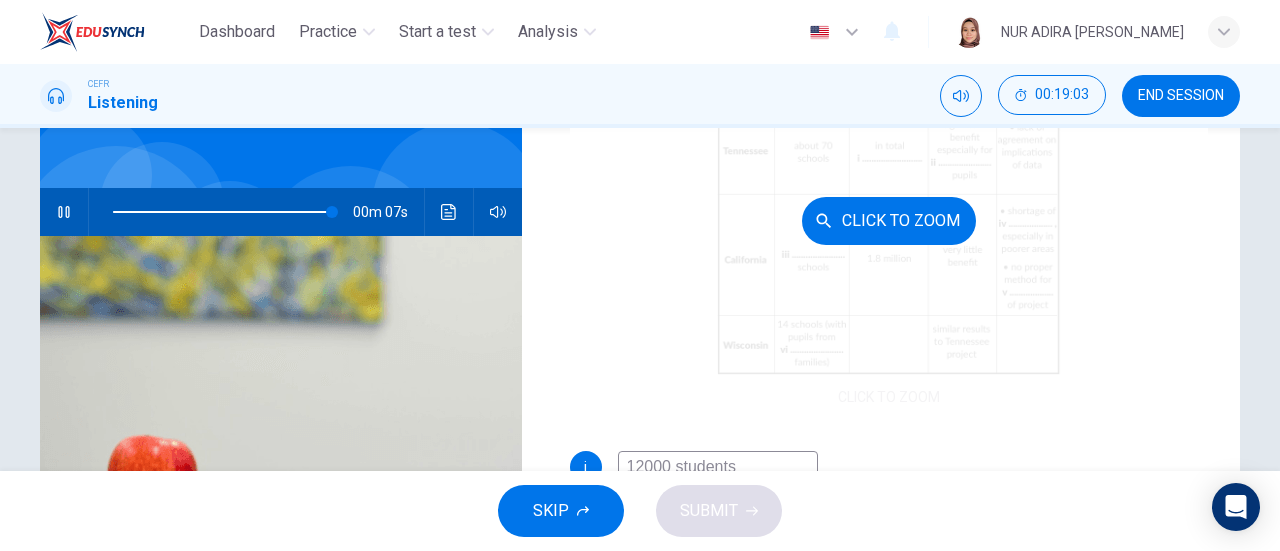 scroll, scrollTop: 286, scrollLeft: 0, axis: vertical 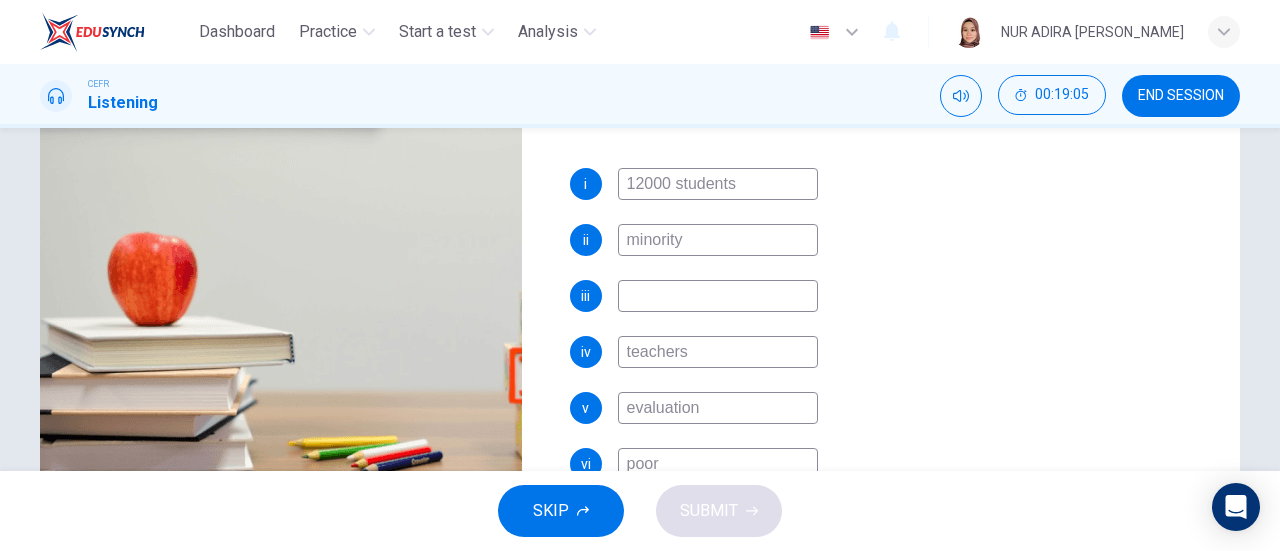 type on "99" 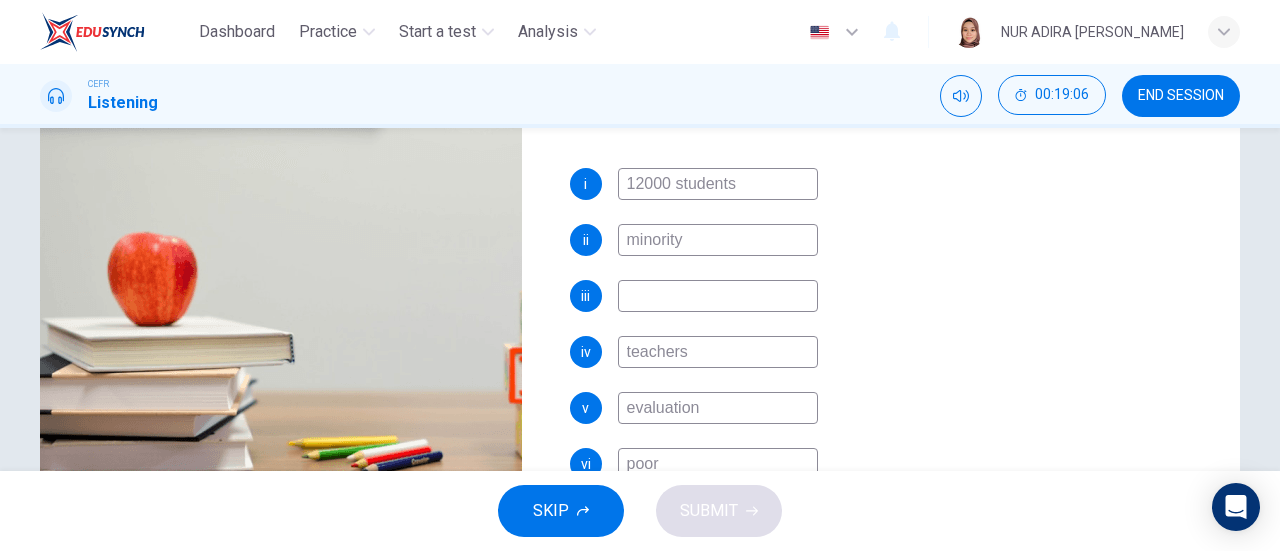 type on "a" 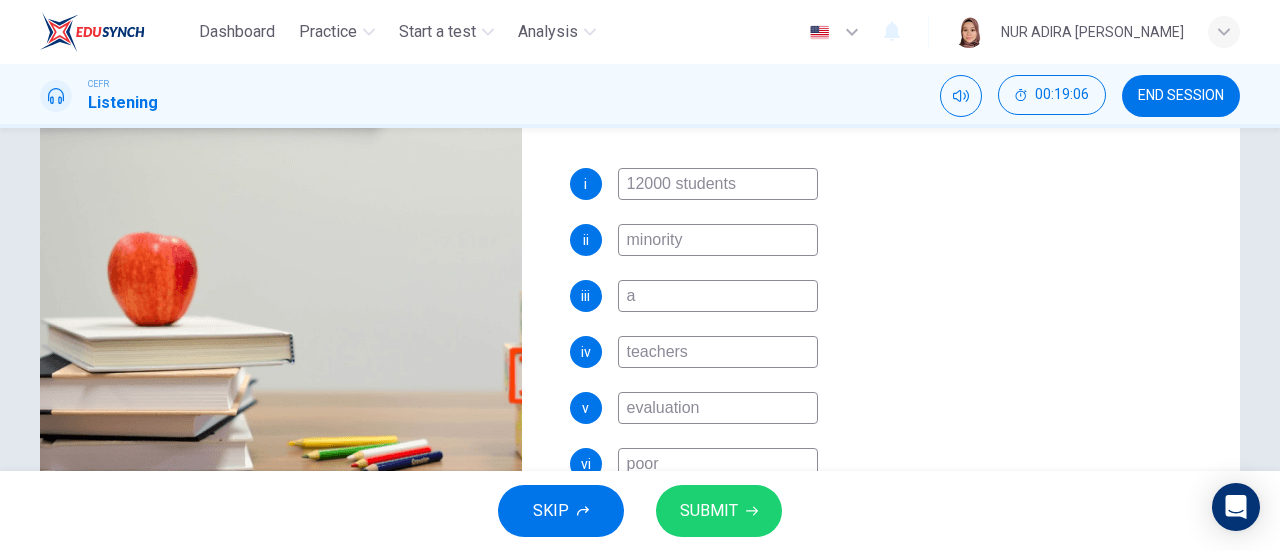 type on "99" 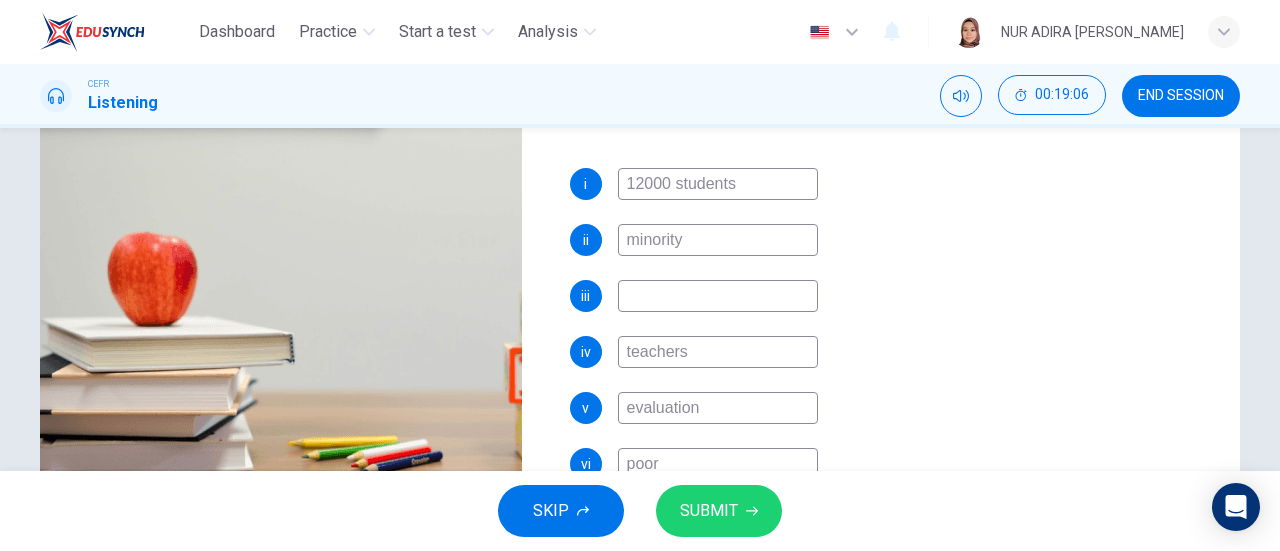 type on "A" 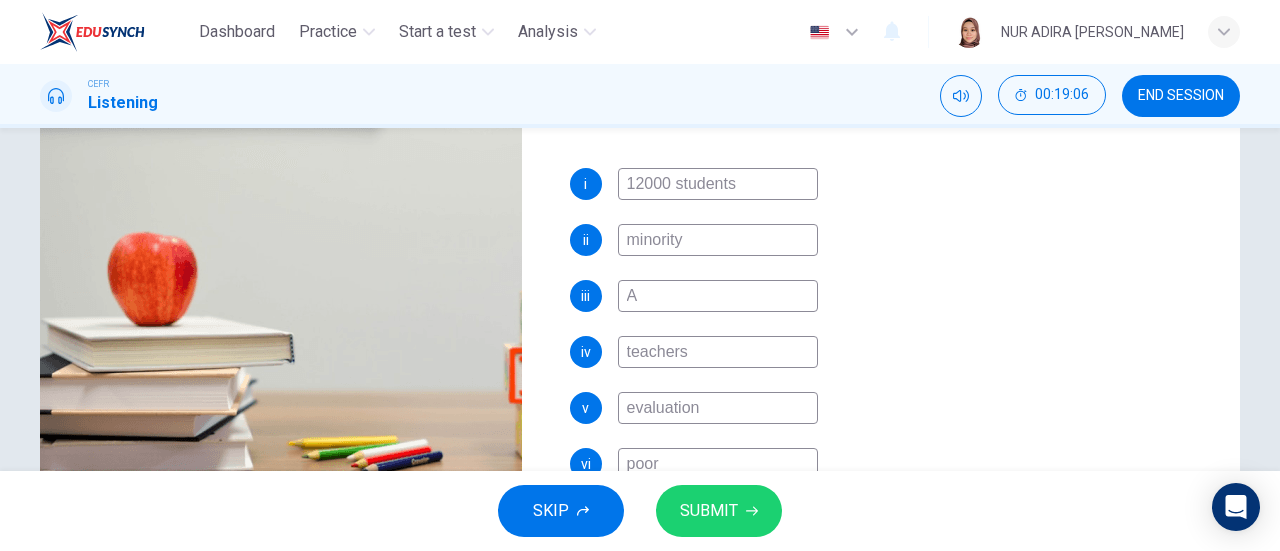 type on "99" 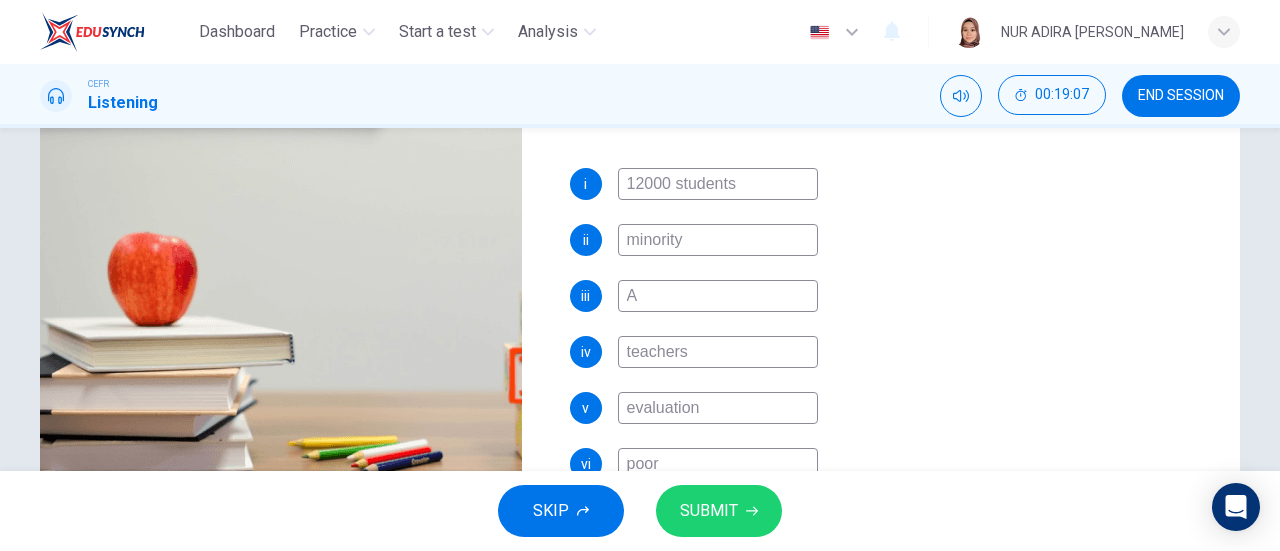 type on "AL" 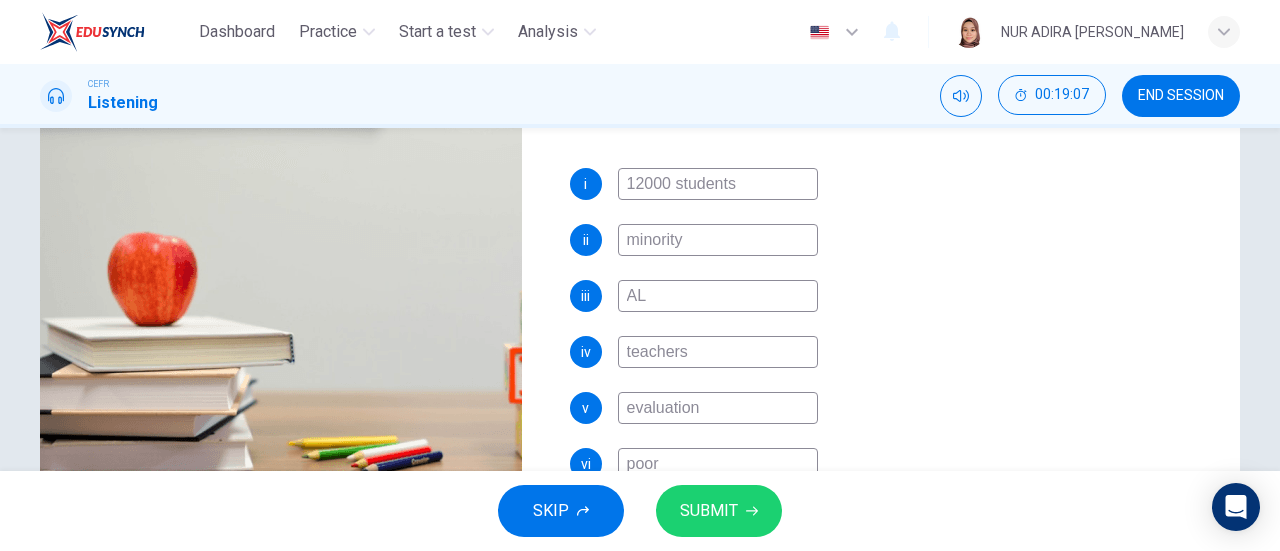 type on "99" 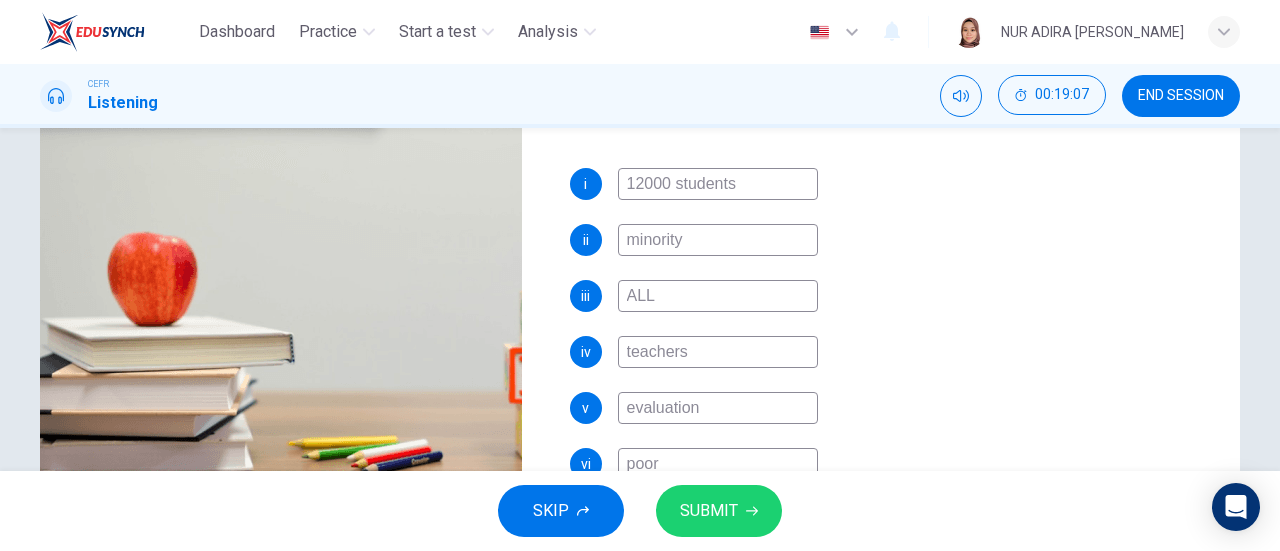 scroll, scrollTop: 432, scrollLeft: 0, axis: vertical 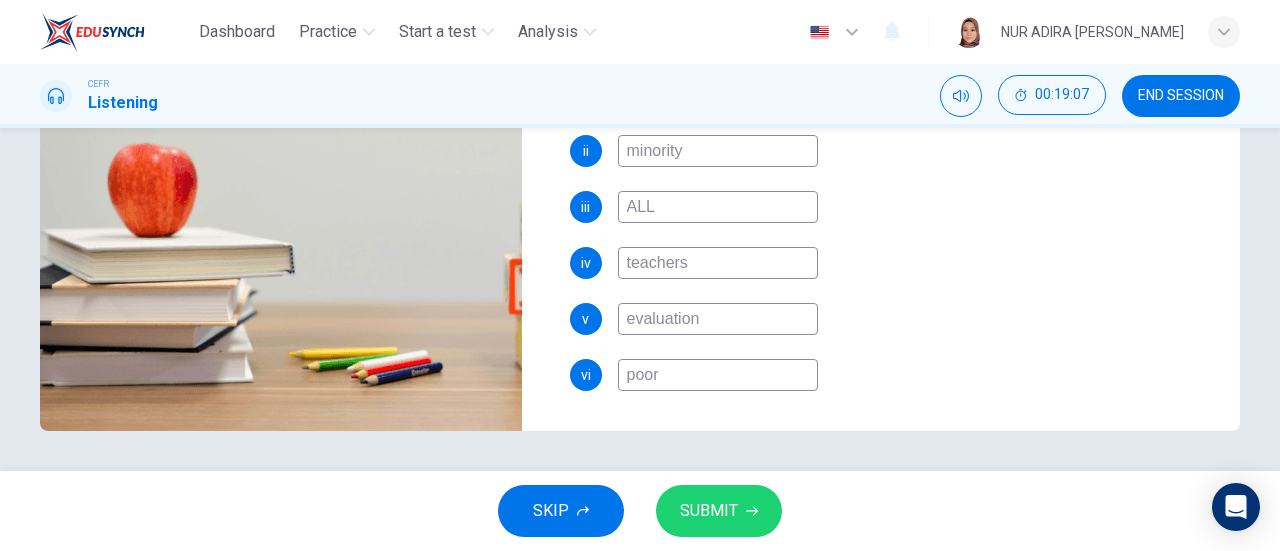 type on "99" 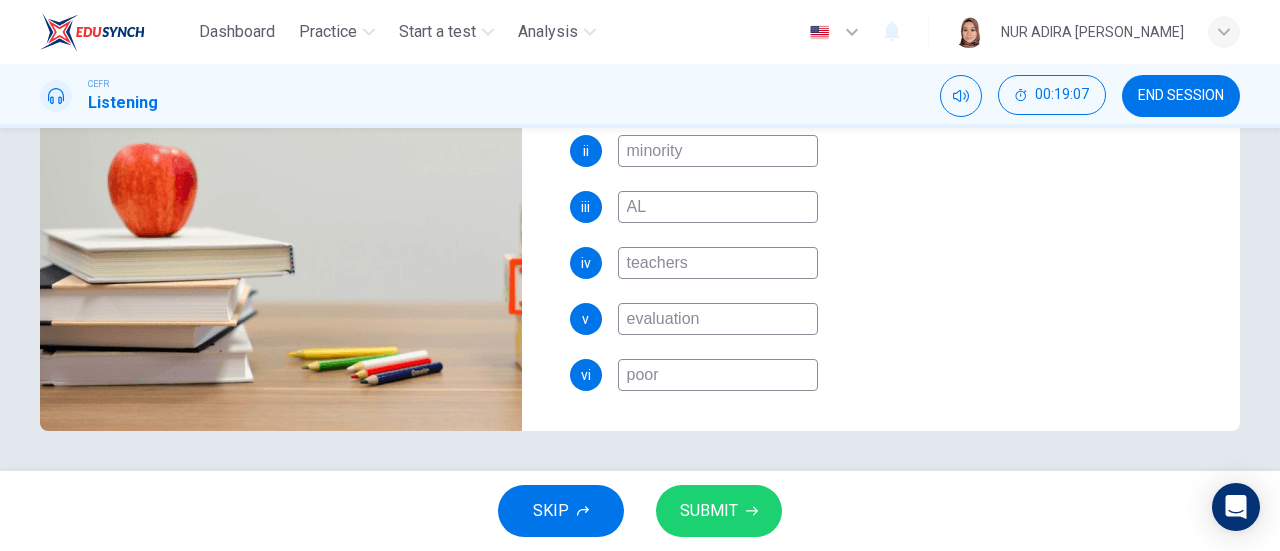 type on "A" 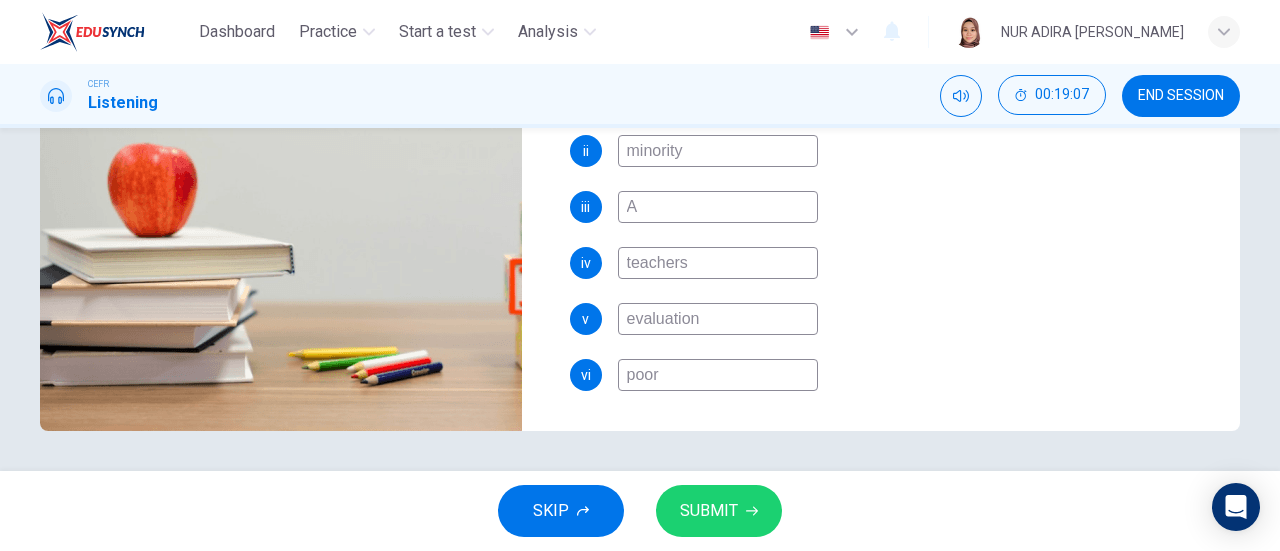 type on "99" 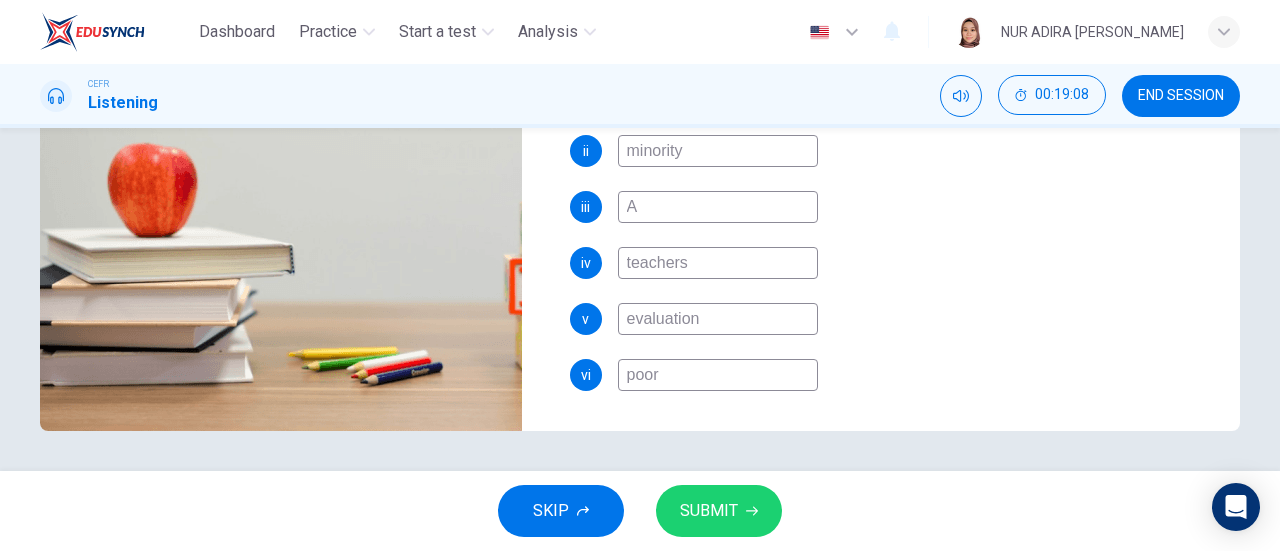 type on "Al" 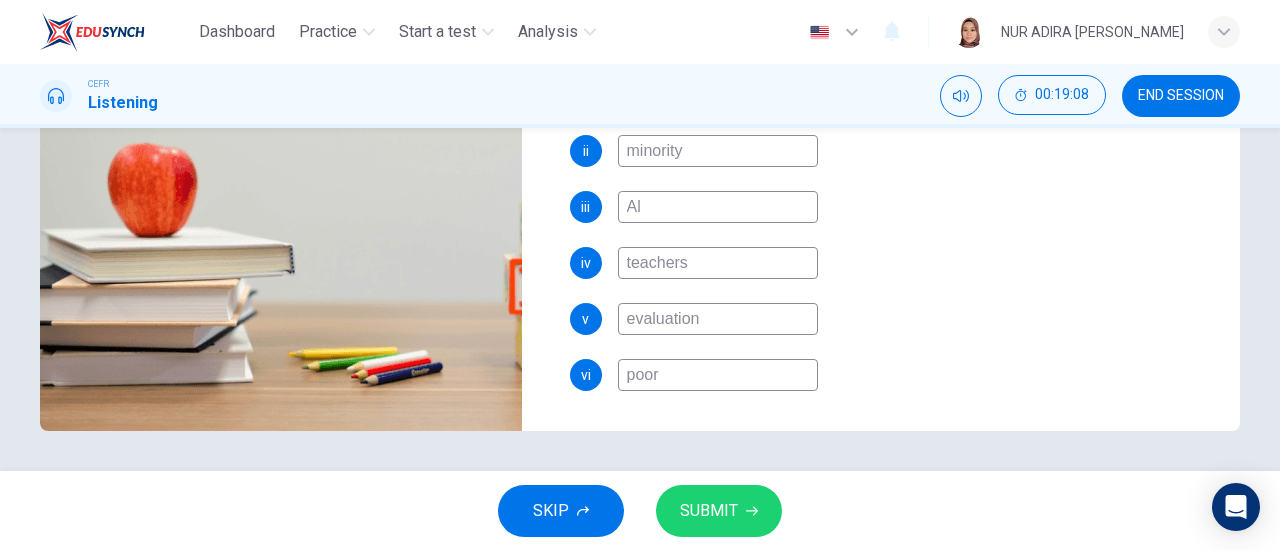 type on "99" 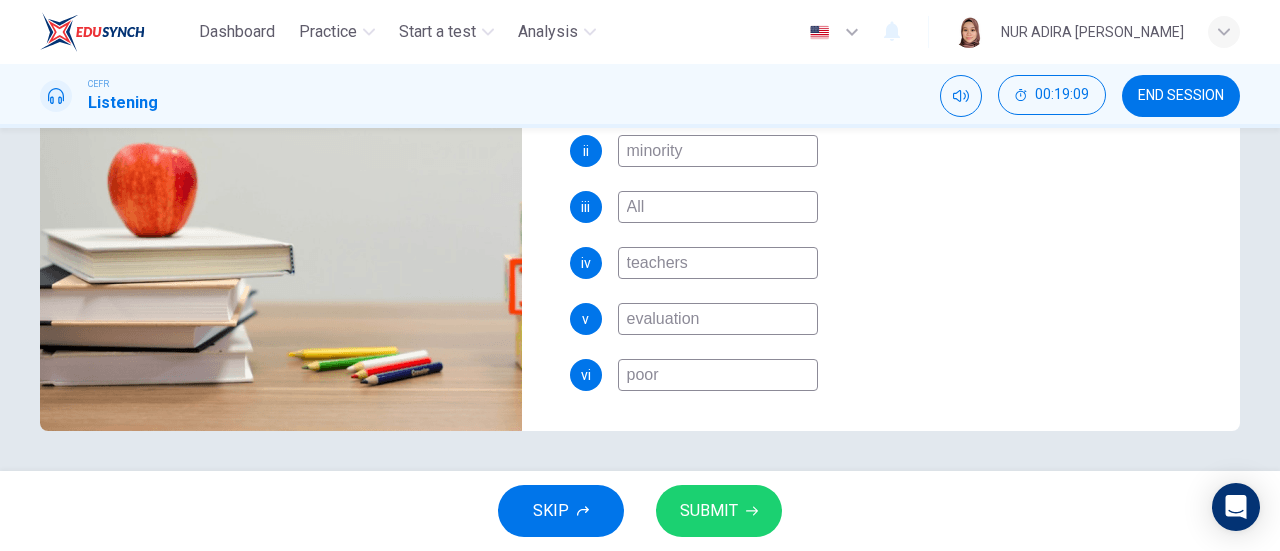 type on "100" 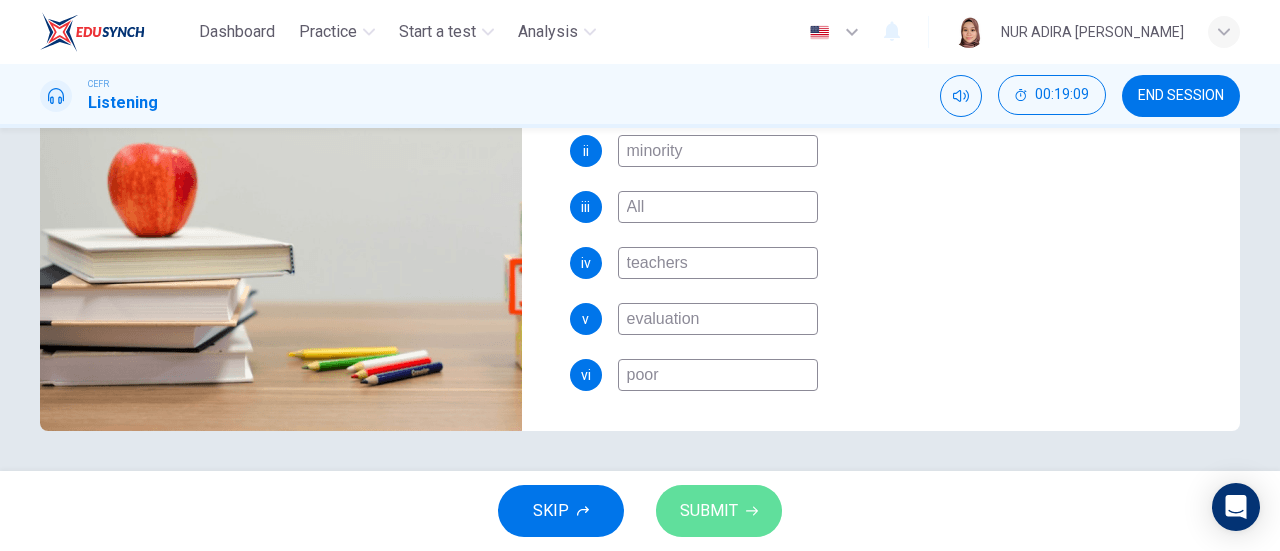 click on "SUBMIT" at bounding box center [709, 511] 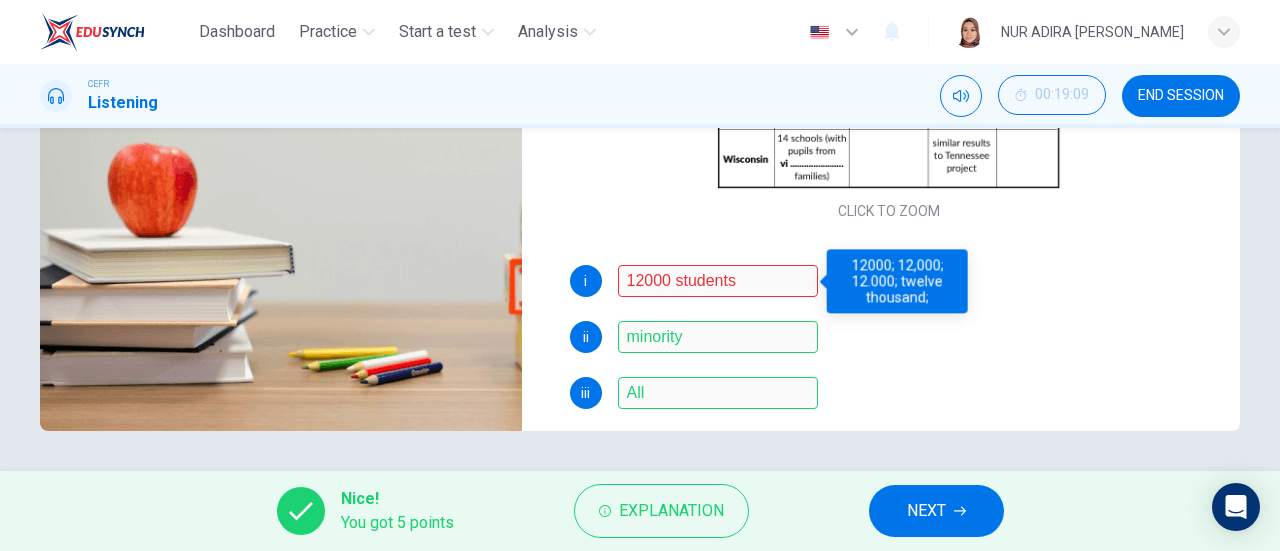 scroll, scrollTop: 0, scrollLeft: 0, axis: both 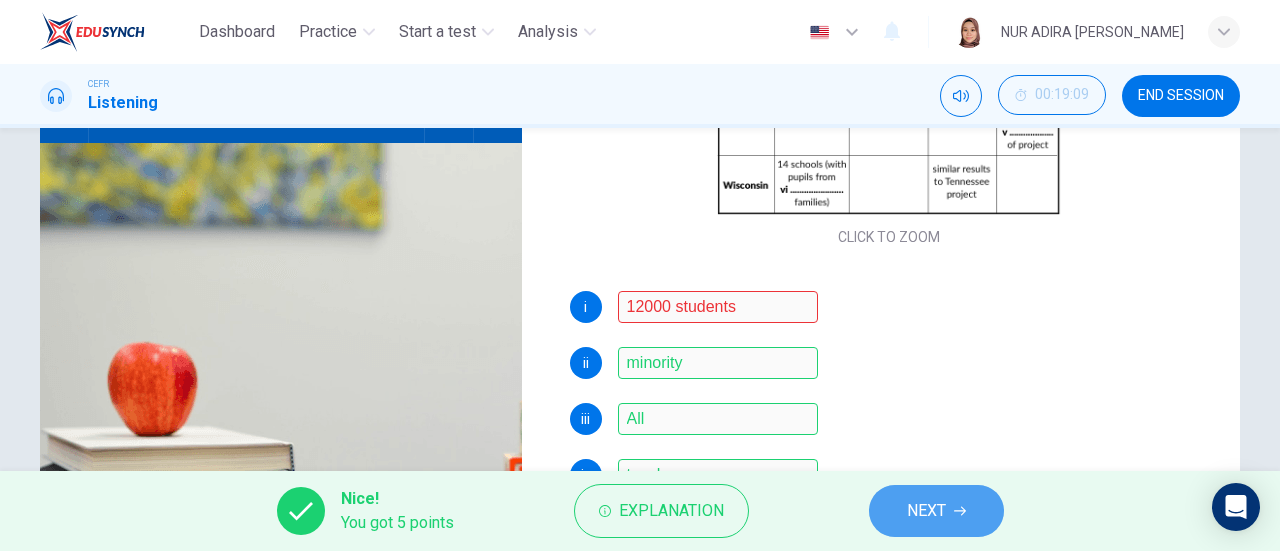 click on "NEXT" at bounding box center (926, 511) 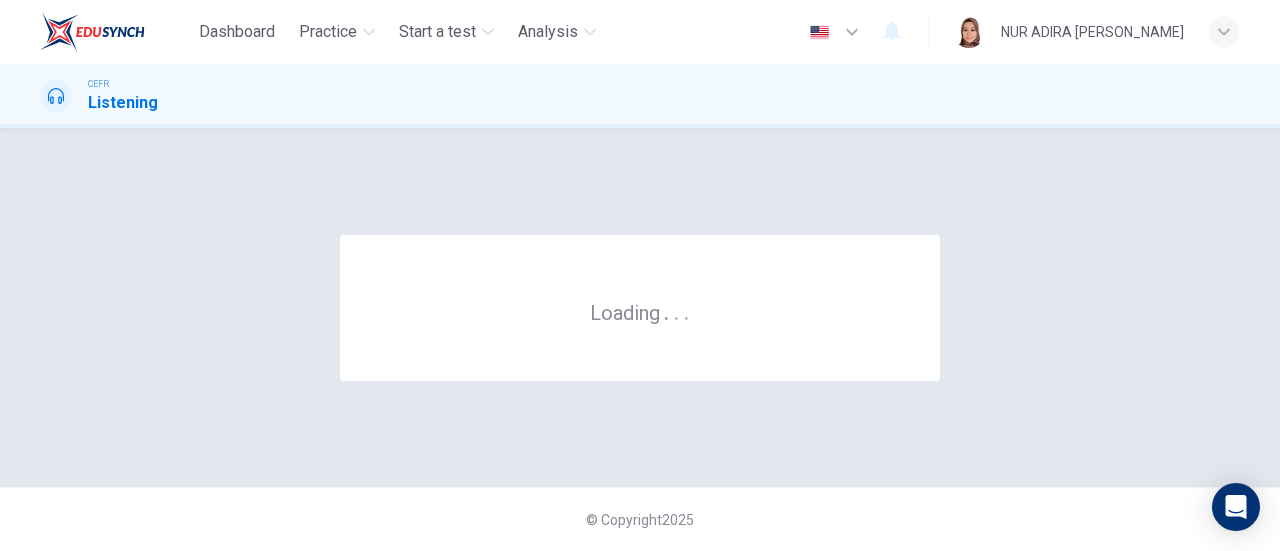 scroll, scrollTop: 0, scrollLeft: 0, axis: both 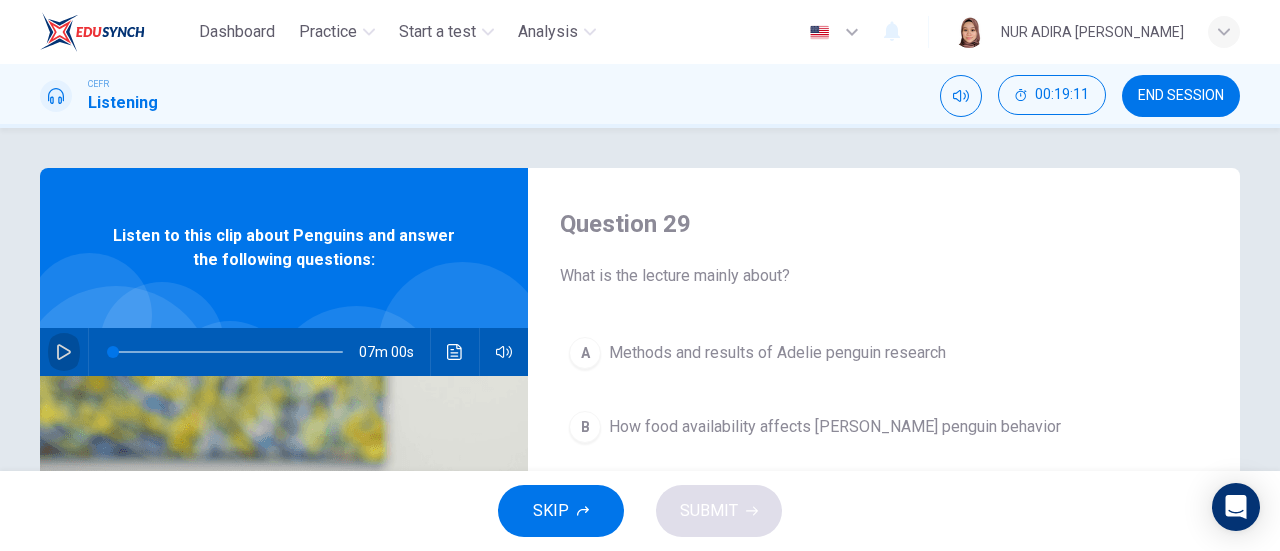 click 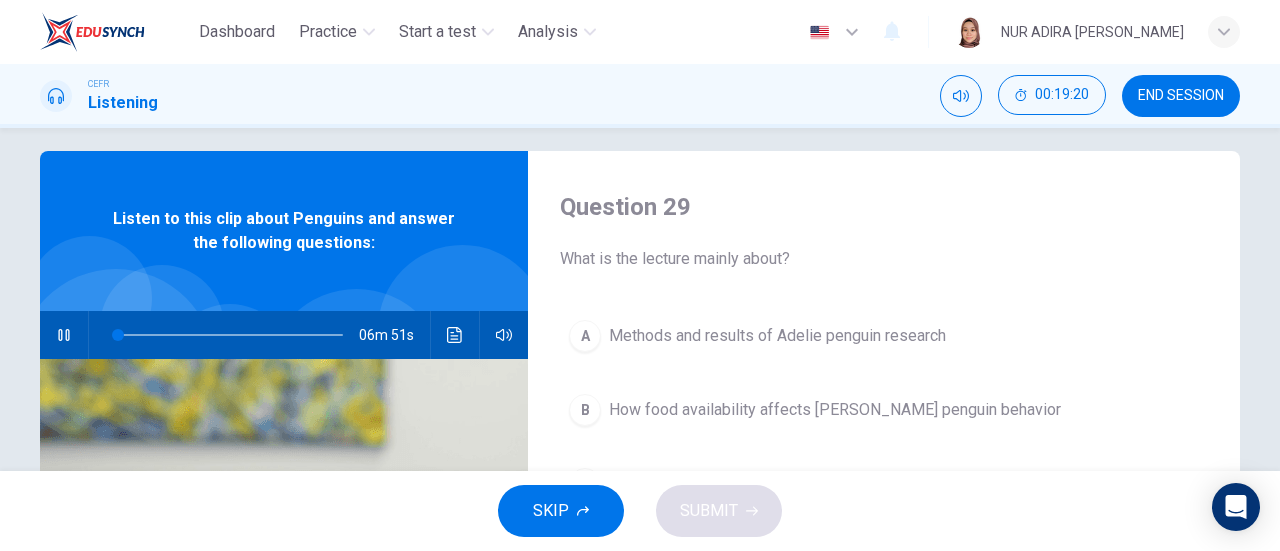 scroll, scrollTop: 16, scrollLeft: 0, axis: vertical 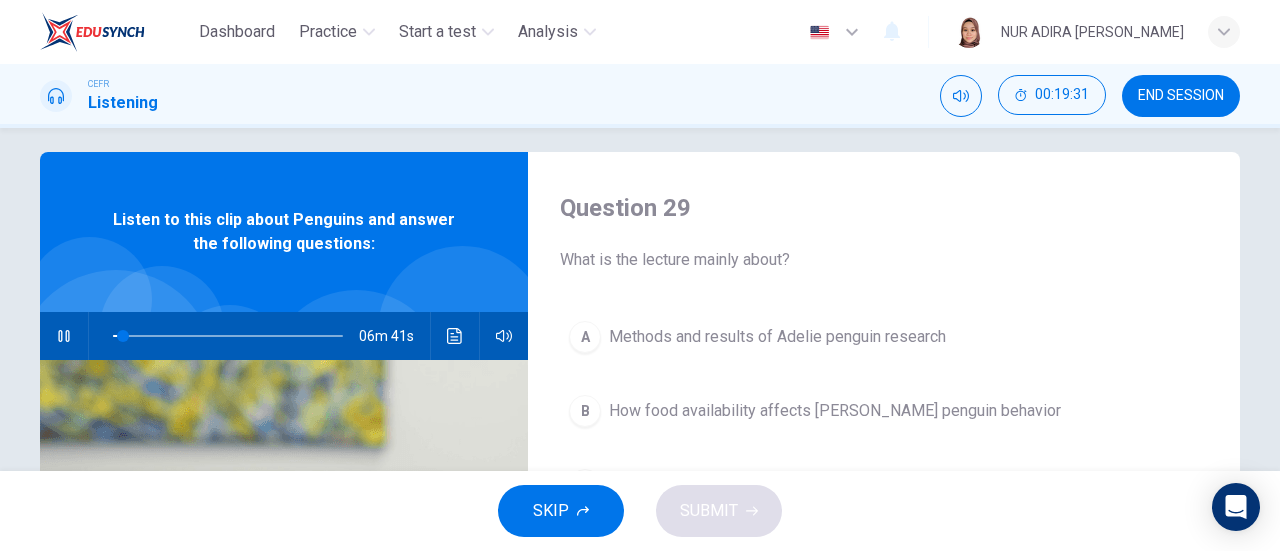type on "5" 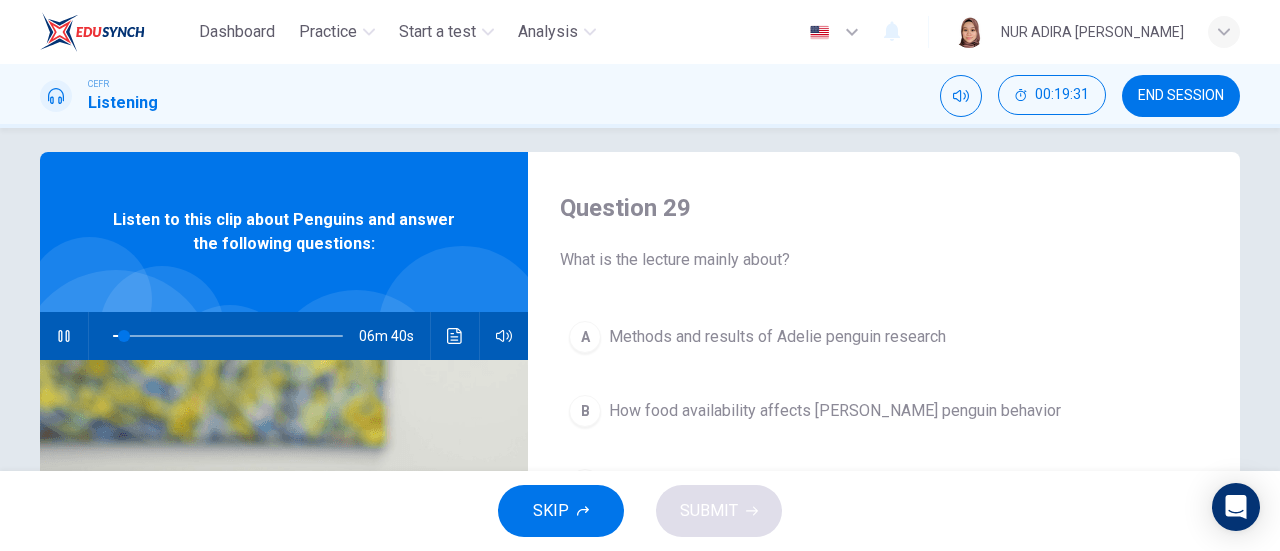 type 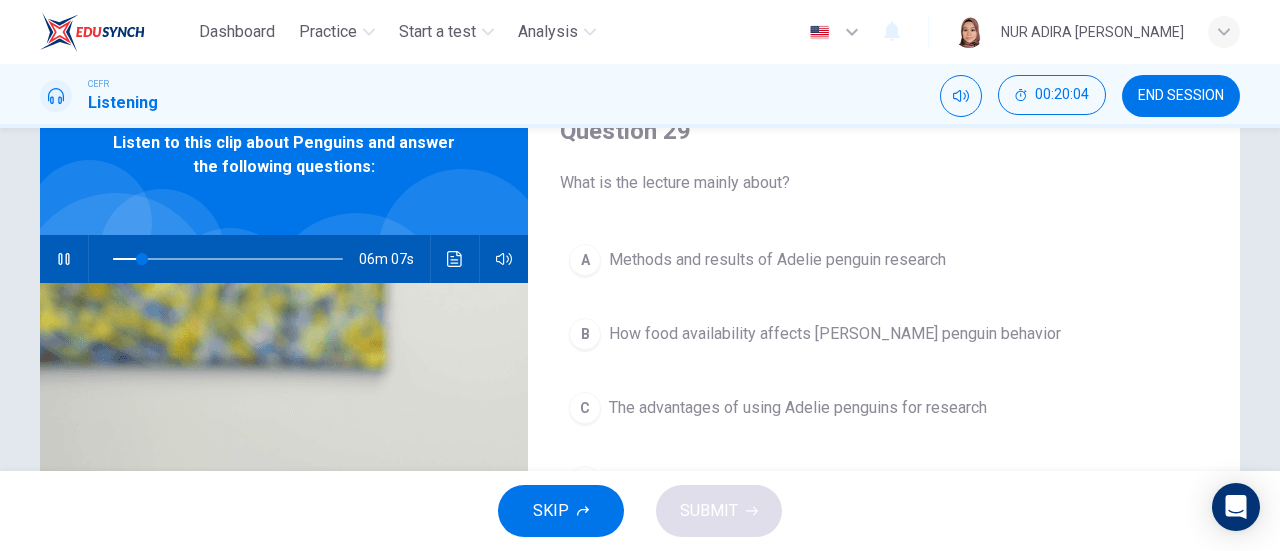 scroll, scrollTop: 92, scrollLeft: 0, axis: vertical 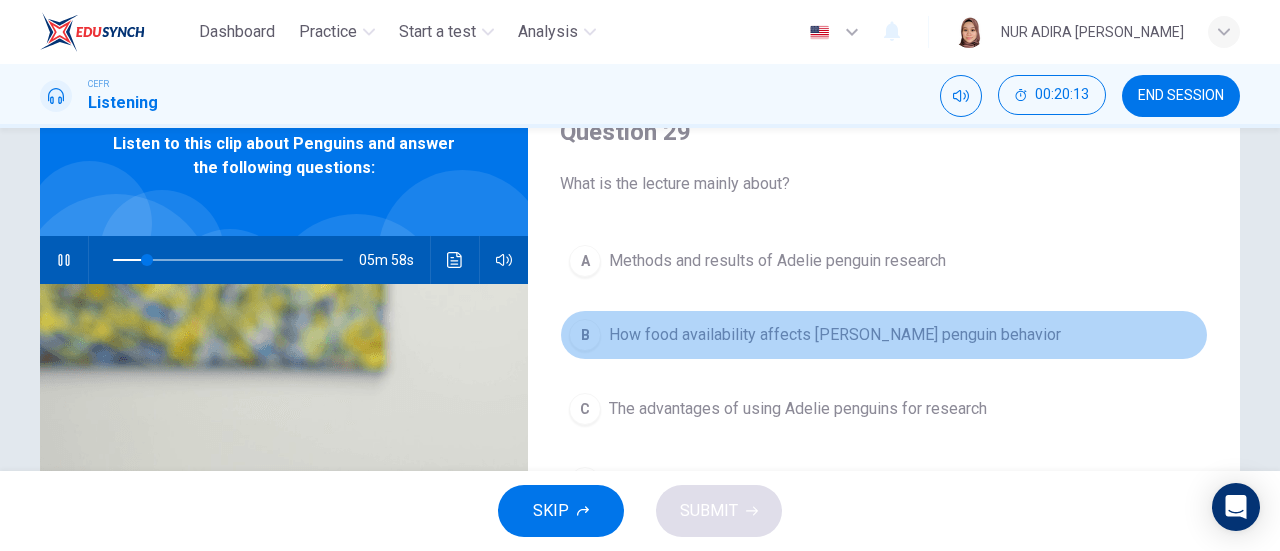 click on "B How food availability affects [PERSON_NAME] penguin behavior" at bounding box center (884, 335) 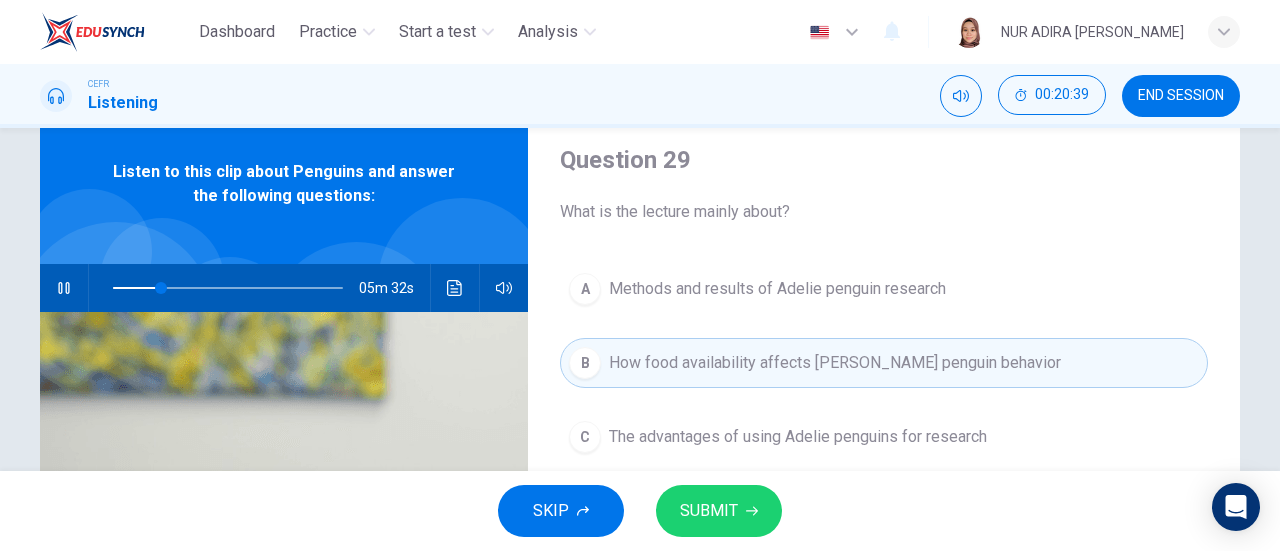 scroll, scrollTop: 62, scrollLeft: 0, axis: vertical 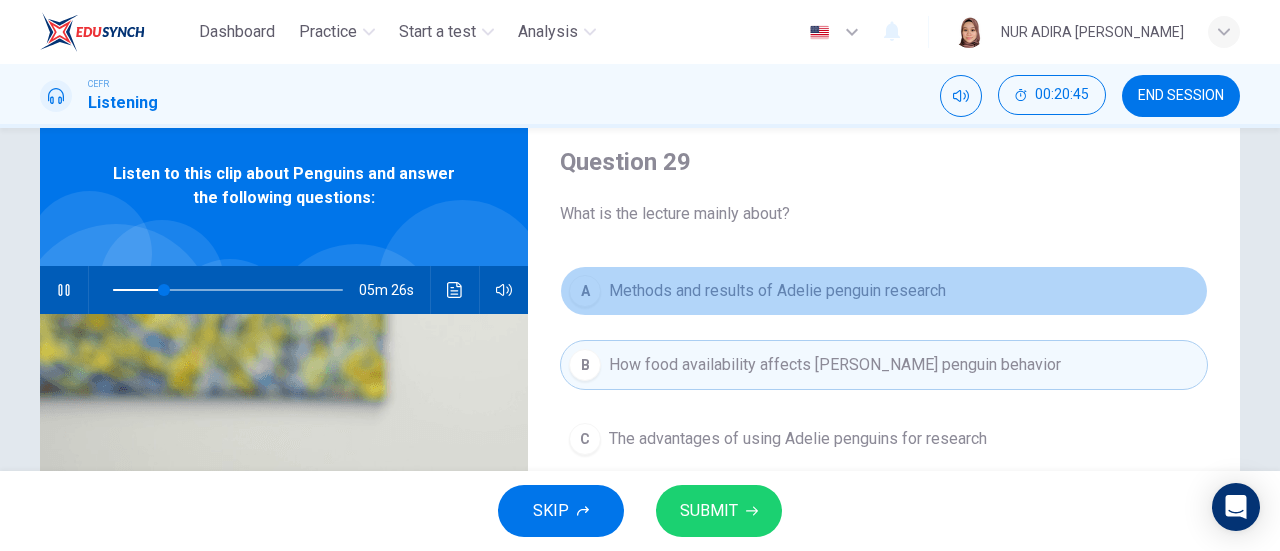 click on "Methods and results of Adelie penguin research" at bounding box center (777, 291) 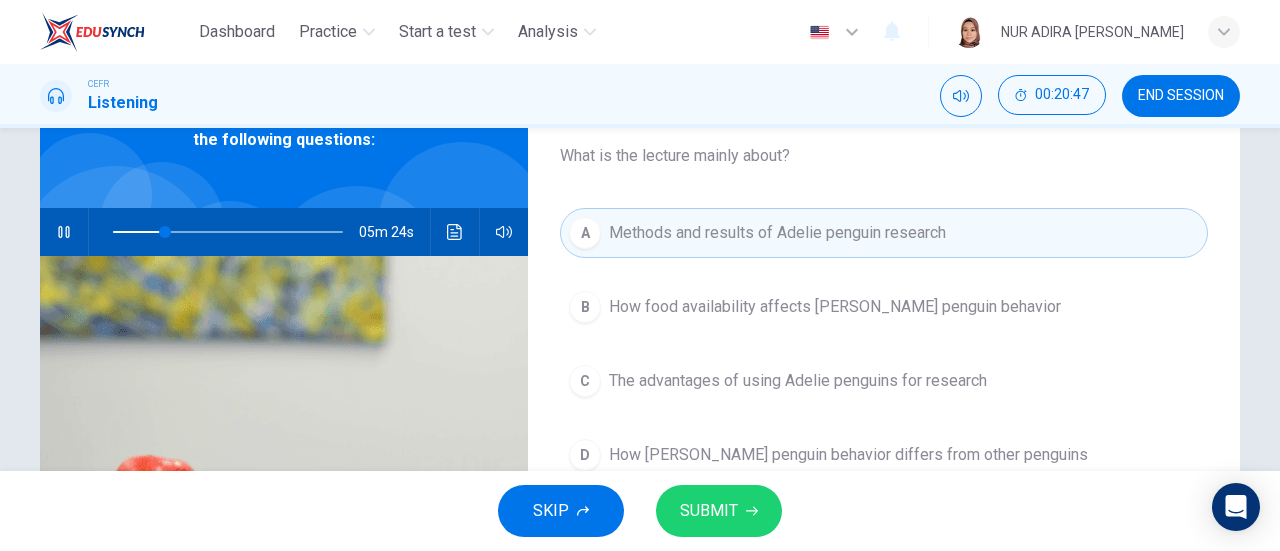 scroll, scrollTop: 135, scrollLeft: 0, axis: vertical 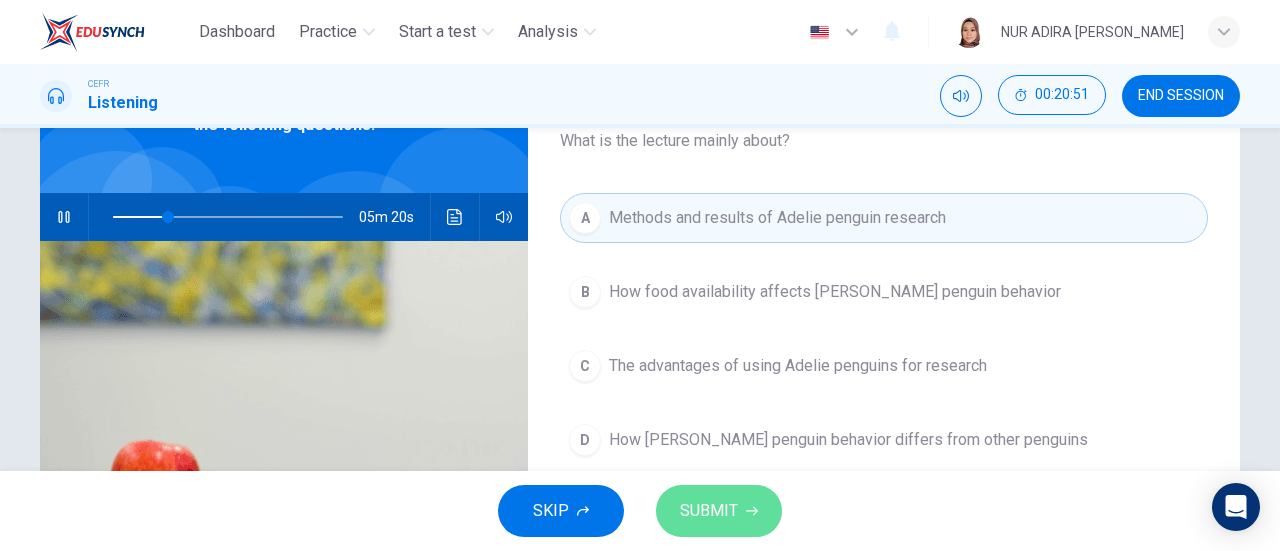 click on "SUBMIT" at bounding box center (719, 511) 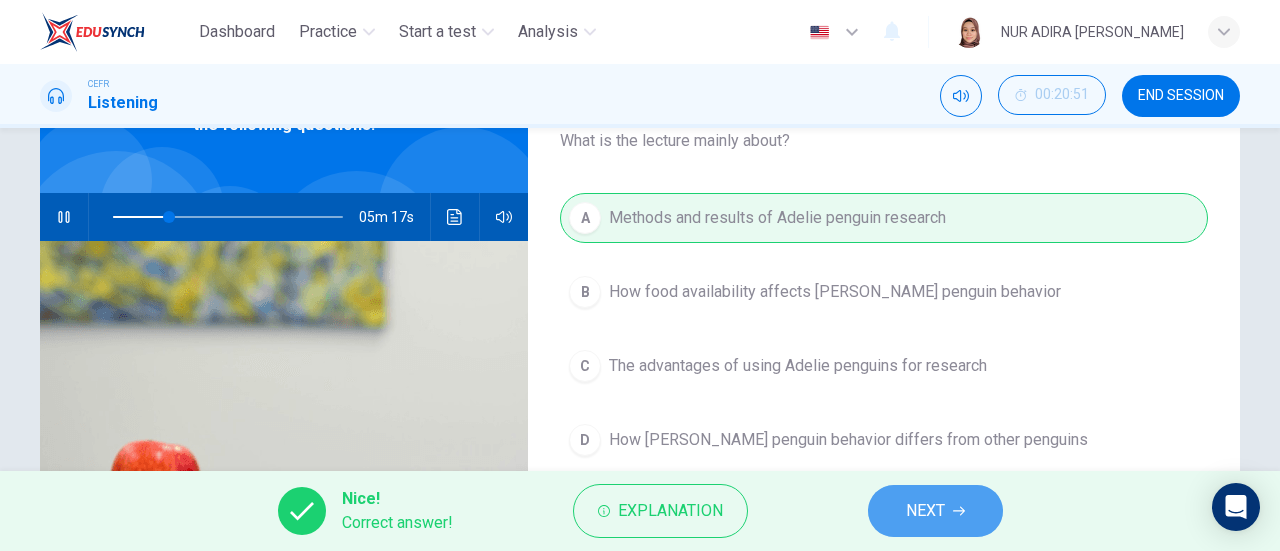 click on "NEXT" at bounding box center [925, 511] 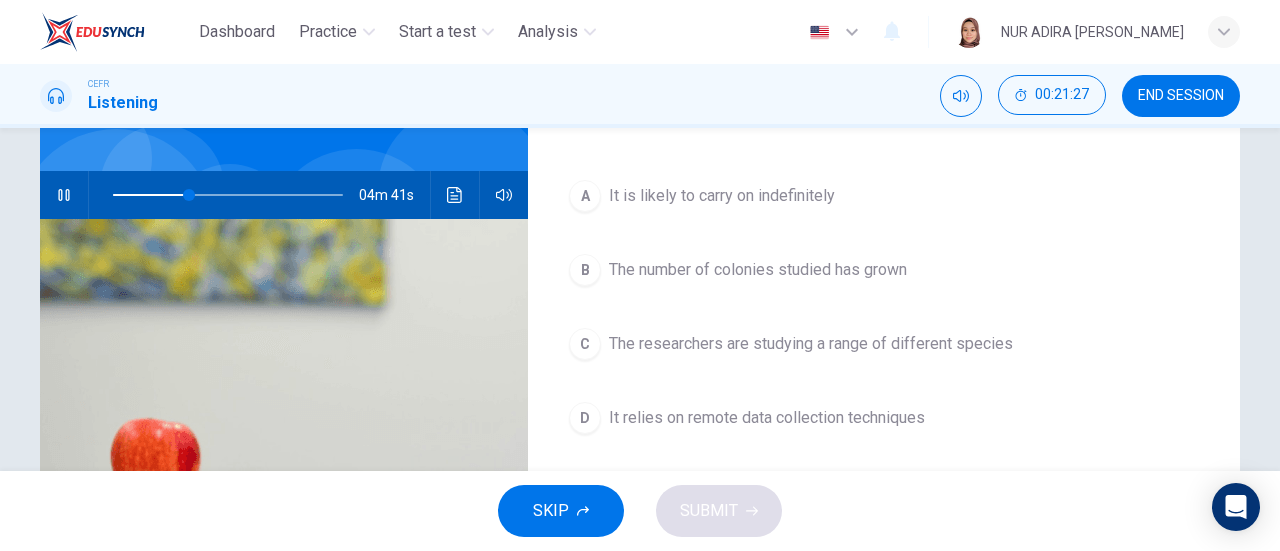 scroll, scrollTop: 158, scrollLeft: 0, axis: vertical 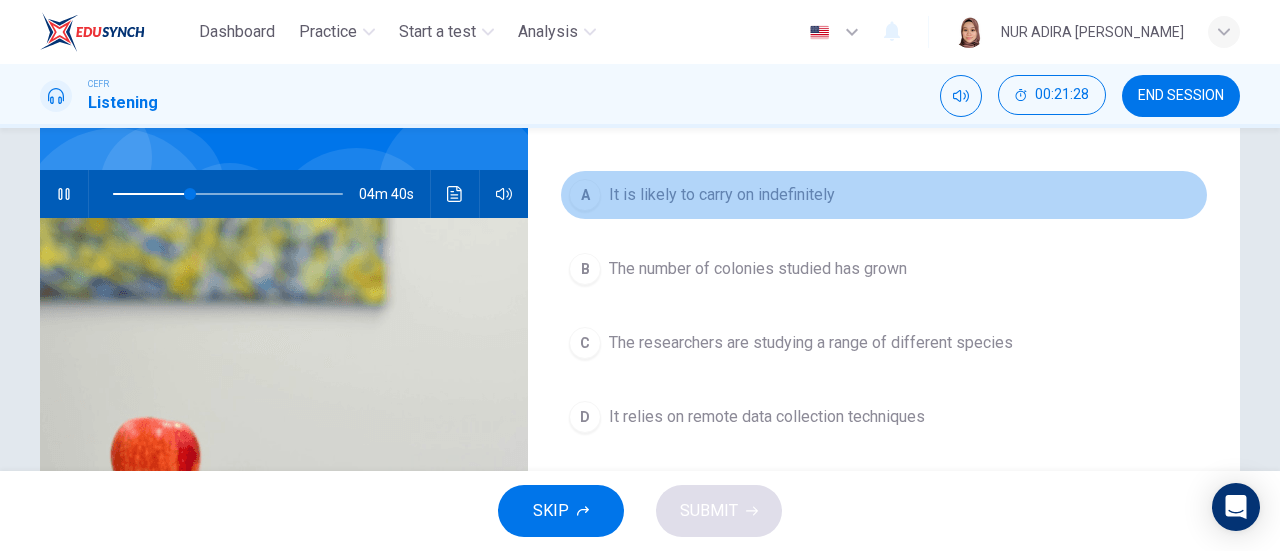 click on "It is likely to carry on indefinitely" at bounding box center (722, 195) 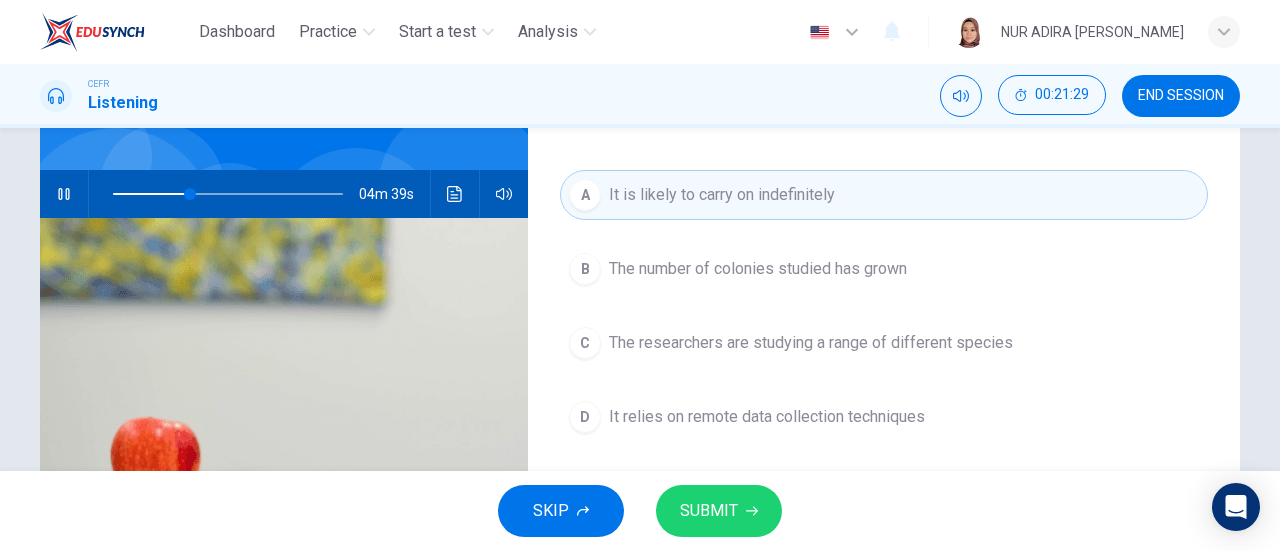 click on "SUBMIT" at bounding box center (719, 511) 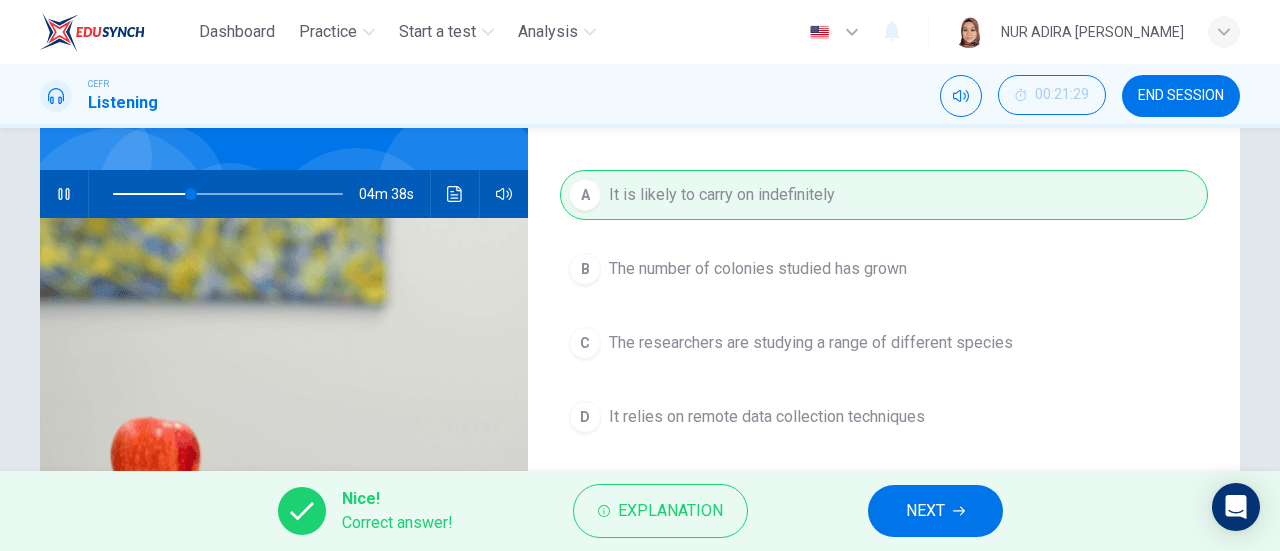 click on "NEXT" at bounding box center [935, 511] 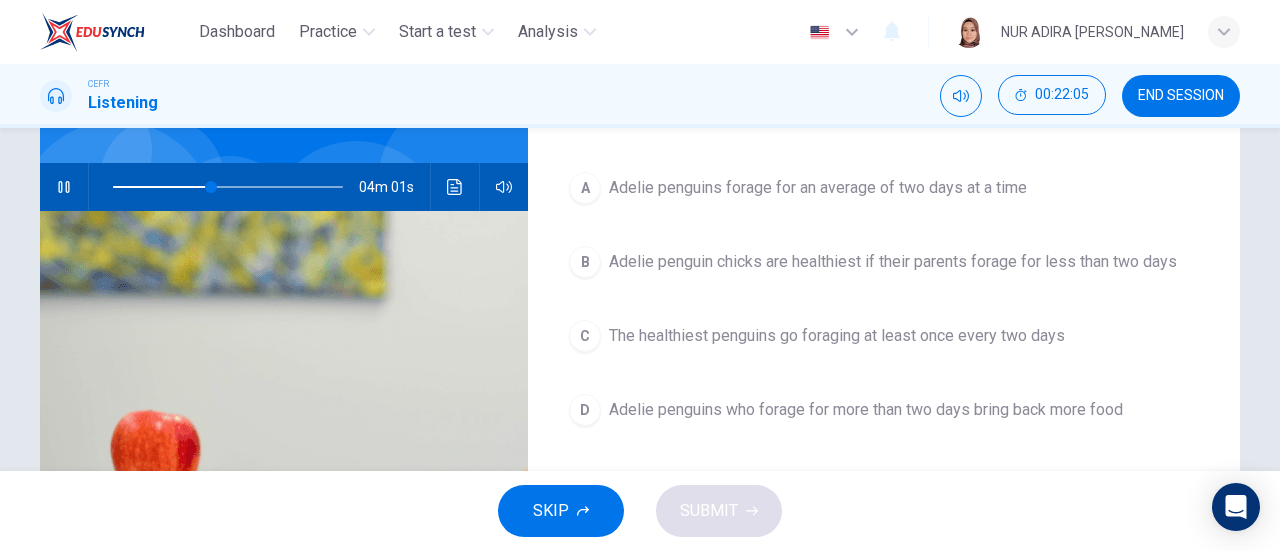 scroll, scrollTop: 164, scrollLeft: 0, axis: vertical 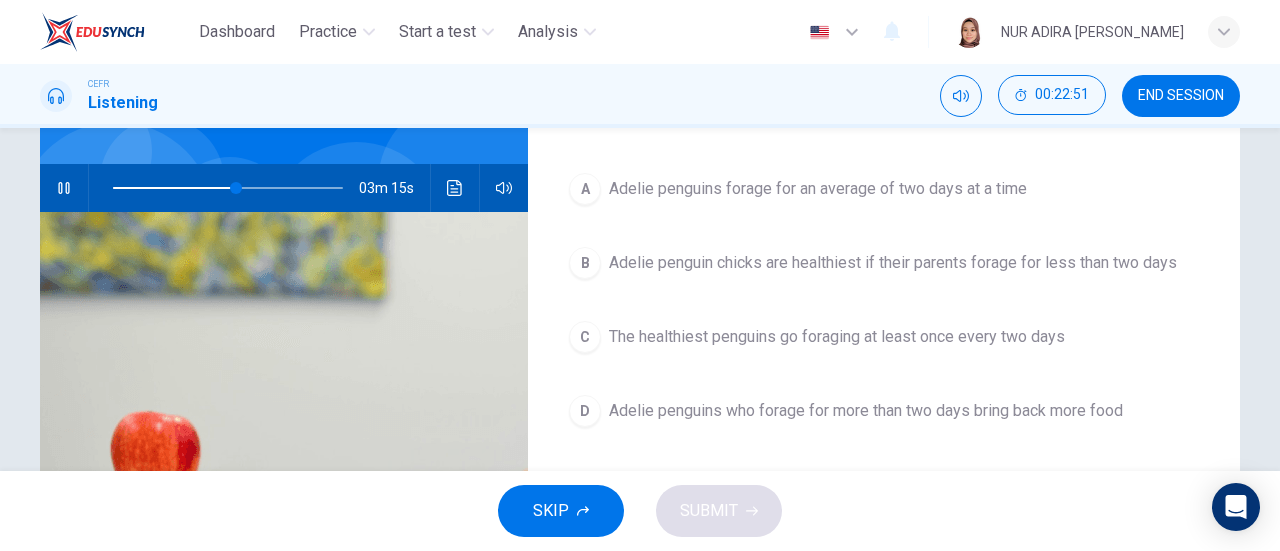 click 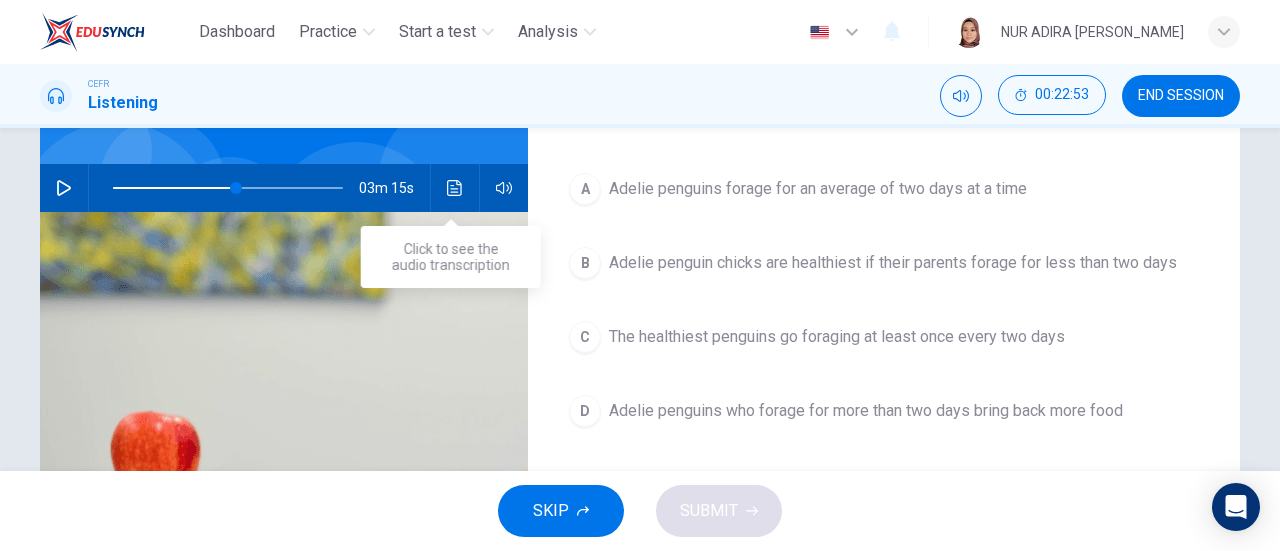 click 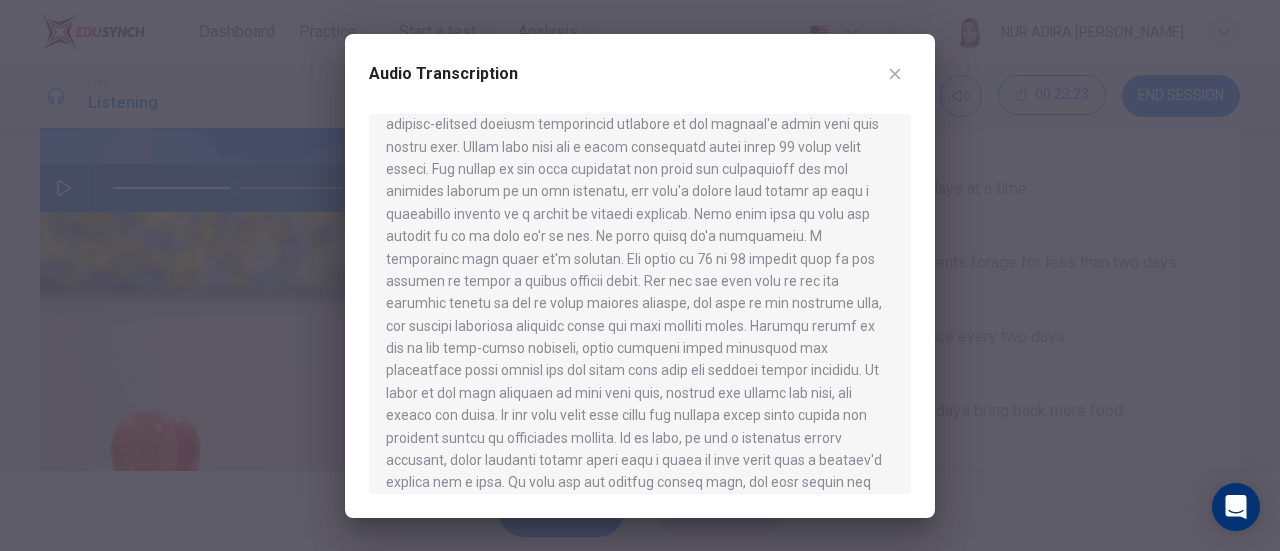 scroll, scrollTop: 909, scrollLeft: 0, axis: vertical 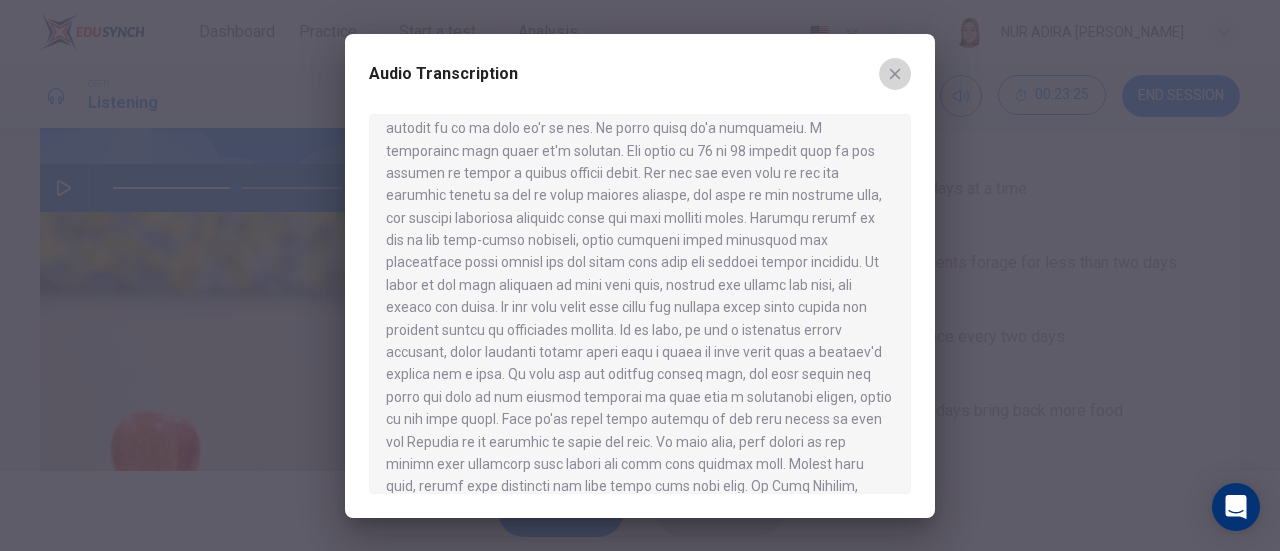 click at bounding box center [895, 74] 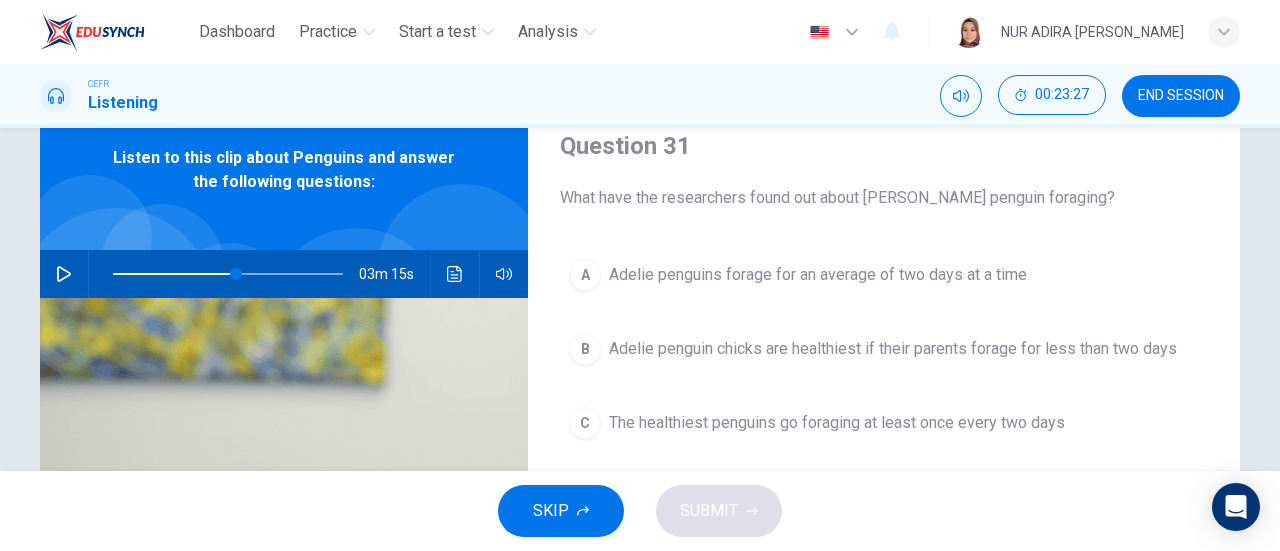 scroll, scrollTop: 72, scrollLeft: 0, axis: vertical 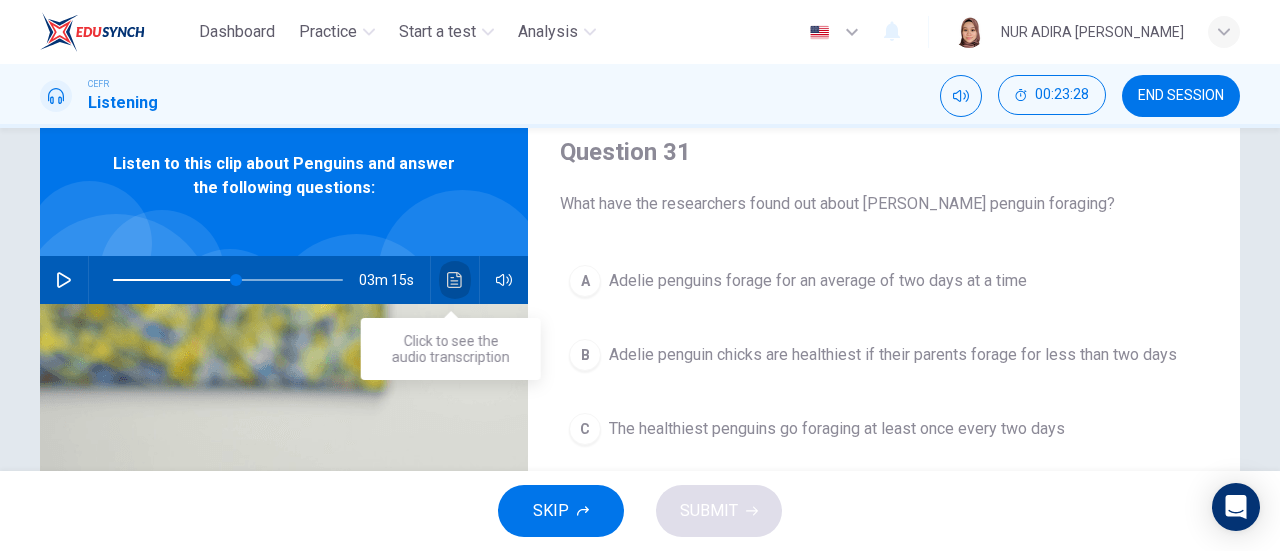 click 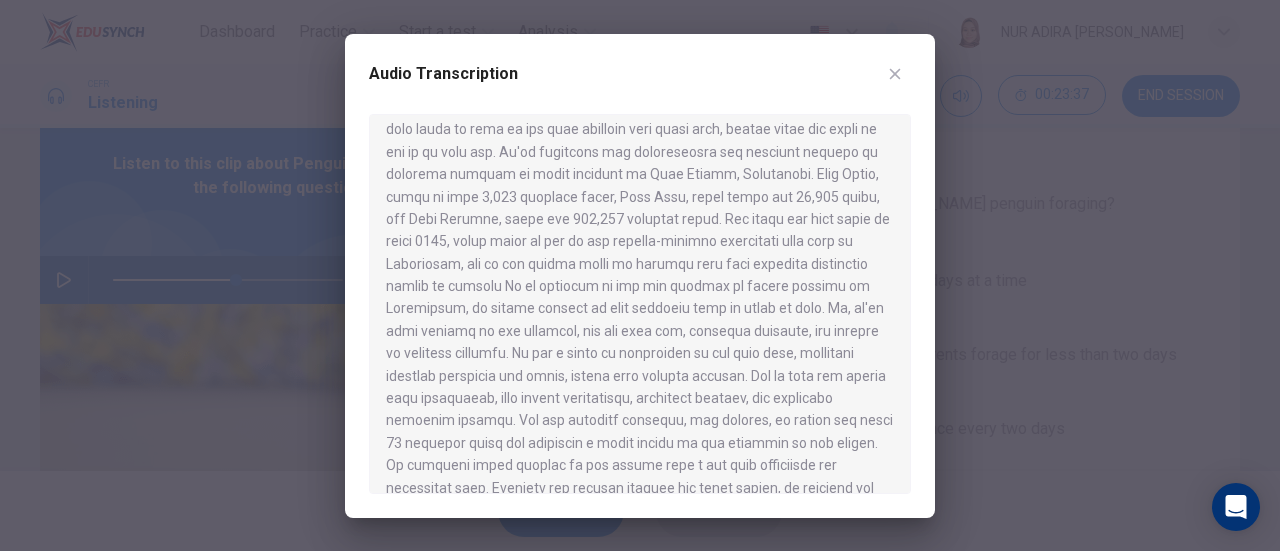 scroll, scrollTop: 105, scrollLeft: 0, axis: vertical 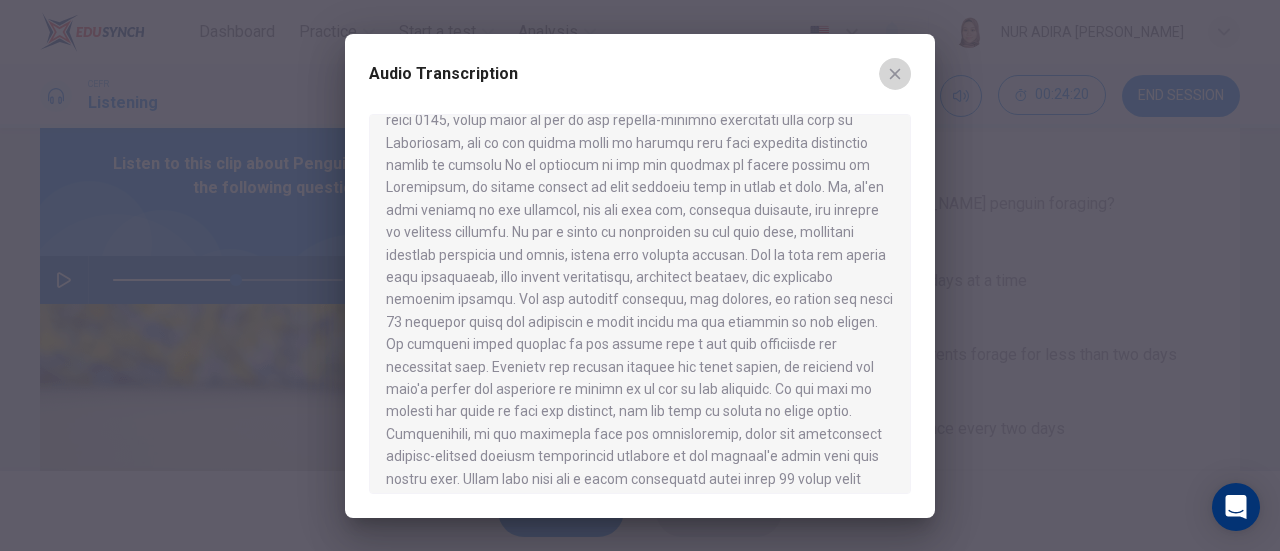 click 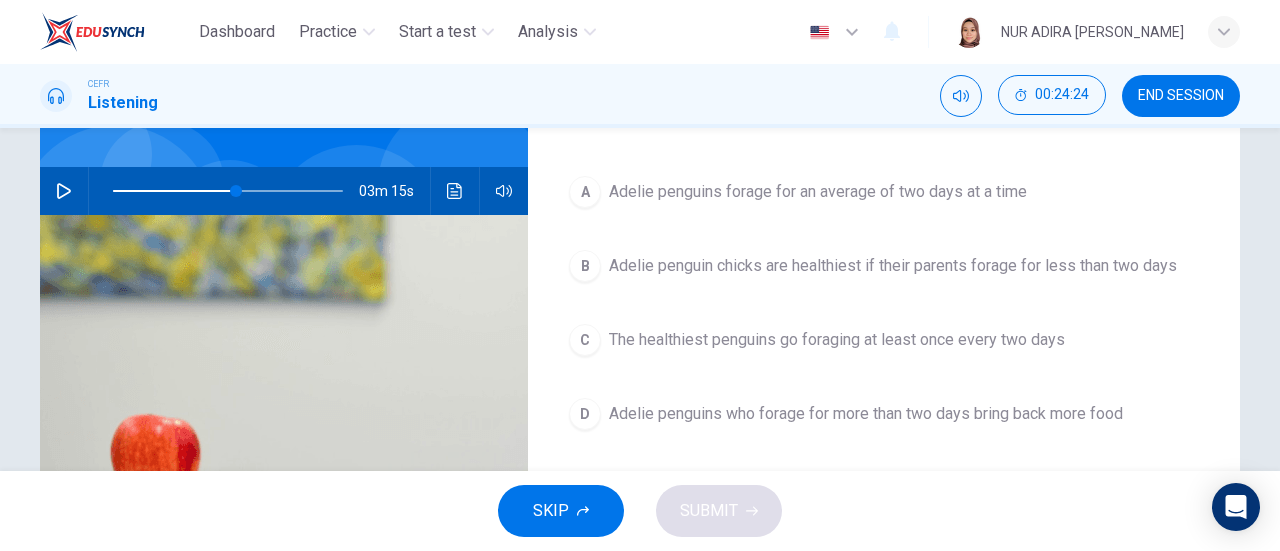 scroll, scrollTop: 162, scrollLeft: 0, axis: vertical 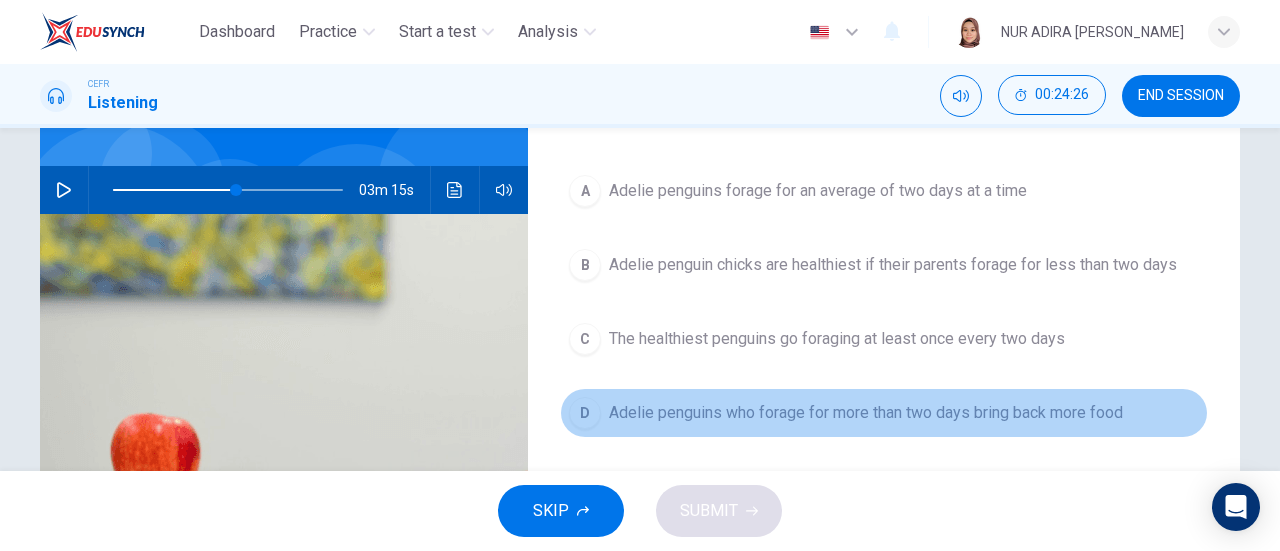 click on "Adelie penguins who forage for more than two days bring back more food" at bounding box center (866, 413) 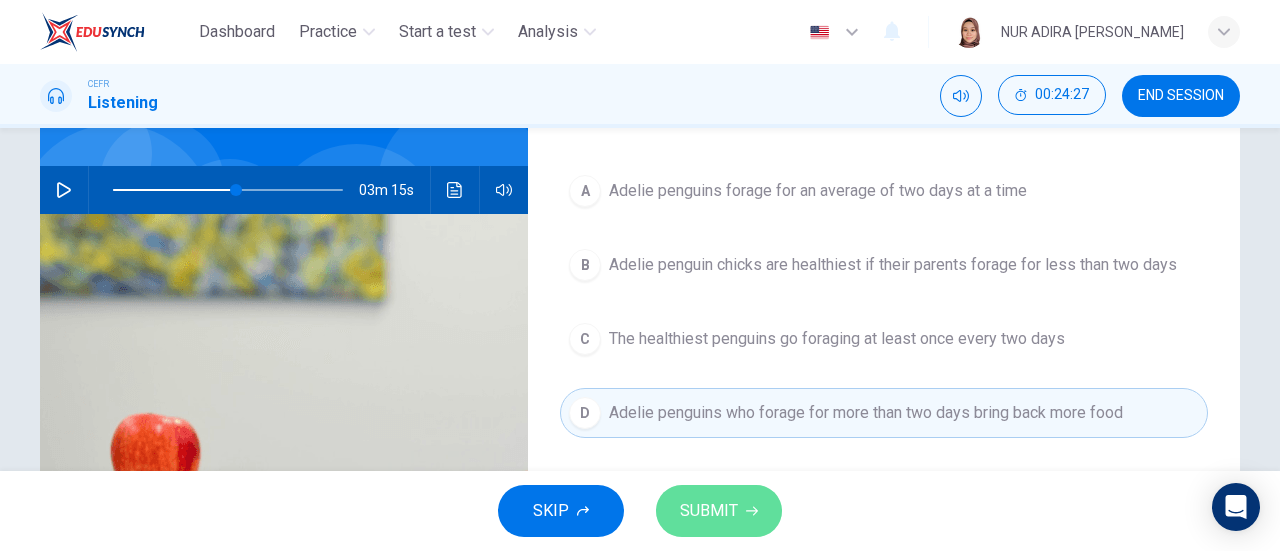 click on "SUBMIT" at bounding box center (709, 511) 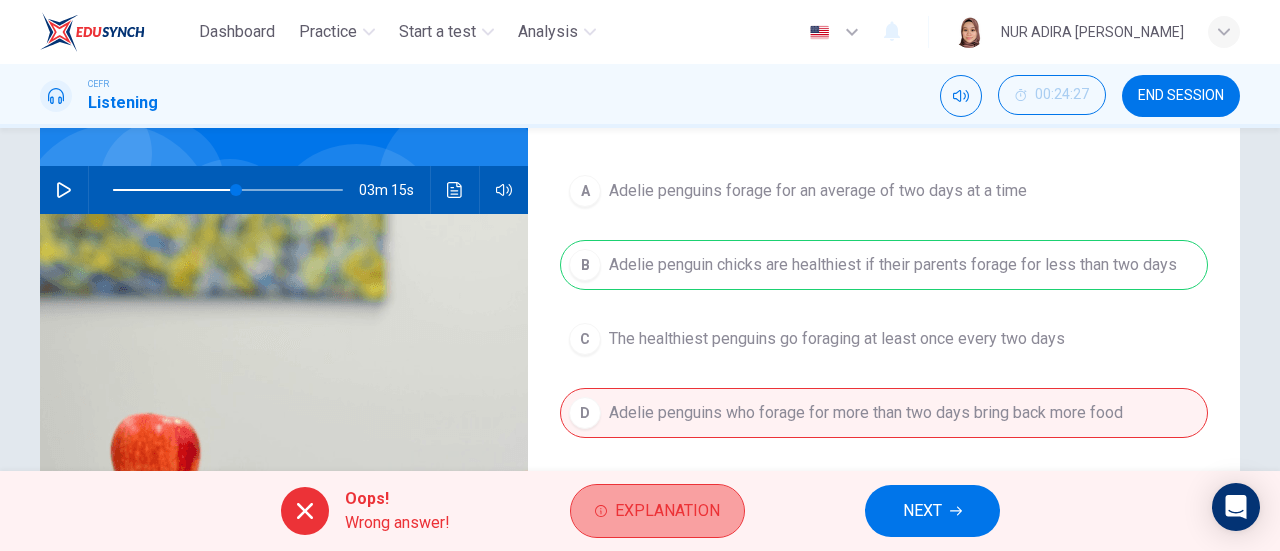 click on "Explanation" at bounding box center [667, 511] 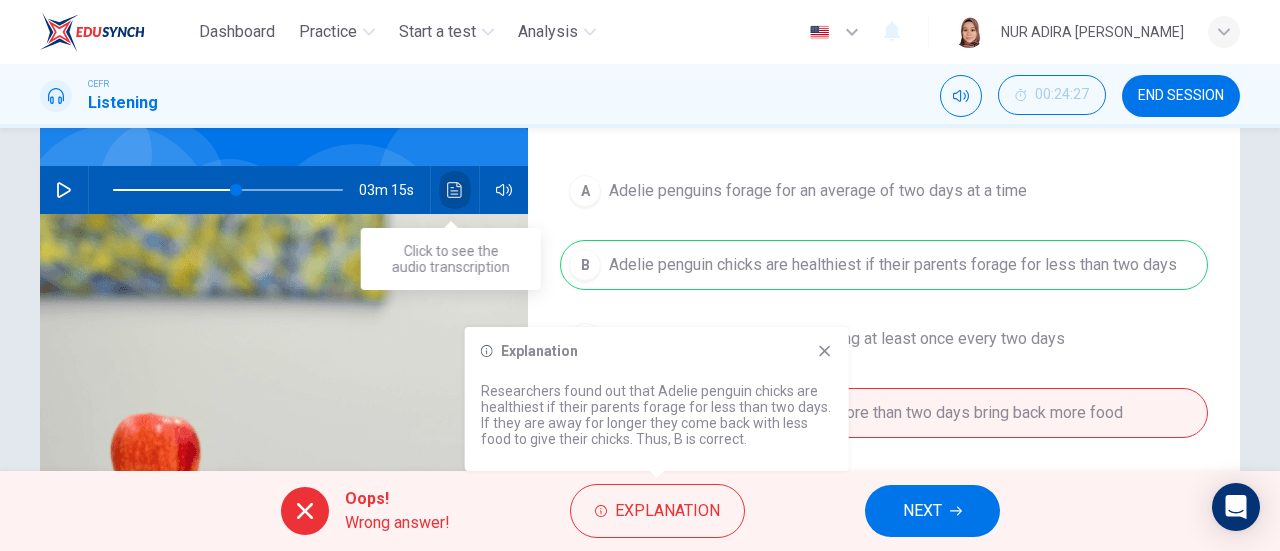 click at bounding box center [455, 190] 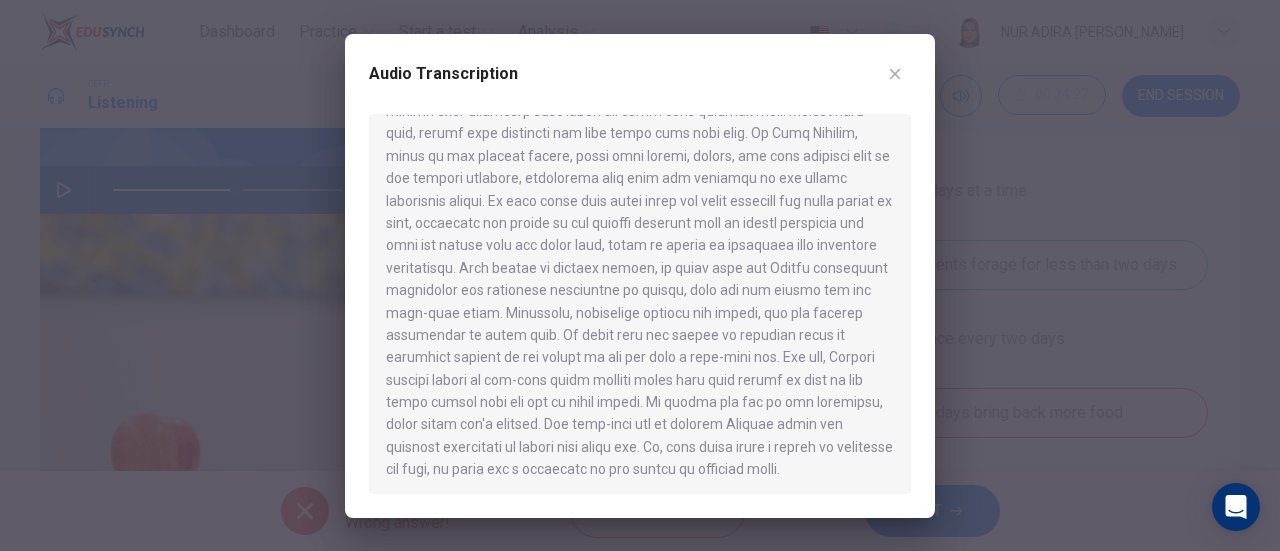 scroll, scrollTop: 1265, scrollLeft: 0, axis: vertical 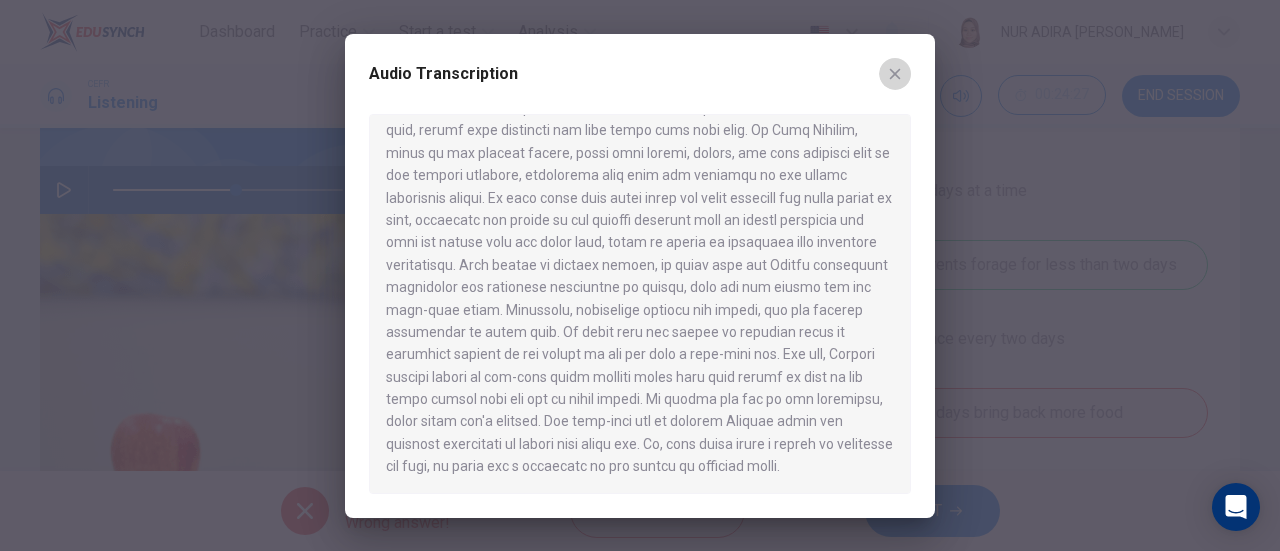 click 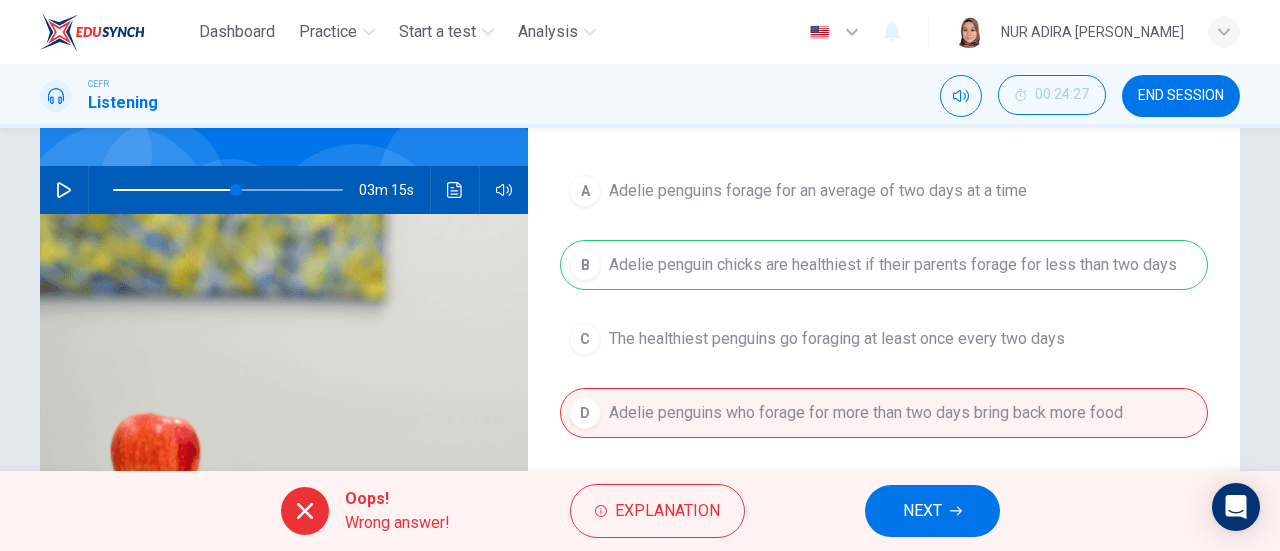 click at bounding box center (64, 190) 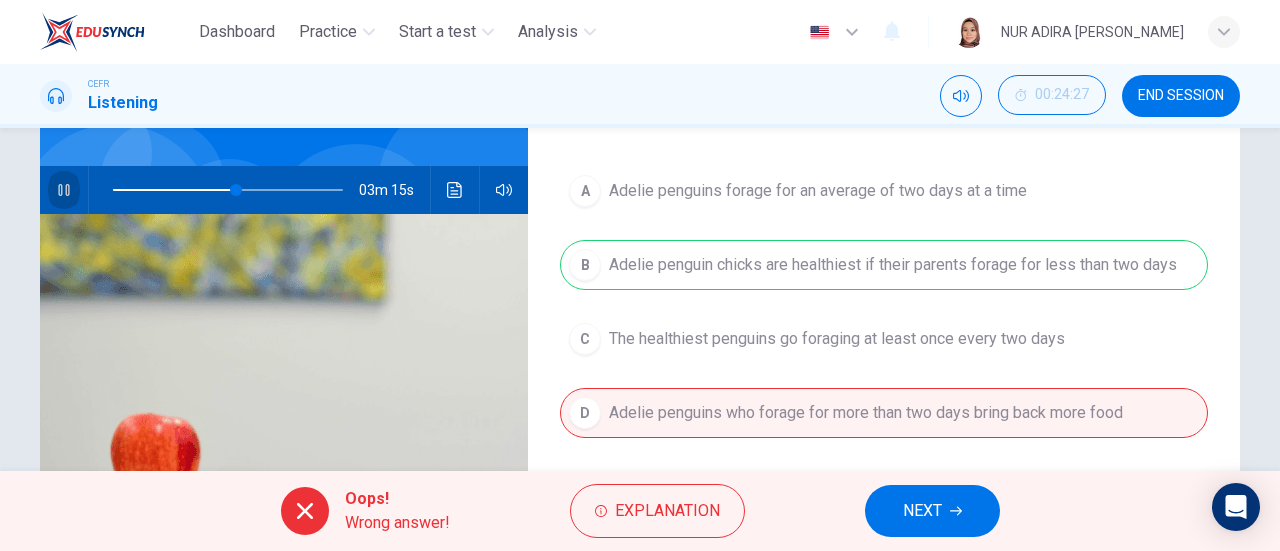 click at bounding box center [64, 190] 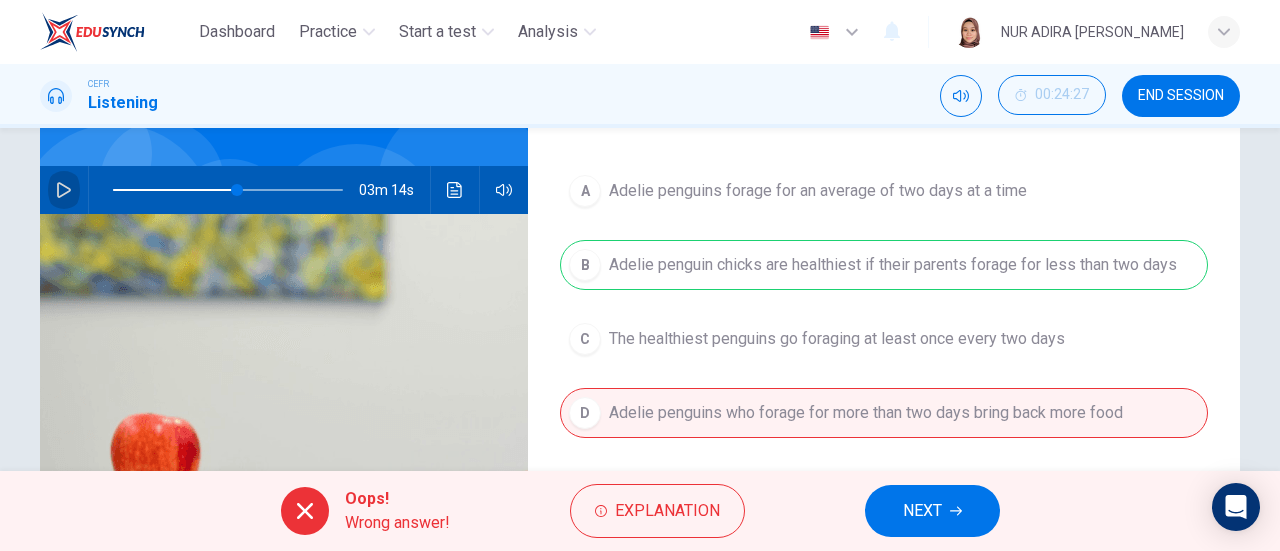 click at bounding box center (64, 190) 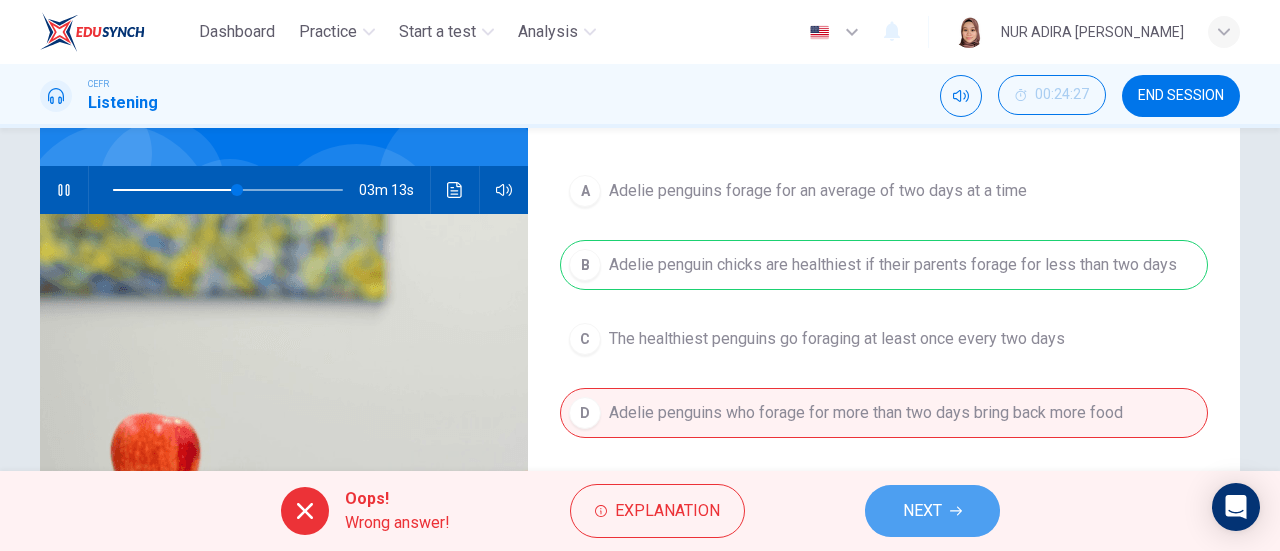 click on "NEXT" at bounding box center (932, 511) 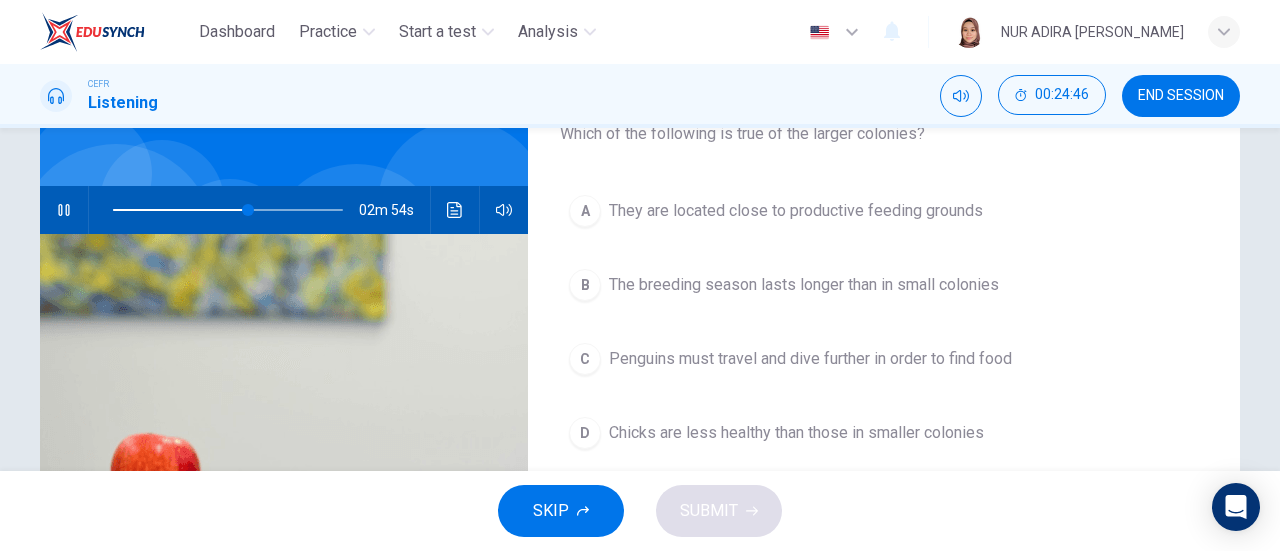 scroll, scrollTop: 143, scrollLeft: 0, axis: vertical 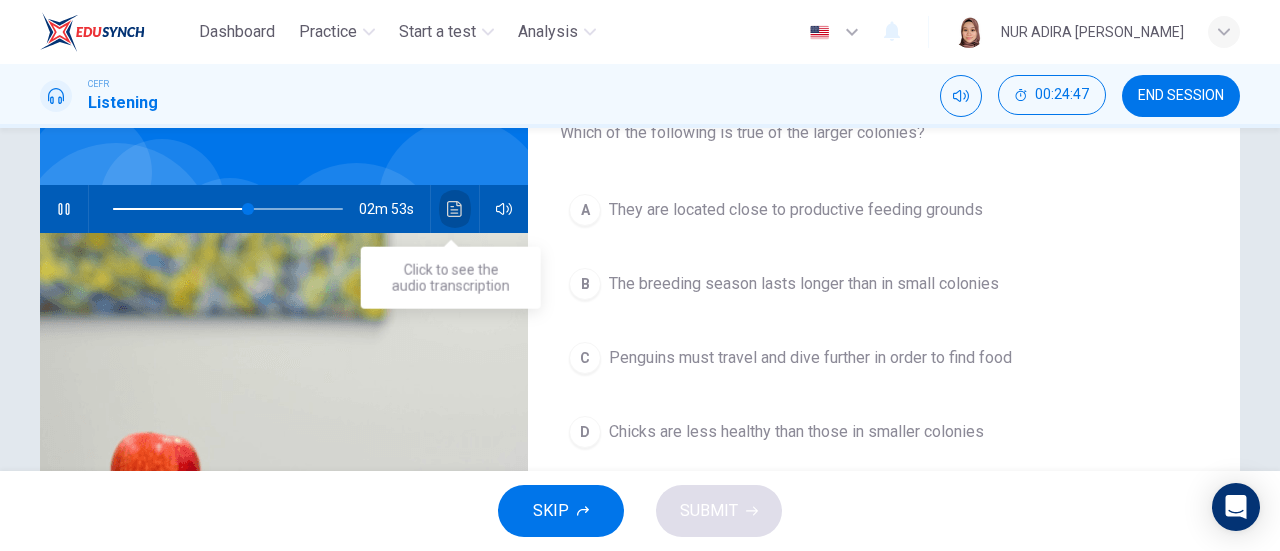click 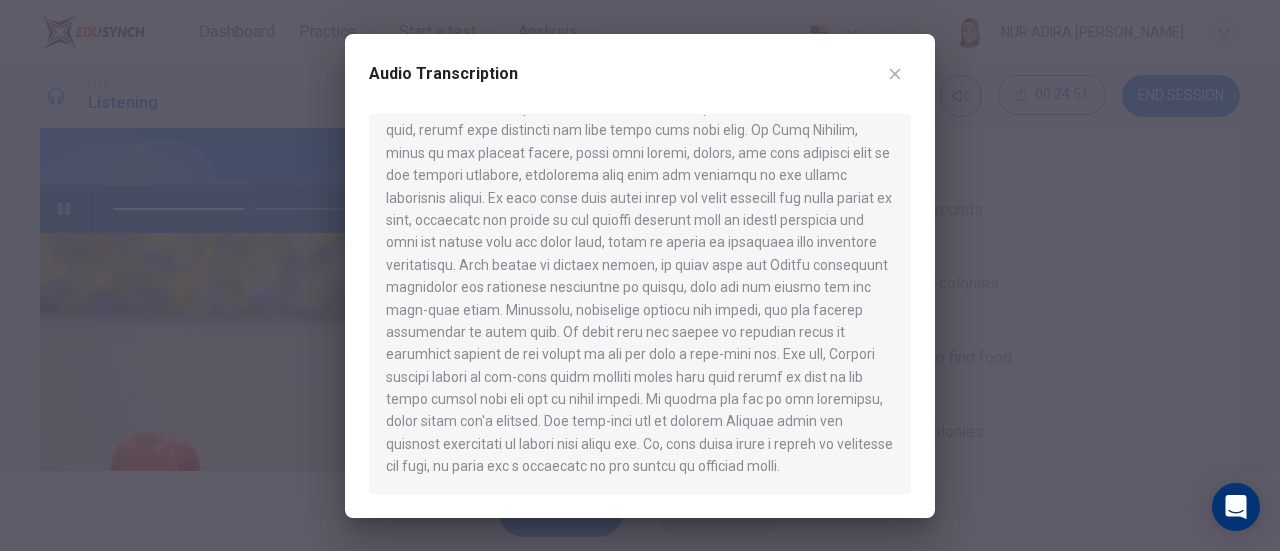 scroll, scrollTop: 1173, scrollLeft: 0, axis: vertical 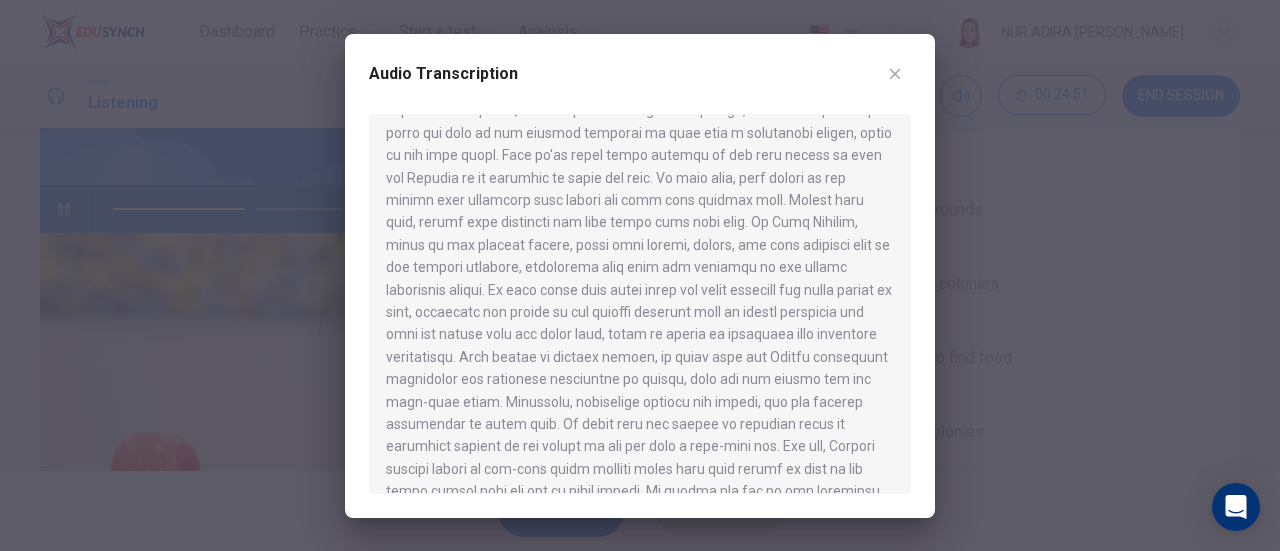 drag, startPoint x: 599, startPoint y: 275, endPoint x: 628, endPoint y: 284, distance: 30.364452 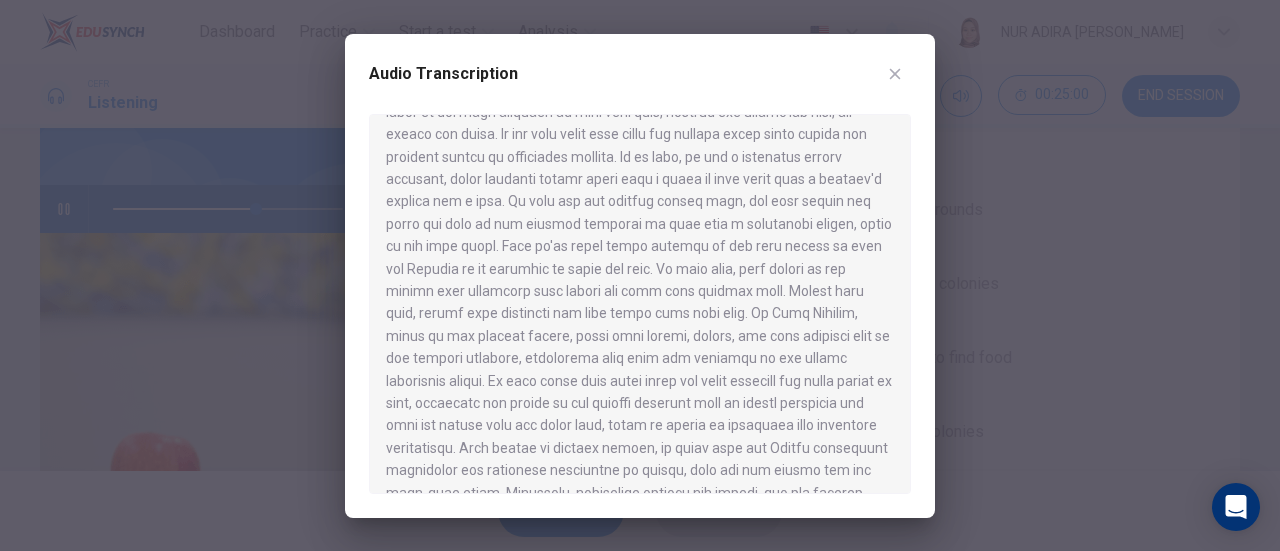 scroll, scrollTop: 1081, scrollLeft: 0, axis: vertical 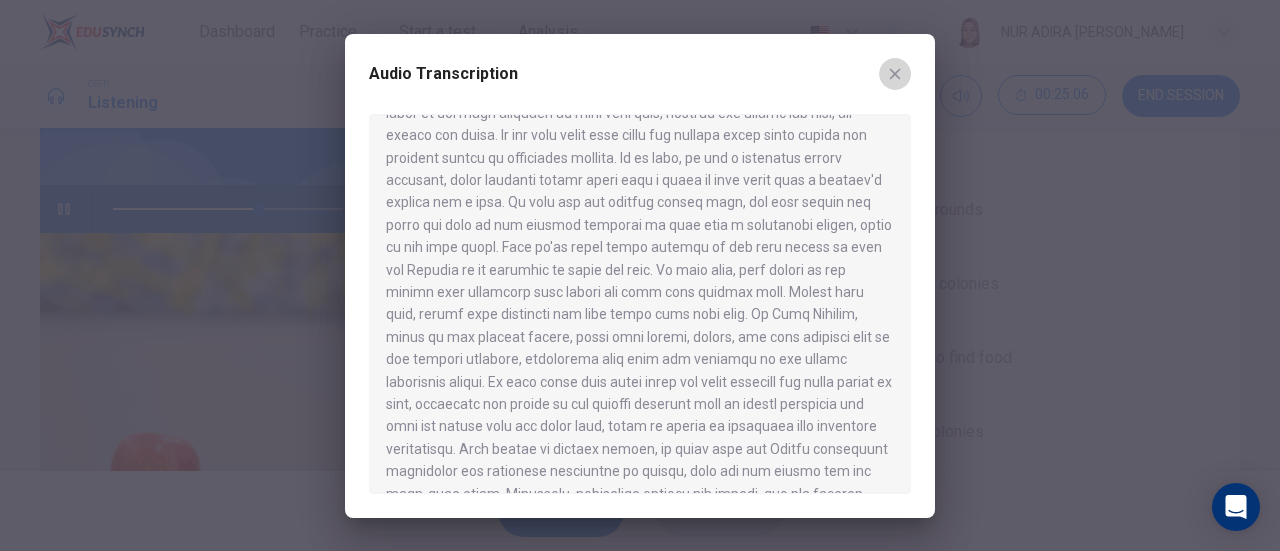click at bounding box center (895, 74) 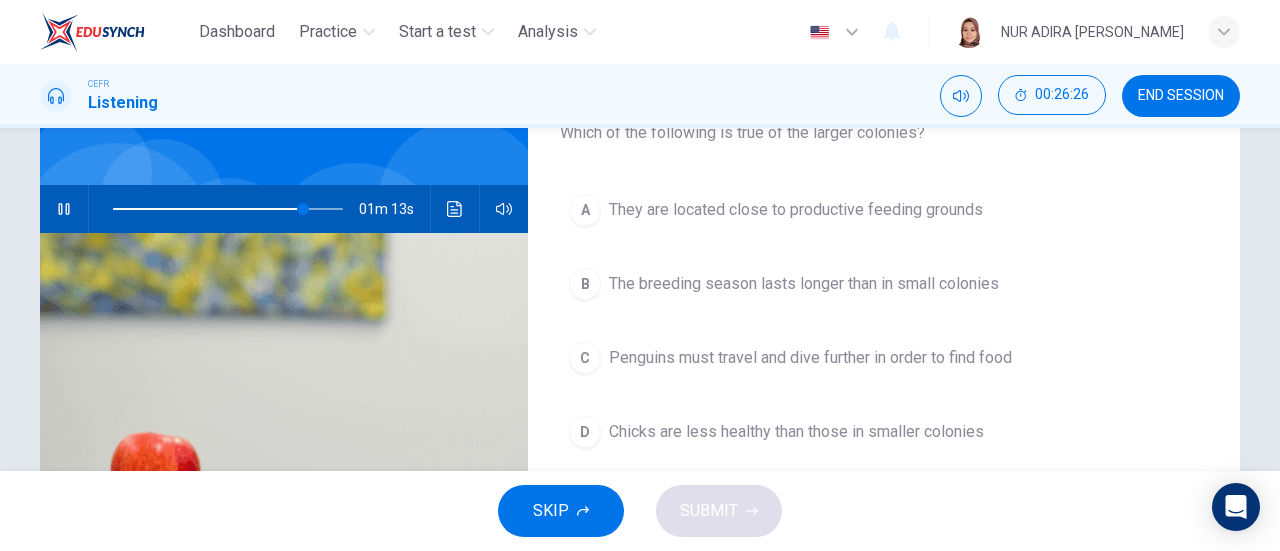 click on "Penguins must travel and dive further in order to find food" at bounding box center [810, 358] 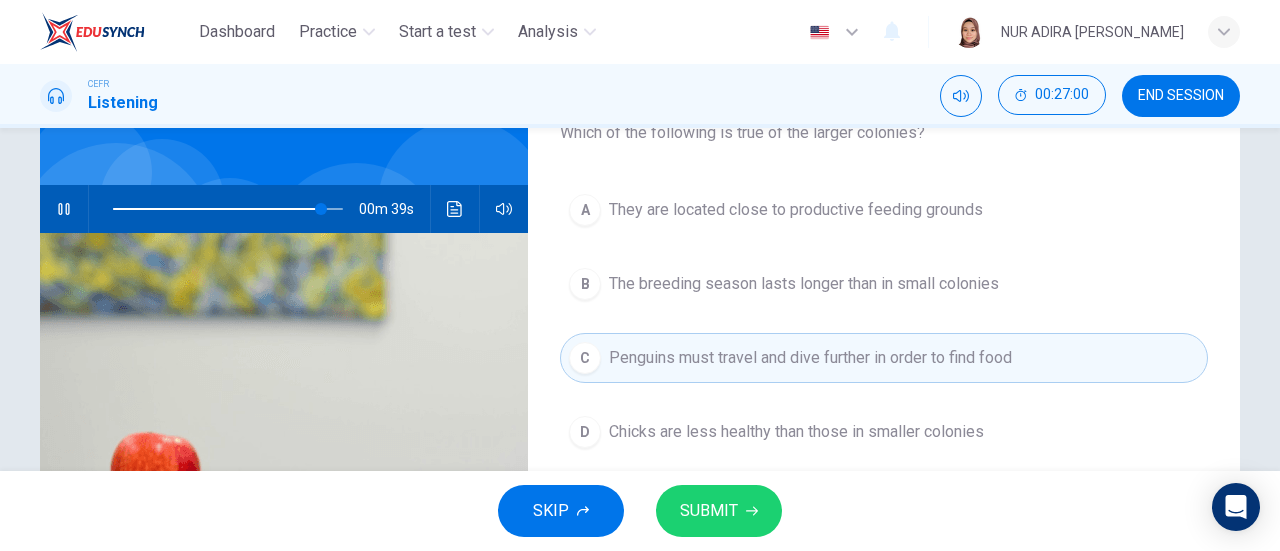 click on "SUBMIT" at bounding box center (719, 511) 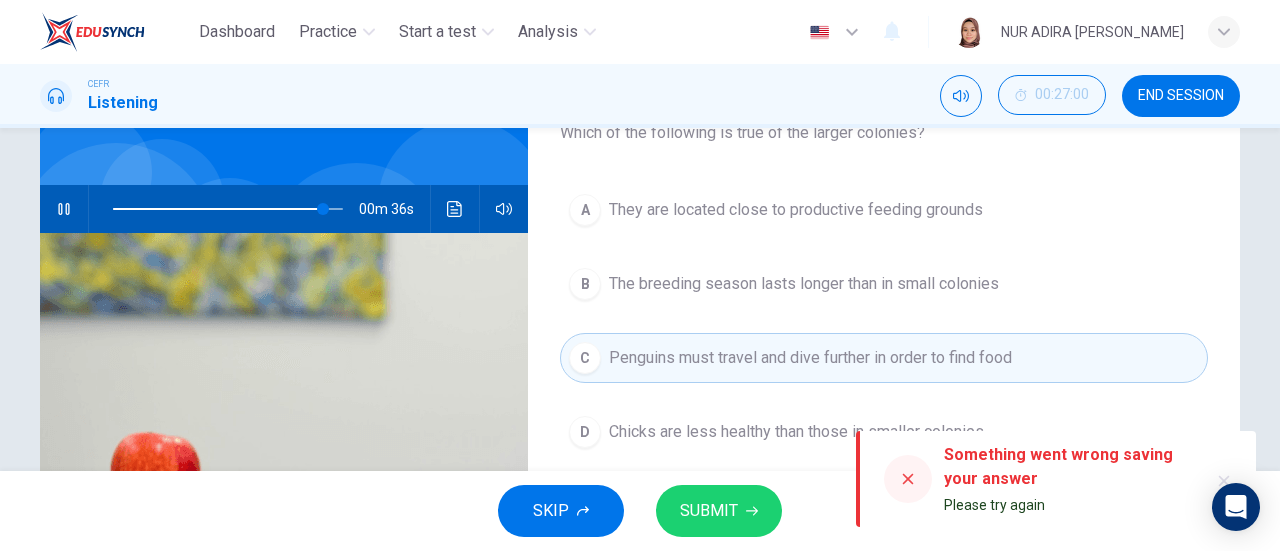 click at bounding box center [908, 479] 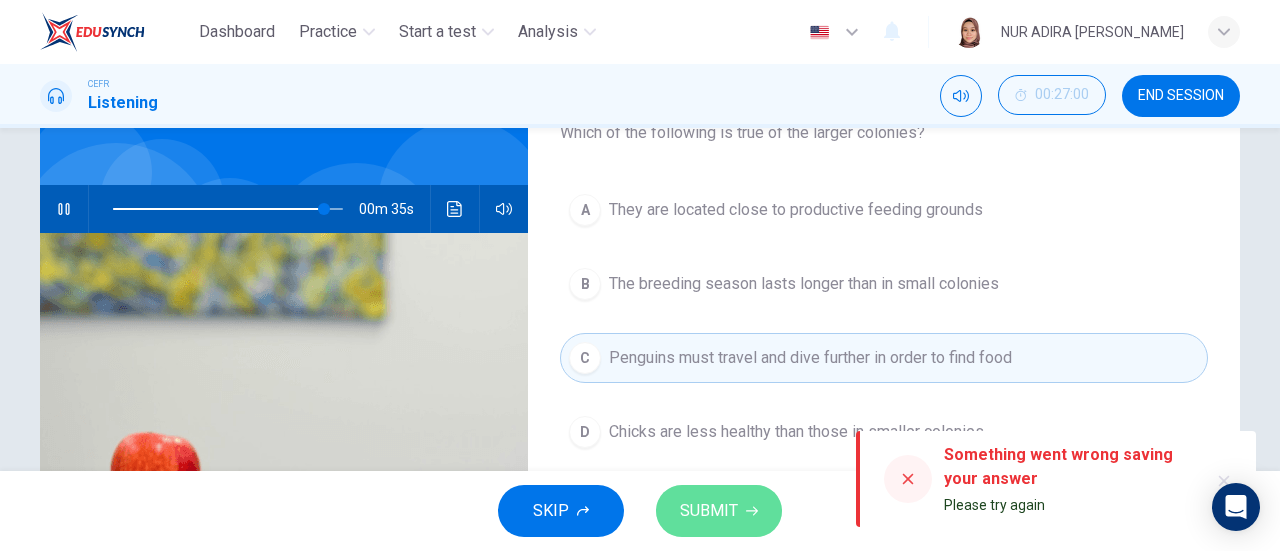 click on "SUBMIT" at bounding box center (719, 511) 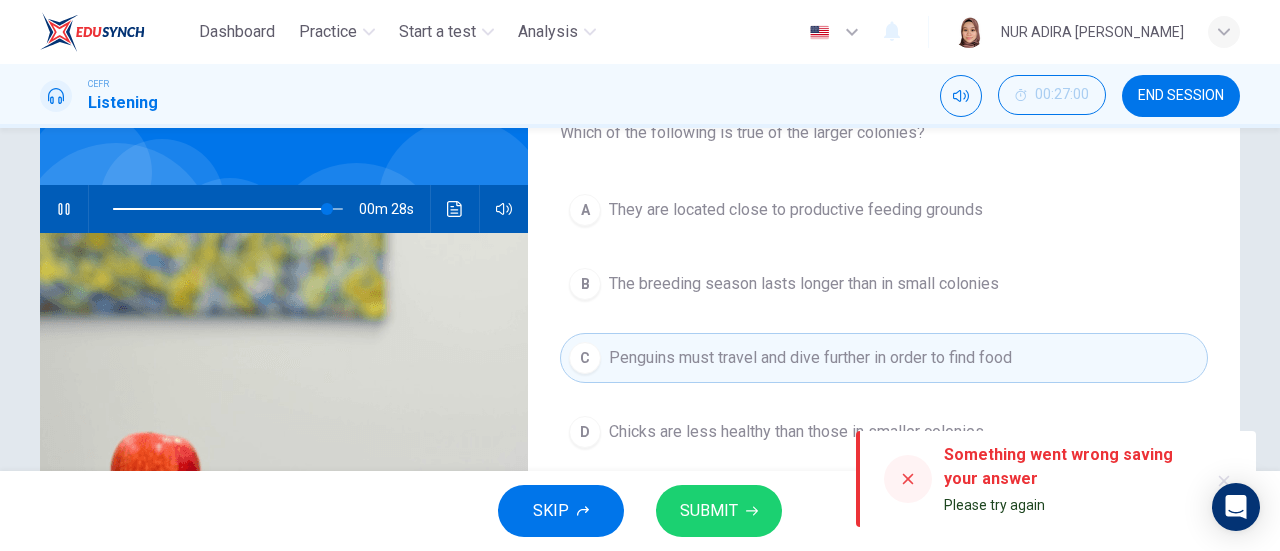 scroll, scrollTop: 0, scrollLeft: 0, axis: both 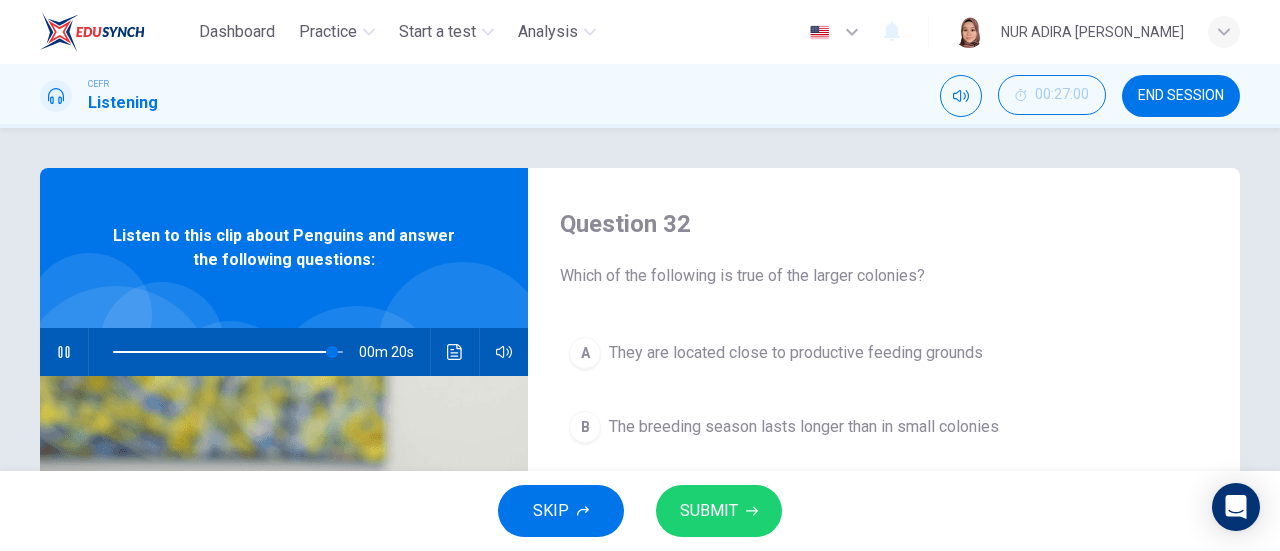 type on "95" 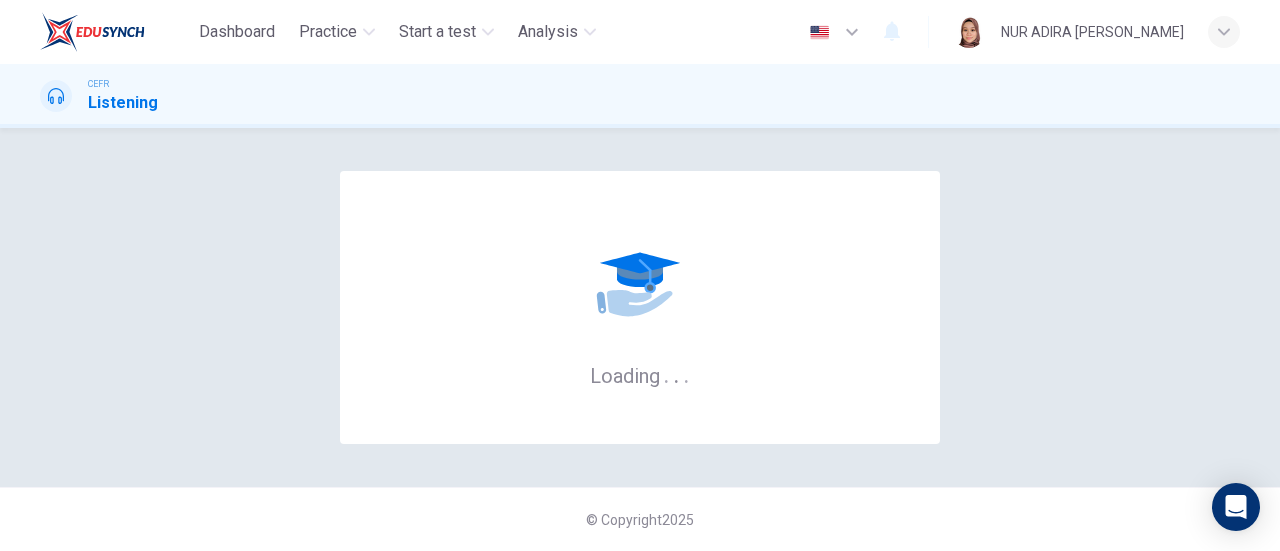 scroll, scrollTop: 0, scrollLeft: 0, axis: both 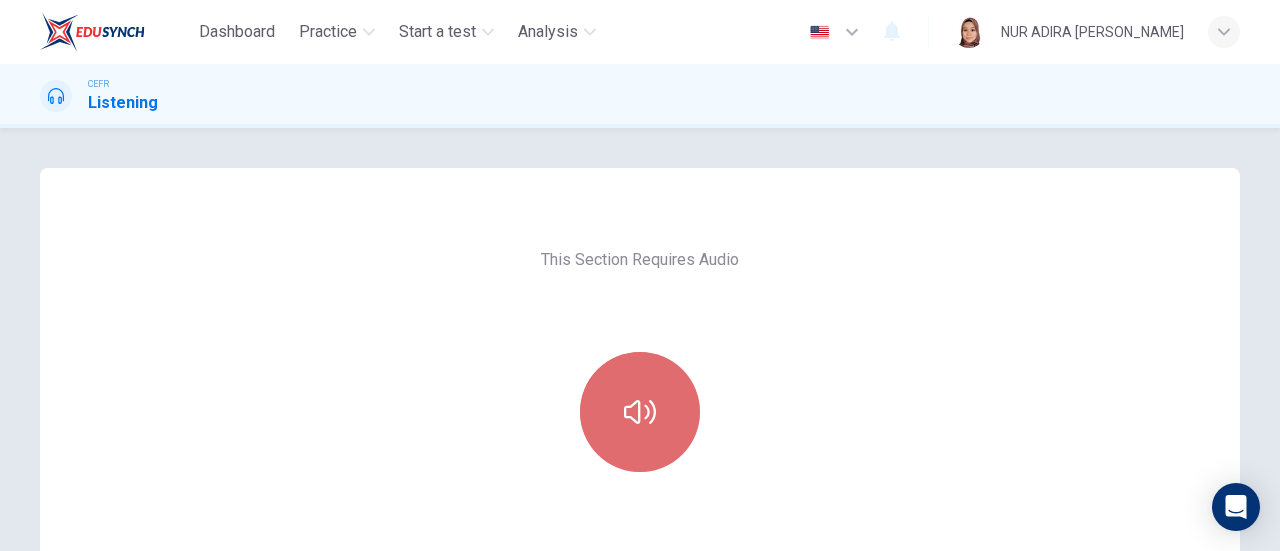 click at bounding box center (640, 412) 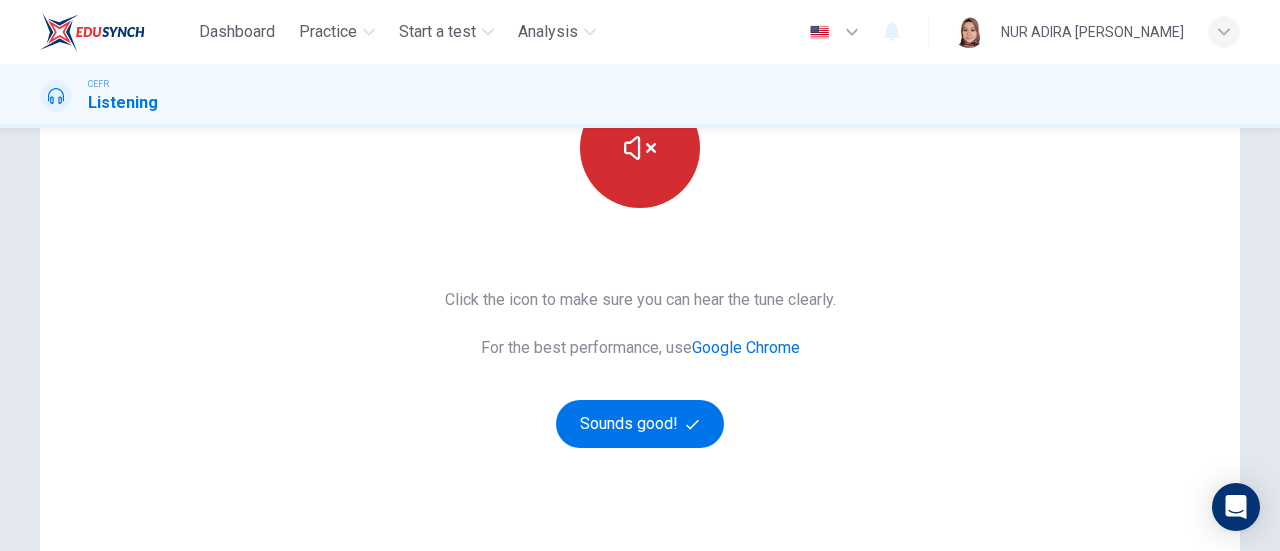 scroll, scrollTop: 266, scrollLeft: 0, axis: vertical 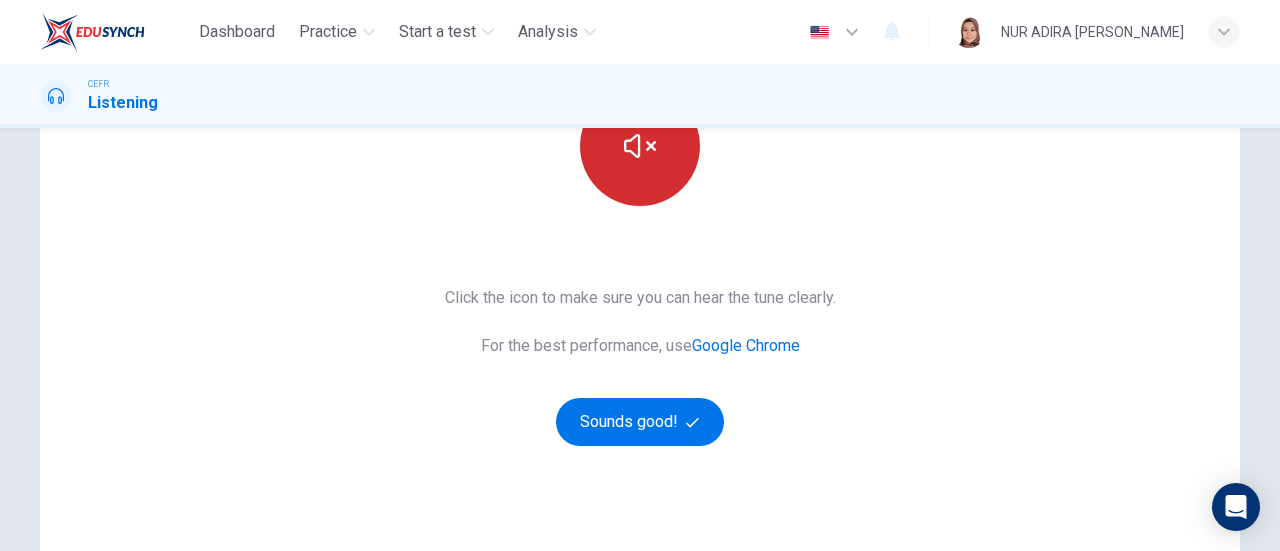 click on "Sounds good!" at bounding box center [640, 422] 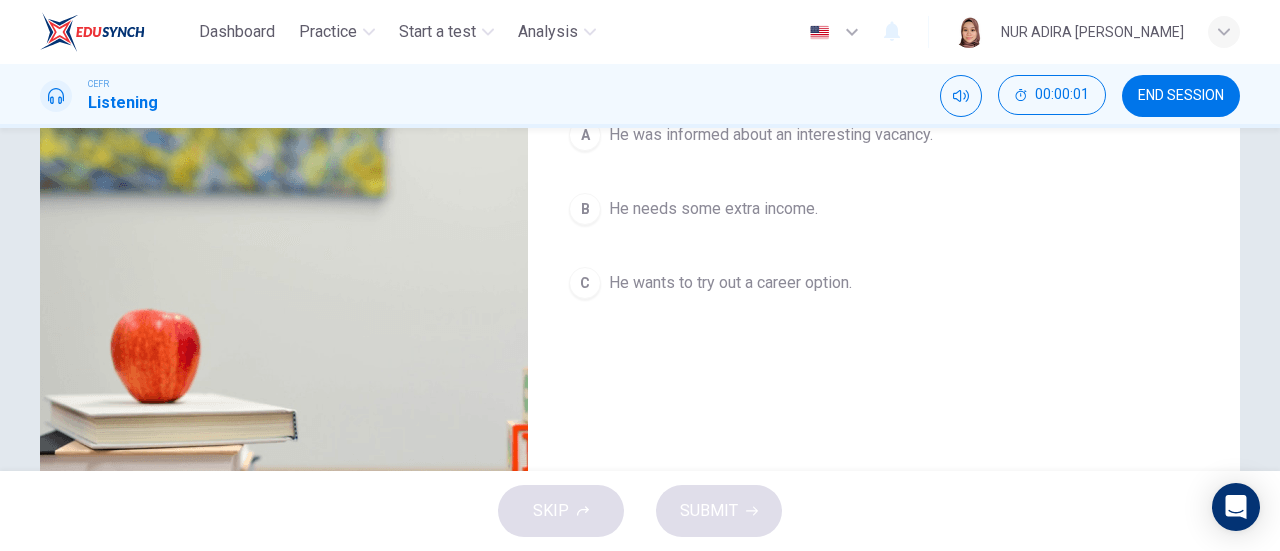 scroll, scrollTop: 19, scrollLeft: 0, axis: vertical 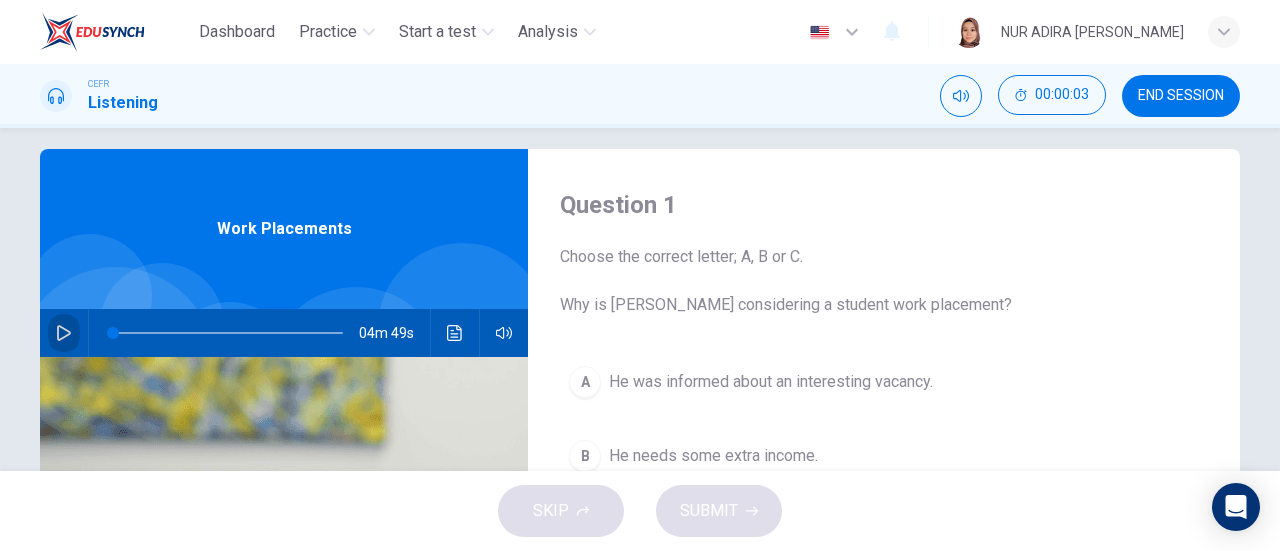 click 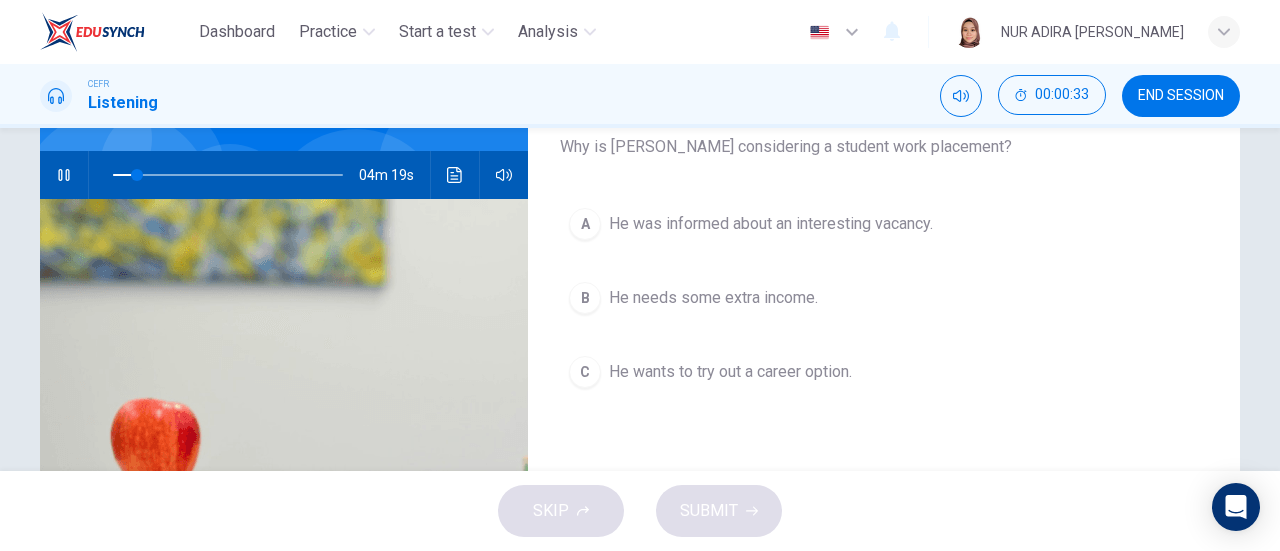 scroll, scrollTop: 176, scrollLeft: 0, axis: vertical 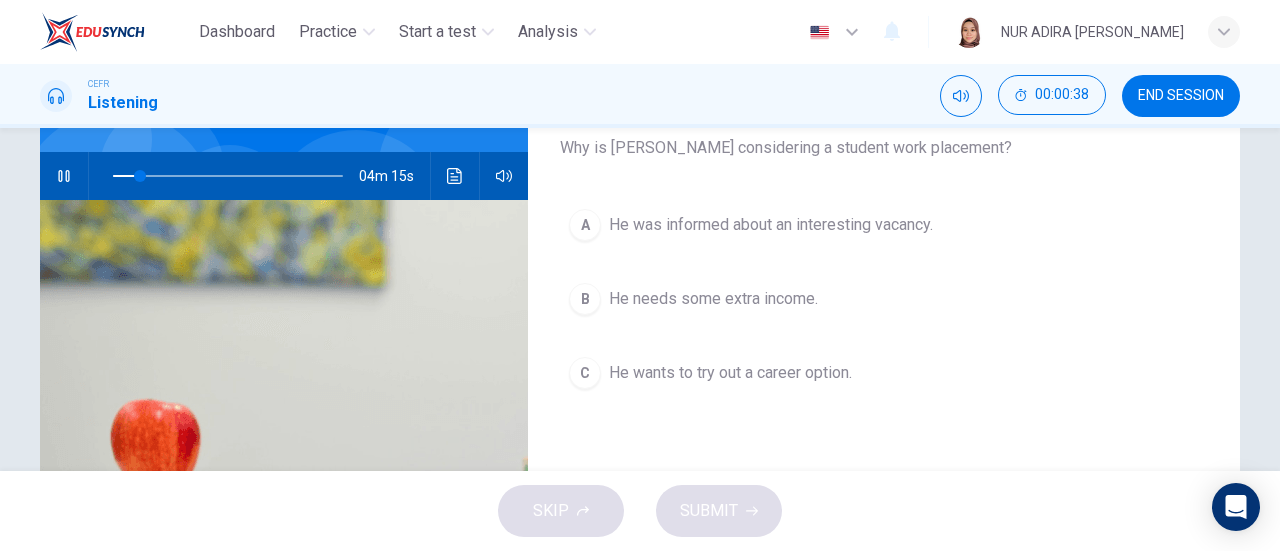 click on "He was informed about an interesting vacancy." at bounding box center (771, 225) 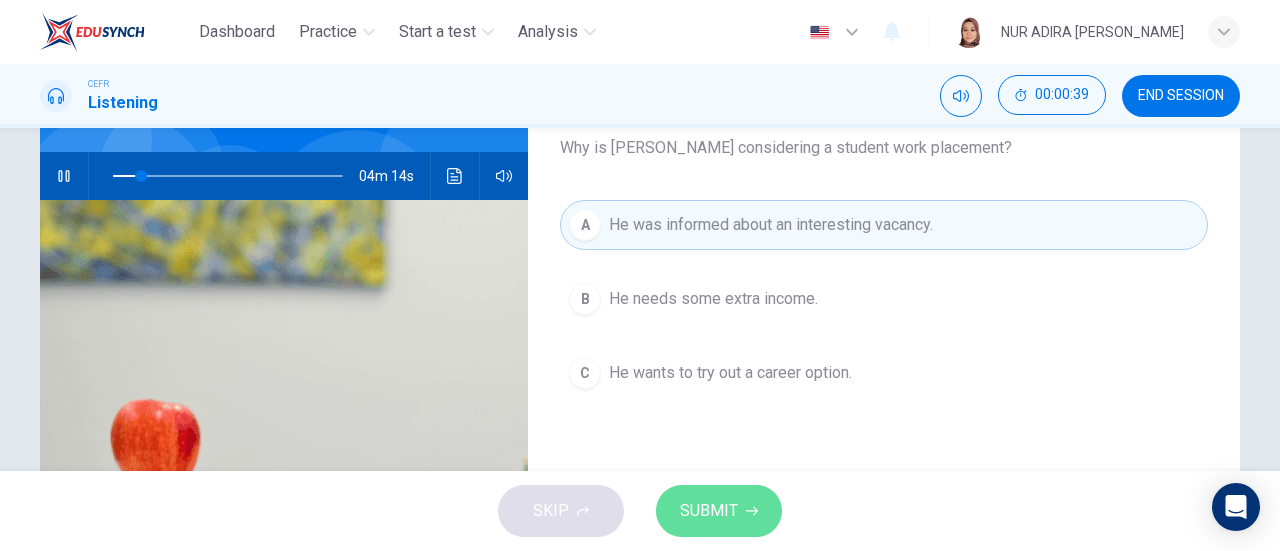 click on "SUBMIT" at bounding box center (709, 511) 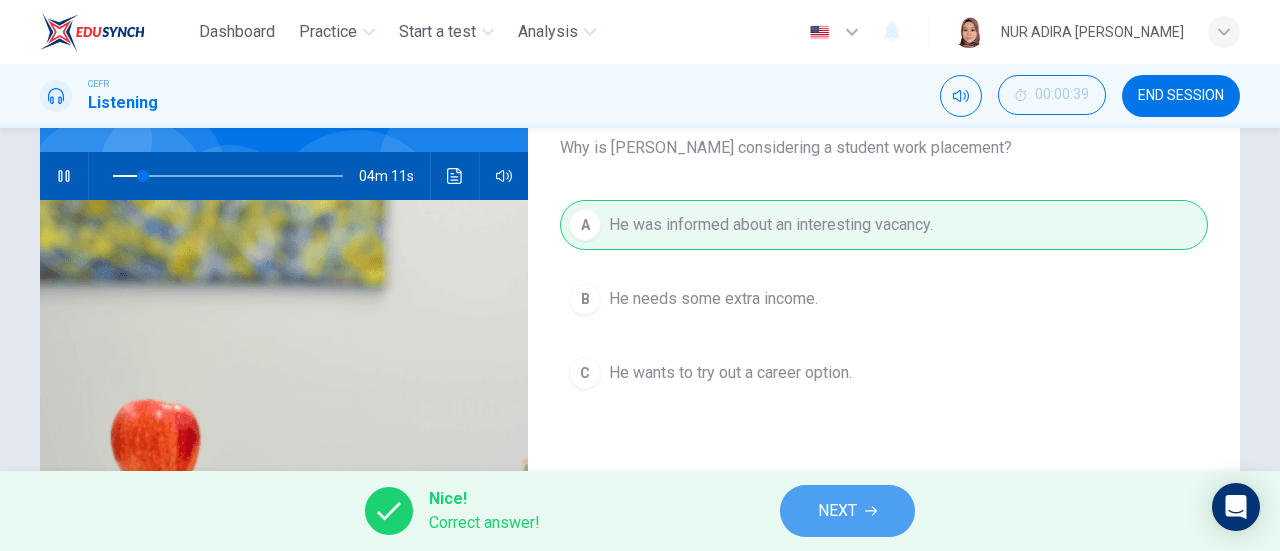 click on "NEXT" at bounding box center [837, 511] 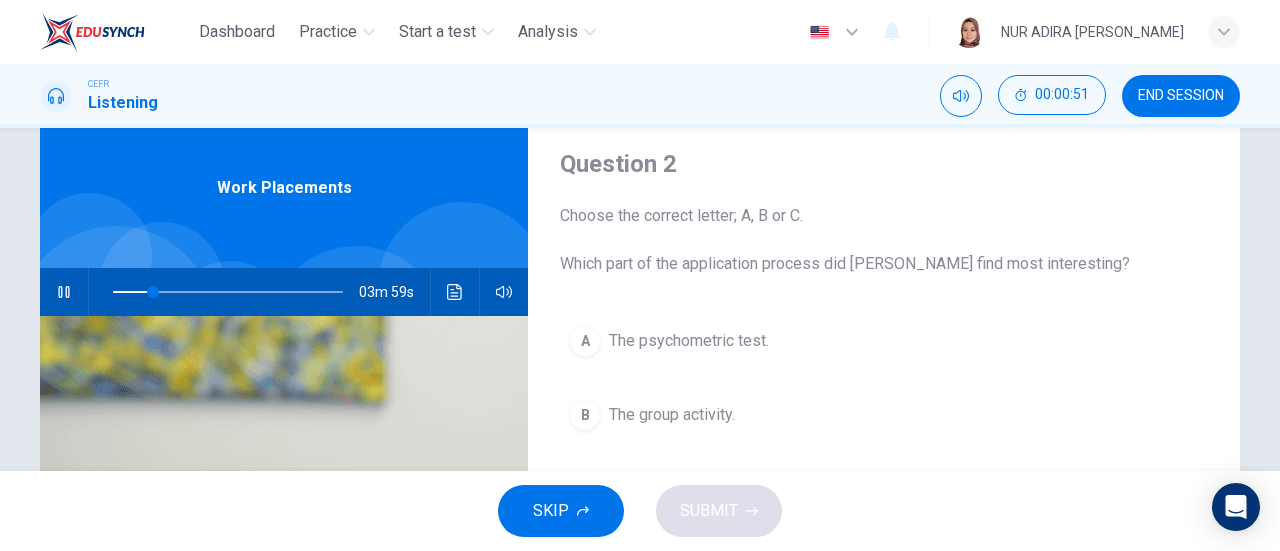scroll, scrollTop: 11, scrollLeft: 0, axis: vertical 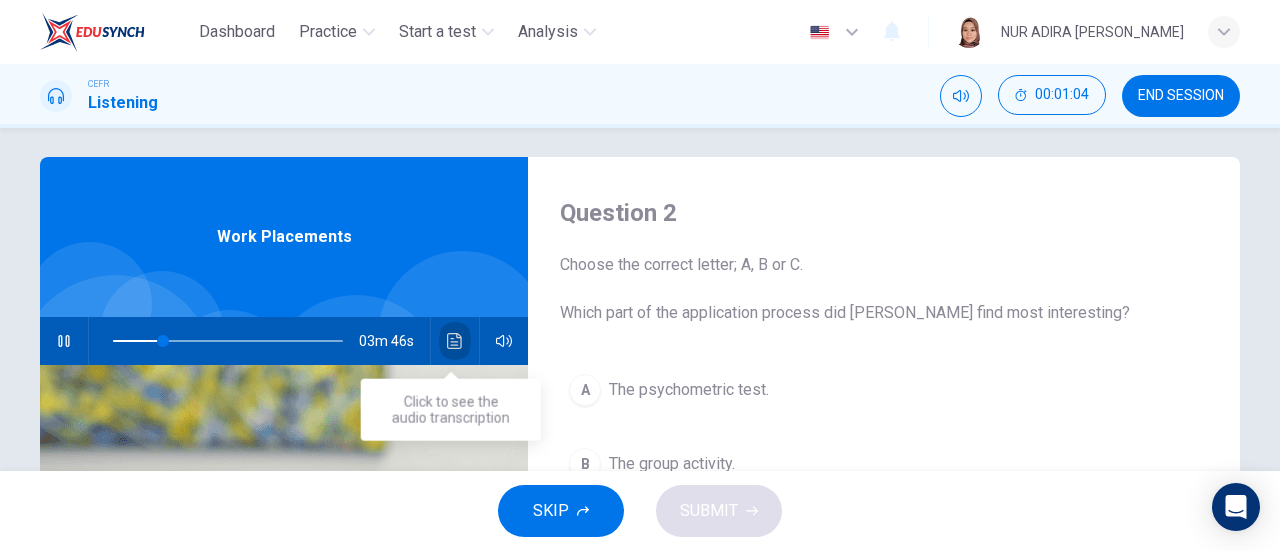 click 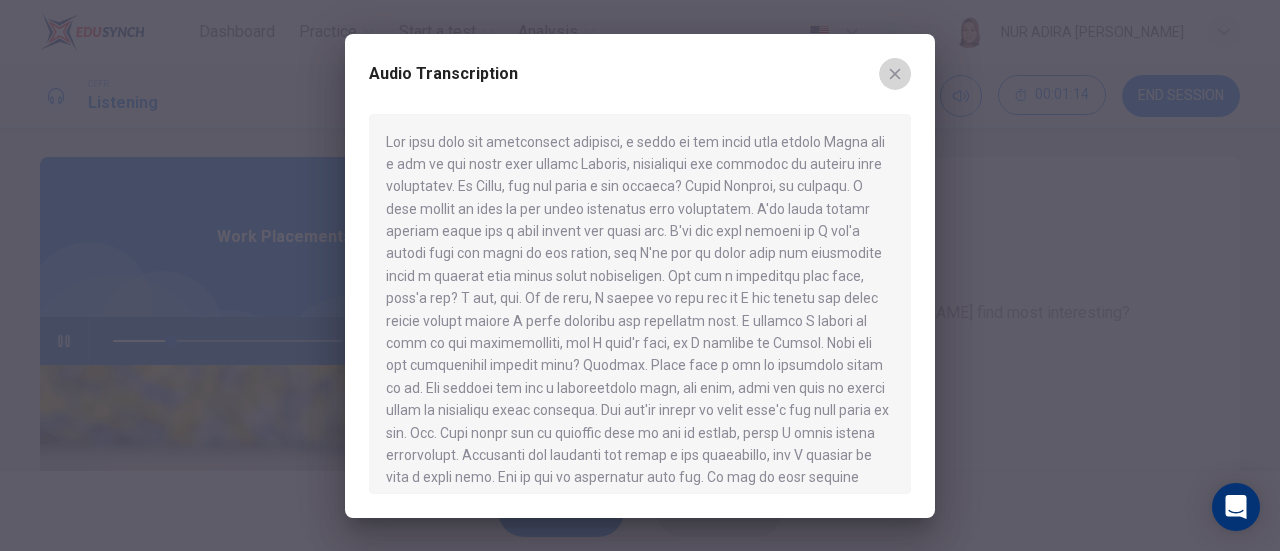 click at bounding box center [895, 74] 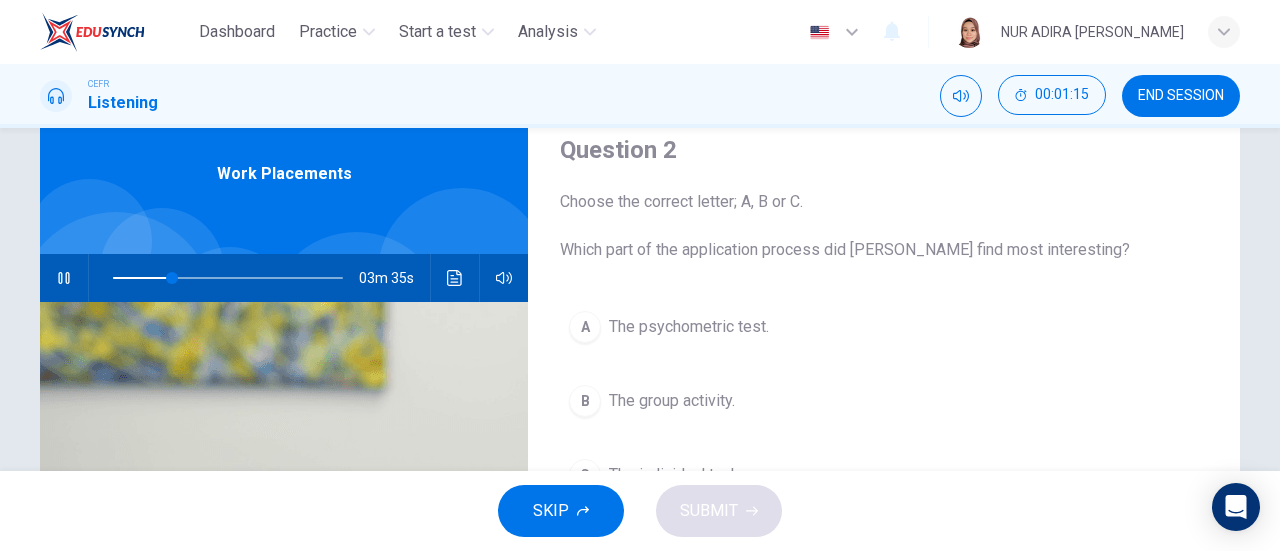 scroll, scrollTop: 75, scrollLeft: 0, axis: vertical 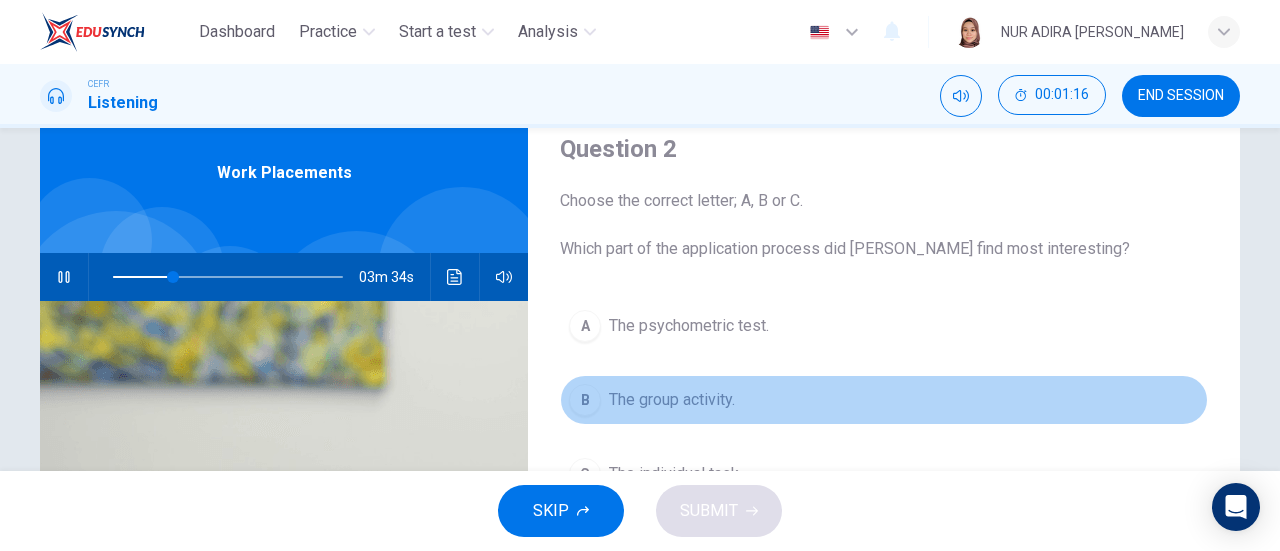 click on "B The group activity." at bounding box center [884, 400] 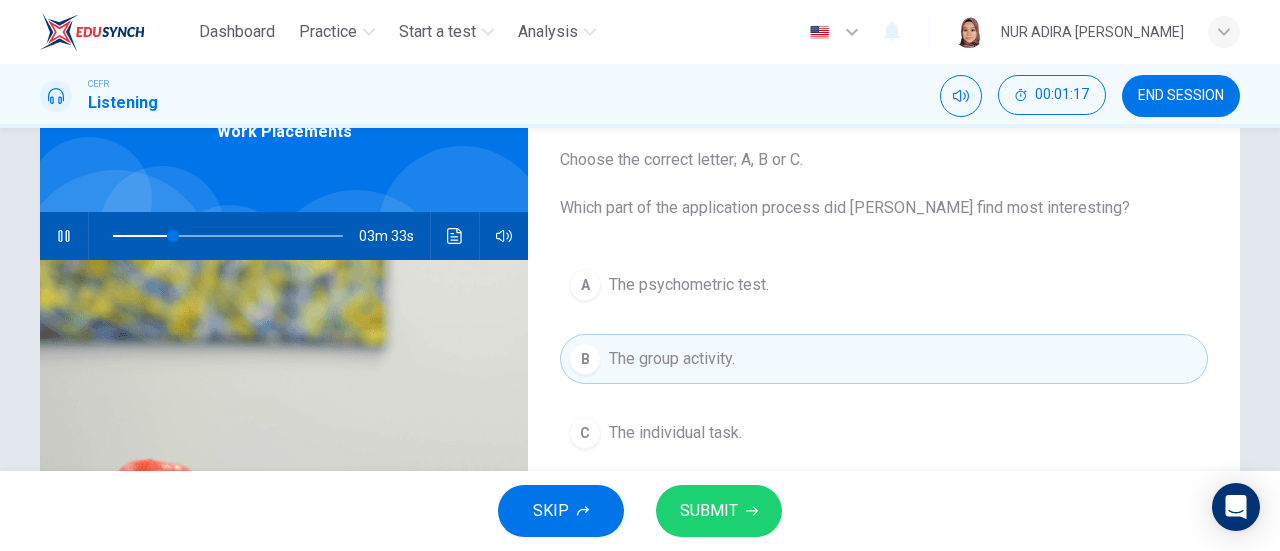 scroll, scrollTop: 122, scrollLeft: 0, axis: vertical 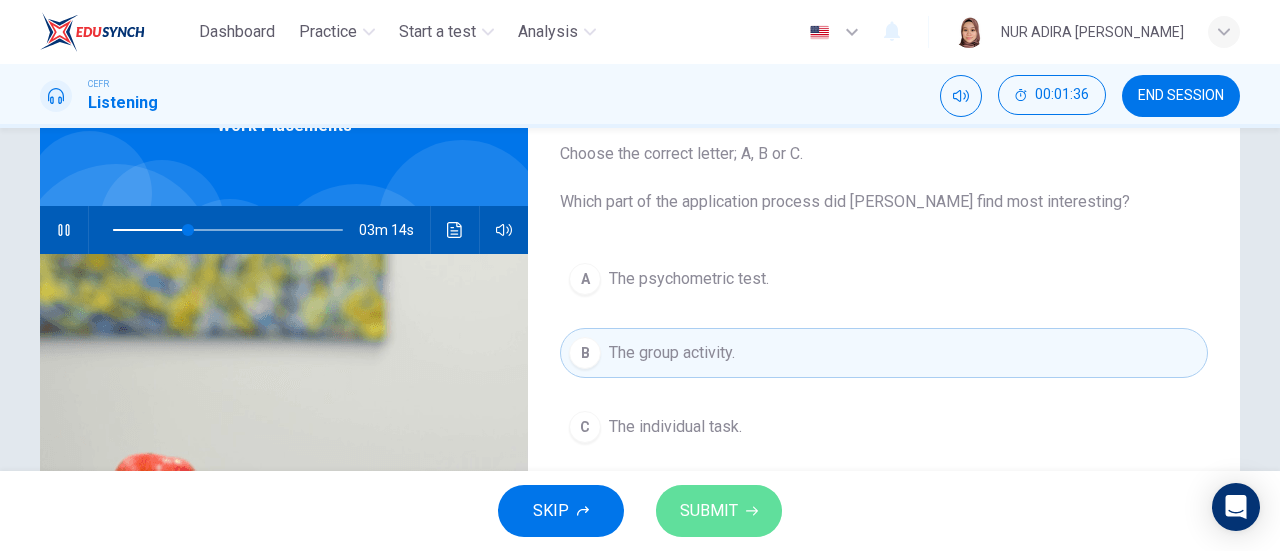 click on "SUBMIT" at bounding box center (719, 511) 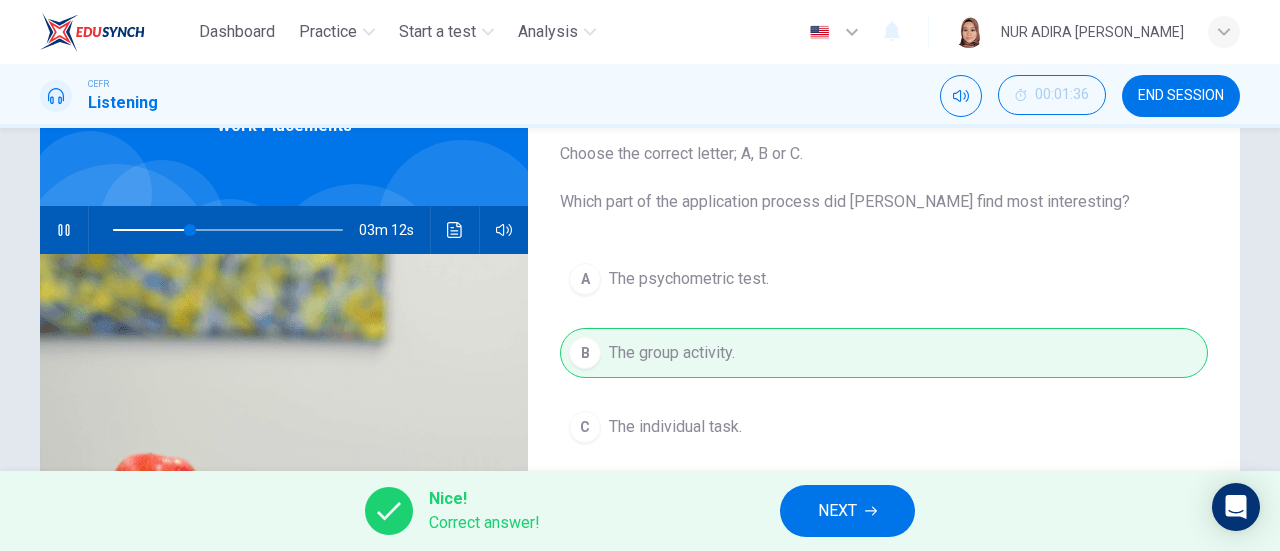 click on "NEXT" at bounding box center [837, 511] 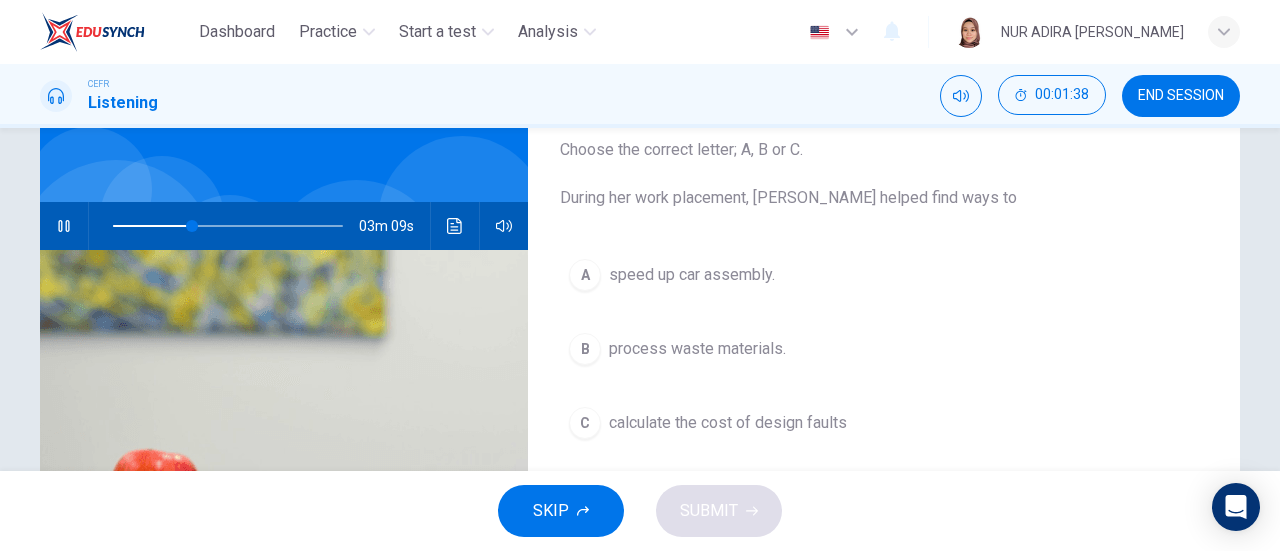 scroll, scrollTop: 122, scrollLeft: 0, axis: vertical 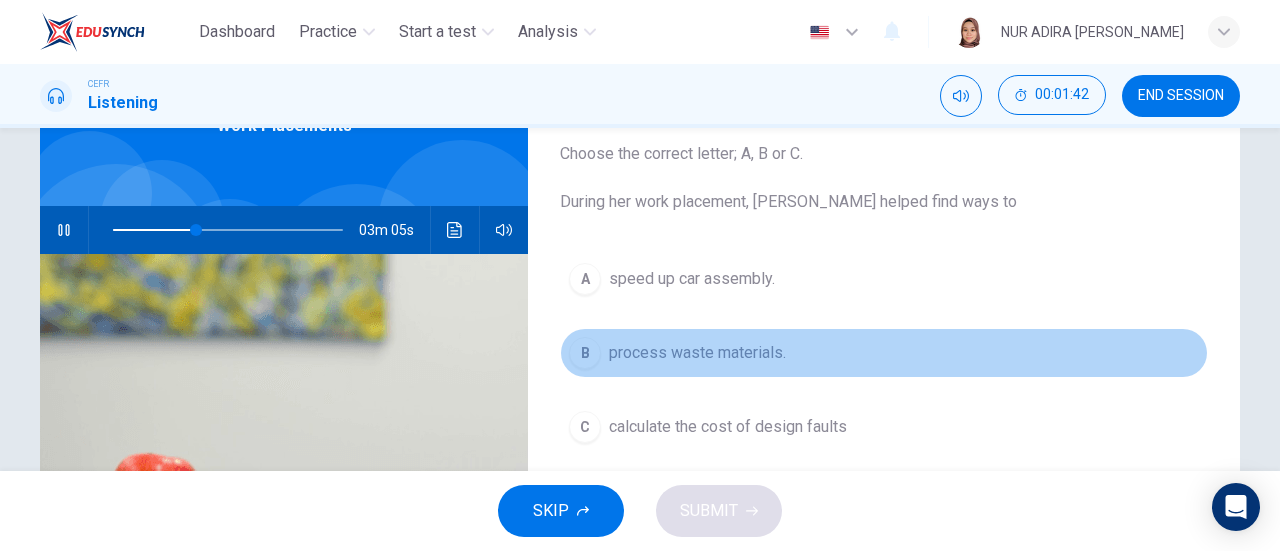 click on "process waste materials." at bounding box center [697, 353] 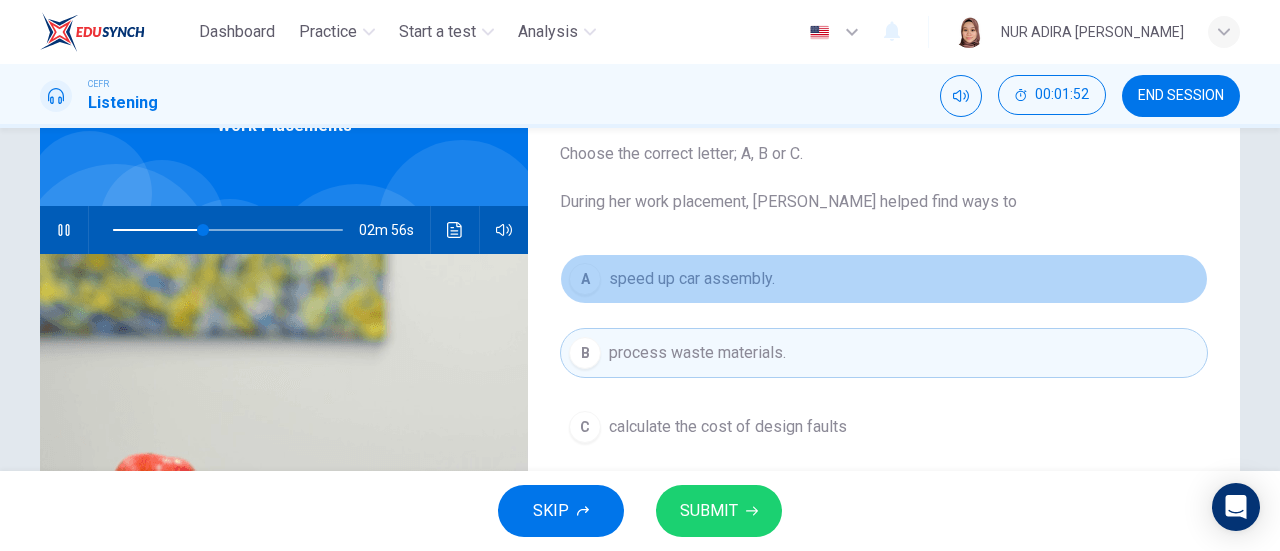 click on "A speed up car assembly." at bounding box center (884, 279) 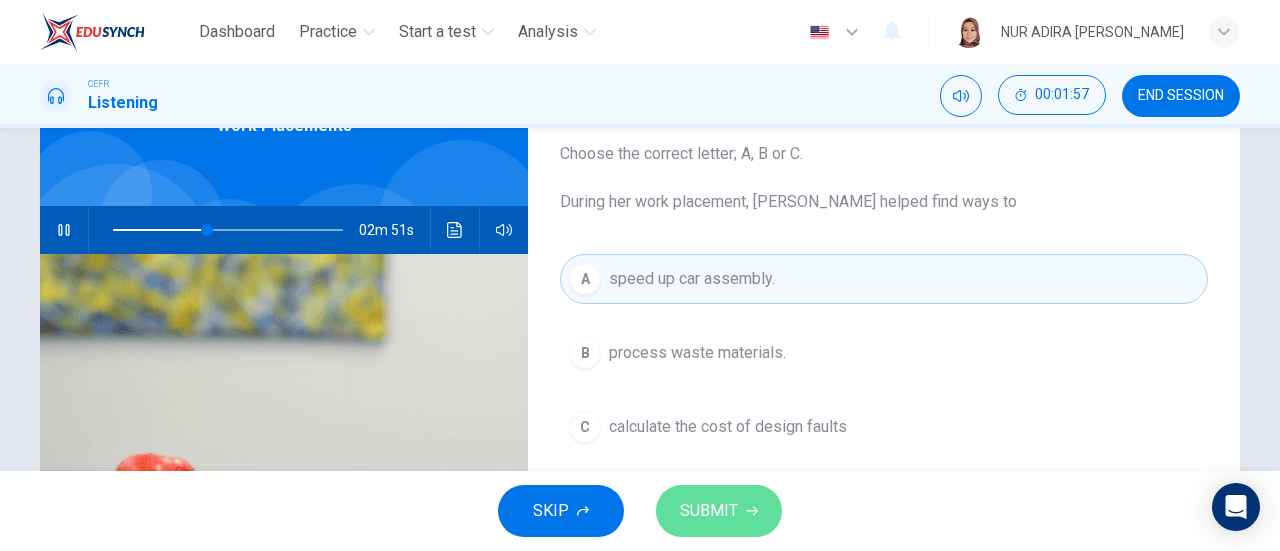 click on "SUBMIT" at bounding box center (709, 511) 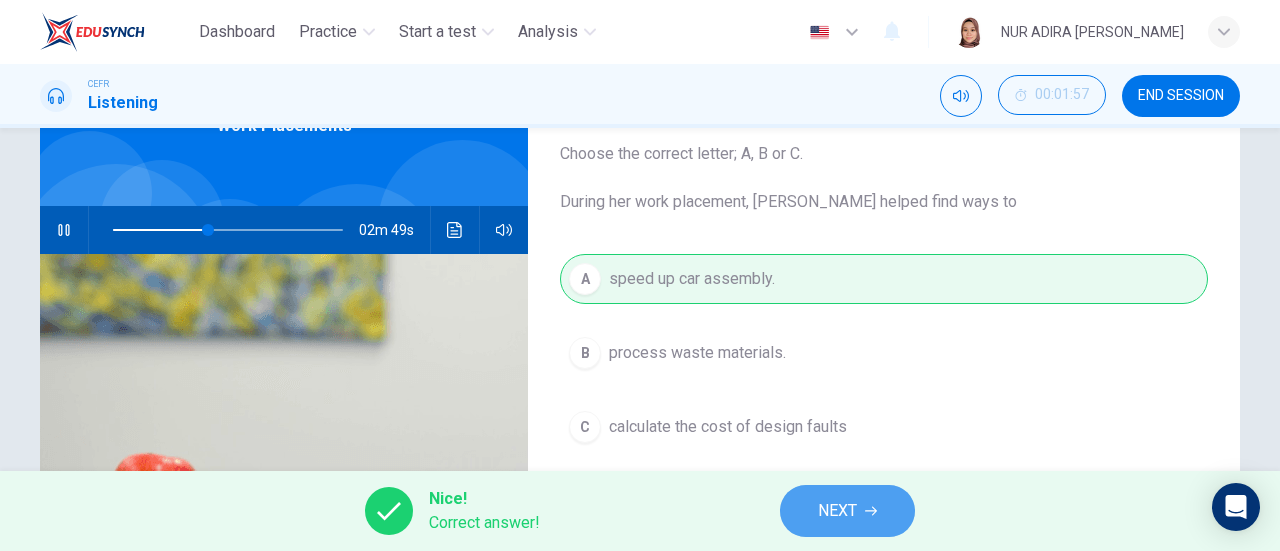 click on "NEXT" at bounding box center (837, 511) 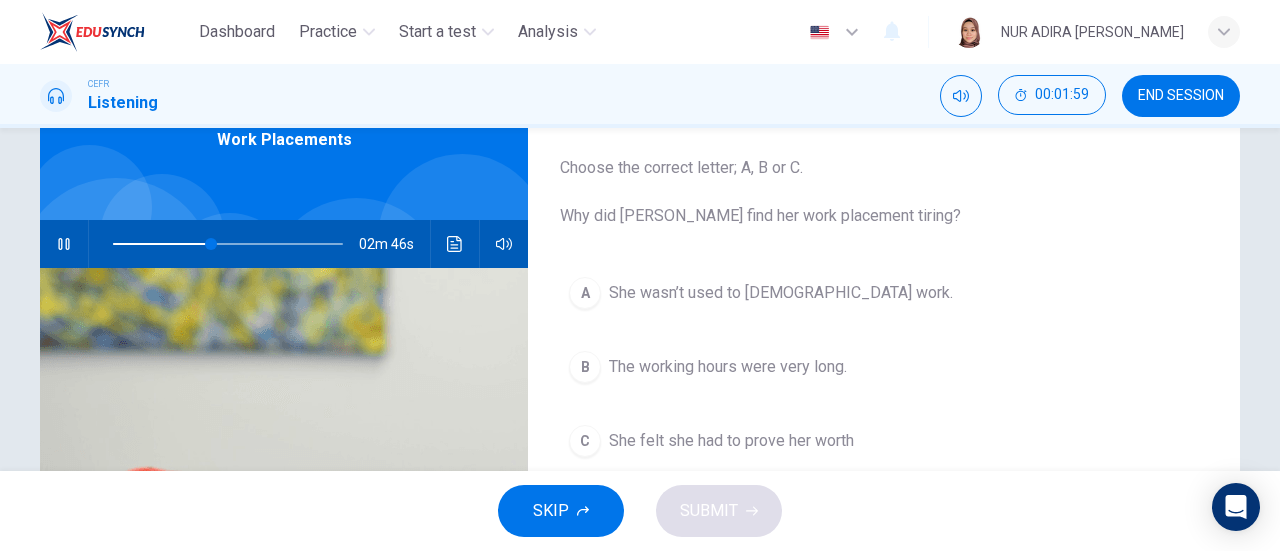 scroll, scrollTop: 107, scrollLeft: 0, axis: vertical 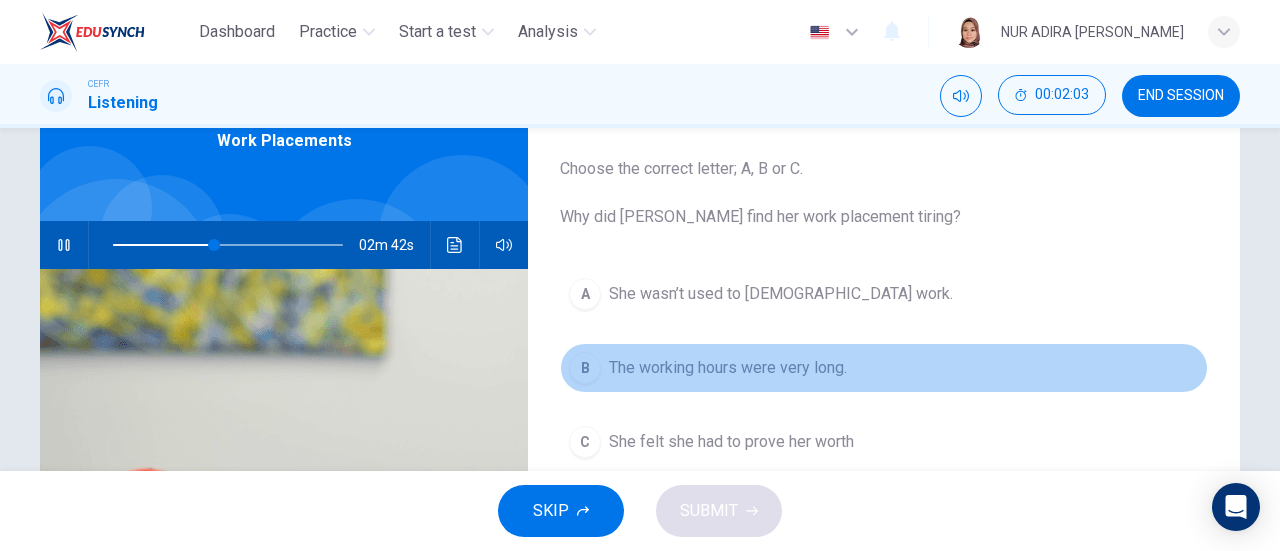click on "The working hours were very long." at bounding box center (728, 368) 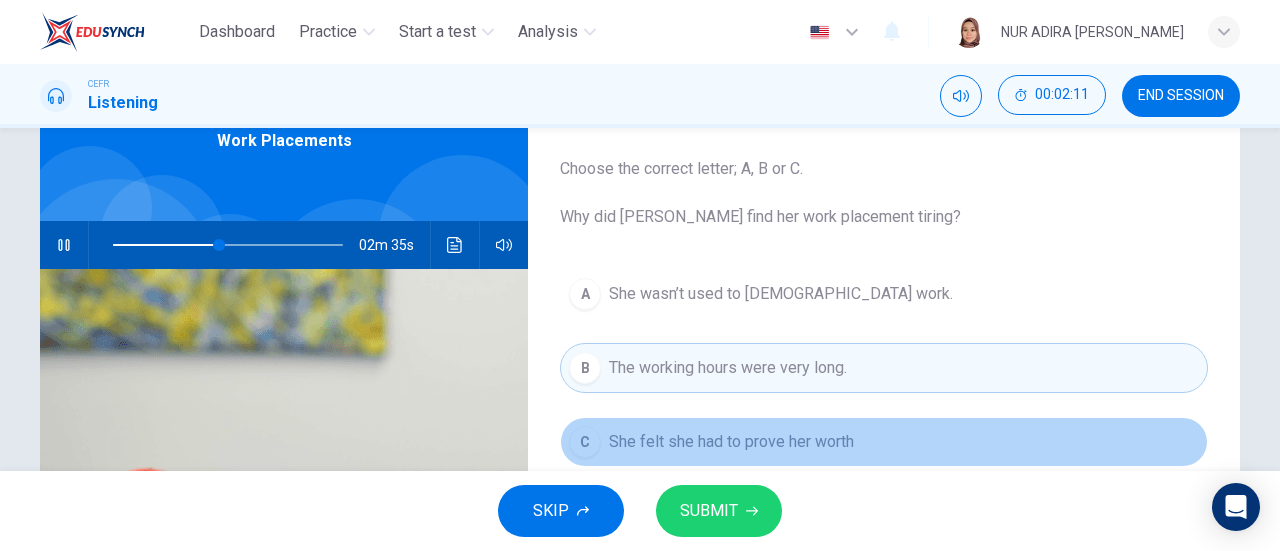 click on "She felt she had to prove her worth" at bounding box center [731, 442] 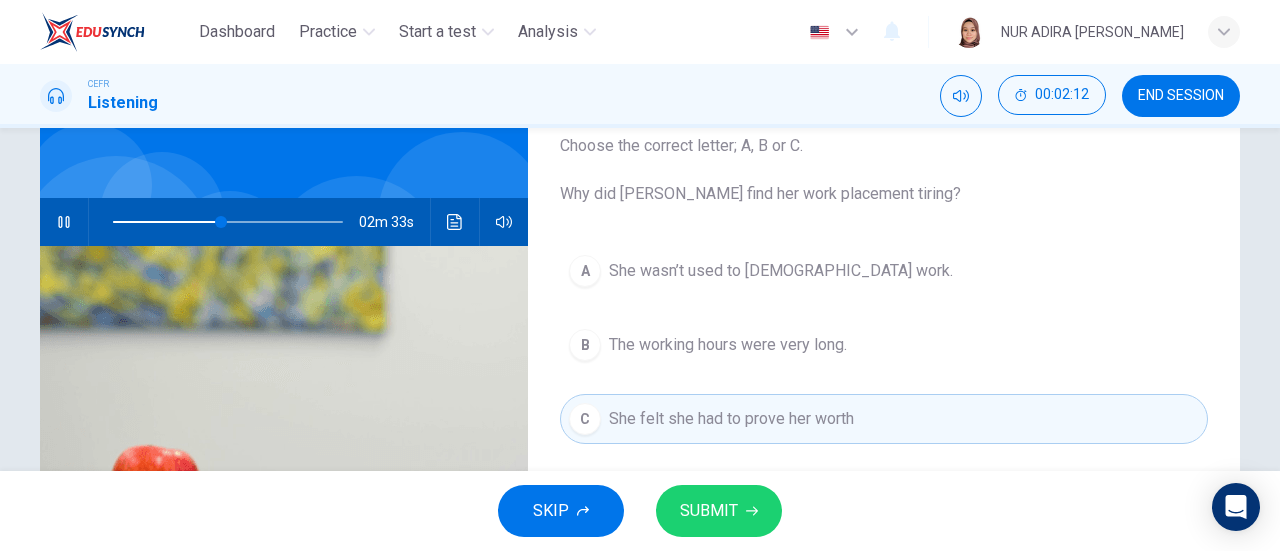 scroll, scrollTop: 131, scrollLeft: 0, axis: vertical 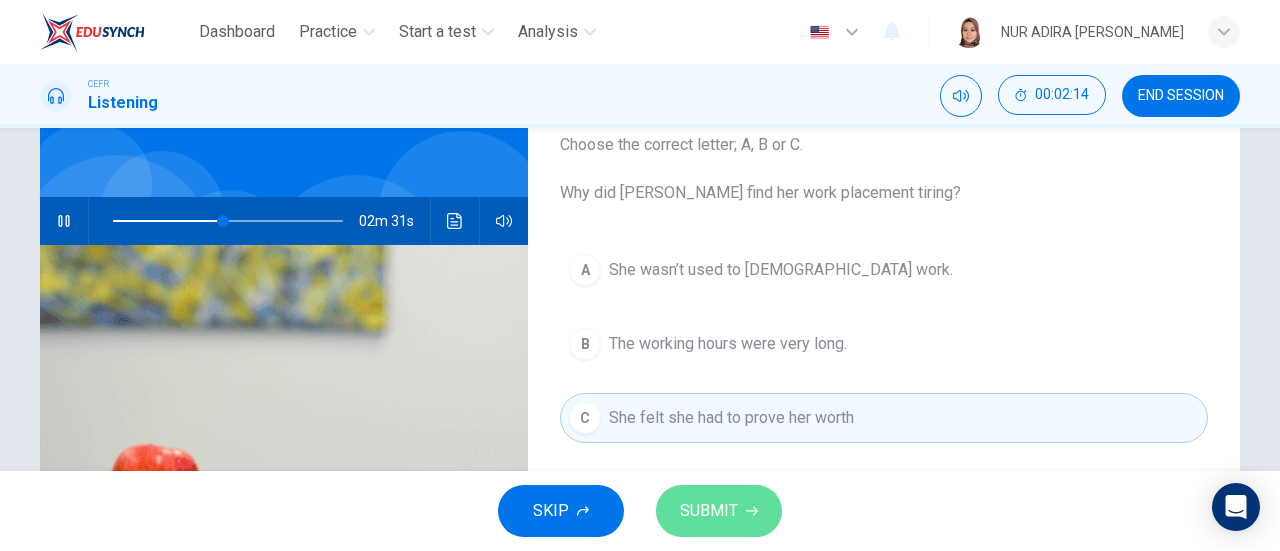 click on "SUBMIT" at bounding box center [719, 511] 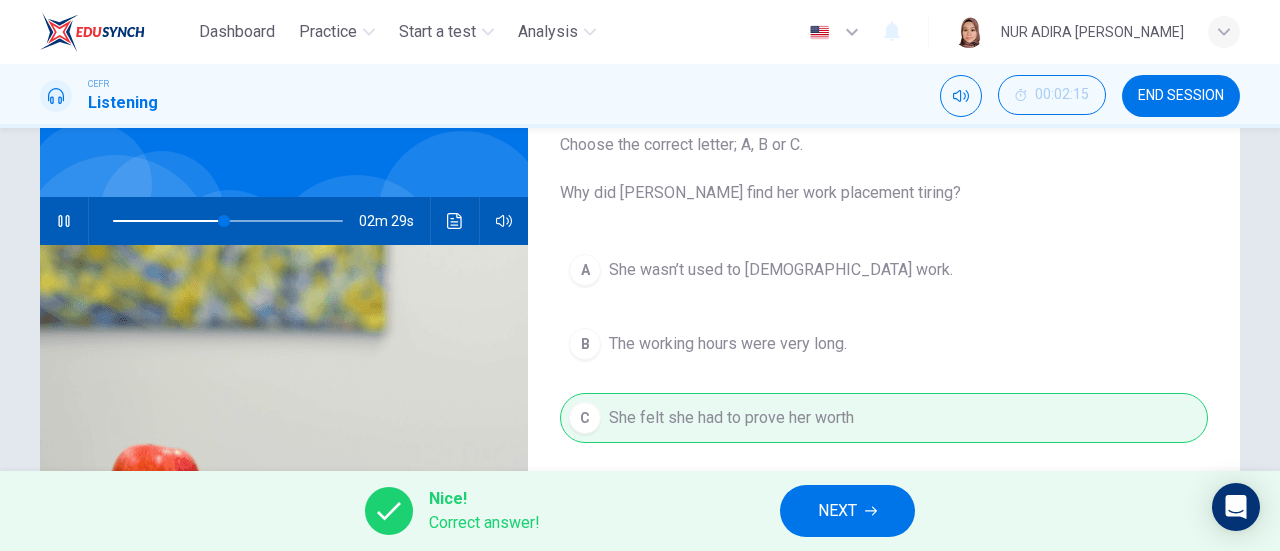 click on "NEXT" at bounding box center [847, 511] 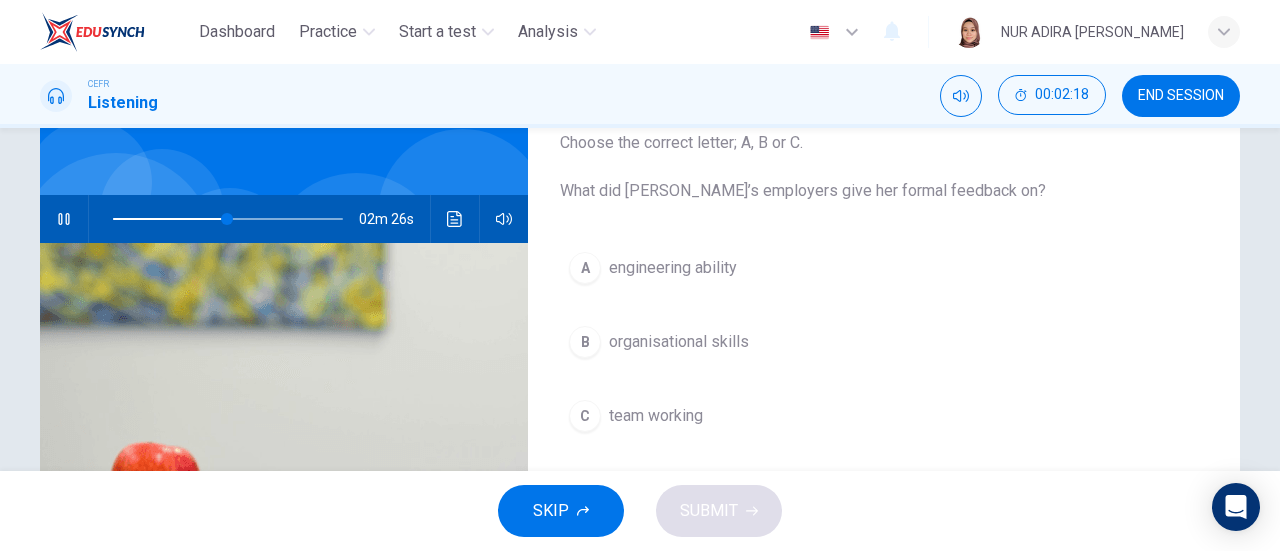 scroll, scrollTop: 132, scrollLeft: 0, axis: vertical 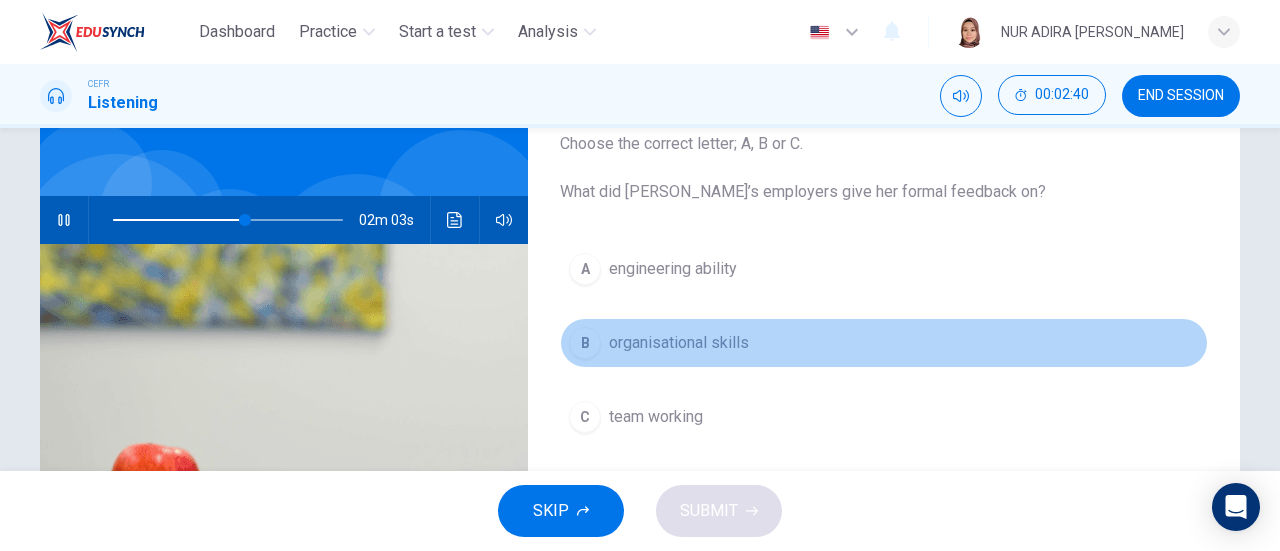 click on "organisational skills" at bounding box center [679, 343] 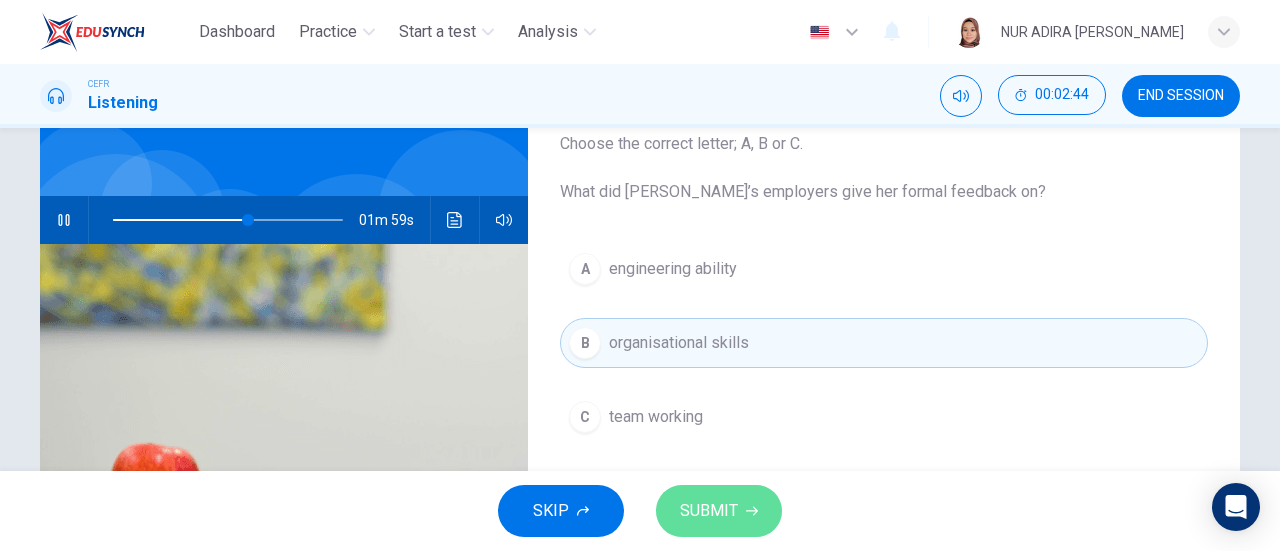 click on "SUBMIT" at bounding box center [709, 511] 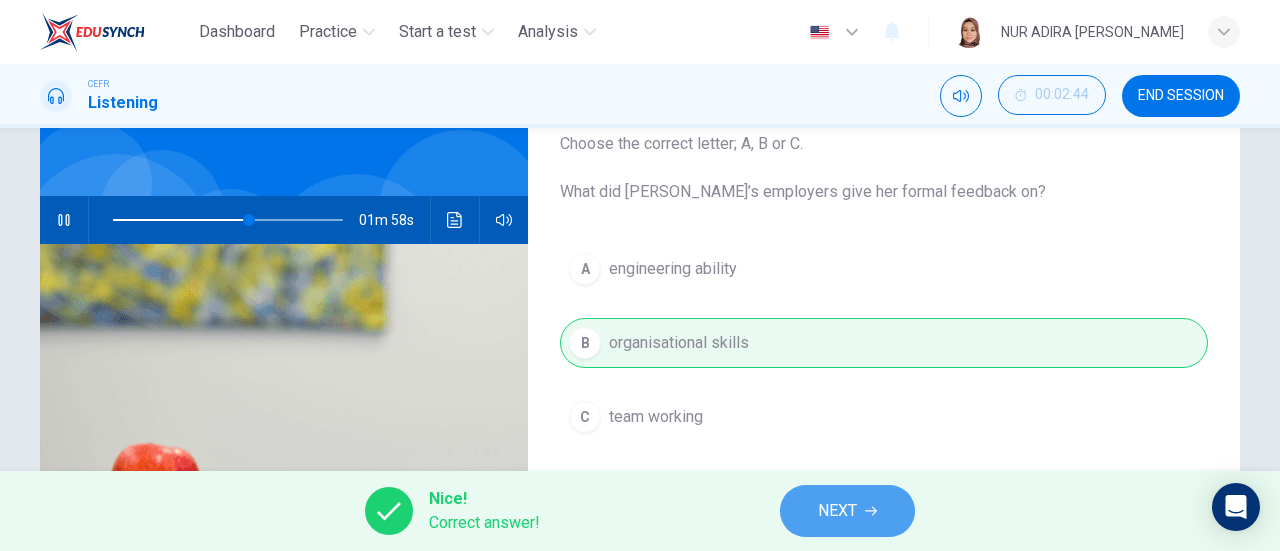 click on "NEXT" at bounding box center [847, 511] 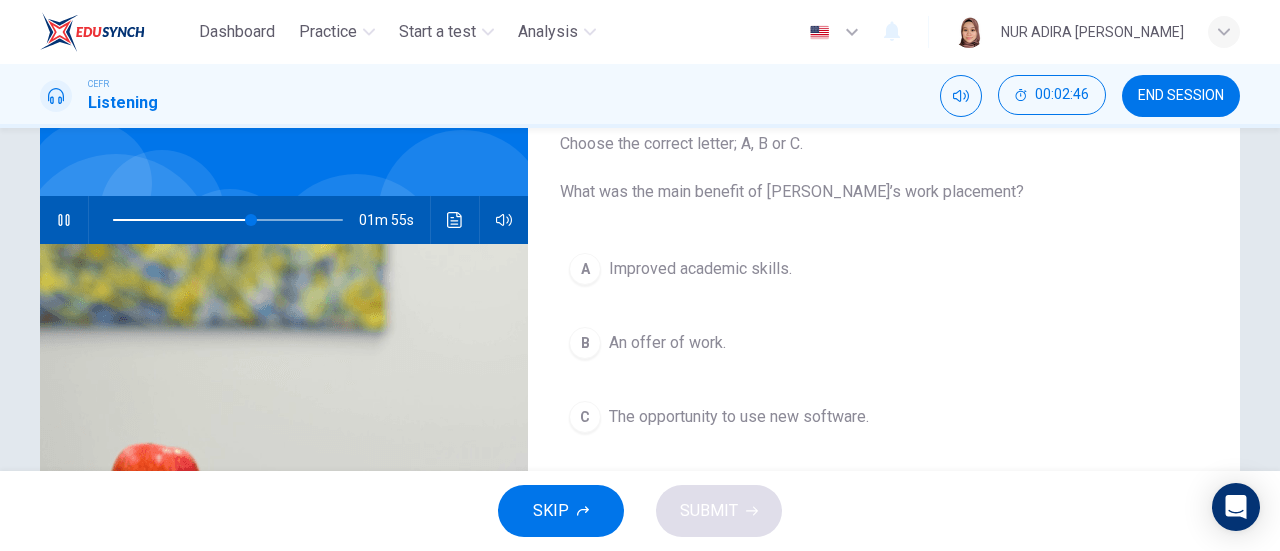 scroll, scrollTop: 144, scrollLeft: 0, axis: vertical 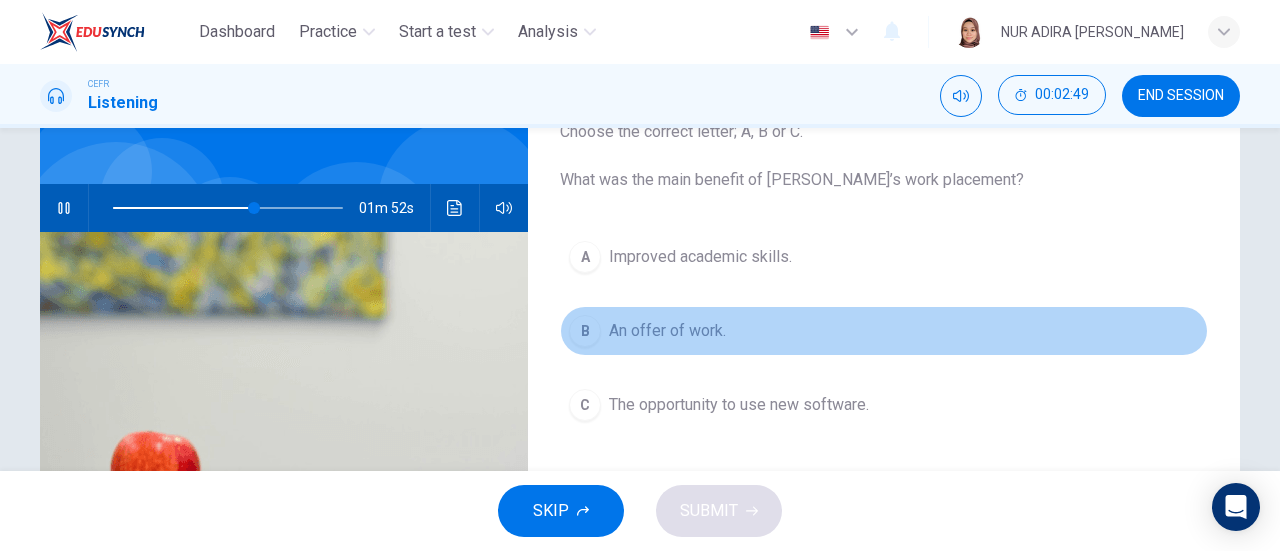 click on "An offer of work." at bounding box center [667, 331] 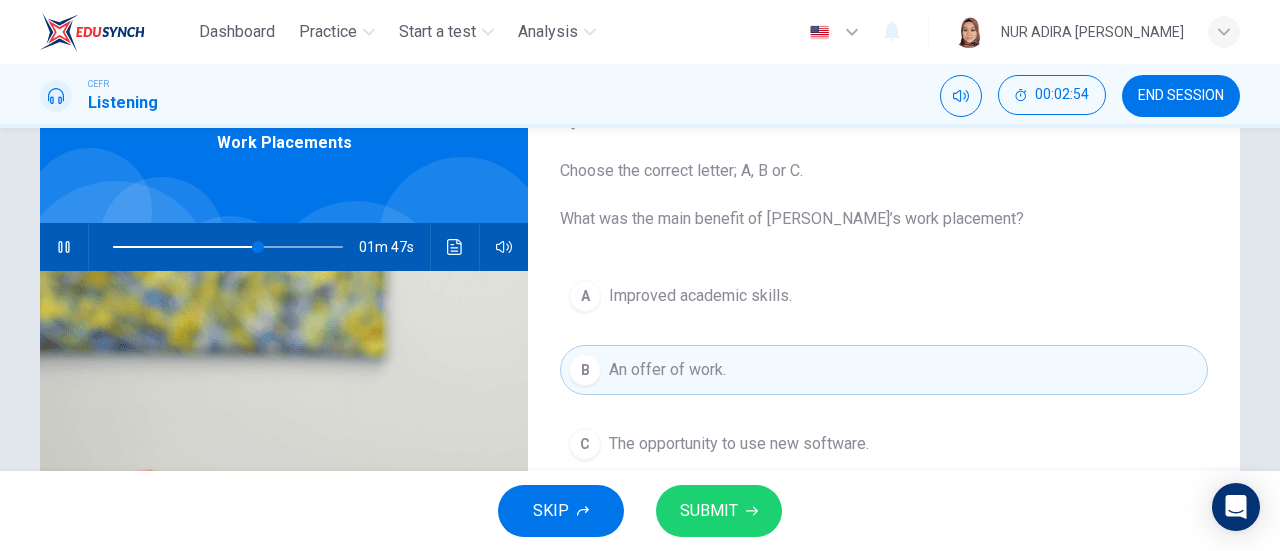 scroll, scrollTop: 109, scrollLeft: 0, axis: vertical 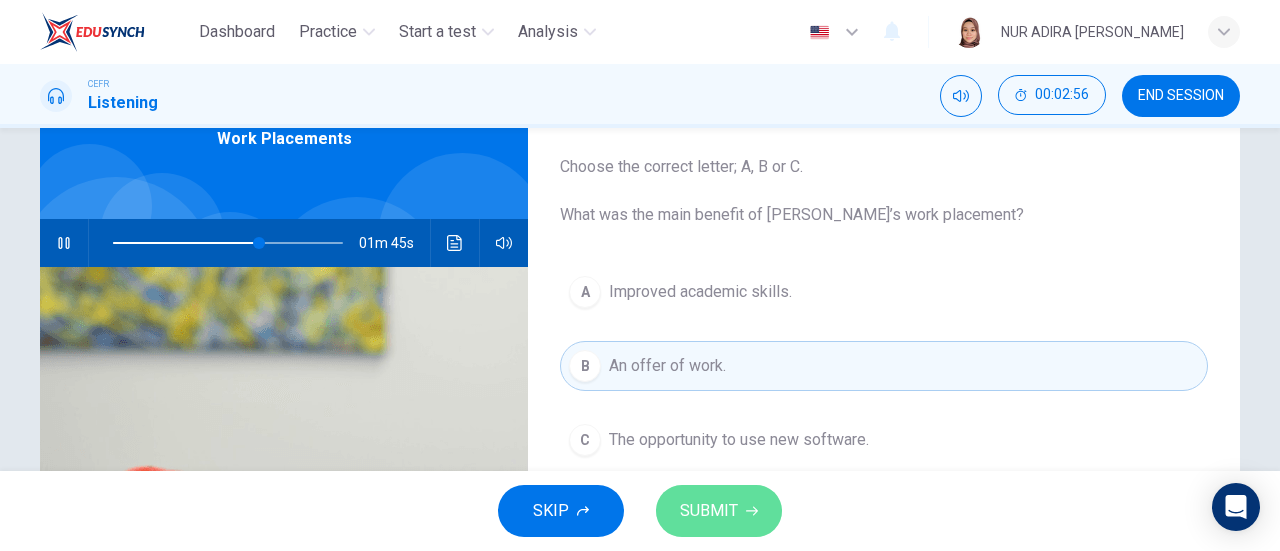 click on "SUBMIT" at bounding box center [719, 511] 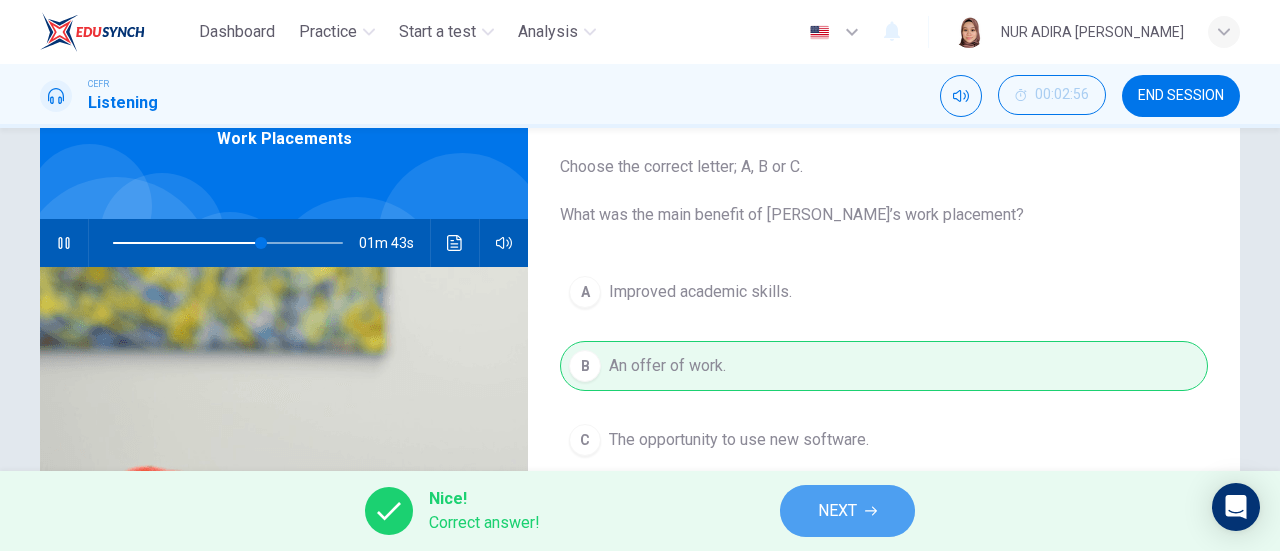 click on "NEXT" at bounding box center [847, 511] 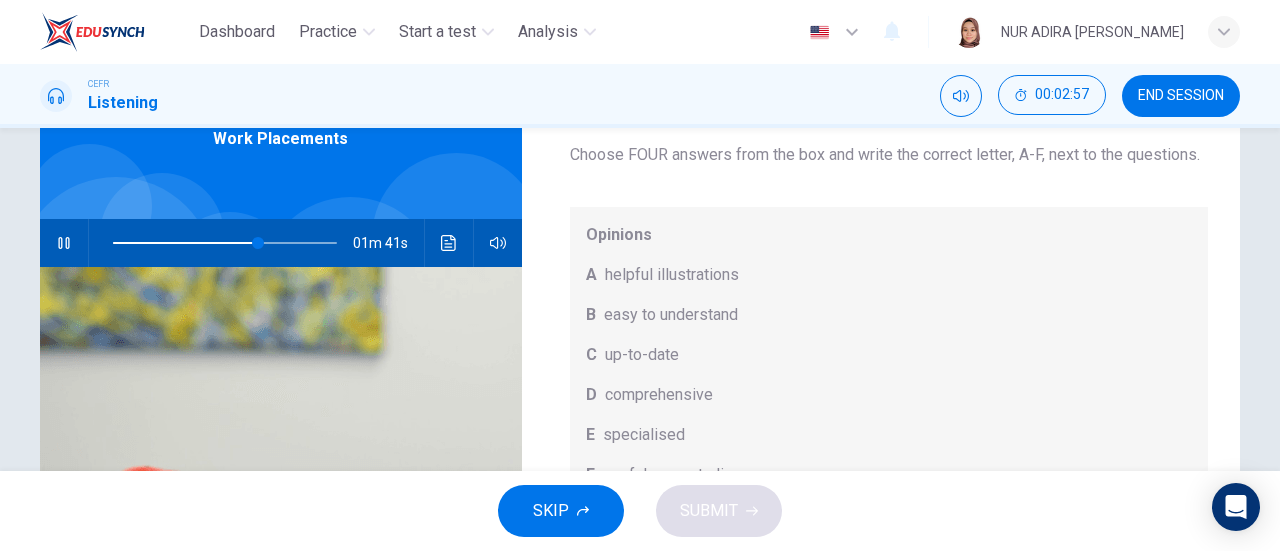 scroll, scrollTop: 112, scrollLeft: 0, axis: vertical 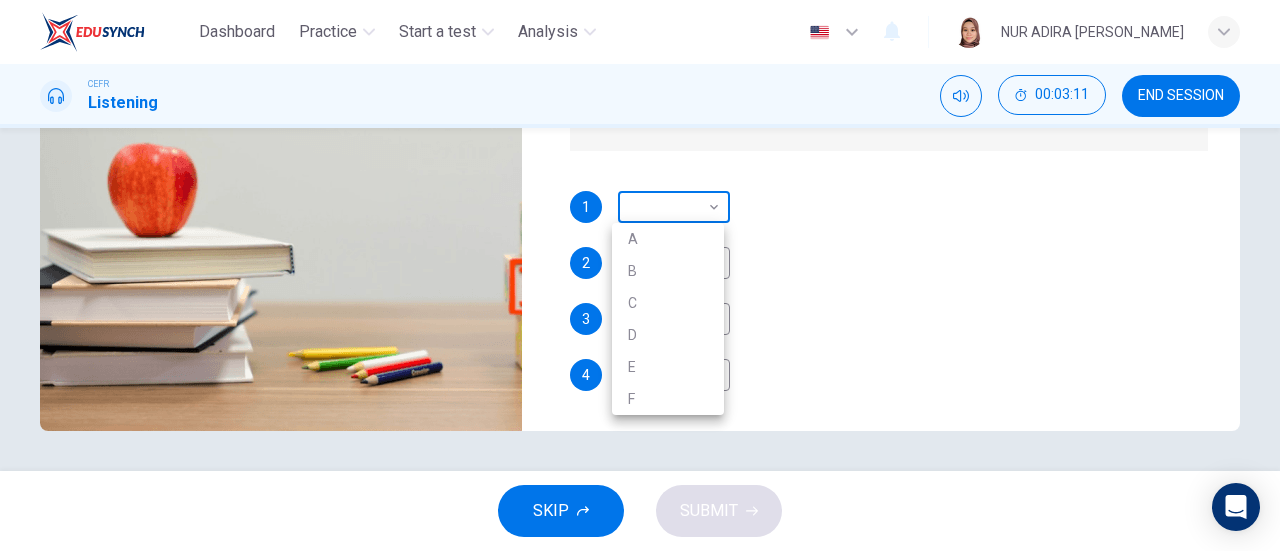 click on "Dashboard Practice Start a test Analysis English en ​ NUR ADIRA IRWAHYU BINTI MOHAMMAD ZABIDI CEFR Listening 00:03:11 END SESSION Question 7 What does Linda think about the books on Matthew’s reading list? Choose FOUR answers from the box and write the correct letter, A-F, next to the questions.
Opinions A helpful illustrations B easy to understand C up-to-date D comprehensive E specialised F useful case studies 1 ​ ​ 2 ​ ​ 3 ​ ​ 4 ​ ​ Work Placements 01m 27s SKIP SUBMIT EduSynch - Online Language Proficiency Testing
Dashboard Practice Start a test Analysis Notifications © Copyright  2025 A B C D E F" at bounding box center [640, 275] 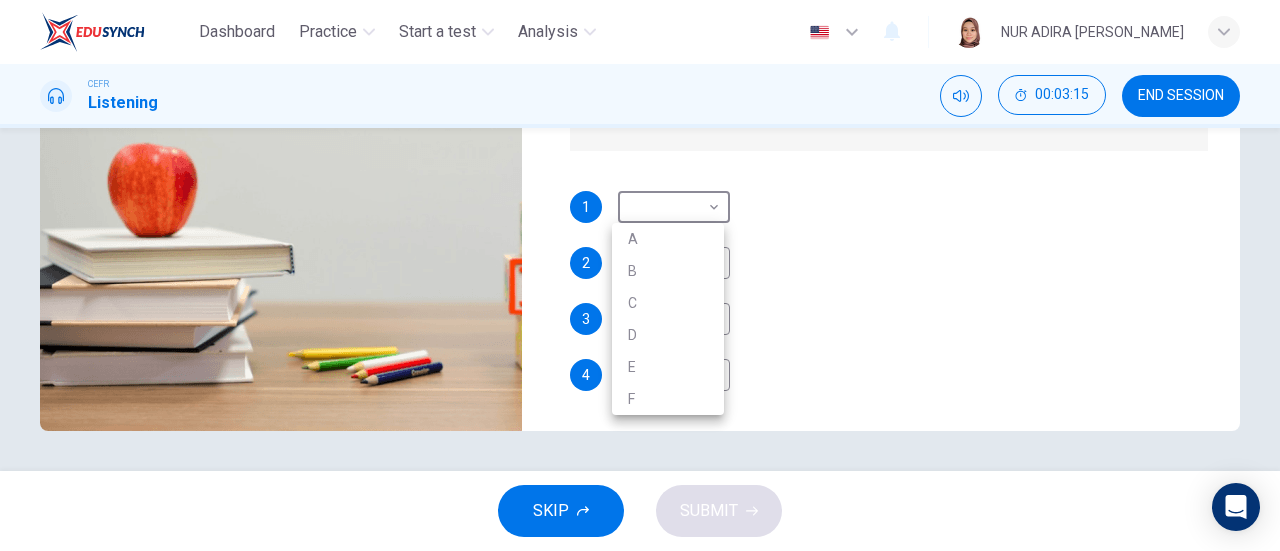 drag, startPoint x: 1279, startPoint y: 389, endPoint x: 1279, endPoint y: 281, distance: 108 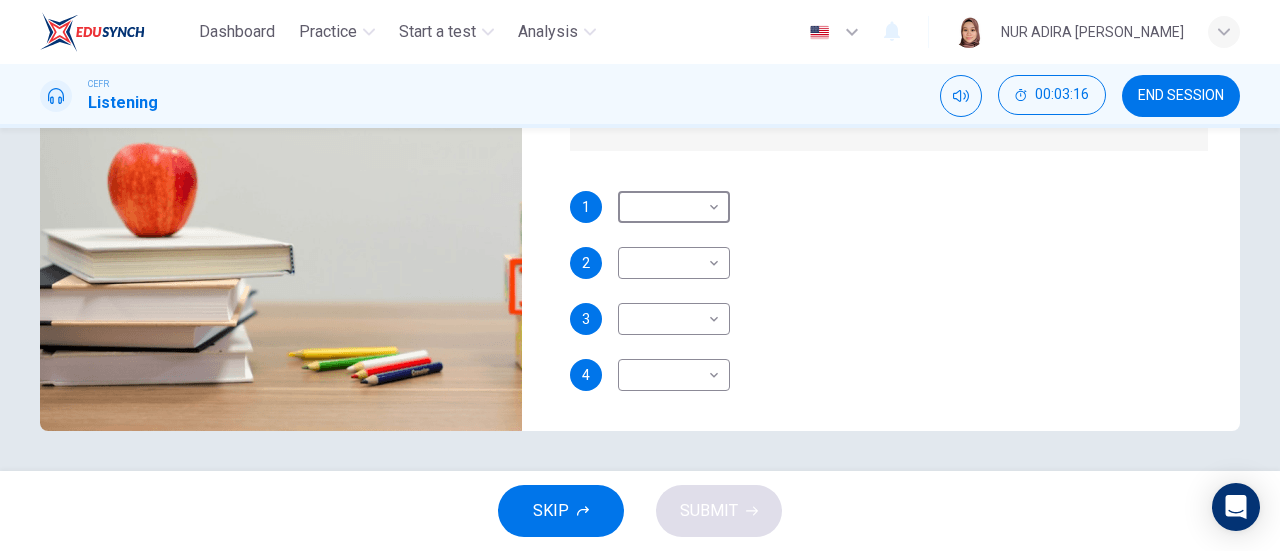 scroll, scrollTop: 316, scrollLeft: 0, axis: vertical 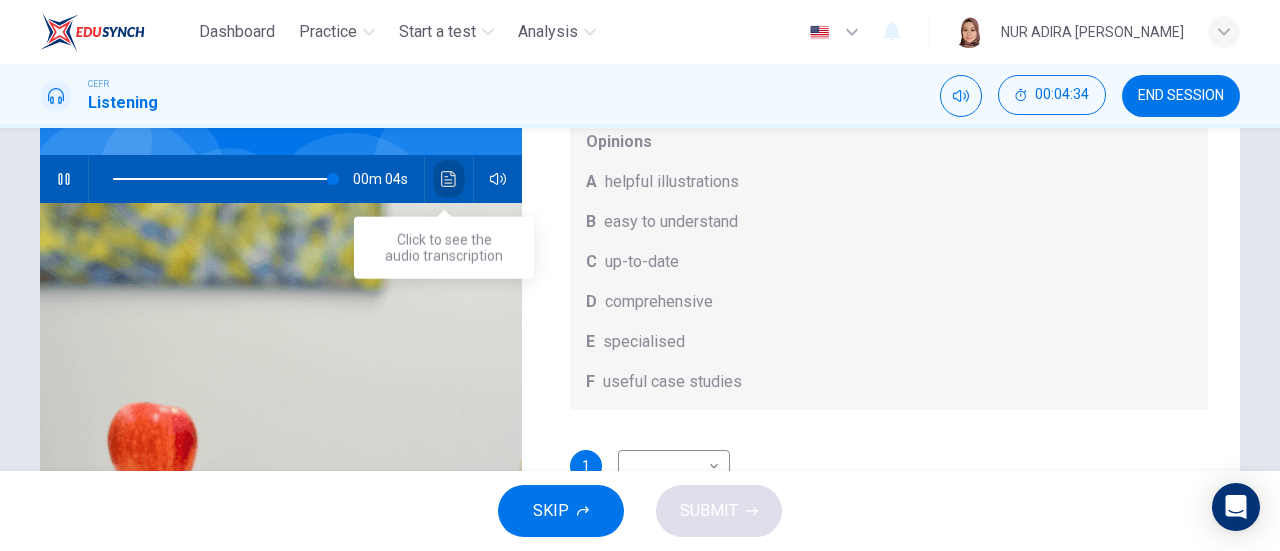 click at bounding box center [449, 179] 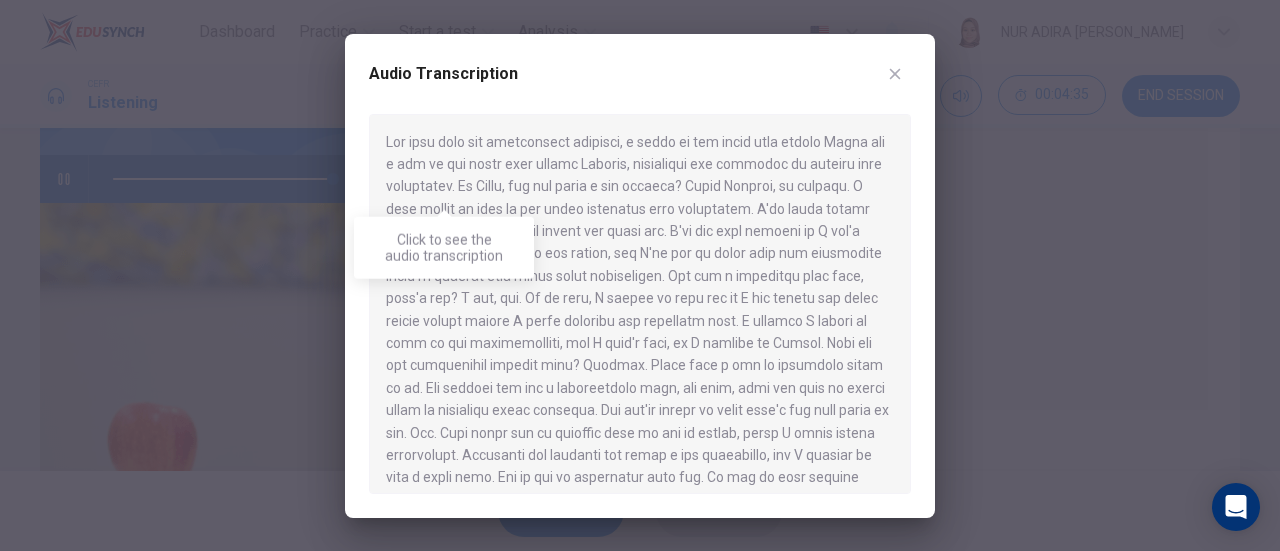 scroll, scrollTop: 884, scrollLeft: 0, axis: vertical 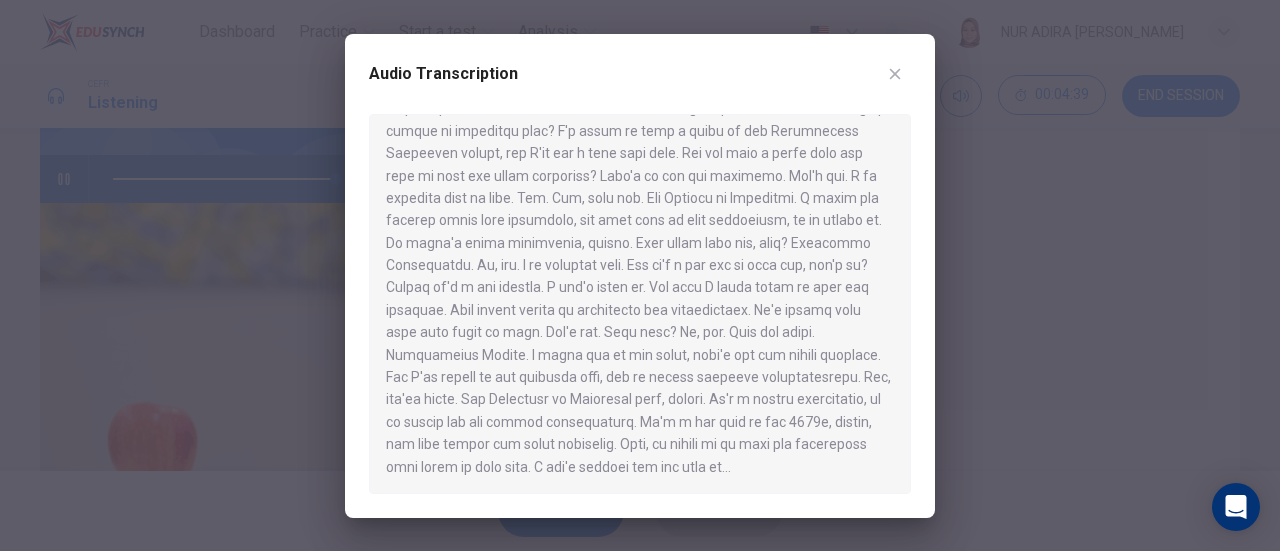 type on "0" 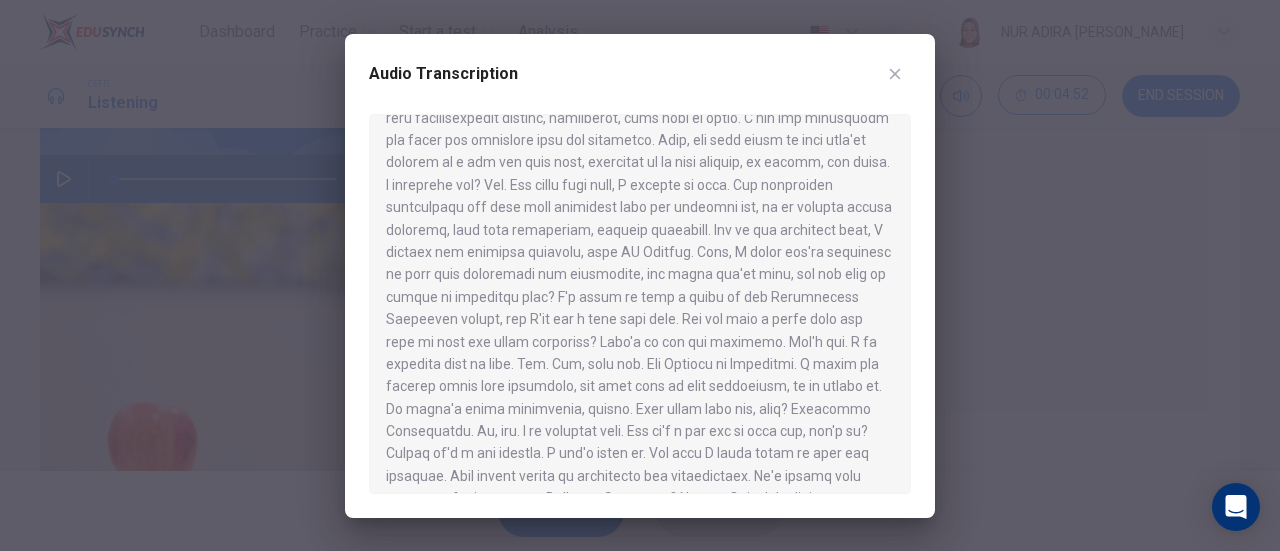 scroll, scrollTop: 716, scrollLeft: 0, axis: vertical 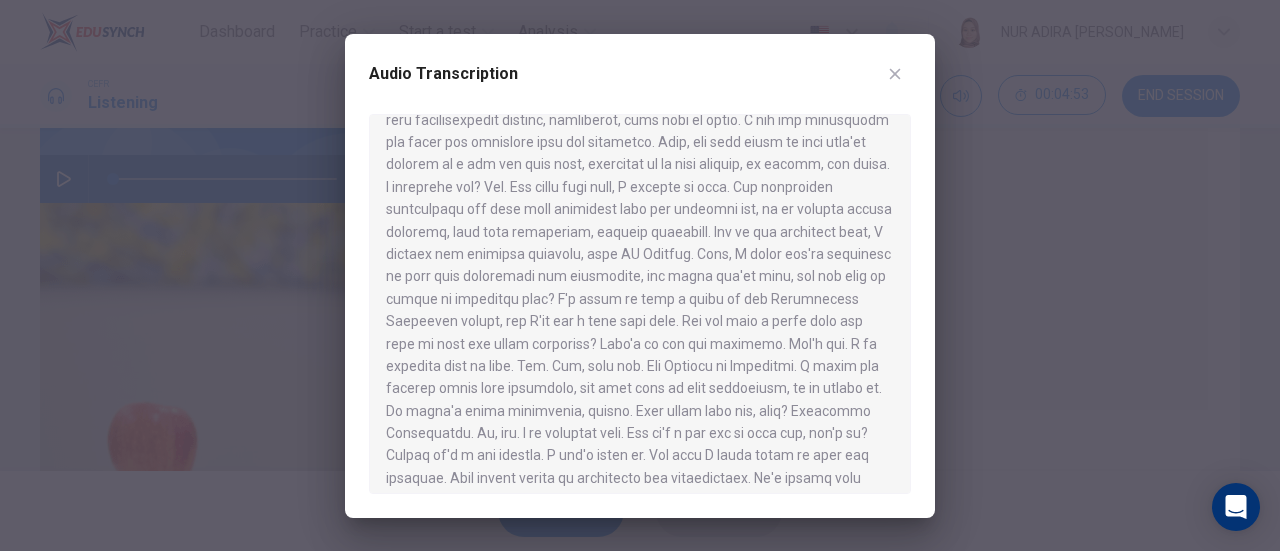 click 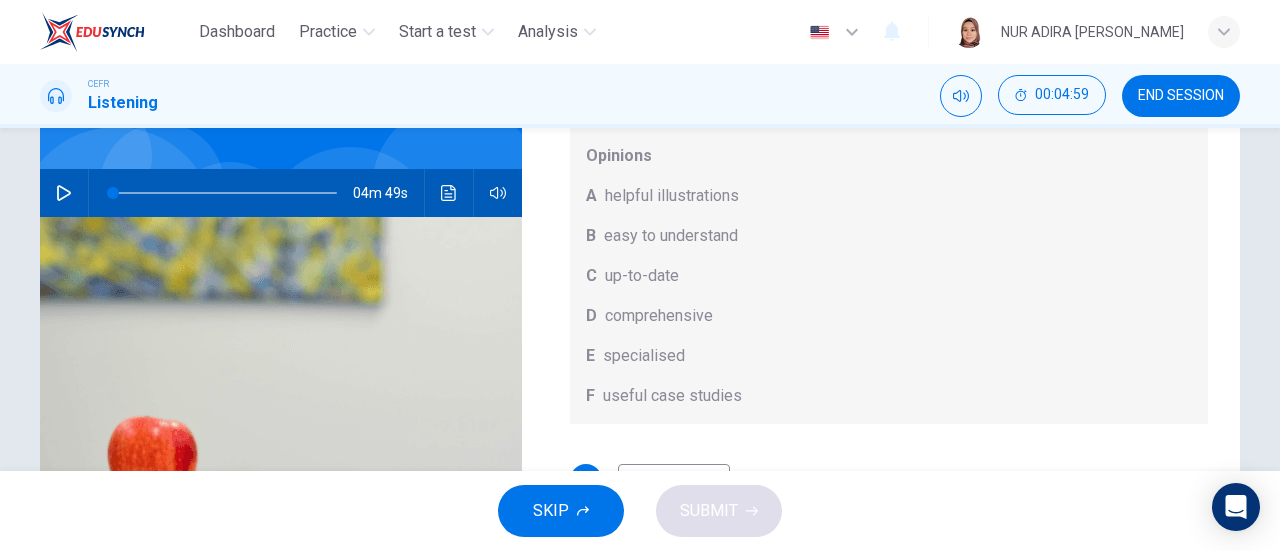 scroll, scrollTop: 158, scrollLeft: 0, axis: vertical 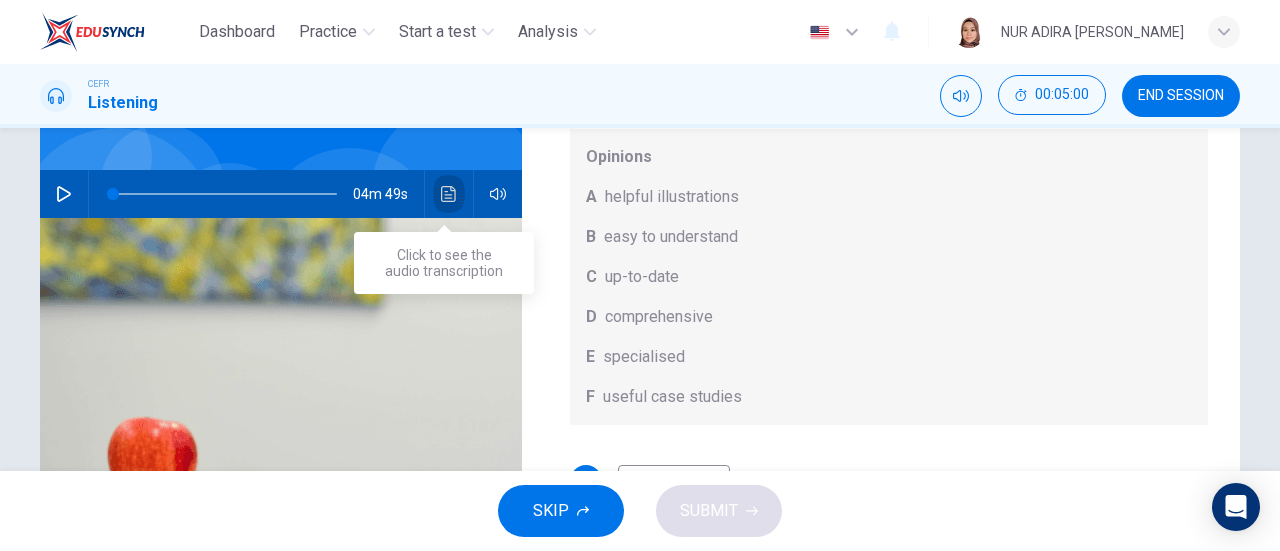 click 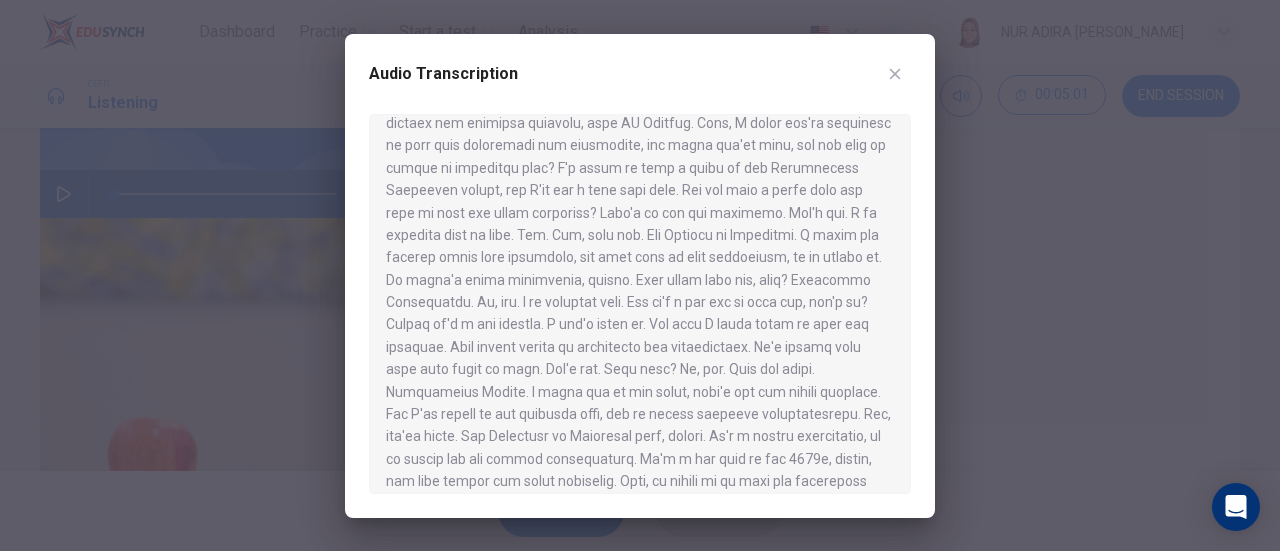 scroll, scrollTop: 884, scrollLeft: 0, axis: vertical 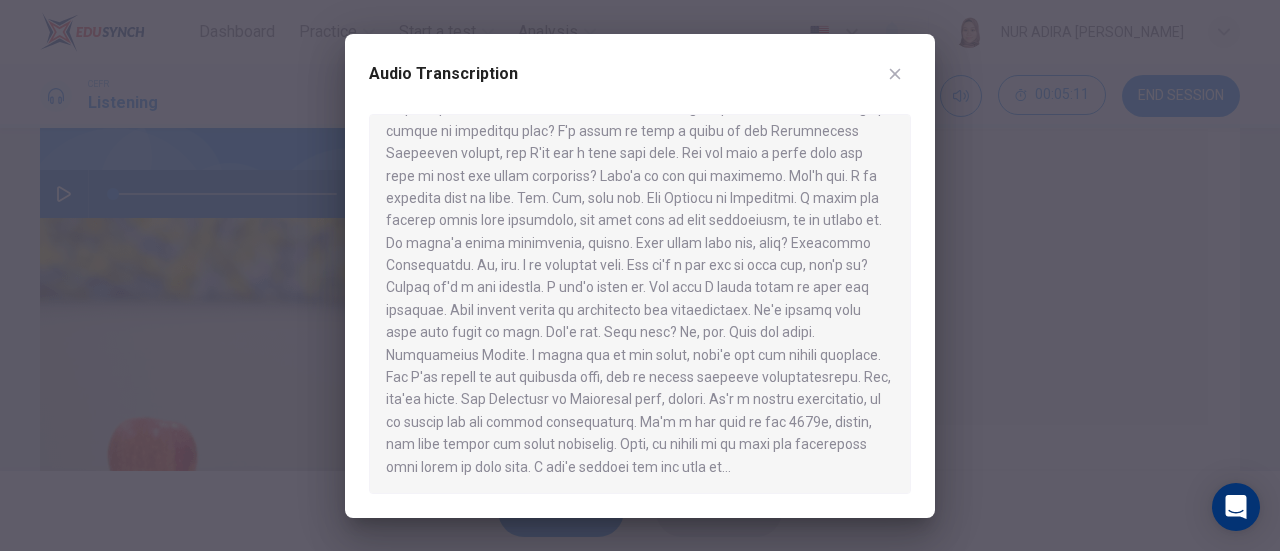 click on "Audio Transcription" at bounding box center (640, 86) 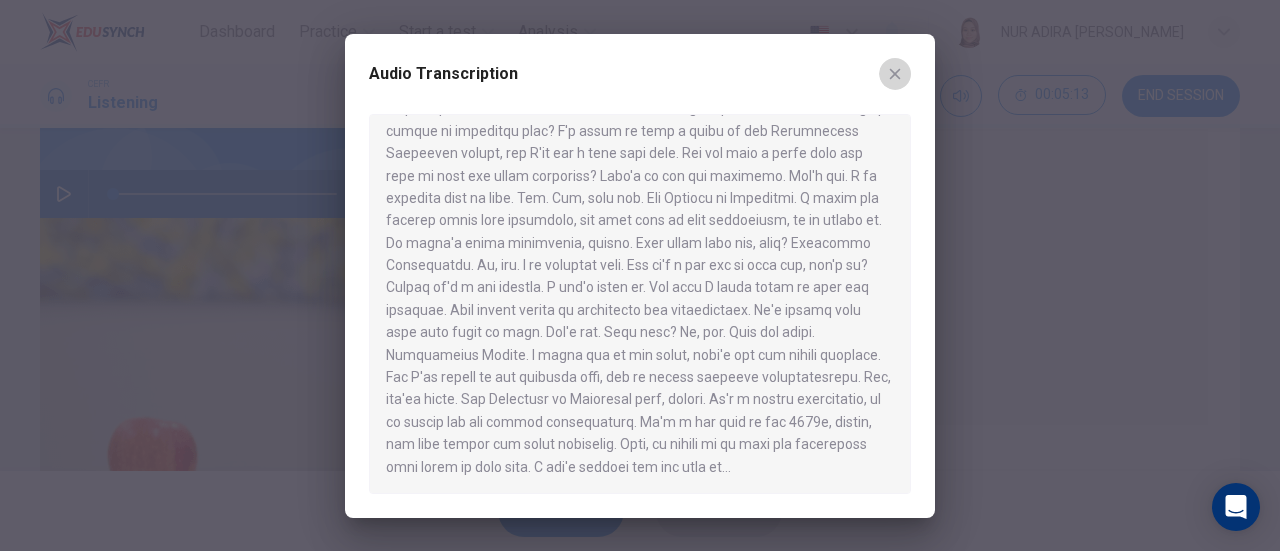click at bounding box center (895, 74) 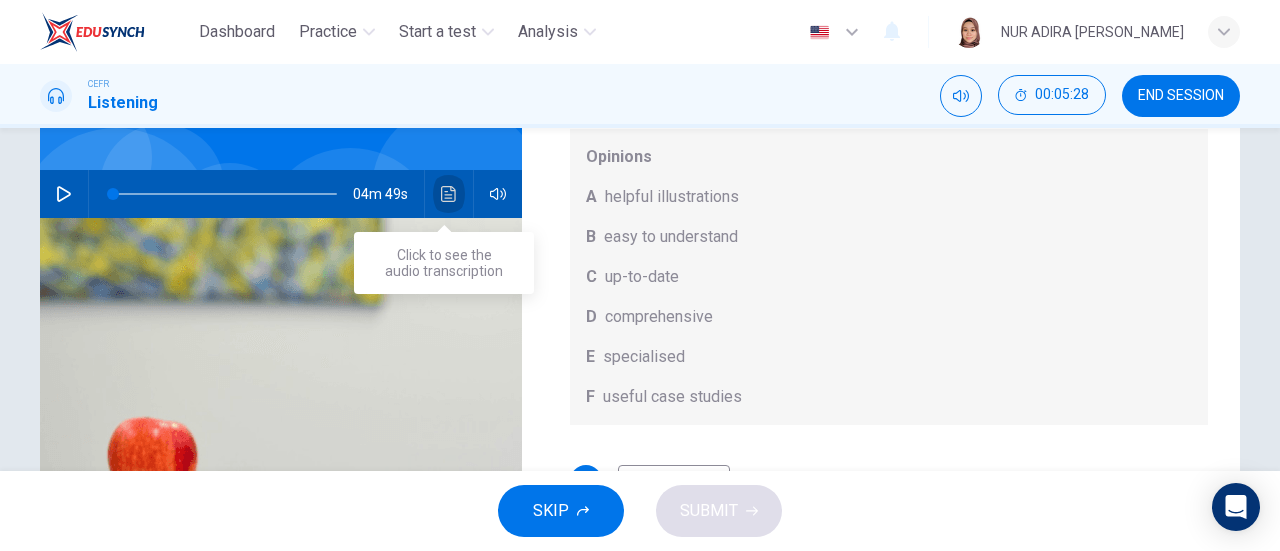 click 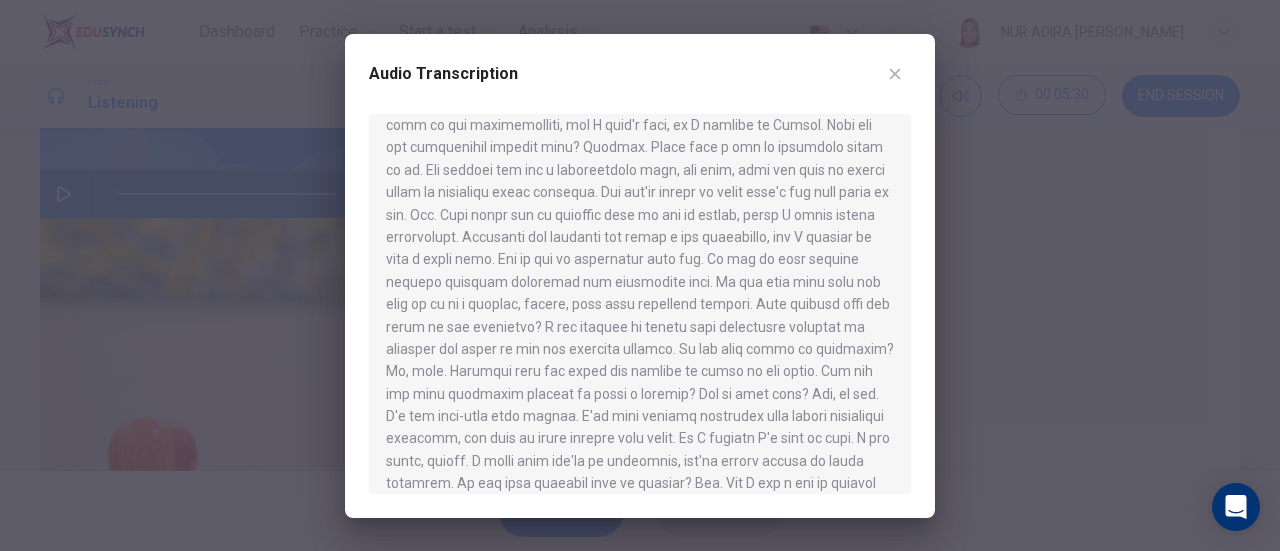 scroll, scrollTop: 884, scrollLeft: 0, axis: vertical 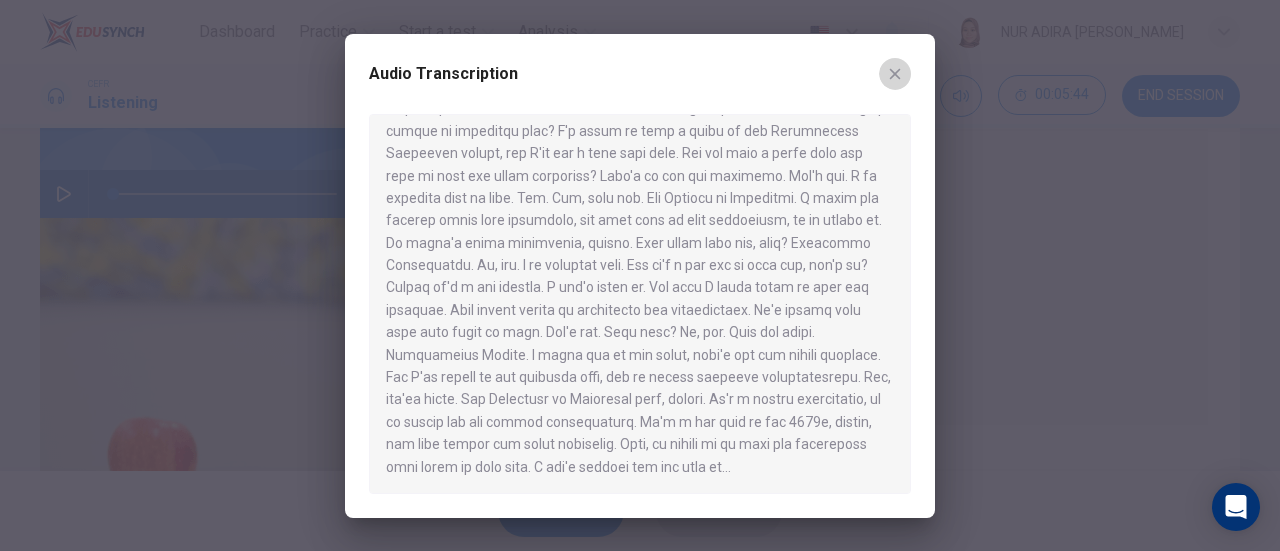 click 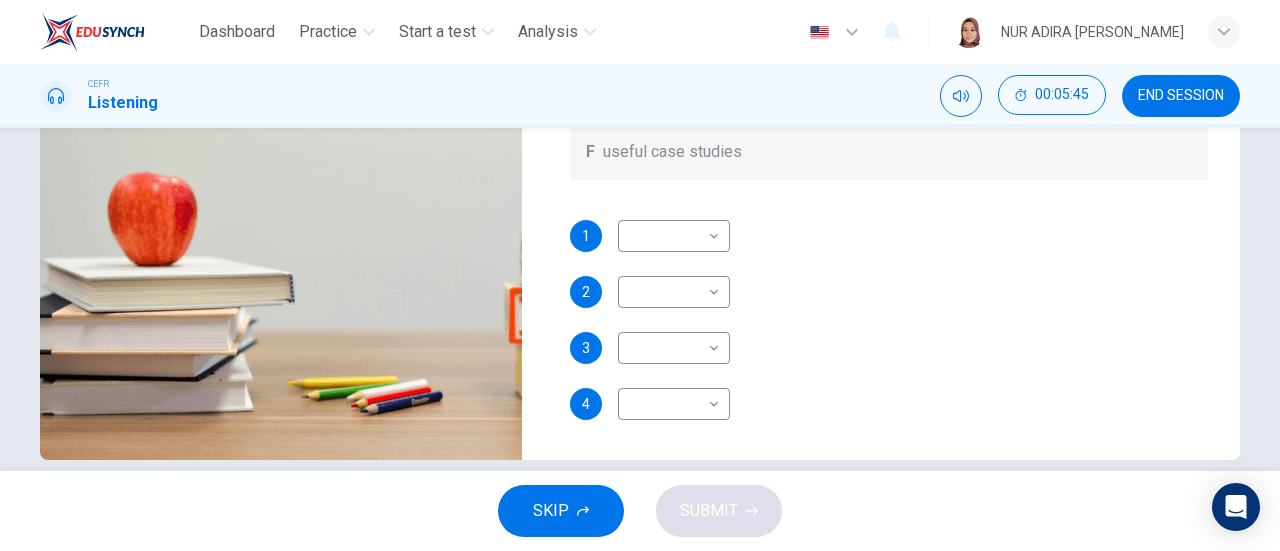 scroll, scrollTop: 432, scrollLeft: 0, axis: vertical 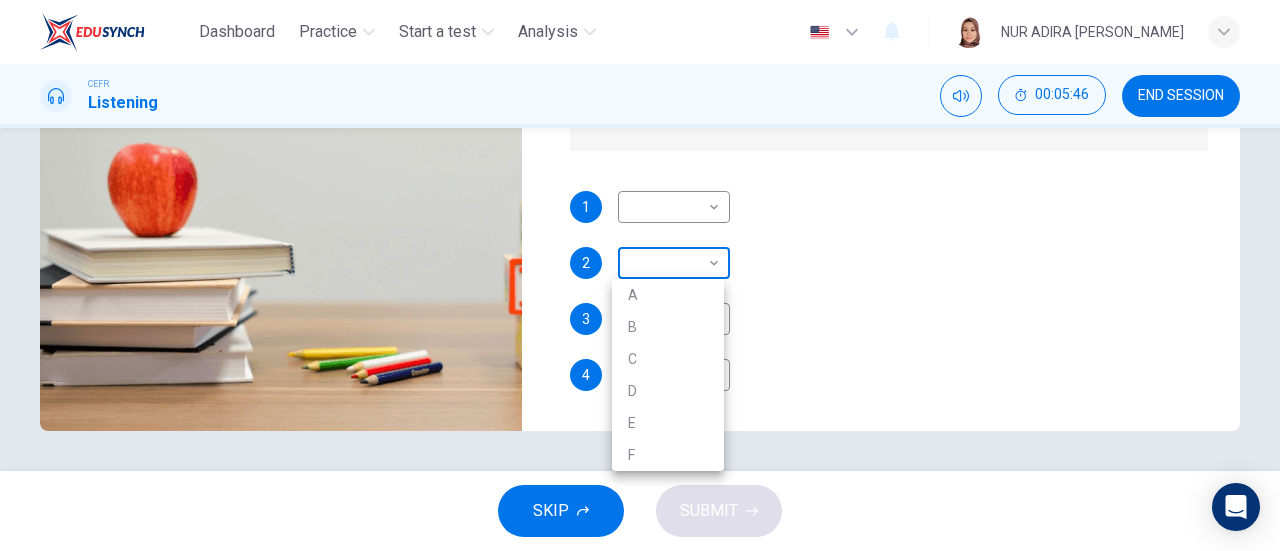 click on "Dashboard Practice Start a test Analysis English en ​ NUR ADIRA IRWAHYU BINTI MOHAMMAD ZABIDI CEFR Listening 00:05:46 END SESSION Question 7 What does Linda think about the books on Matthew’s reading list? Choose FOUR answers from the box and write the correct letter, A-F, next to the questions.
Opinions A helpful illustrations B easy to understand C up-to-date D comprehensive E specialised F useful case studies 1 ​ ​ 2 ​ ​ 3 ​ ​ 4 ​ ​ Work Placements 04m 49s SKIP SUBMIT EduSynch - Online Language Proficiency Testing
Dashboard Practice Start a test Analysis Notifications © Copyright  2025 A B C D E F" at bounding box center (640, 275) 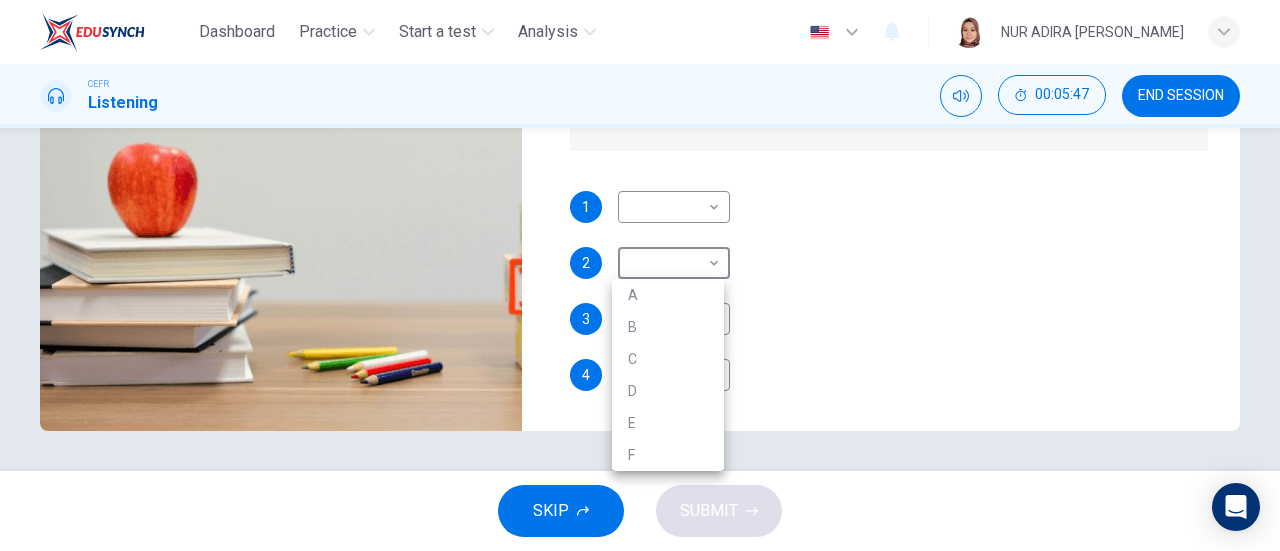 click on "A" at bounding box center [668, 295] 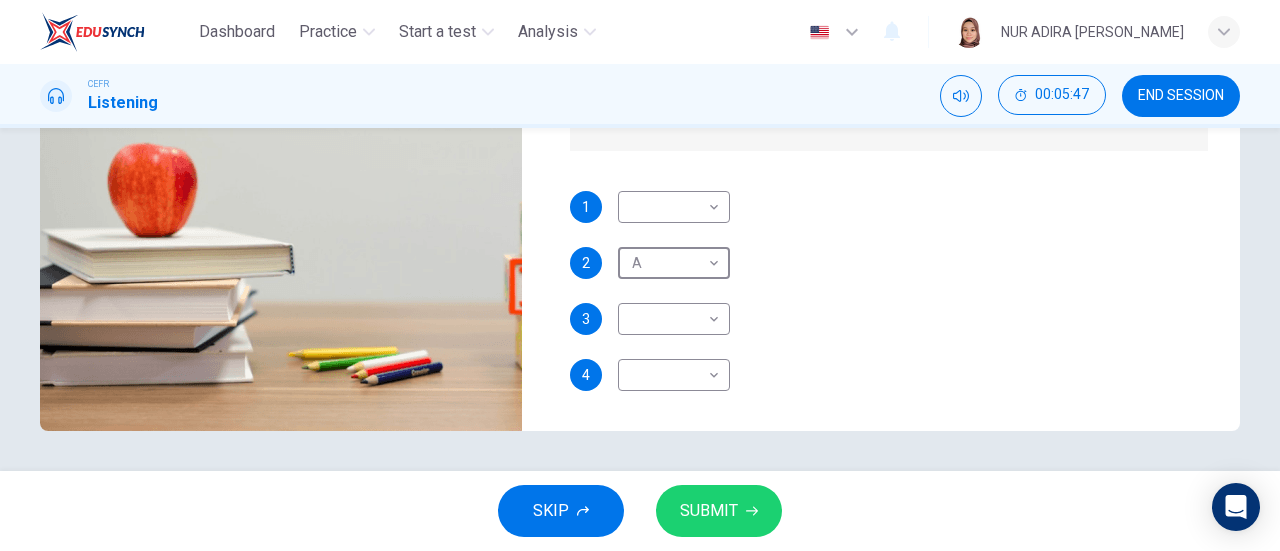 scroll, scrollTop: 0, scrollLeft: 0, axis: both 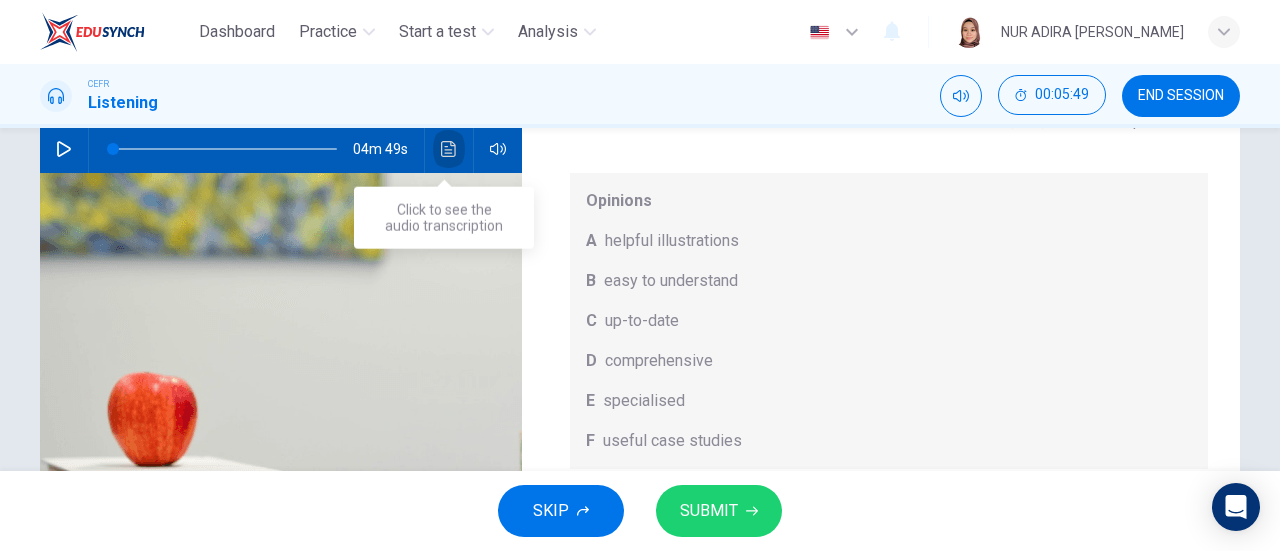 click at bounding box center (449, 149) 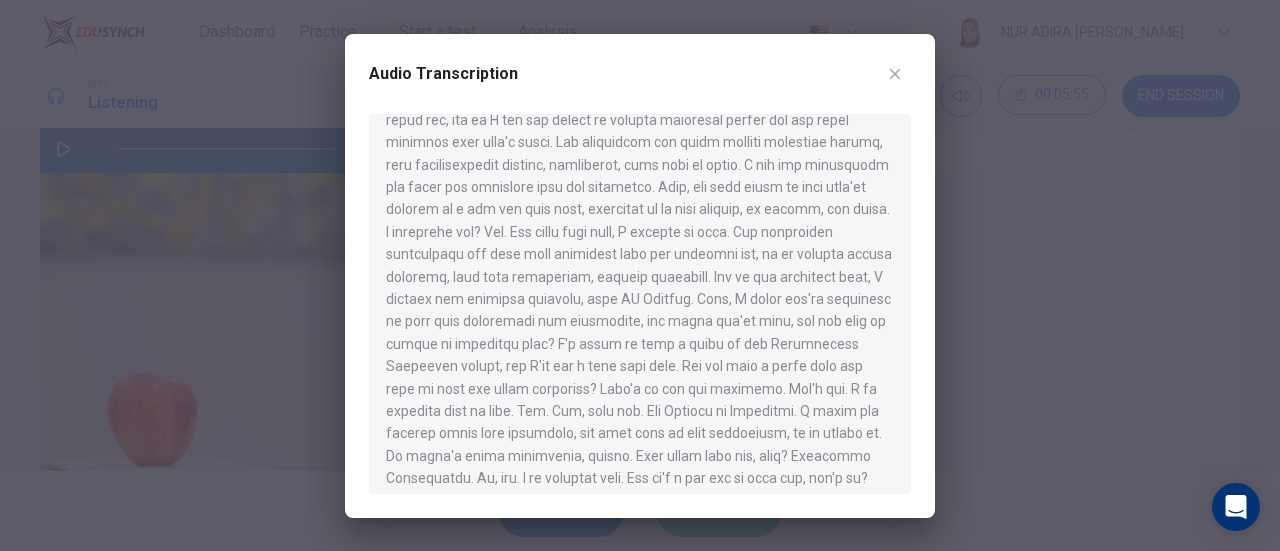 scroll, scrollTop: 884, scrollLeft: 0, axis: vertical 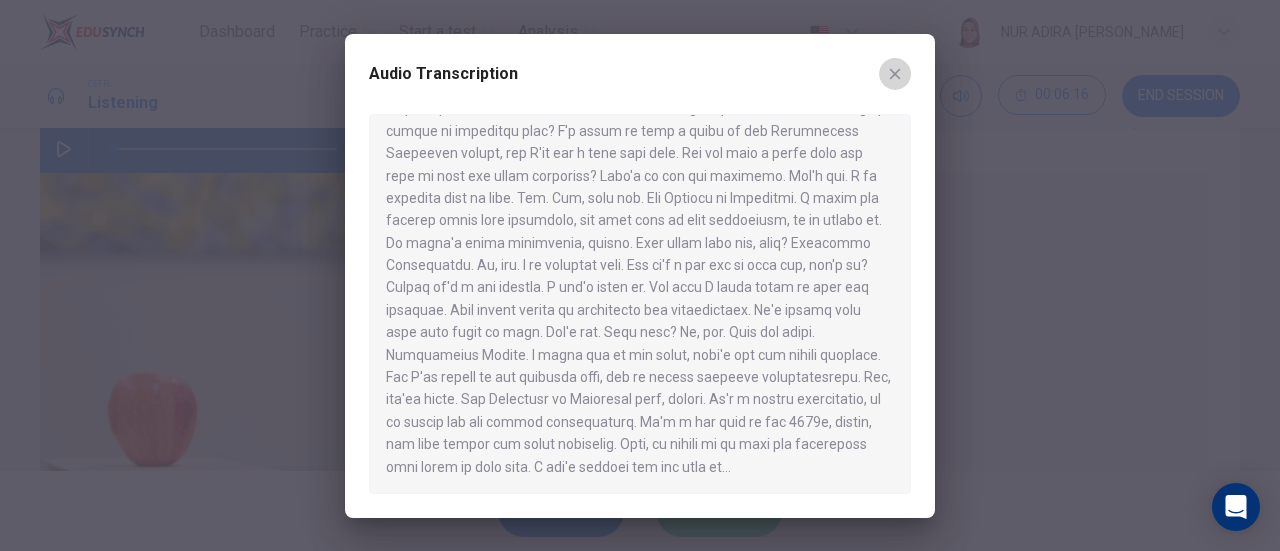 click at bounding box center [895, 74] 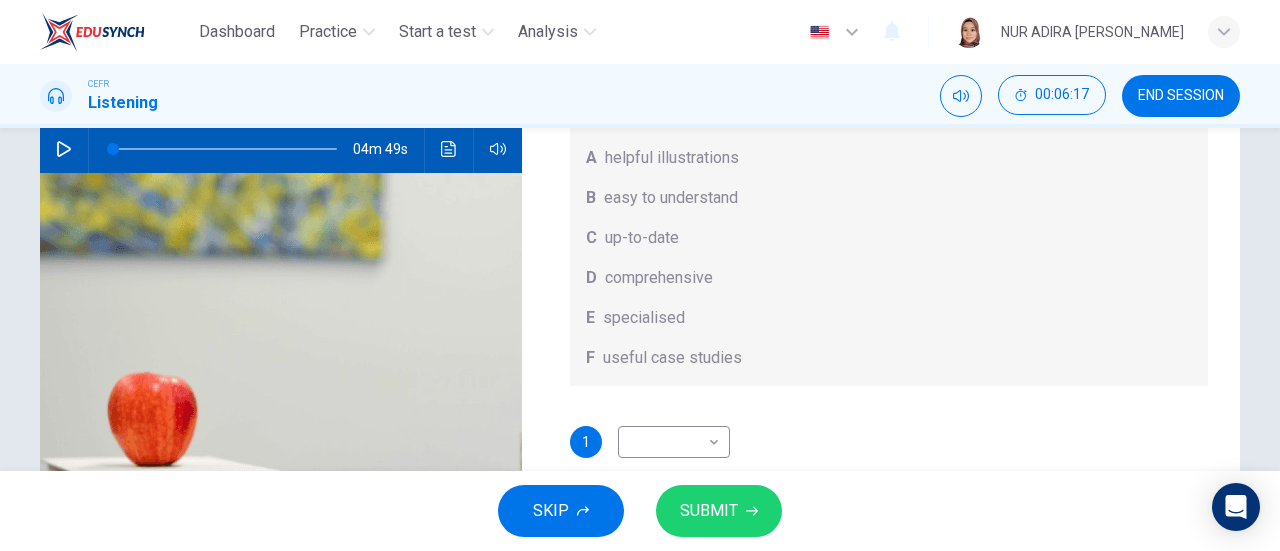 scroll, scrollTop: 112, scrollLeft: 0, axis: vertical 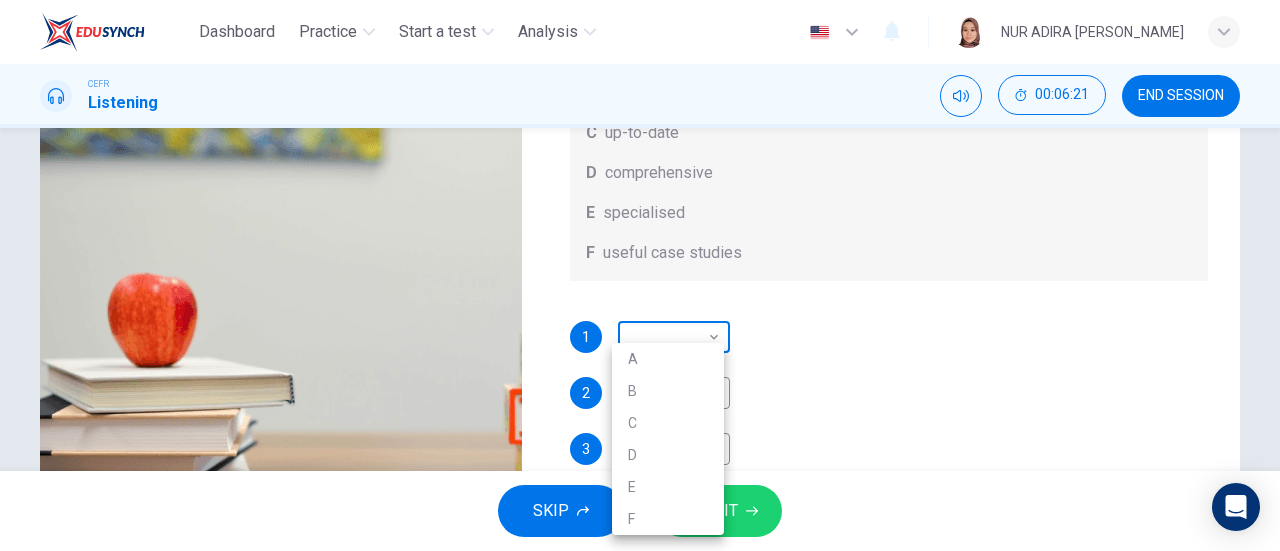 click on "Dashboard Practice Start a test Analysis English en ​ NUR ADIRA IRWAHYU BINTI MOHAMMAD ZABIDI CEFR Listening 00:06:21 END SESSION Question 7 What does Linda think about the books on Matthew’s reading list? Choose FOUR answers from the box and write the correct letter, A-F, next to the questions.
Opinions A helpful illustrations B easy to understand C up-to-date D comprehensive E specialised F useful case studies 1 ​ ​ 2 A A ​ 3 ​ ​ 4 ​ ​ Work Placements 04m 49s SKIP SUBMIT EduSynch - Online Language Proficiency Testing
Dashboard Practice Start a test Analysis Notifications © Copyright  2025 A B C D E F" at bounding box center (640, 275) 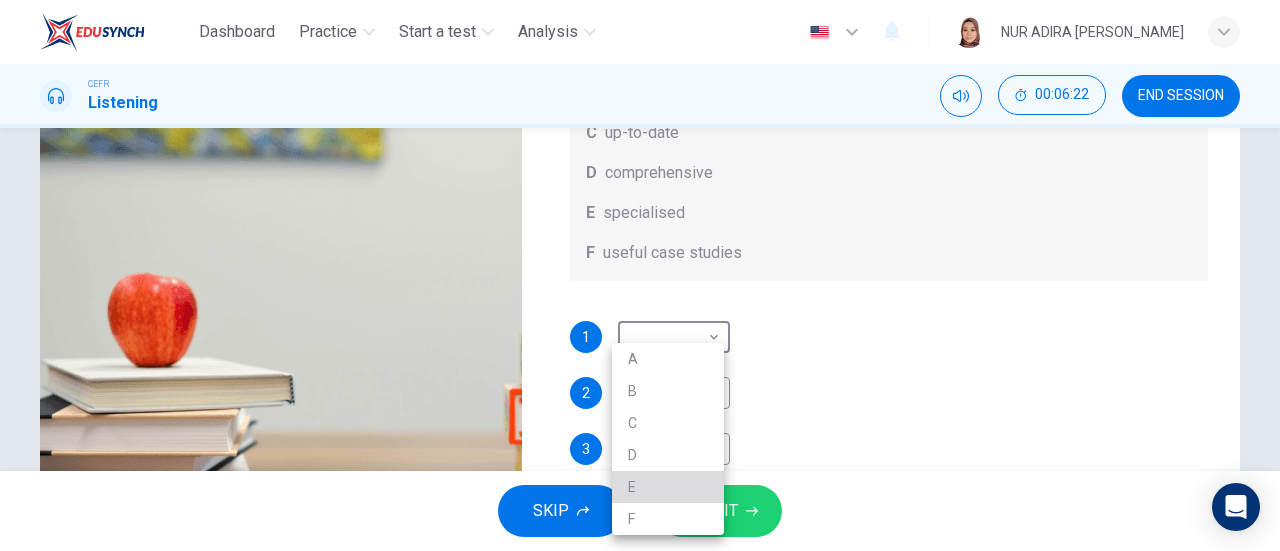 click on "E" at bounding box center [668, 487] 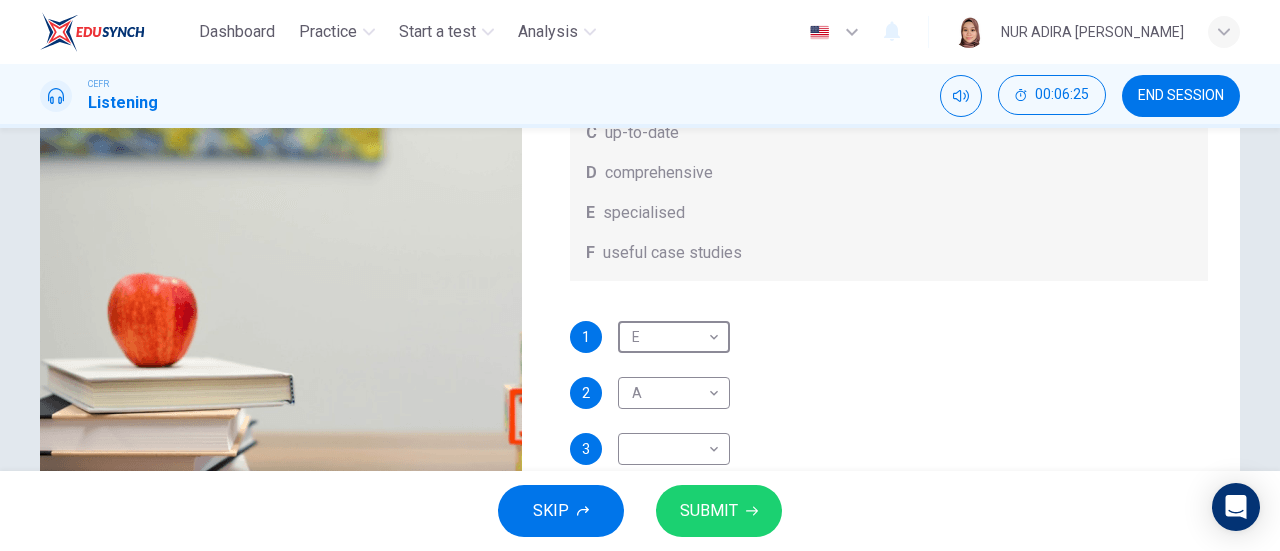 scroll, scrollTop: 112, scrollLeft: 0, axis: vertical 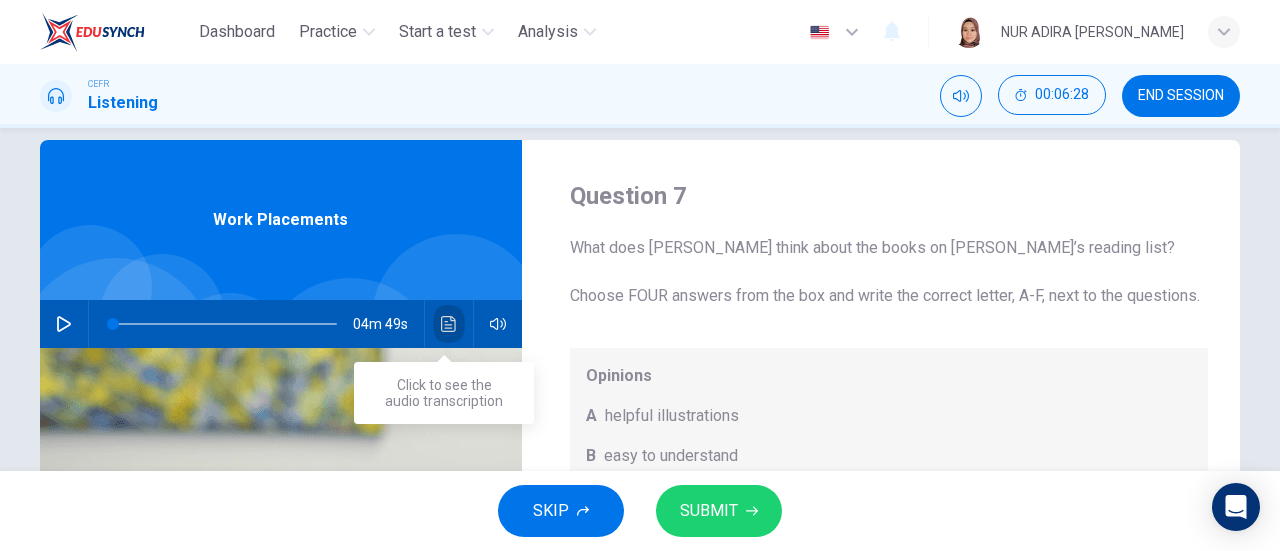 click at bounding box center (449, 324) 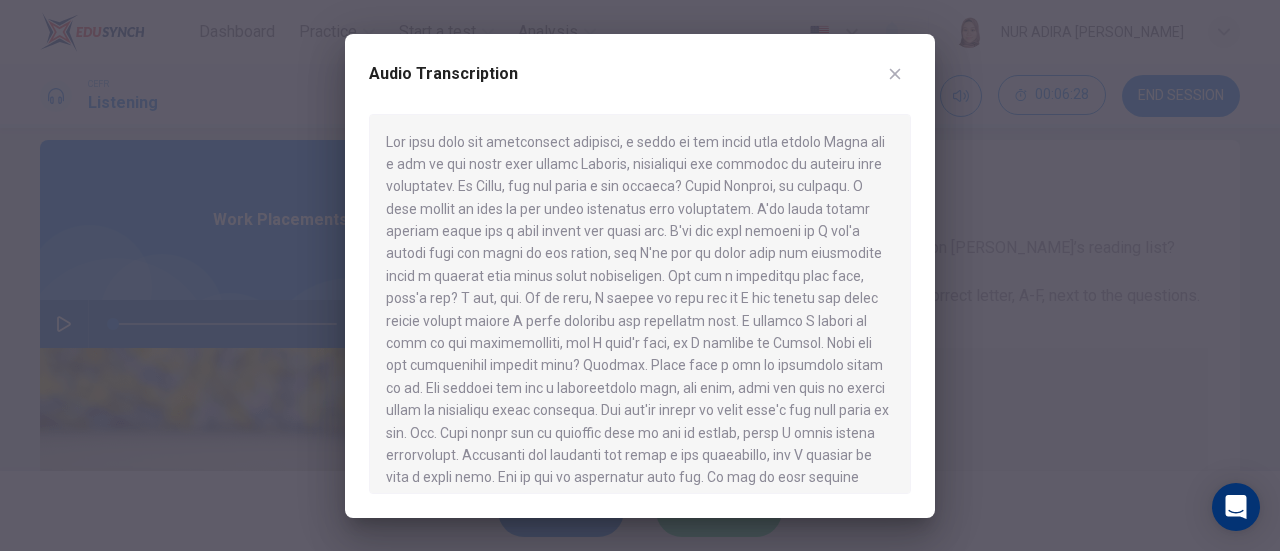 scroll, scrollTop: 884, scrollLeft: 0, axis: vertical 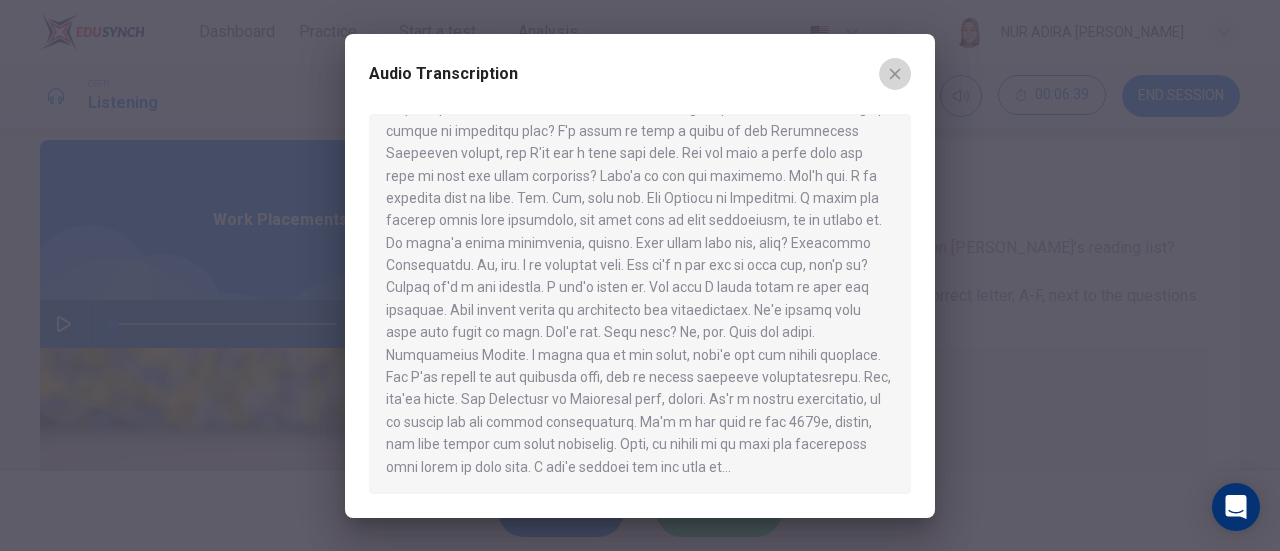 click at bounding box center (895, 74) 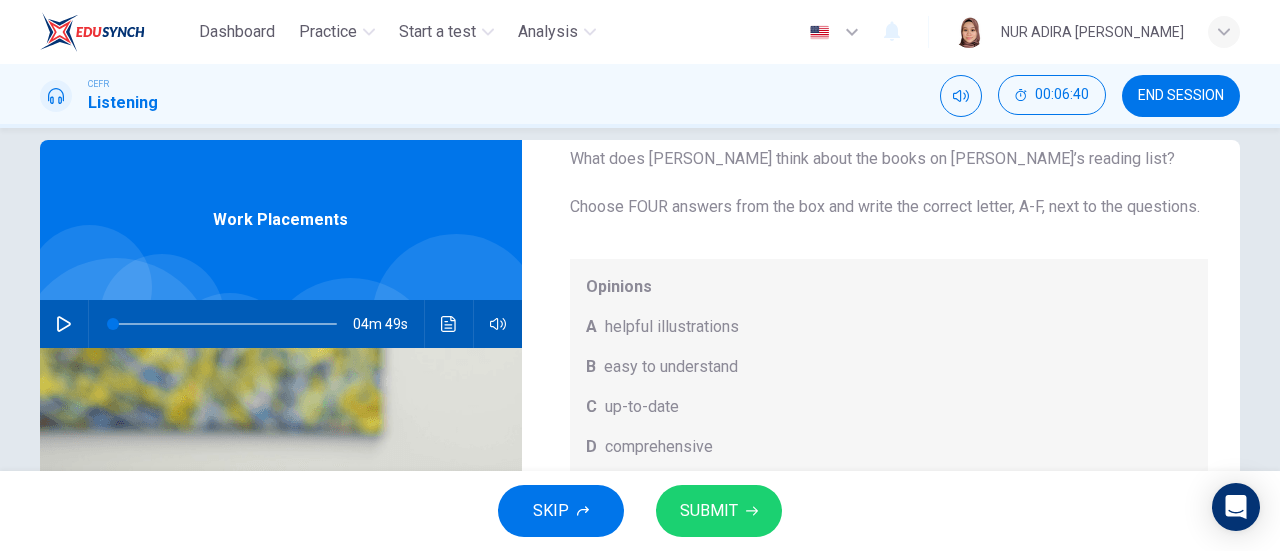 scroll, scrollTop: 112, scrollLeft: 0, axis: vertical 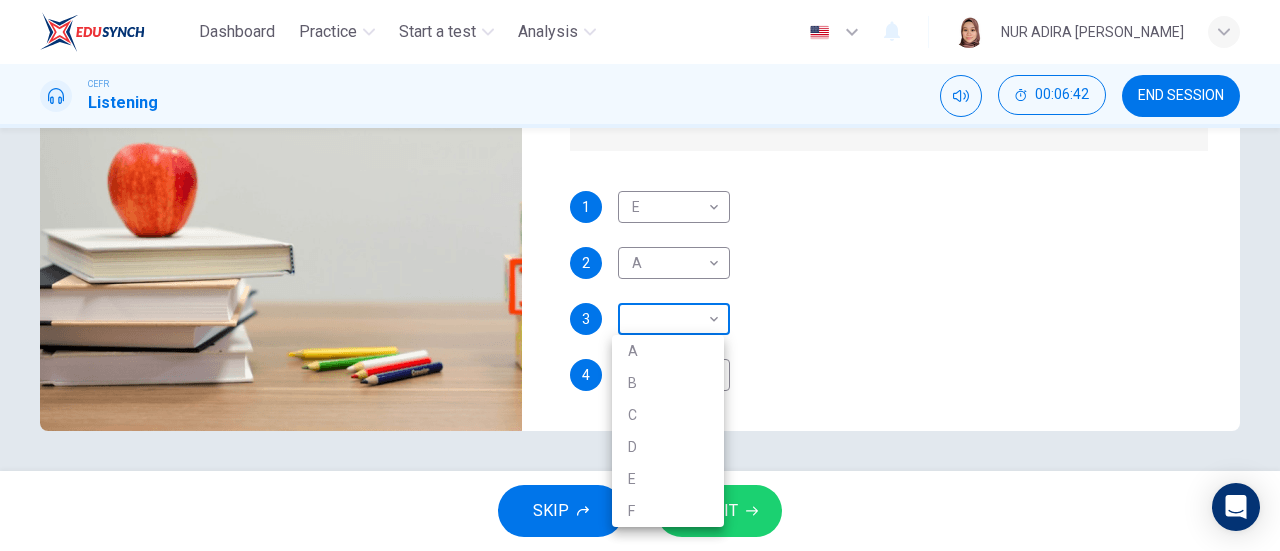click on "Dashboard Practice Start a test Analysis English en ​ NUR ADIRA IRWAHYU BINTI MOHAMMAD ZABIDI CEFR Listening 00:06:42 END SESSION Question 7 What does Linda think about the books on Matthew’s reading list? Choose FOUR answers from the box and write the correct letter, A-F, next to the questions.
Opinions A helpful illustrations B easy to understand C up-to-date D comprehensive E specialised F useful case studies 1 E E ​ 2 A A ​ 3 ​ ​ 4 ​ ​ Work Placements 04m 49s SKIP SUBMIT EduSynch - Online Language Proficiency Testing
Dashboard Practice Start a test Analysis Notifications © Copyright  2025 A B C D E F" at bounding box center [640, 275] 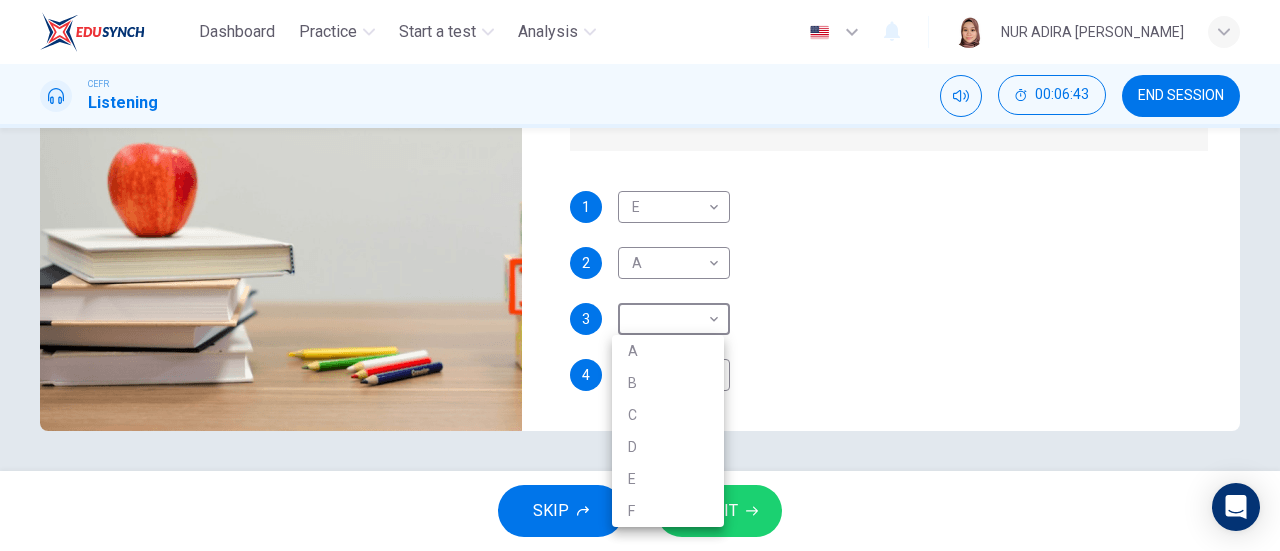 click on "D" at bounding box center (668, 447) 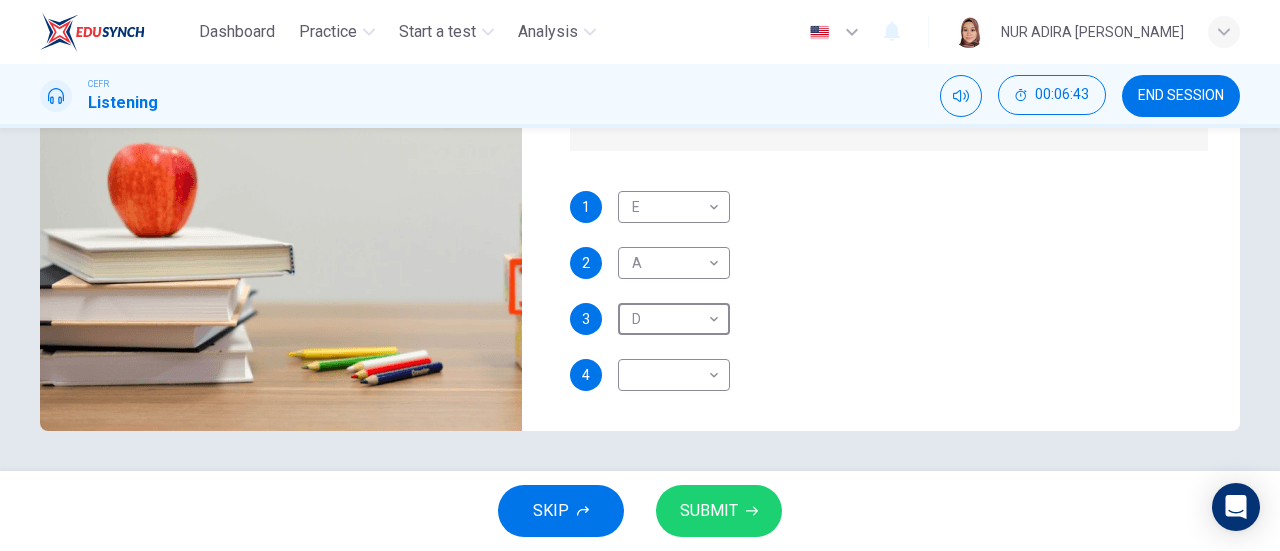 scroll, scrollTop: 0, scrollLeft: 0, axis: both 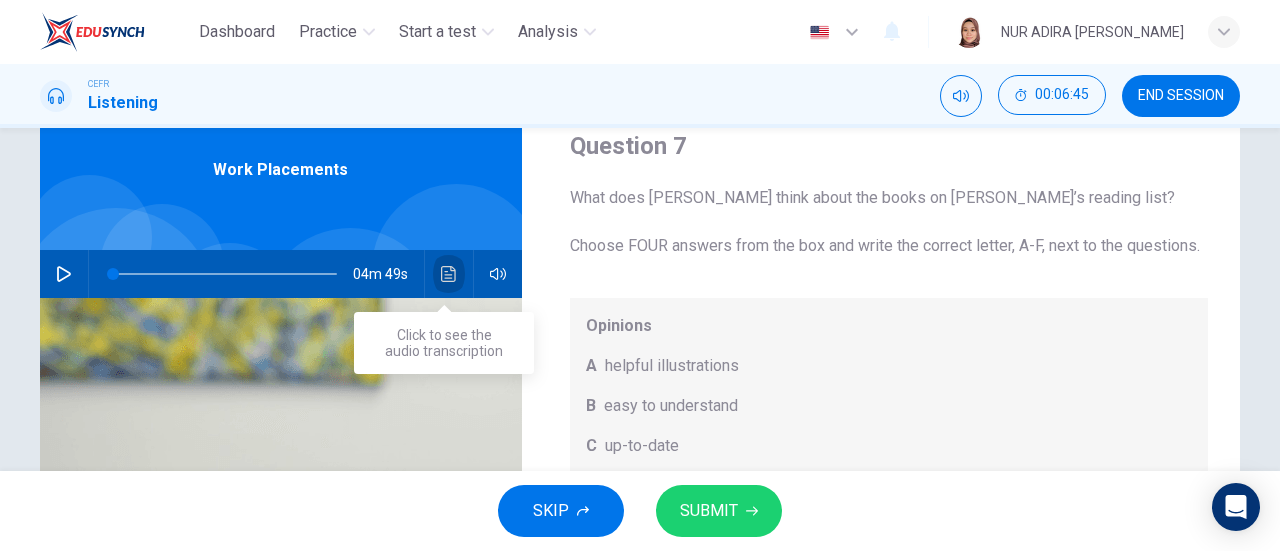 click 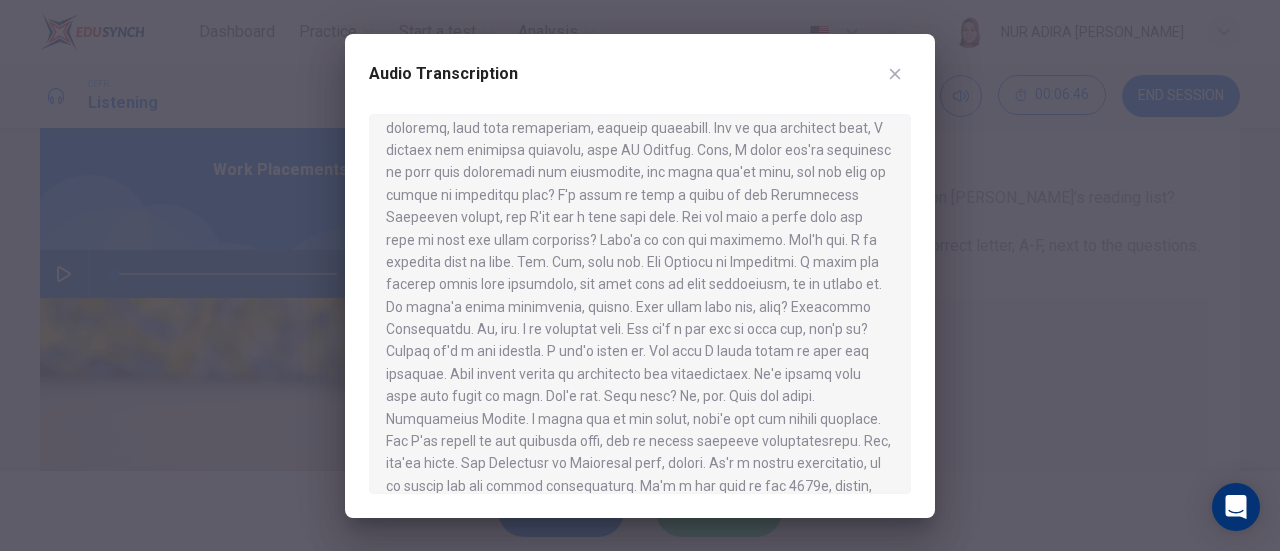 scroll, scrollTop: 884, scrollLeft: 0, axis: vertical 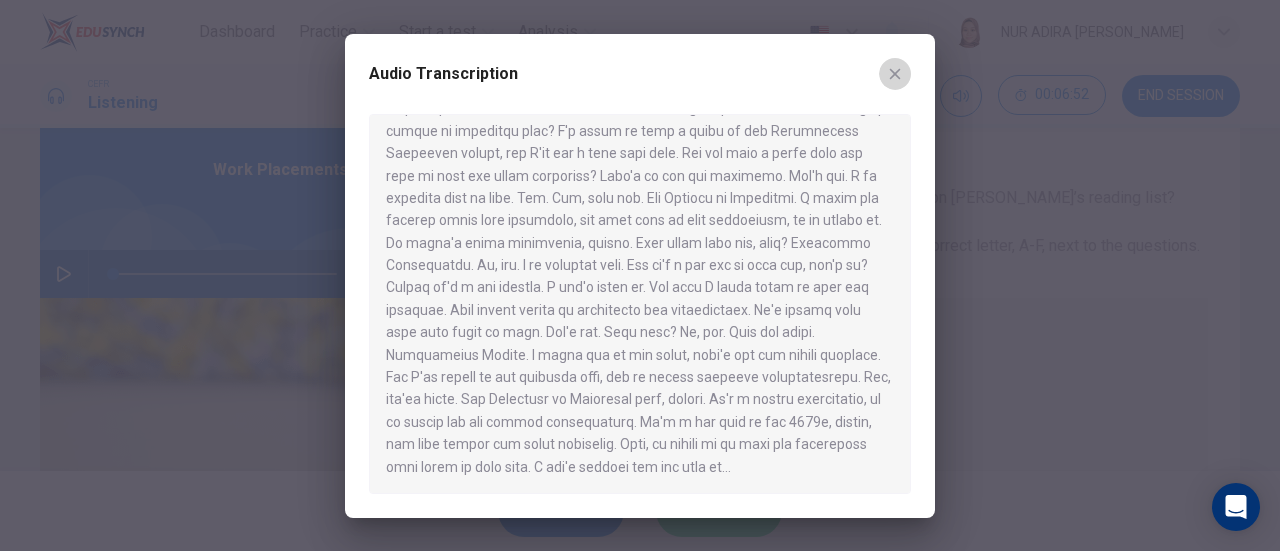 click 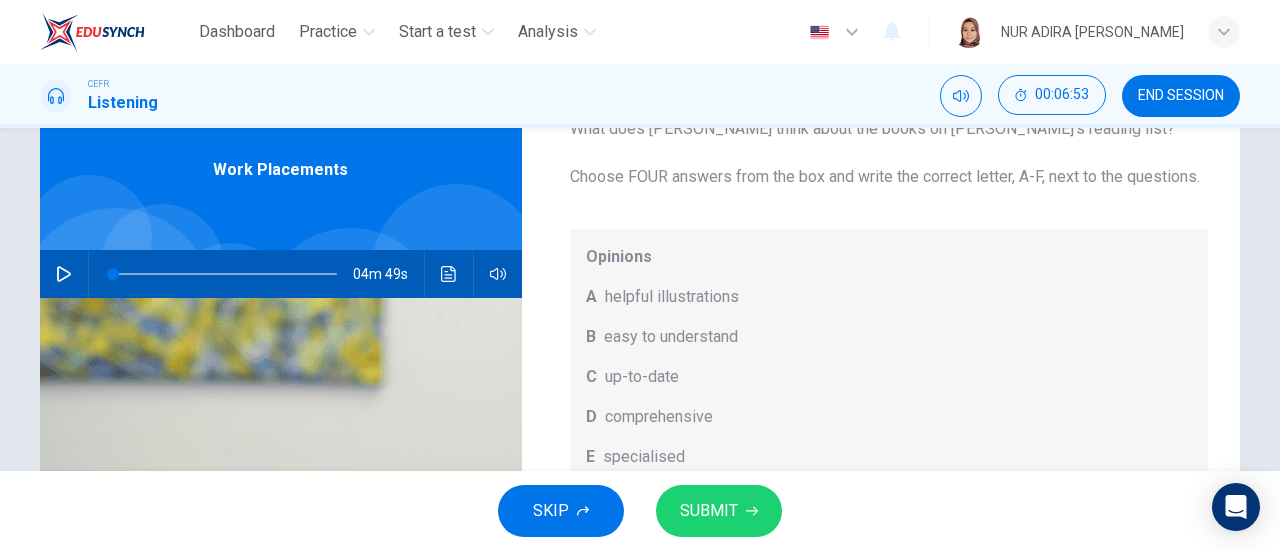 scroll, scrollTop: 112, scrollLeft: 0, axis: vertical 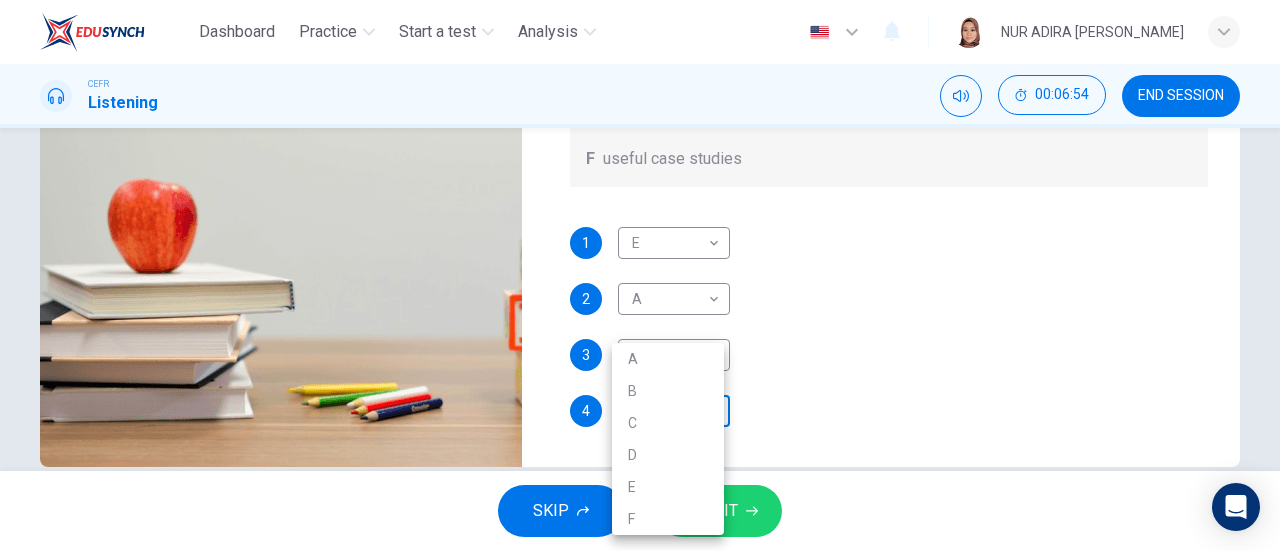 click on "Dashboard Practice Start a test Analysis English en ​ NUR ADIRA IRWAHYU BINTI MOHAMMAD ZABIDI CEFR Listening 00:06:54 END SESSION Question 7 What does Linda think about the books on Matthew’s reading list? Choose FOUR answers from the box and write the correct letter, A-F, next to the questions.
Opinions A helpful illustrations B easy to understand C up-to-date D comprehensive E specialised F useful case studies 1 E E ​ 2 A A ​ 3 D D ​ 4 ​ ​ Work Placements 04m 49s SKIP SUBMIT EduSynch - Online Language Proficiency Testing
Dashboard Practice Start a test Analysis Notifications © Copyright  2025 A B C D E F" at bounding box center (640, 275) 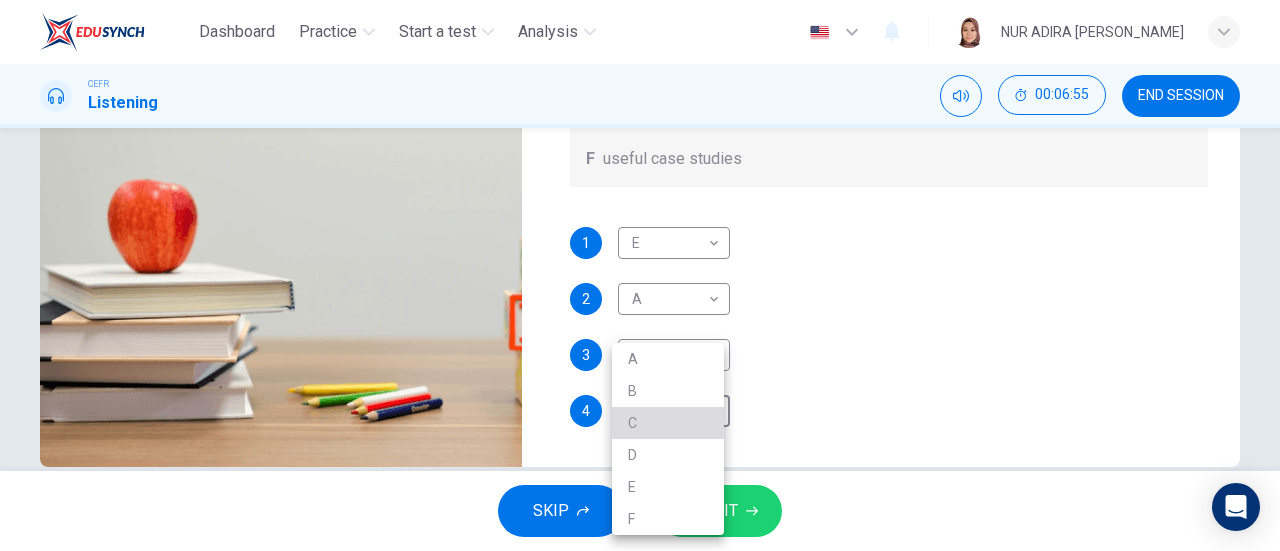 click on "C" at bounding box center [668, 423] 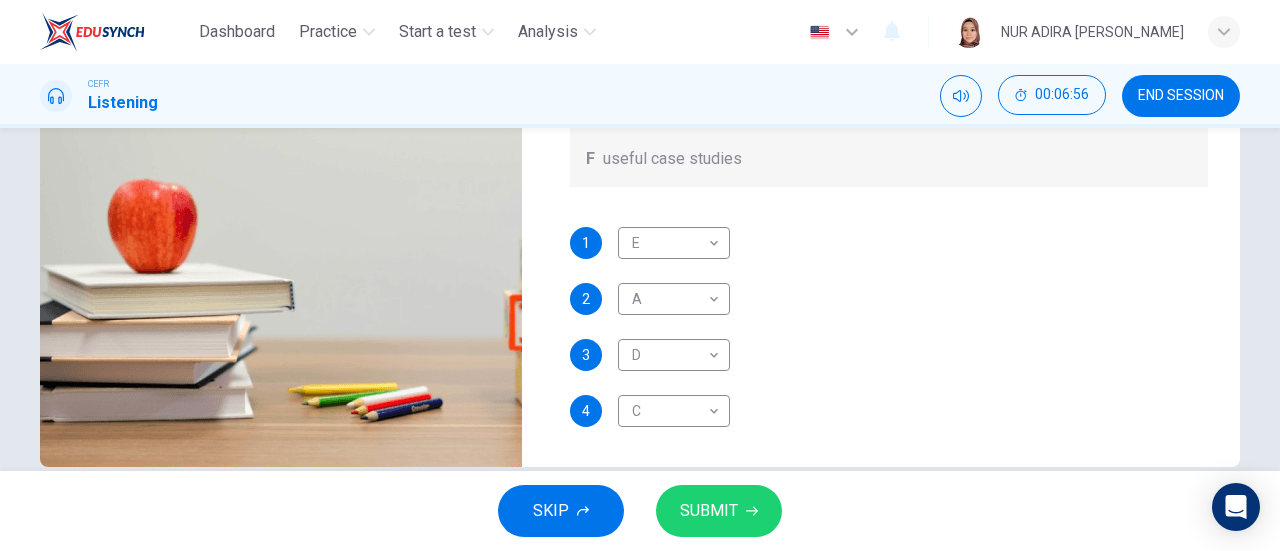 click on "SKIP SUBMIT" at bounding box center (640, 511) 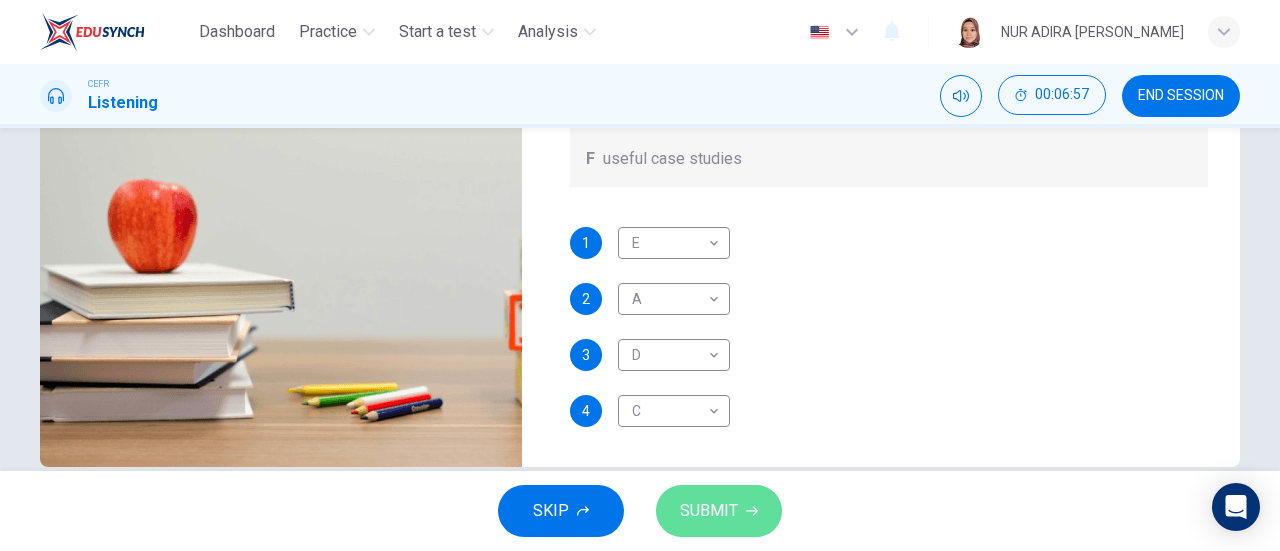click on "SUBMIT" at bounding box center (719, 511) 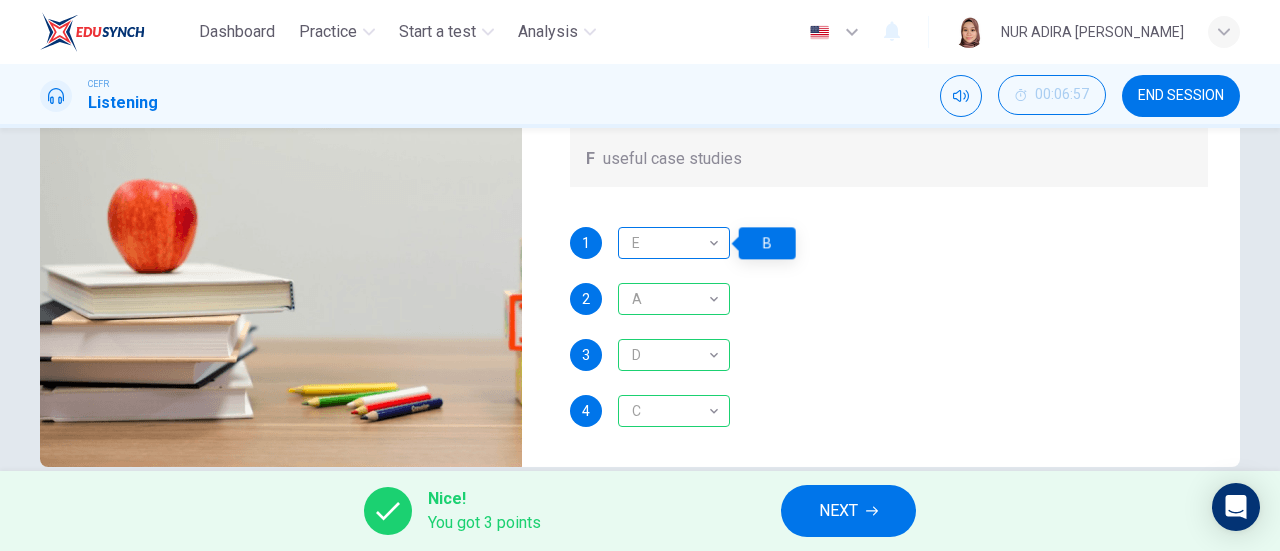 scroll, scrollTop: 0, scrollLeft: 0, axis: both 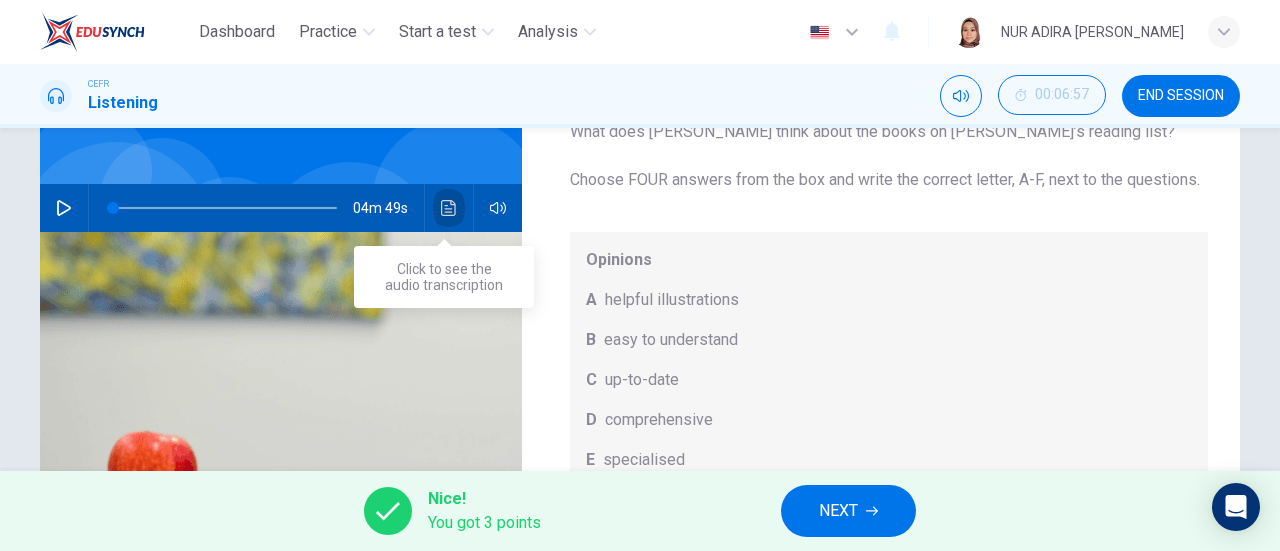 click 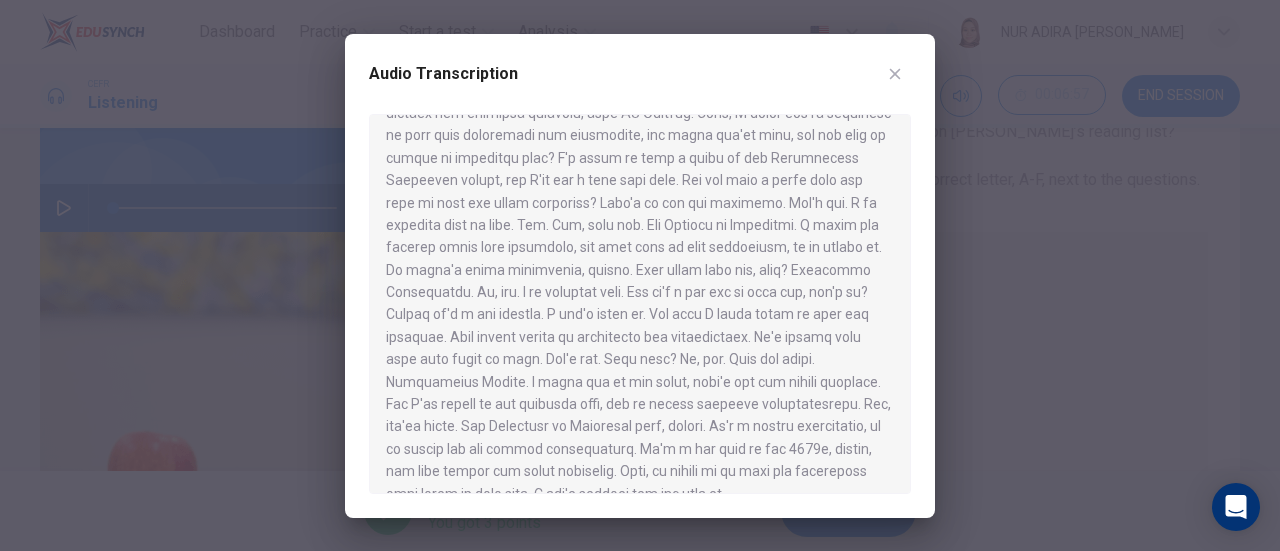 scroll, scrollTop: 884, scrollLeft: 0, axis: vertical 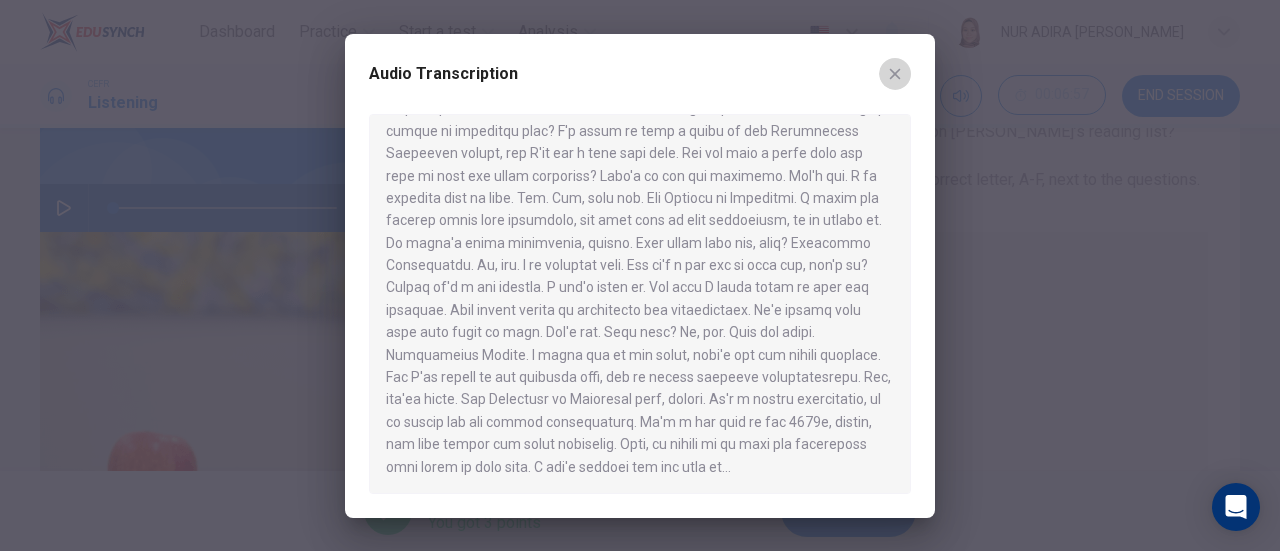 click 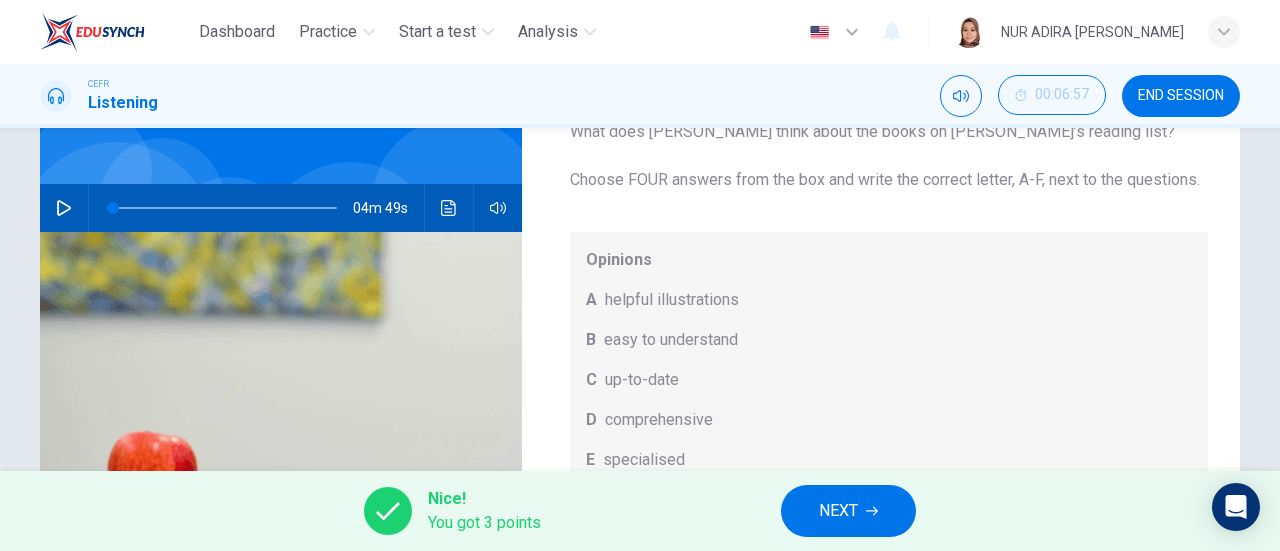 scroll, scrollTop: 112, scrollLeft: 0, axis: vertical 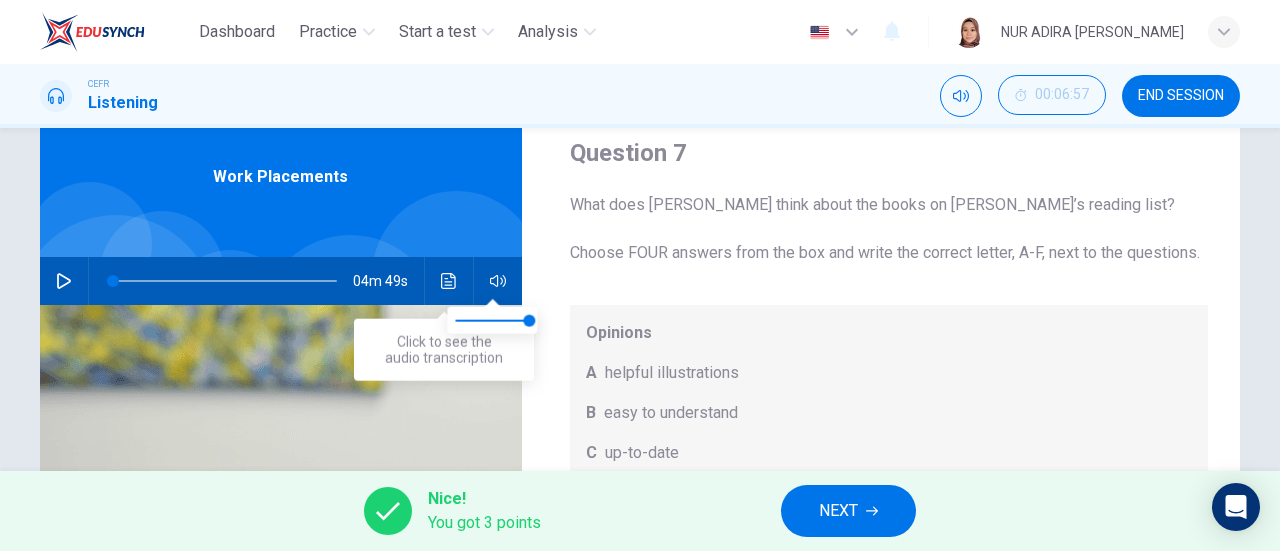 click on "NEXT" at bounding box center [838, 511] 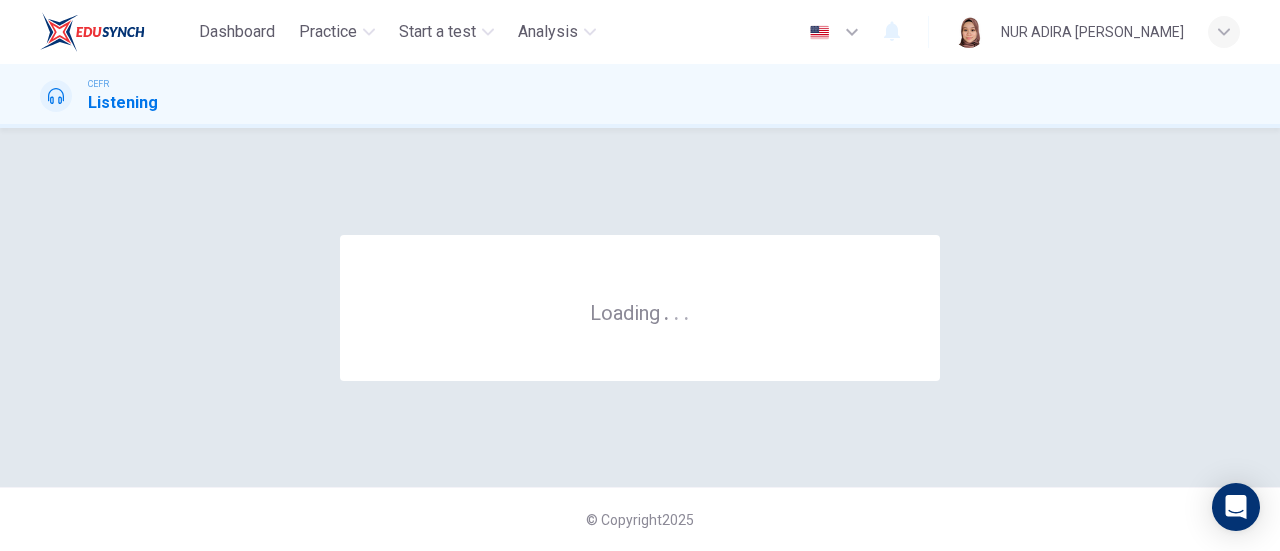 scroll, scrollTop: 0, scrollLeft: 0, axis: both 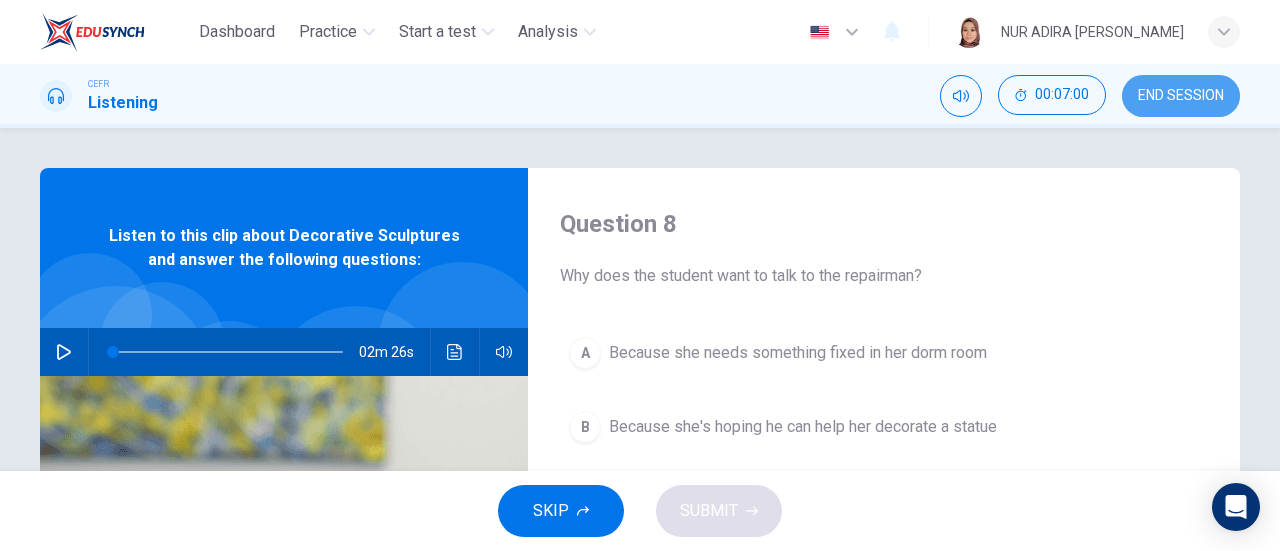 click on "END SESSION" at bounding box center (1181, 96) 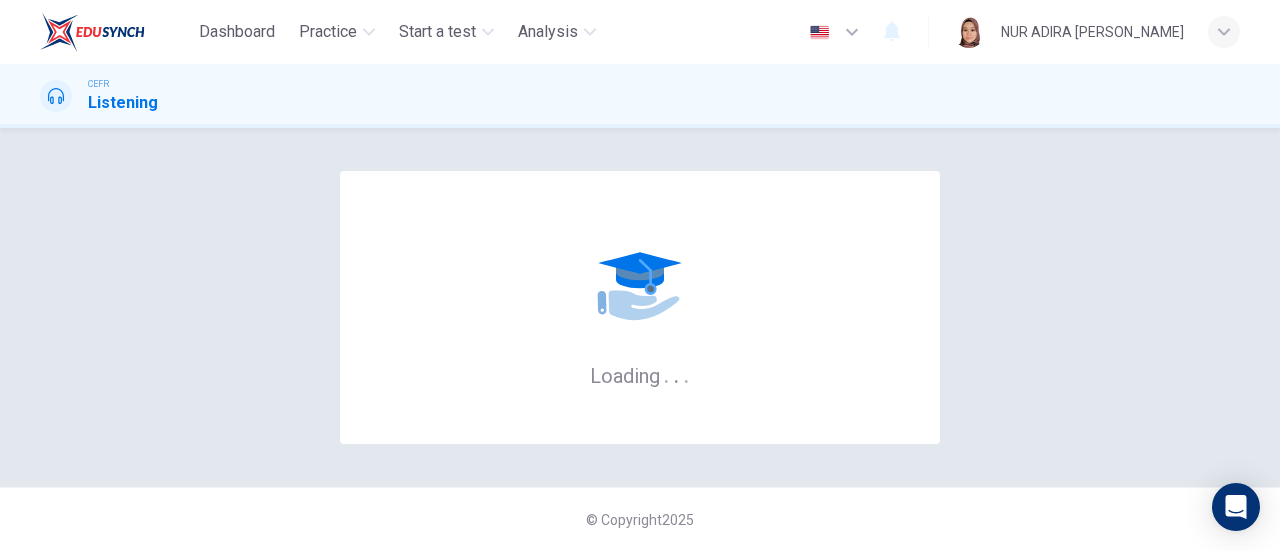 scroll, scrollTop: 0, scrollLeft: 0, axis: both 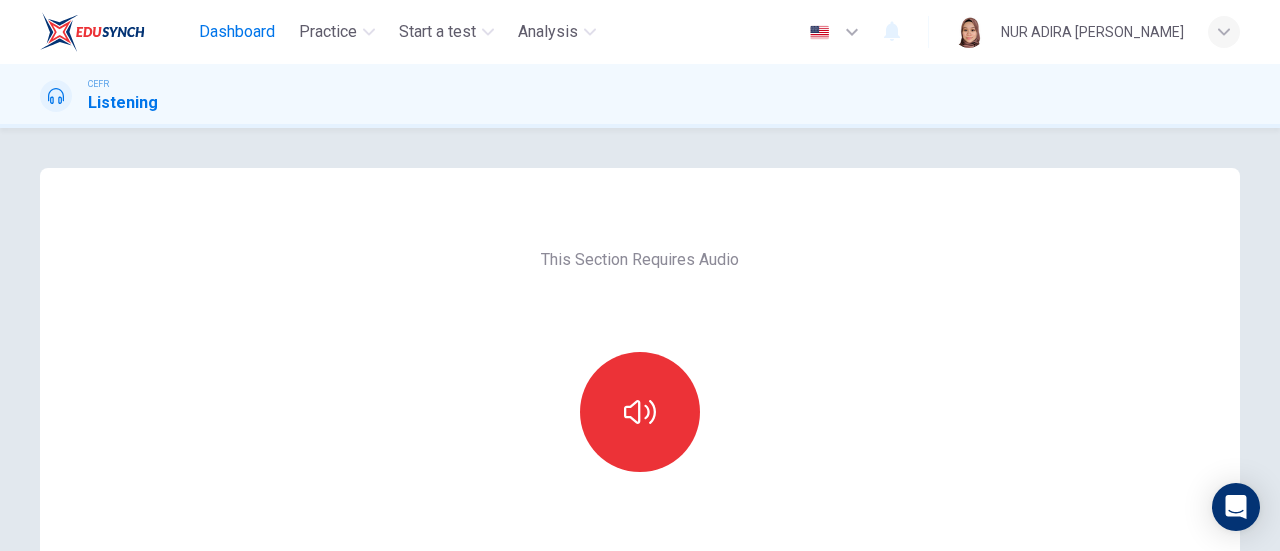 click on "Dashboard" at bounding box center [237, 32] 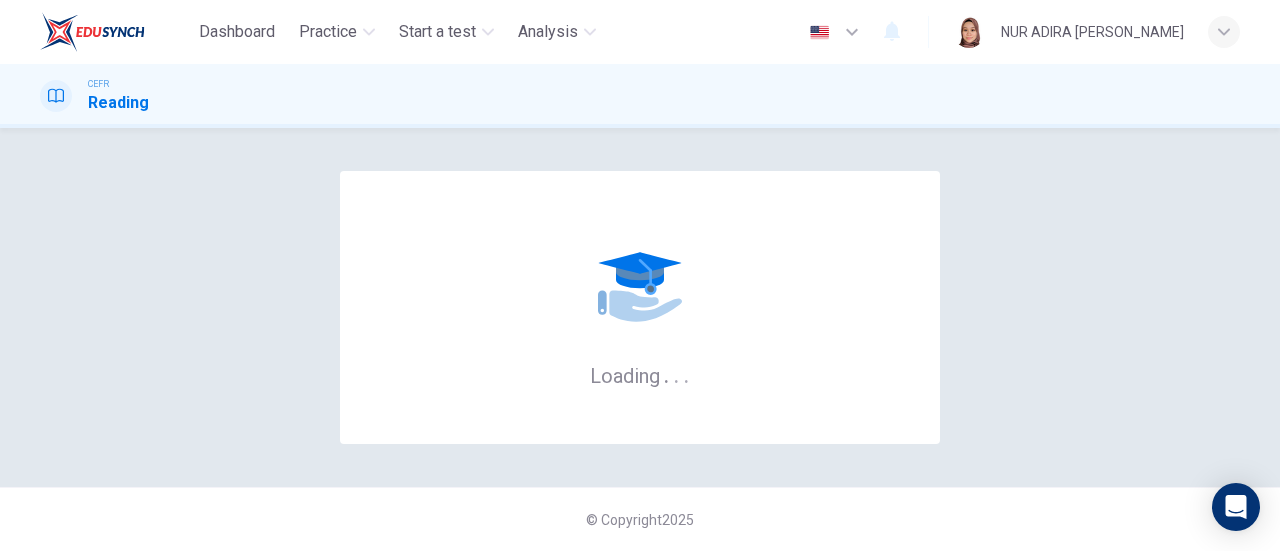 scroll, scrollTop: 0, scrollLeft: 0, axis: both 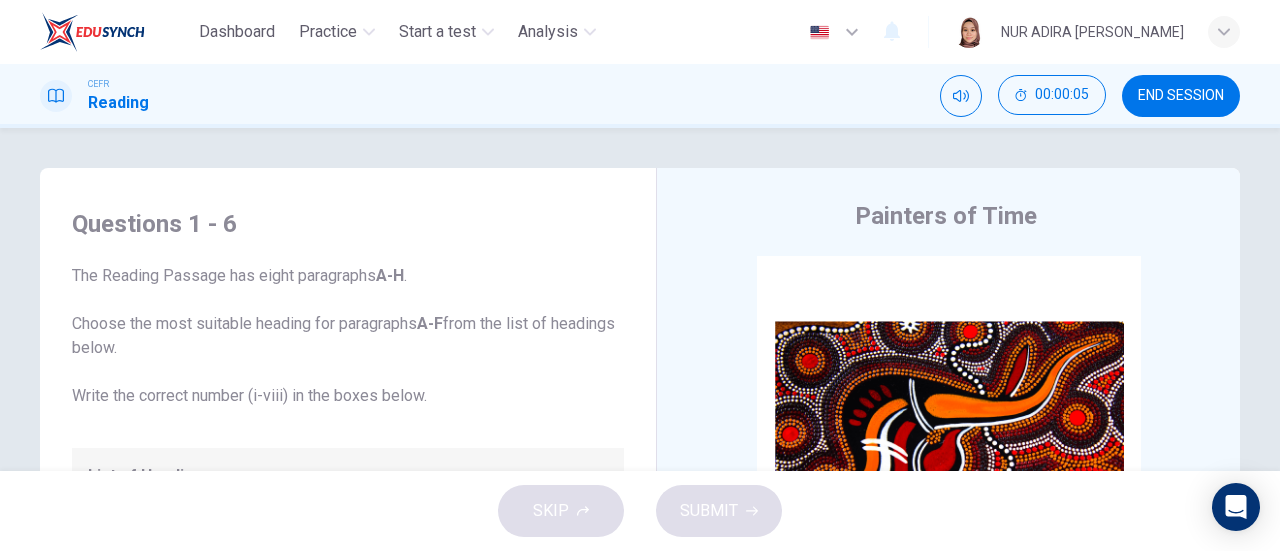 click on "END SESSION" at bounding box center [1181, 96] 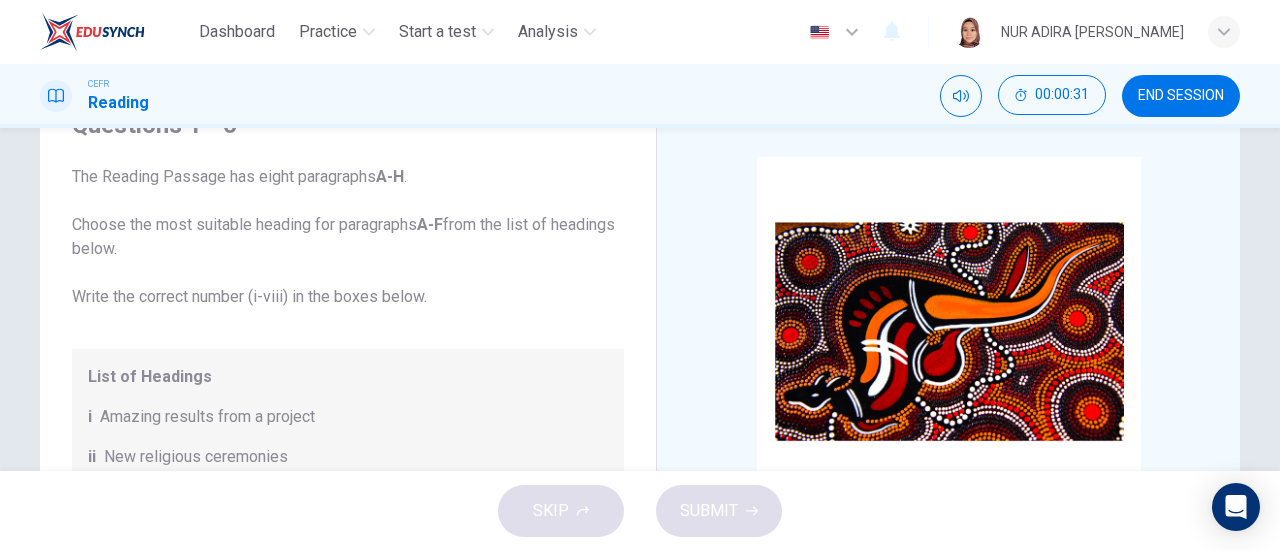 scroll, scrollTop: 98, scrollLeft: 0, axis: vertical 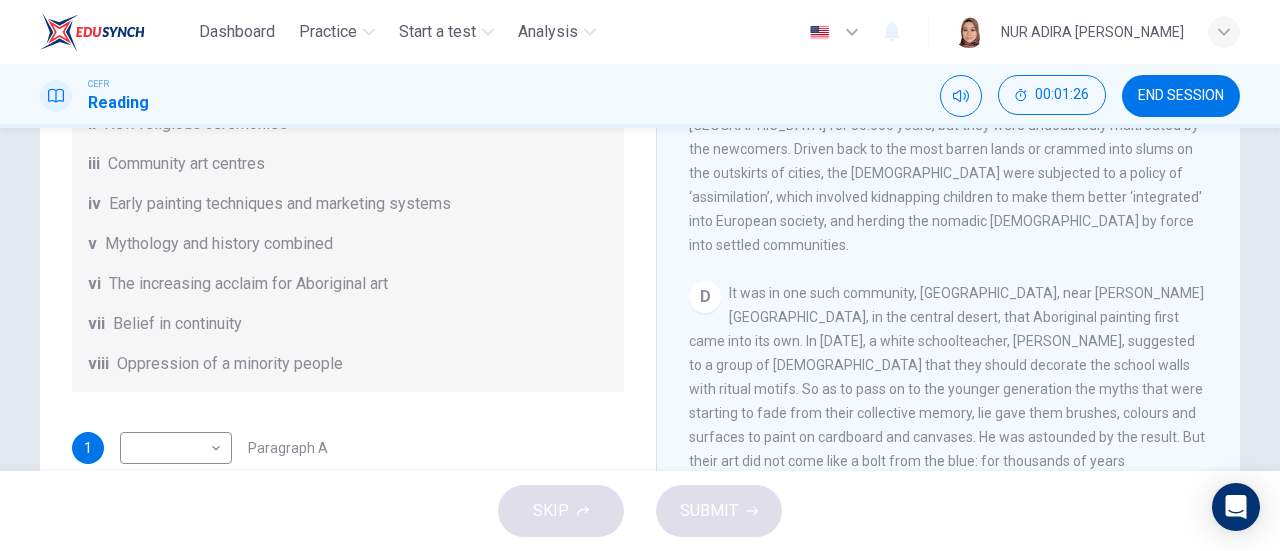 type 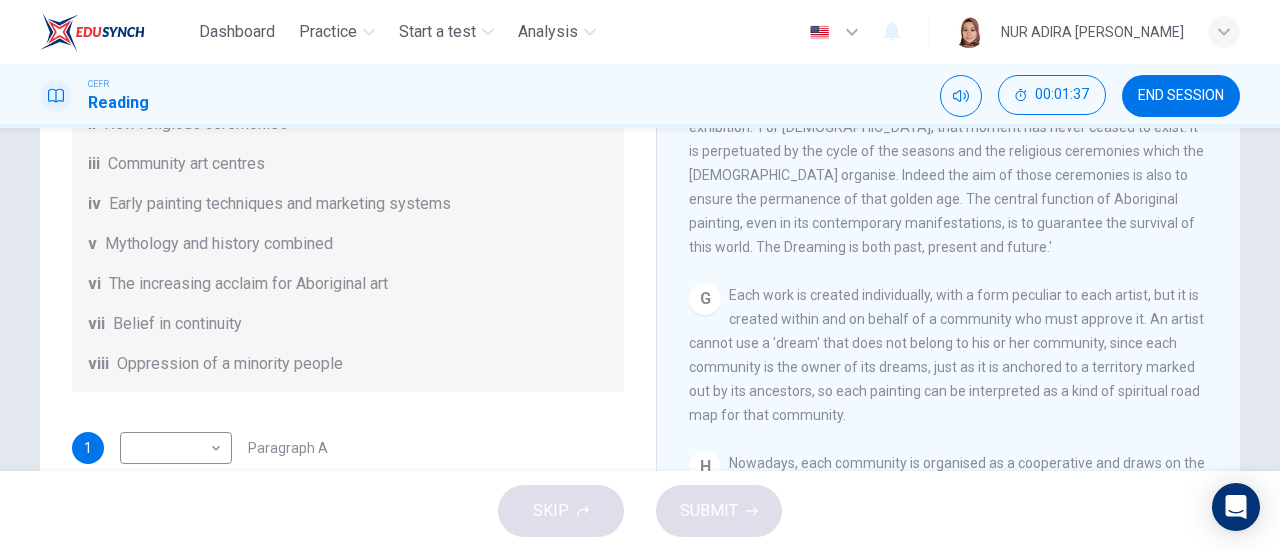 scroll, scrollTop: 1831, scrollLeft: 0, axis: vertical 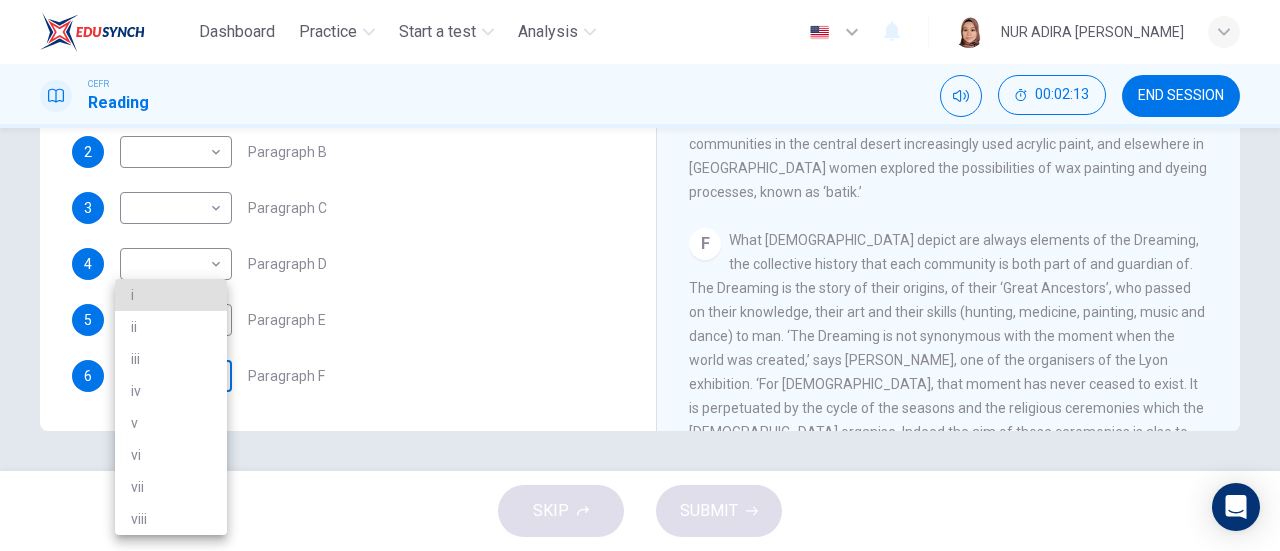 click on "Dashboard Practice Start a test Analysis English en ​ NUR ADIRA IRWAHYU BINTI MOHAMMAD ZABIDI CEFR Reading 00:02:13 END SESSION Questions 1 - 6 The Reading Passage has eight paragraphs  A-H .
Choose the most suitable heading for paragraphs  A-F  from the list of headings below.
Write the correct number (i-viii) in the boxes below. List of Headings i Amazing results from a project ii New religious ceremonies iii Community art centres iv Early painting techniques and marketing systems v Mythology and history combined vi The increasing acclaim for Aboriginal art vii Belief in continuity viii Oppression of a minority people 1 ​ ​ Paragraph A 2 ​ ​ Paragraph B 3 ​ ​ Paragraph C 4 ​ ​ Paragraph D 5 ​ ​ Paragraph E 6 ​ ​ Paragraph F Painters of Time CLICK TO ZOOM Click to Zoom A B C D E F G H  Today, Aboriginal painting has become a great success. Some works sell for more than $25,000, and exceptional items may fetch as much as $180,000 in Australia. SKIP SUBMIT
Dashboard Practice" at bounding box center (640, 275) 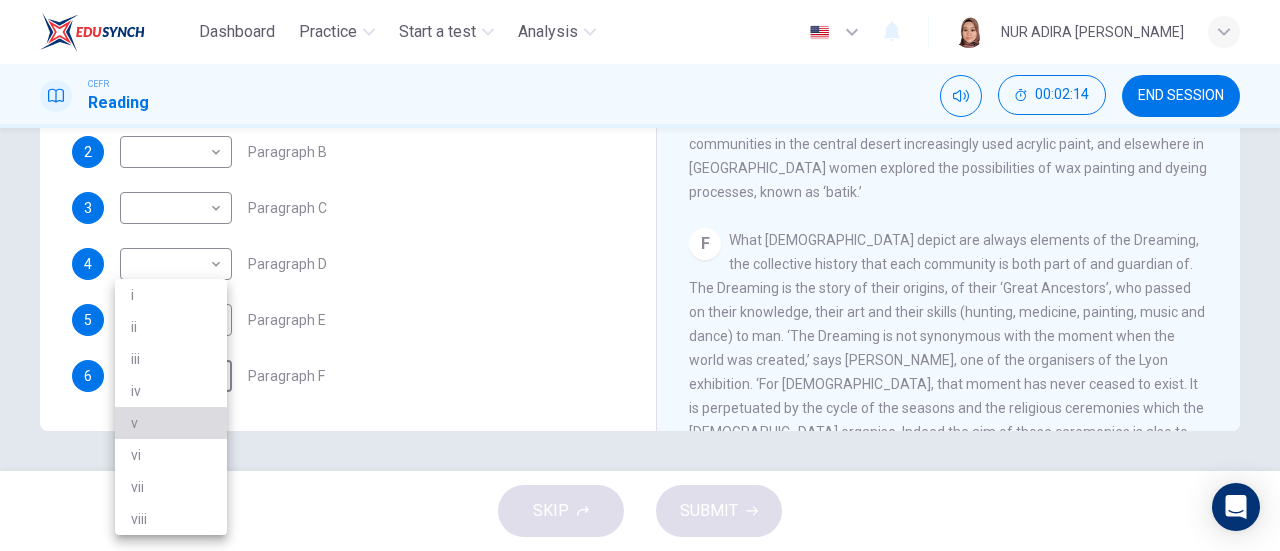 click on "v" at bounding box center (171, 423) 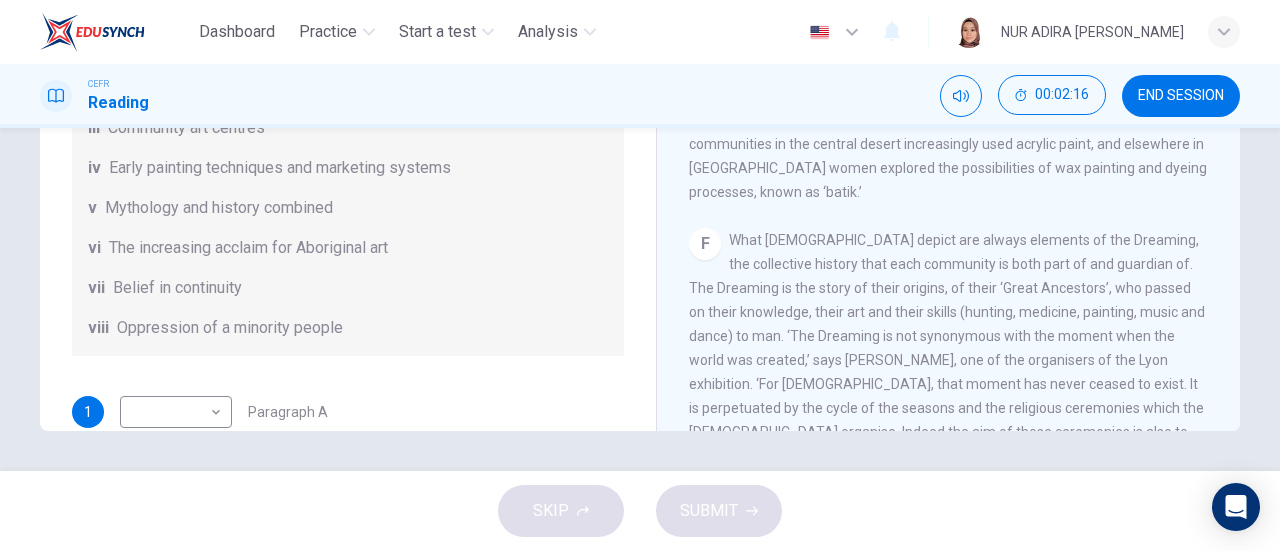 scroll, scrollTop: 44, scrollLeft: 0, axis: vertical 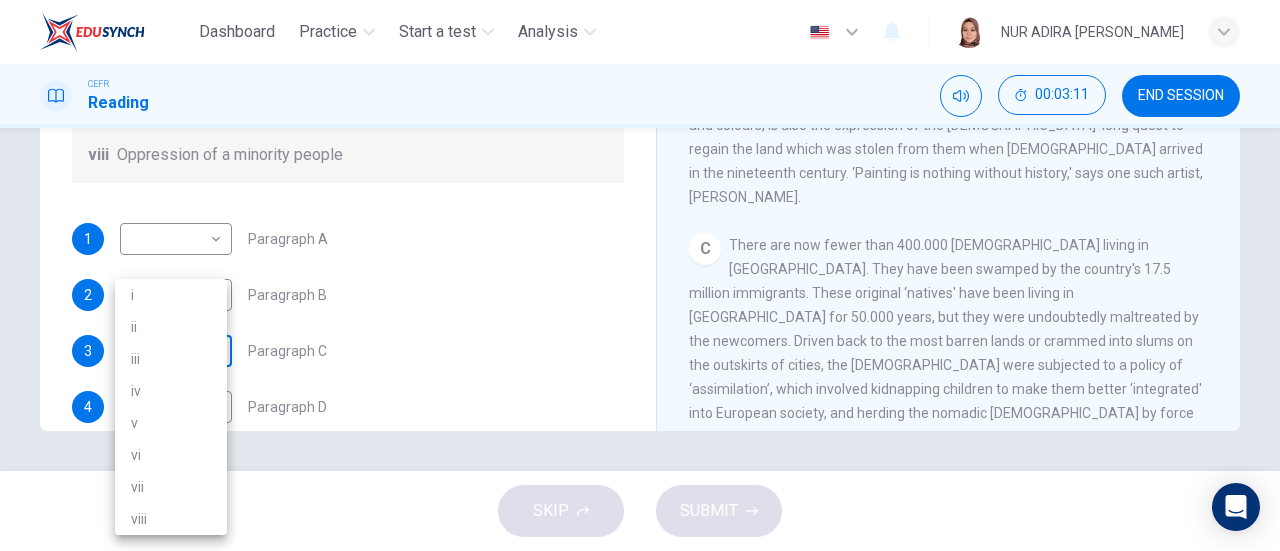 click on "Dashboard Practice Start a test Analysis English en ​ NUR ADIRA IRWAHYU BINTI MOHAMMAD ZABIDI CEFR Reading 00:03:11 END SESSION Questions 1 - 6 The Reading Passage has eight paragraphs  A-H .
Choose the most suitable heading for paragraphs  A-F  from the list of headings below.
Write the correct number (i-viii) in the boxes below. List of Headings i Amazing results from a project ii New religious ceremonies iii Community art centres iv Early painting techniques and marketing systems v Mythology and history combined vi The increasing acclaim for Aboriginal art vii Belief in continuity viii Oppression of a minority people 1 ​ ​ Paragraph A 2 ​ ​ Paragraph B 3 ​ ​ Paragraph C 4 ​ ​ Paragraph D 5 ​ ​ Paragraph E 6 v v ​ Paragraph F Painters of Time CLICK TO ZOOM Click to Zoom A B C D E F G H  Today, Aboriginal painting has become a great success. Some works sell for more than $25,000, and exceptional items may fetch as much as $180,000 in Australia. SKIP SUBMIT
Dashboard Practice" at bounding box center [640, 275] 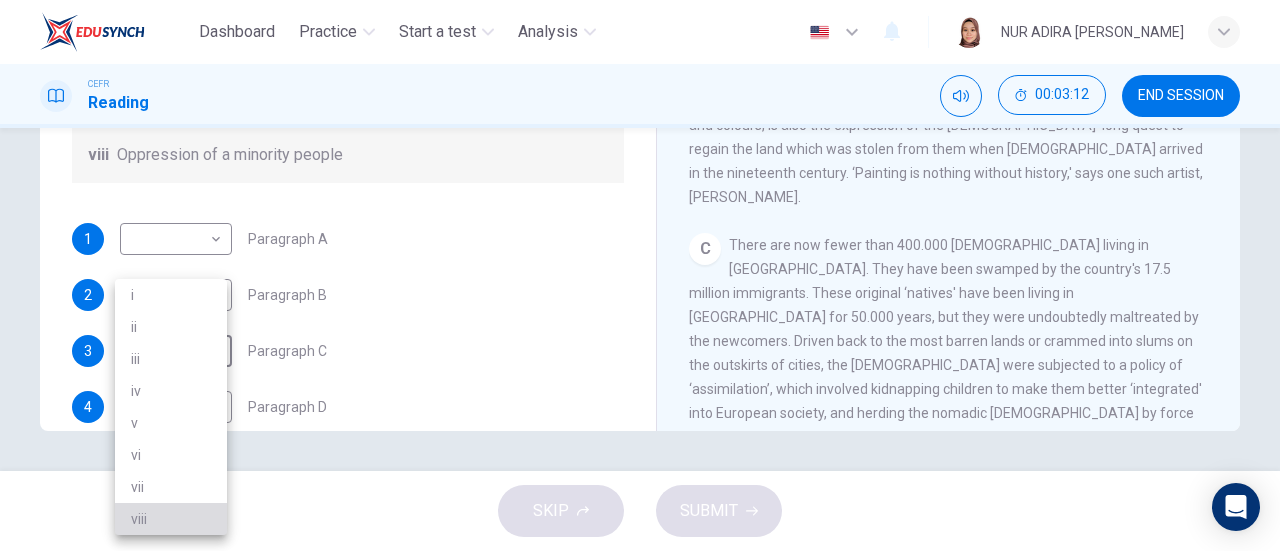 click on "viii" at bounding box center (171, 519) 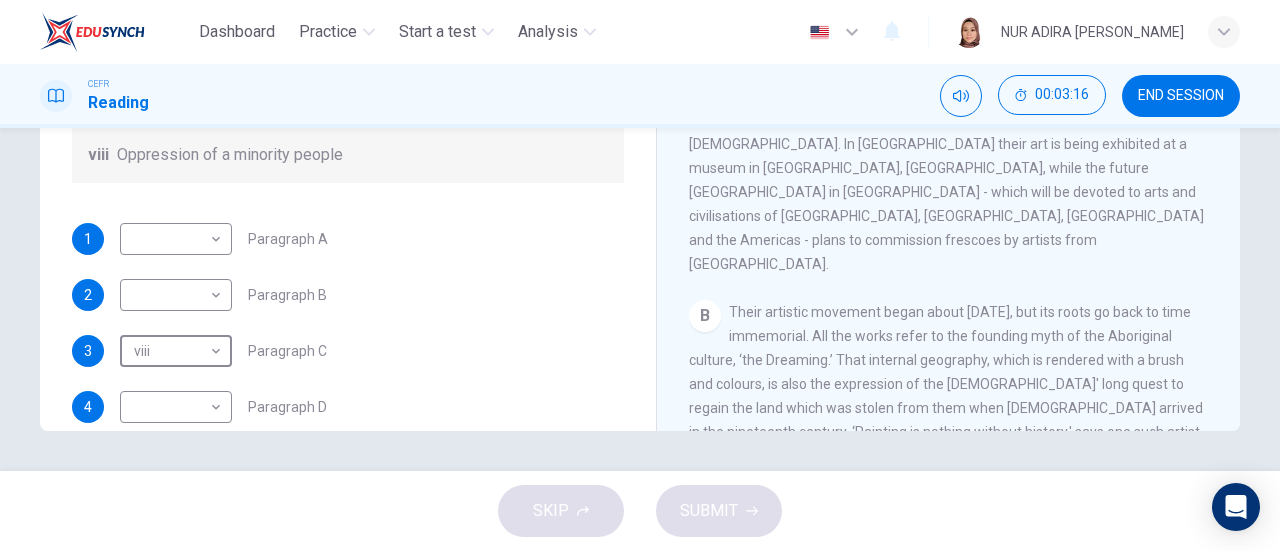 scroll, scrollTop: 66, scrollLeft: 0, axis: vertical 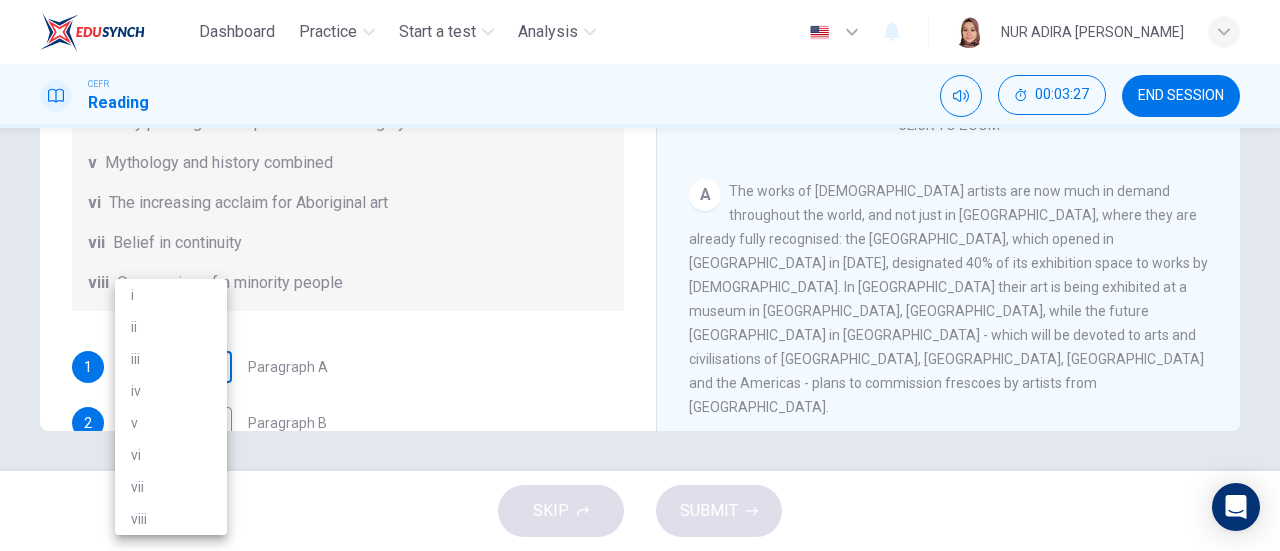 click on "Dashboard Practice Start a test Analysis English en ​ NUR ADIRA IRWAHYU BINTI MOHAMMAD ZABIDI CEFR Reading 00:03:27 END SESSION Questions 1 - 6 The Reading Passage has eight paragraphs  A-H .
Choose the most suitable heading for paragraphs  A-F  from the list of headings below.
Write the correct number (i-viii) in the boxes below. List of Headings i Amazing results from a project ii New religious ceremonies iii Community art centres iv Early painting techniques and marketing systems v Mythology and history combined vi The increasing acclaim for Aboriginal art vii Belief in continuity viii Oppression of a minority people 1 ​ ​ Paragraph A 2 ​ ​ Paragraph B 3 viii viii ​ Paragraph C 4 ​ ​ Paragraph D 5 ​ ​ Paragraph E 6 v v ​ Paragraph F Painters of Time CLICK TO ZOOM Click to Zoom A B C D E F G H  Today, Aboriginal painting has become a great success. Some works sell for more than $25,000, and exceptional items may fetch as much as $180,000 in Australia. SKIP SUBMIT
Dashboard i" at bounding box center (640, 275) 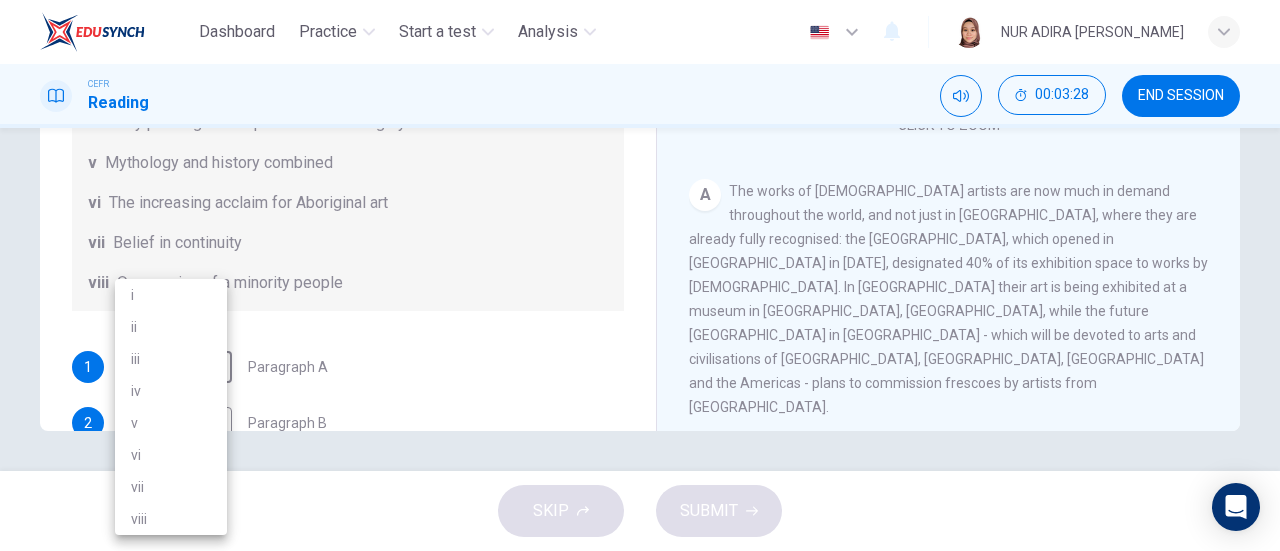 click on "vi" at bounding box center (171, 455) 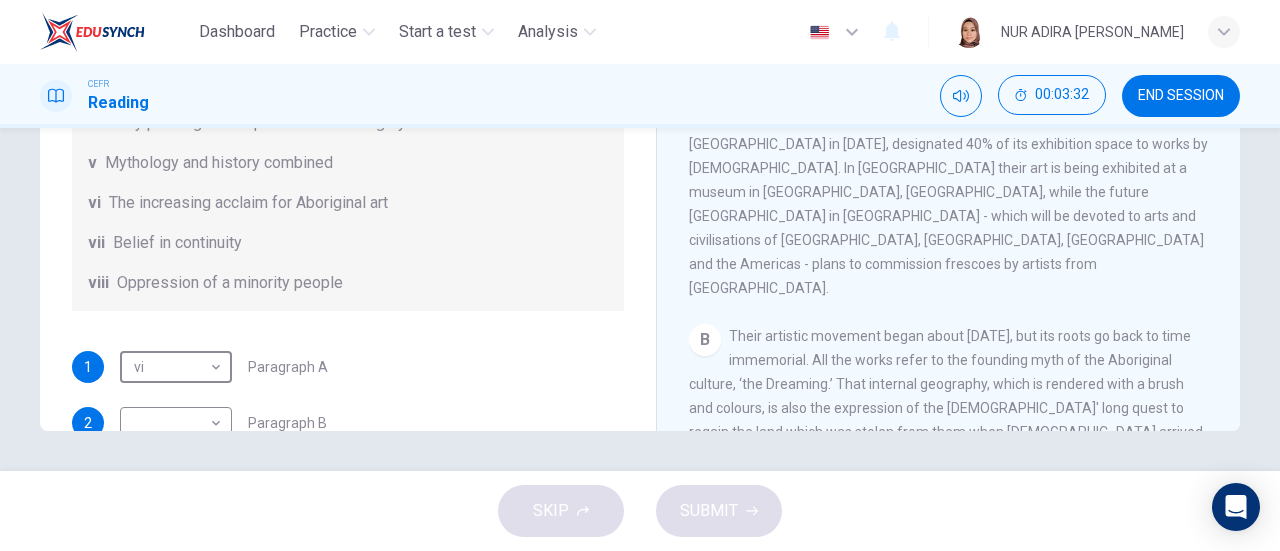 scroll, scrollTop: 188, scrollLeft: 0, axis: vertical 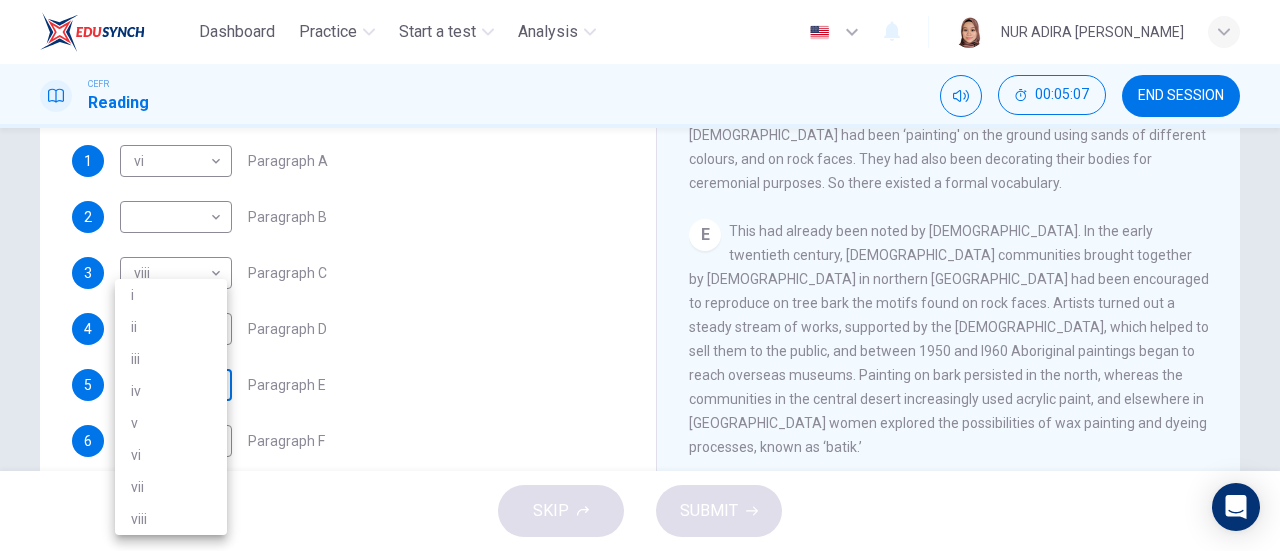 click on "Dashboard Practice Start a test Analysis English en ​ NUR ADIRA IRWAHYU BINTI MOHAMMAD ZABIDI CEFR Reading 00:05:07 END SESSION Questions 1 - 6 The Reading Passage has eight paragraphs  A-H .
Choose the most suitable heading for paragraphs  A-F  from the list of headings below.
Write the correct number (i-viii) in the boxes below. List of Headings i Amazing results from a project ii New religious ceremonies iii Community art centres iv Early painting techniques and marketing systems v Mythology and history combined vi The increasing acclaim for Aboriginal art vii Belief in continuity viii Oppression of a minority people 1 vi vi ​ Paragraph A 2 ​ ​ Paragraph B 3 viii viii ​ Paragraph C 4 ​ ​ Paragraph D 5 ​ ​ Paragraph E 6 v v ​ Paragraph F Painters of Time CLICK TO ZOOM Click to Zoom A B C D E F G H  Today, Aboriginal painting has become a great success. Some works sell for more than $25,000, and exceptional items may fetch as much as $180,000 in Australia. SKIP SUBMIT
Dashboard" at bounding box center (640, 275) 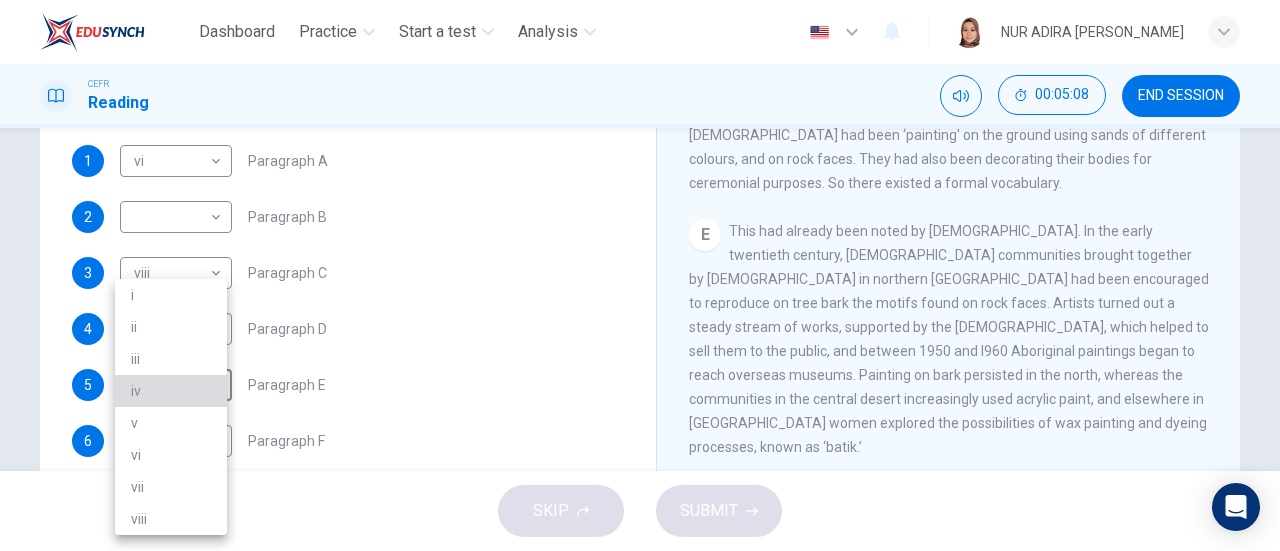 click on "iv" at bounding box center (171, 391) 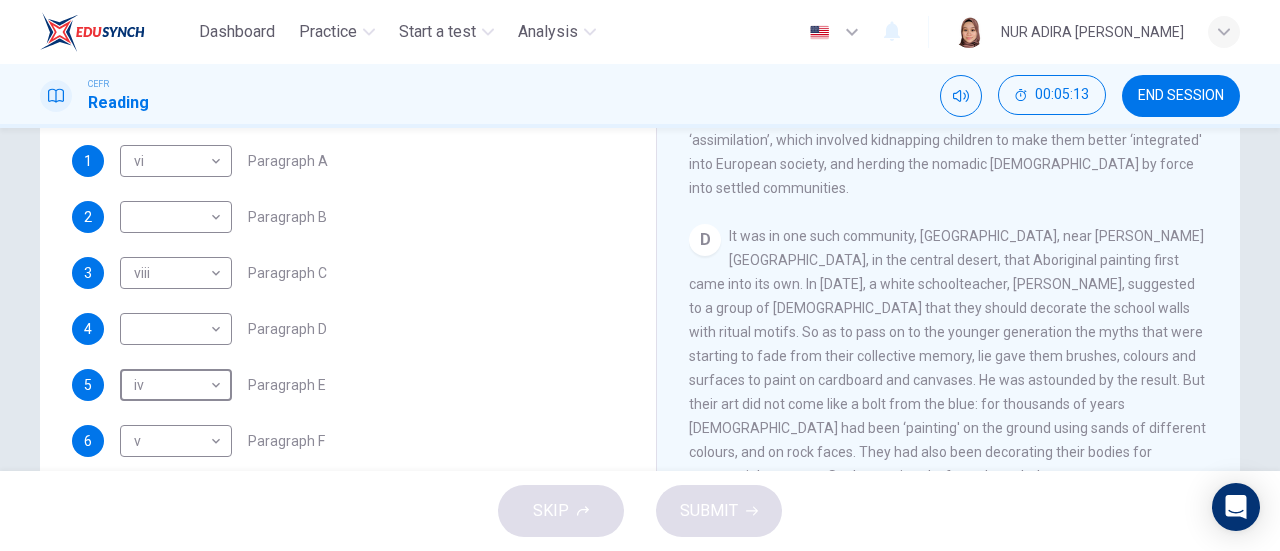 scroll, scrollTop: 777, scrollLeft: 0, axis: vertical 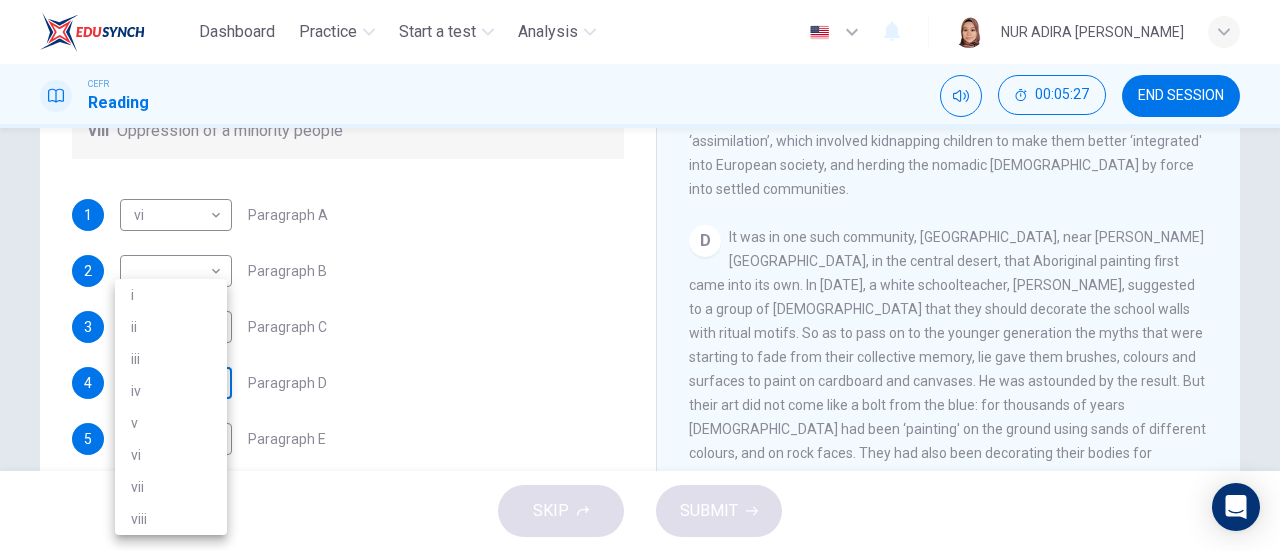 click on "Dashboard Practice Start a test Analysis English en ​ NUR ADIRA IRWAHYU BINTI MOHAMMAD ZABIDI CEFR Reading 00:05:27 END SESSION Questions 1 - 6 The Reading Passage has eight paragraphs  A-H .
Choose the most suitable heading for paragraphs  A-F  from the list of headings below.
Write the correct number (i-viii) in the boxes below. List of Headings i Amazing results from a project ii New religious ceremonies iii Community art centres iv Early painting techniques and marketing systems v Mythology and history combined vi The increasing acclaim for Aboriginal art vii Belief in continuity viii Oppression of a minority people 1 vi vi ​ Paragraph A 2 ​ ​ Paragraph B 3 viii viii ​ Paragraph C 4 ​ ​ Paragraph D 5 iv iv ​ Paragraph E 6 v v ​ Paragraph F Painters of Time CLICK TO ZOOM Click to Zoom A B C D E F G H  Today, Aboriginal painting has become a great success. Some works sell for more than $25,000, and exceptional items may fetch as much as $180,000 in Australia. SKIP SUBMIT
Practice" at bounding box center [640, 275] 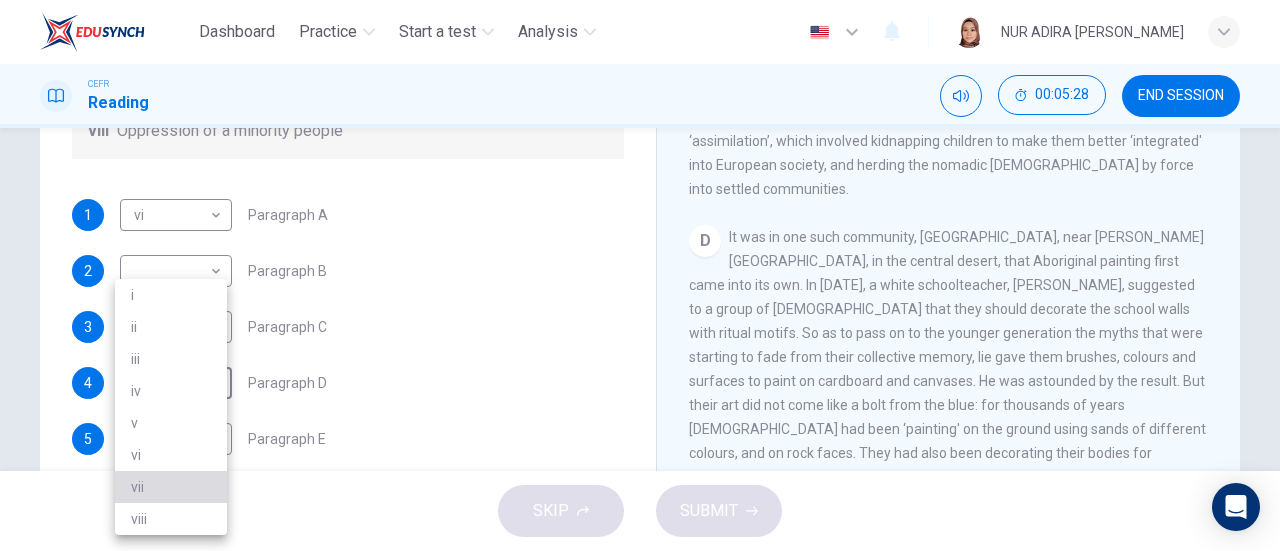 click on "vii" at bounding box center (171, 487) 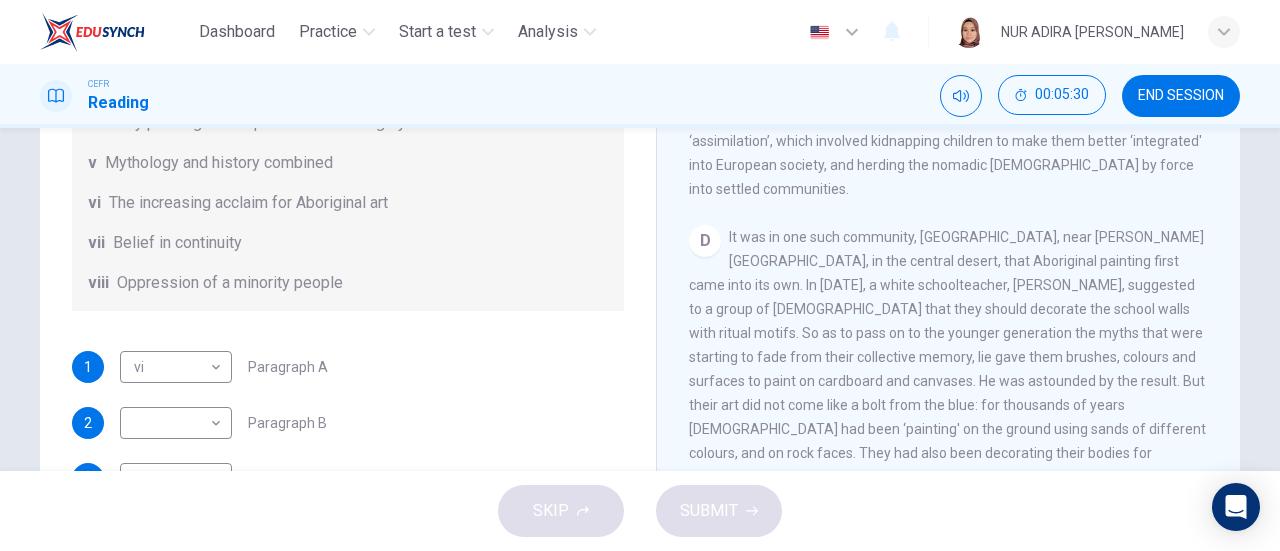 scroll, scrollTop: 118, scrollLeft: 0, axis: vertical 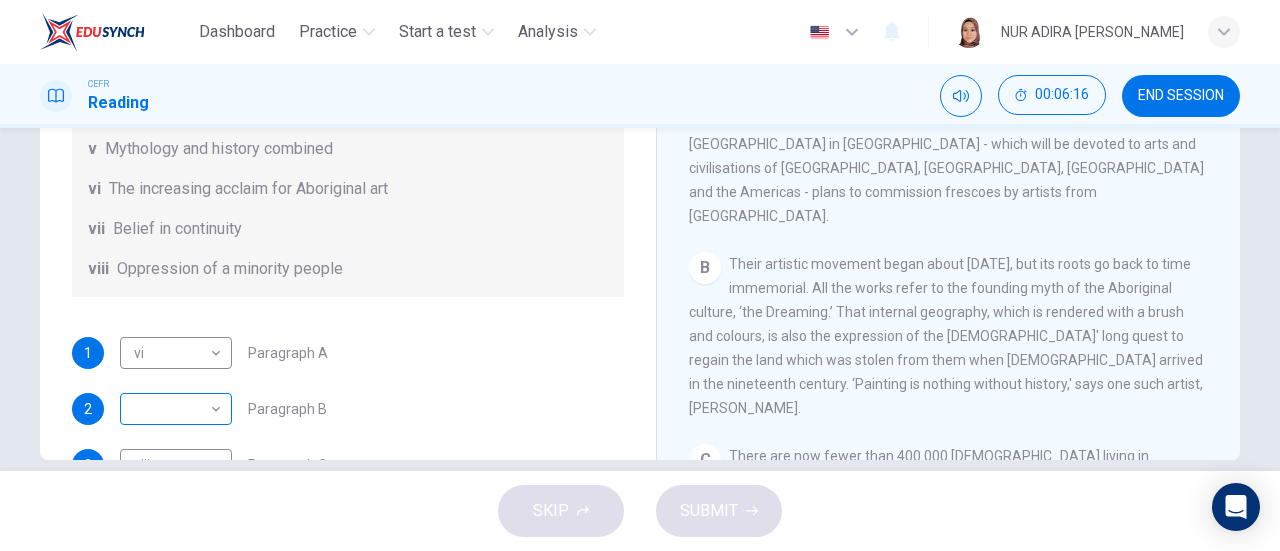 click on "Dashboard Practice Start a test Analysis English en ​ NUR ADIRA IRWAHYU BINTI MOHAMMAD ZABIDI CEFR Reading 00:06:16 END SESSION Questions 1 - 6 The Reading Passage has eight paragraphs  A-H .
Choose the most suitable heading for paragraphs  A-F  from the list of headings below.
Write the correct number (i-viii) in the boxes below. List of Headings i Amazing results from a project ii New religious ceremonies iii Community art centres iv Early painting techniques and marketing systems v Mythology and history combined vi The increasing acclaim for Aboriginal art vii Belief in continuity viii Oppression of a minority people 1 vi vi ​ Paragraph A 2 ​ ​ Paragraph B 3 viii viii ​ Paragraph C 4 vii vii ​ Paragraph D 5 iv iv ​ Paragraph E 6 v v ​ Paragraph F Painters of Time CLICK TO ZOOM Click to Zoom A B C D E F G H  Today, Aboriginal painting has become a great success. Some works sell for more than $25,000, and exceptional items may fetch as much as $180,000 in Australia. SKIP SUBMIT
2025" at bounding box center (640, 275) 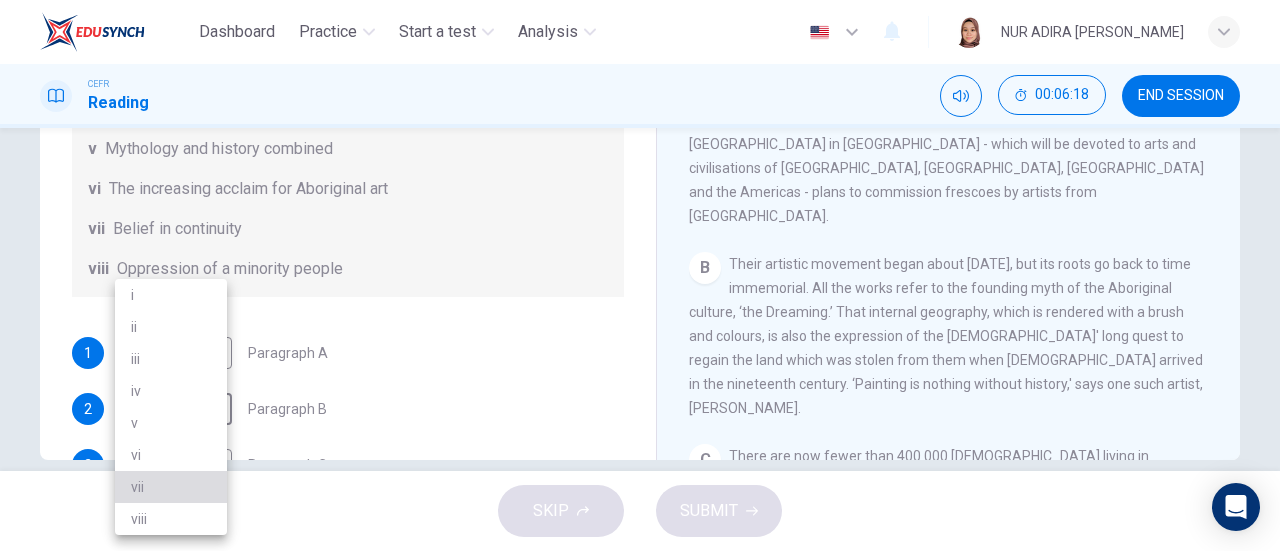 click on "vii" at bounding box center [171, 487] 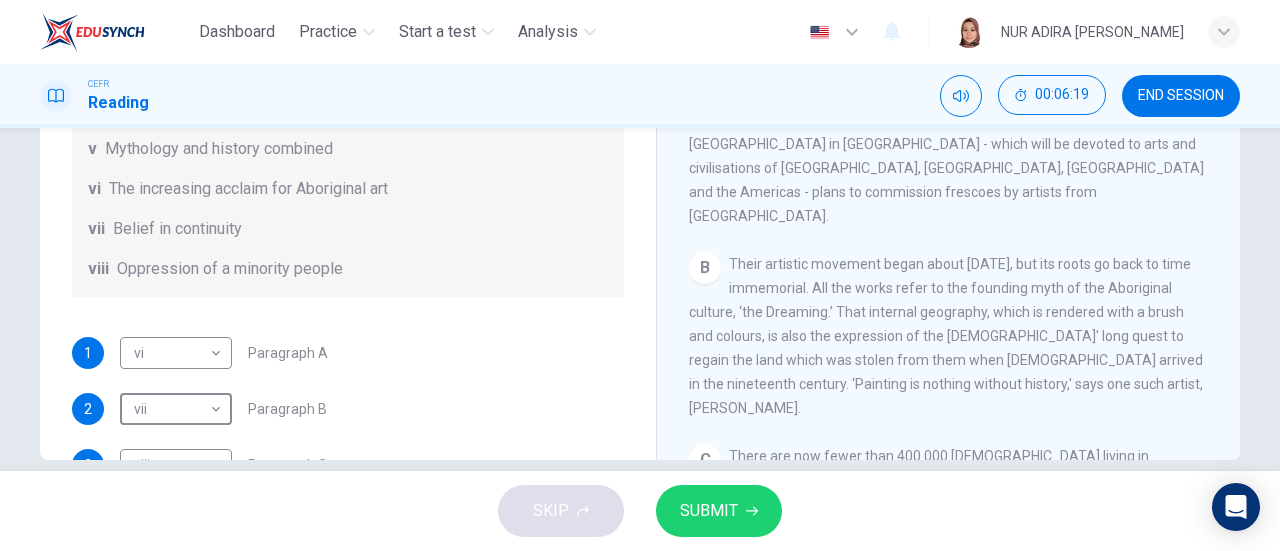 scroll, scrollTop: 164, scrollLeft: 0, axis: vertical 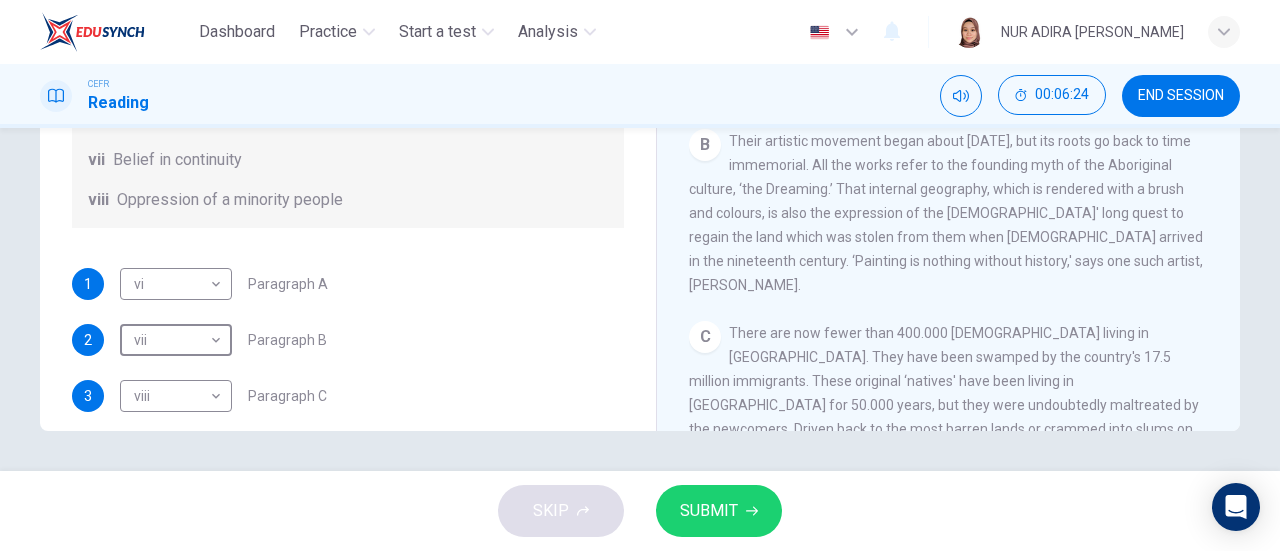 click on "There are now fewer than 400.000 Aborigines living in Australia. They have been swamped by the country's 17.5 million immigrants. These original ‘natives' have been living in Australia for 50.000 years, but they were undoubtedly maltreated by the newcomers. Driven back to the most barren lands or crammed into slums on the outskirts of cities, the Aborigines were subjected to a policy of ‘assimilation’, which involved kidnapping children to make them better ‘integrated' into European society, and herding the nomadic Aborigines by force into settled communities." at bounding box center (945, 429) 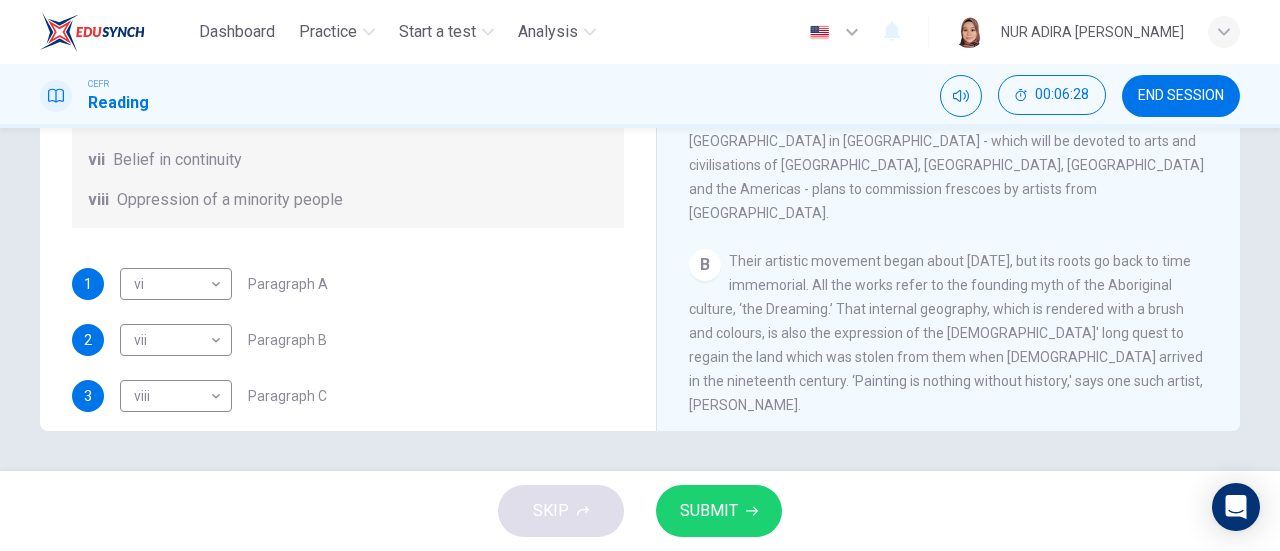 scroll, scrollTop: 258, scrollLeft: 0, axis: vertical 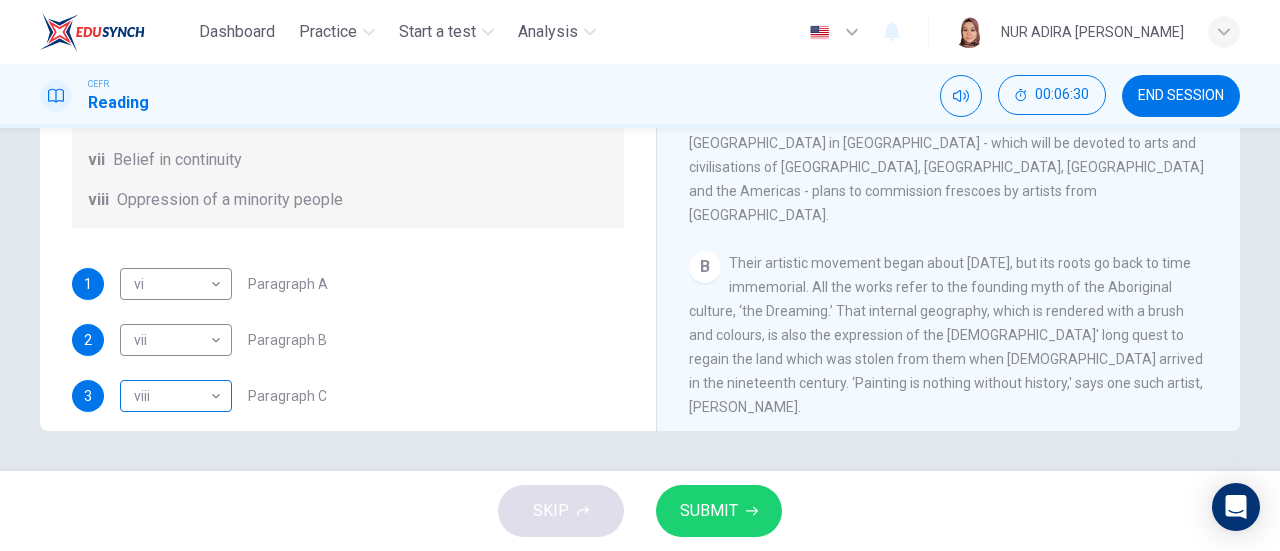 click on "Dashboard Practice Start a test Analysis English en ​ NUR ADIRA IRWAHYU BINTI MOHAMMAD ZABIDI CEFR Reading 00:06:30 END SESSION Questions 1 - 6 The Reading Passage has eight paragraphs  A-H .
Choose the most suitable heading for paragraphs  A-F  from the list of headings below.
Write the correct number (i-viii) in the boxes below. List of Headings i Amazing results from a project ii New religious ceremonies iii Community art centres iv Early painting techniques and marketing systems v Mythology and history combined vi The increasing acclaim for Aboriginal art vii Belief in continuity viii Oppression of a minority people 1 vi vi ​ Paragraph A 2 vii vii ​ Paragraph B 3 viii viii ​ Paragraph C 4 vii vii ​ Paragraph D 5 iv iv ​ Paragraph E 6 v v ​ Paragraph F Painters of Time CLICK TO ZOOM Click to Zoom A B C D E F G H  Today, Aboriginal painting has become a great success. Some works sell for more than $25,000, and exceptional items may fetch as much as $180,000 in Australia. SKIP SUBMIT" at bounding box center [640, 275] 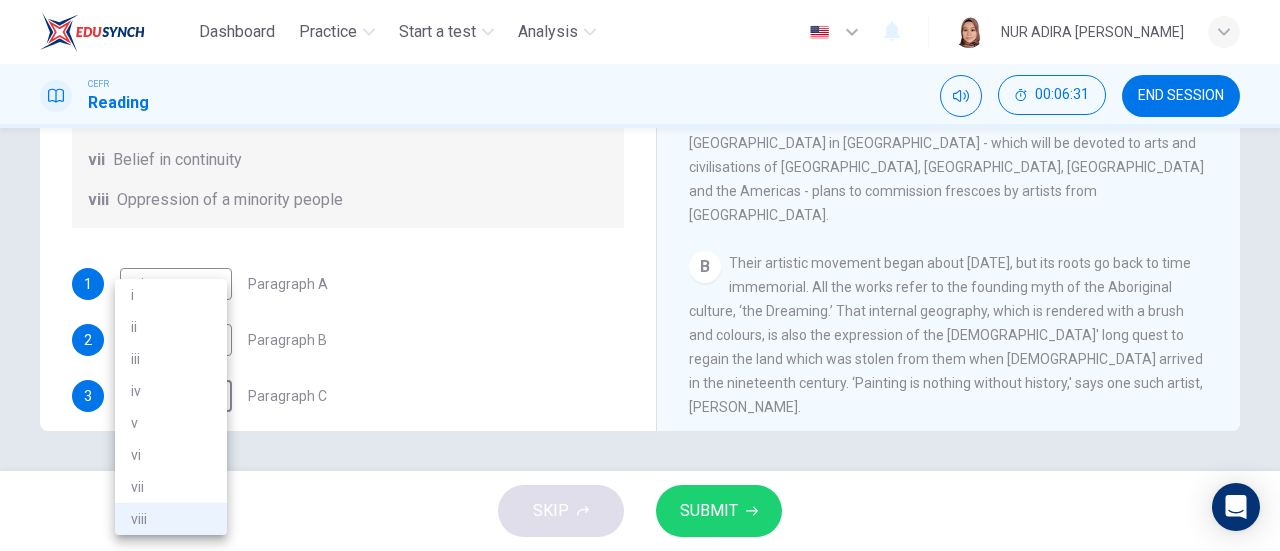 click at bounding box center (640, 275) 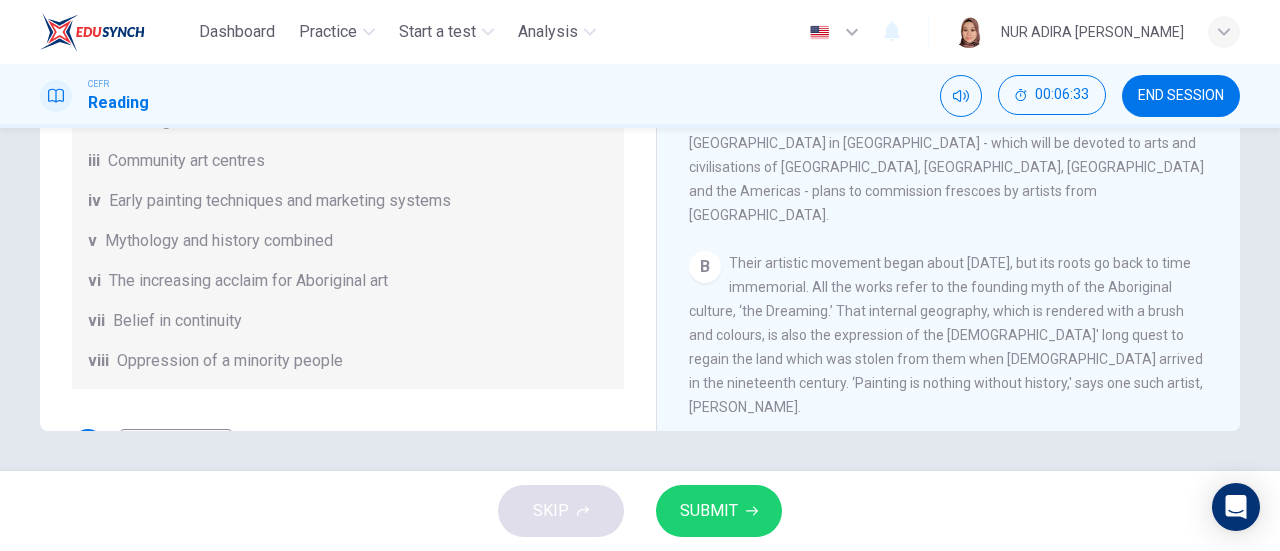 scroll, scrollTop: 0, scrollLeft: 0, axis: both 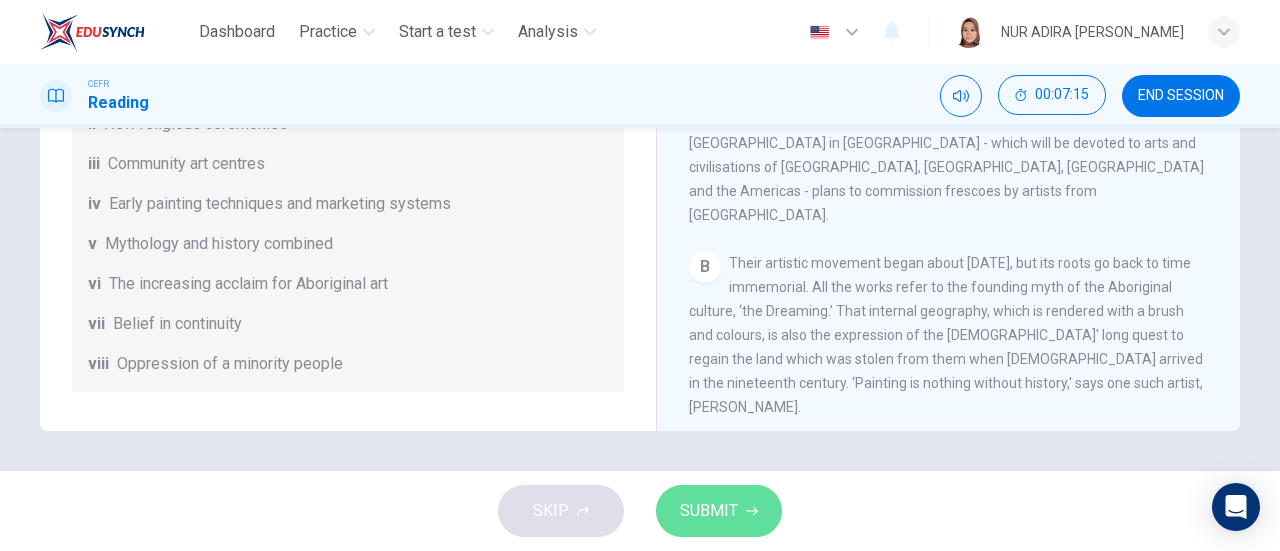 click on "SUBMIT" at bounding box center [709, 511] 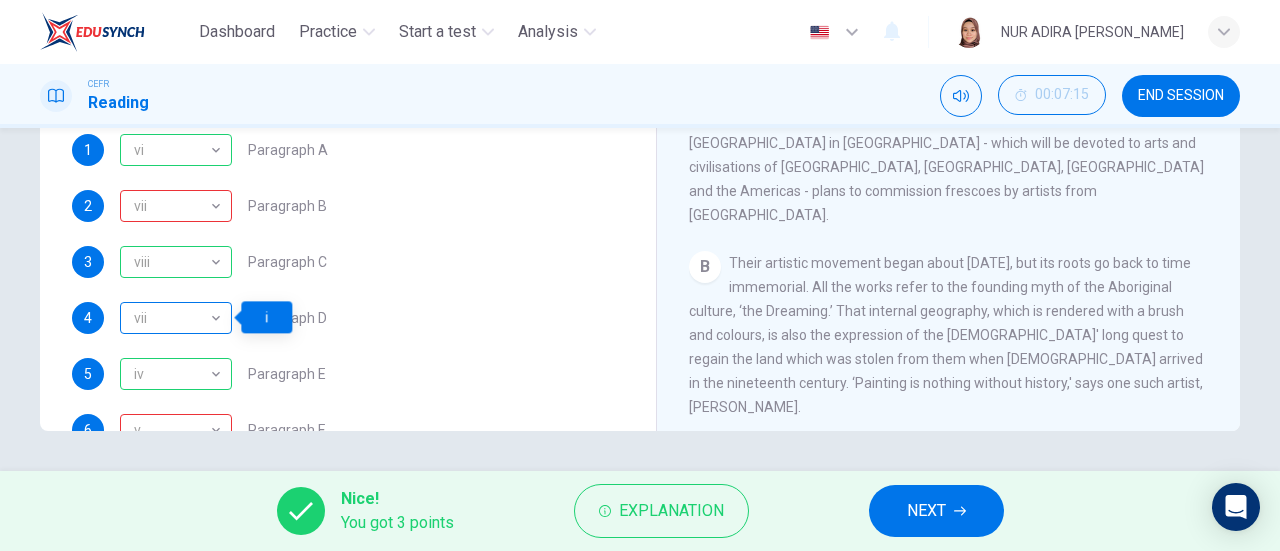 scroll, scrollTop: 0, scrollLeft: 0, axis: both 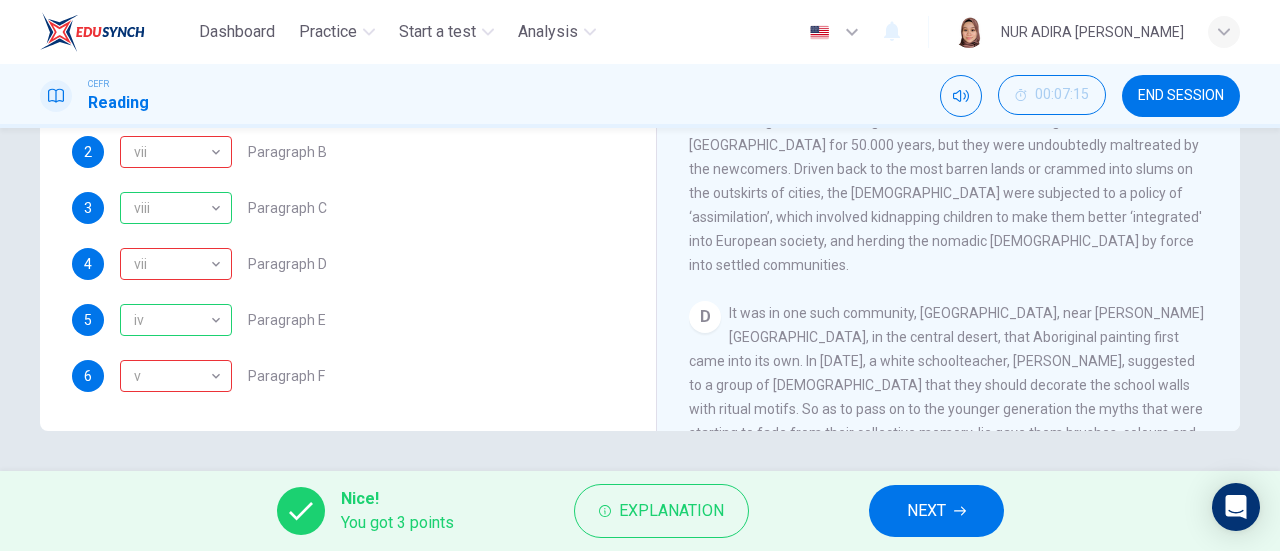 click on "NEXT" at bounding box center (936, 511) 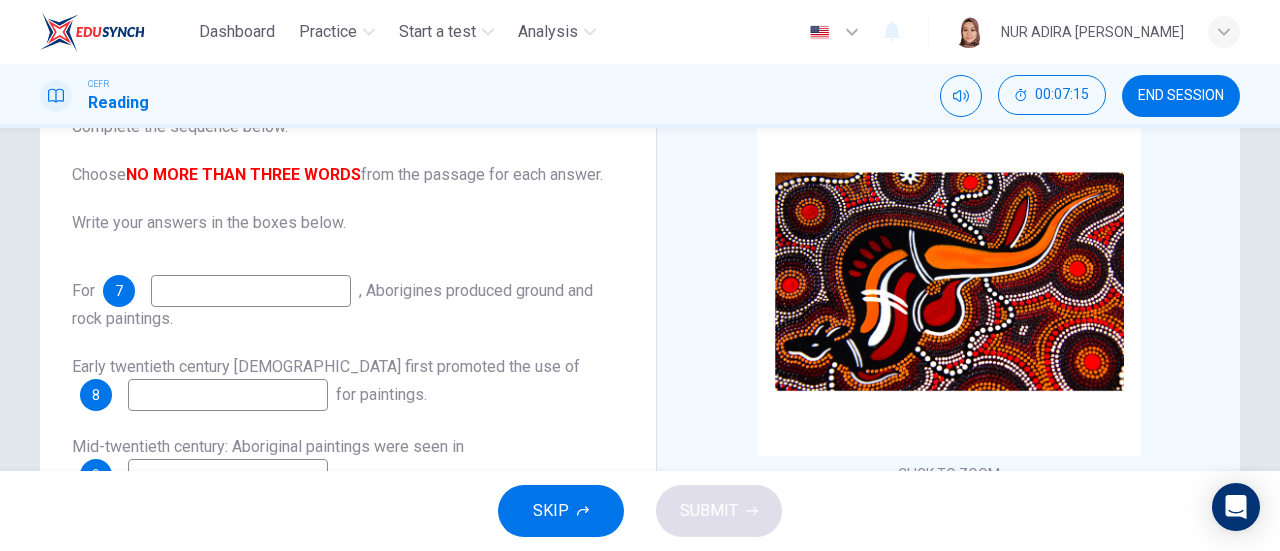 scroll, scrollTop: 141, scrollLeft: 0, axis: vertical 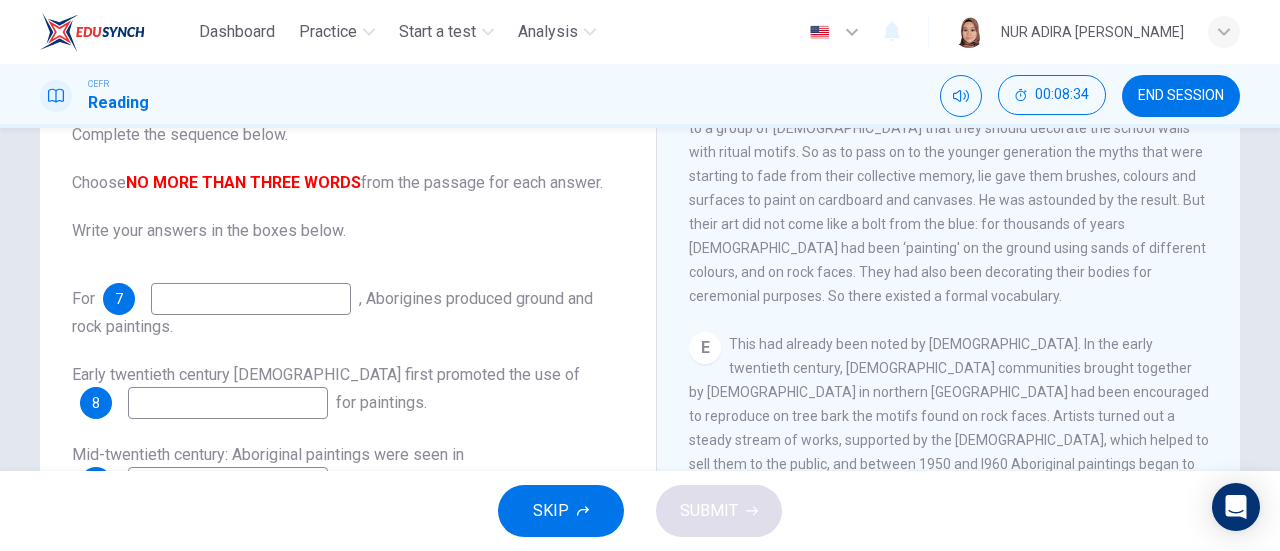 click at bounding box center [228, 403] 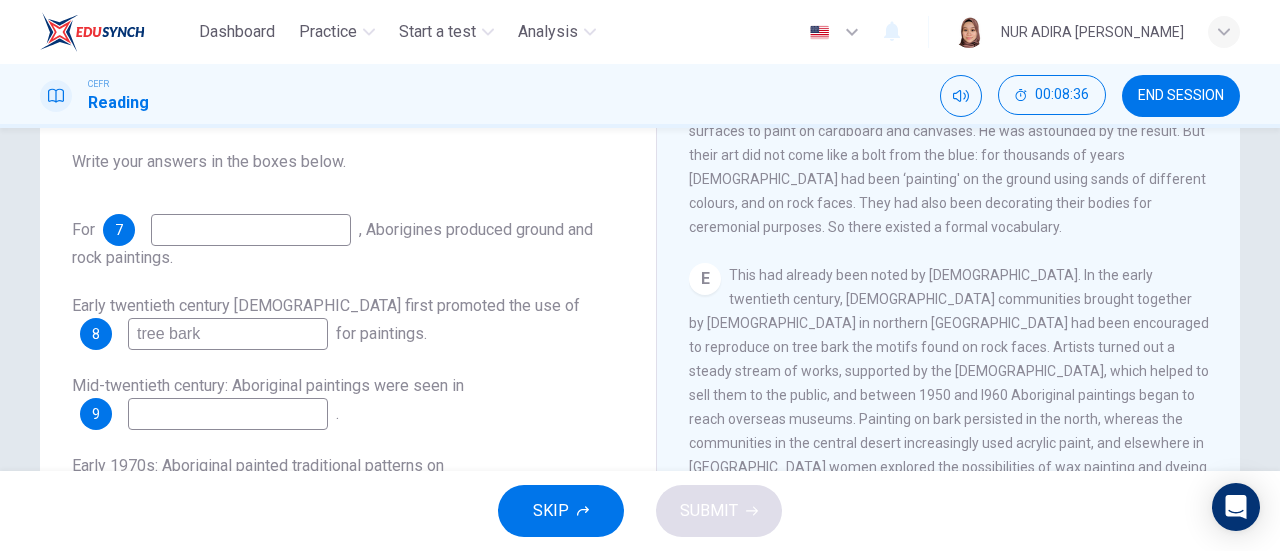 scroll, scrollTop: 245, scrollLeft: 0, axis: vertical 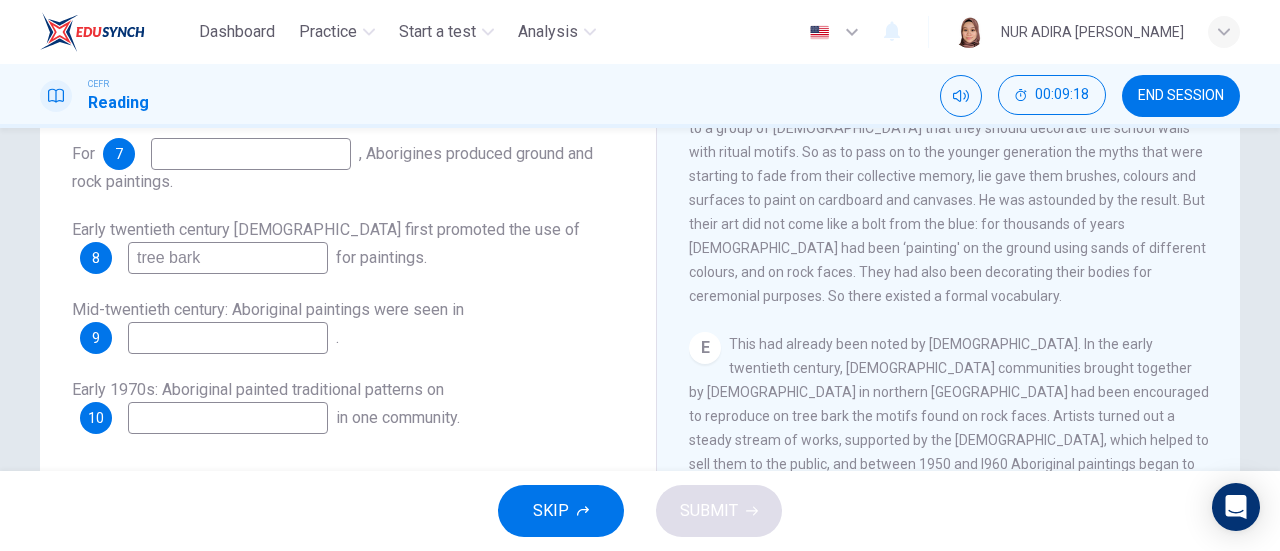 type on "tree bark" 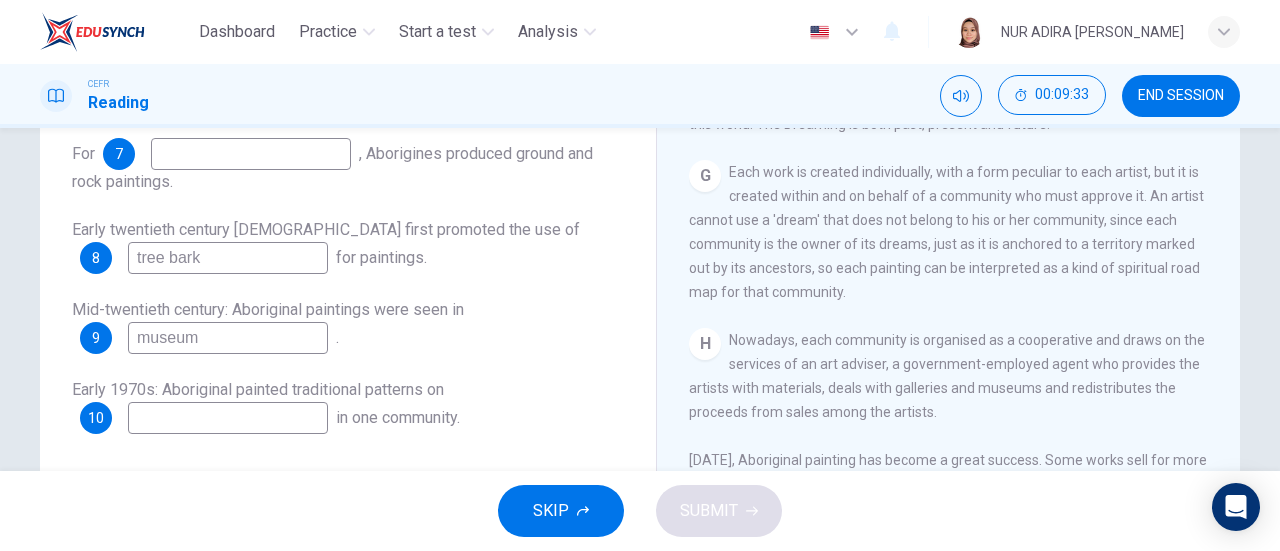 scroll, scrollTop: 1831, scrollLeft: 0, axis: vertical 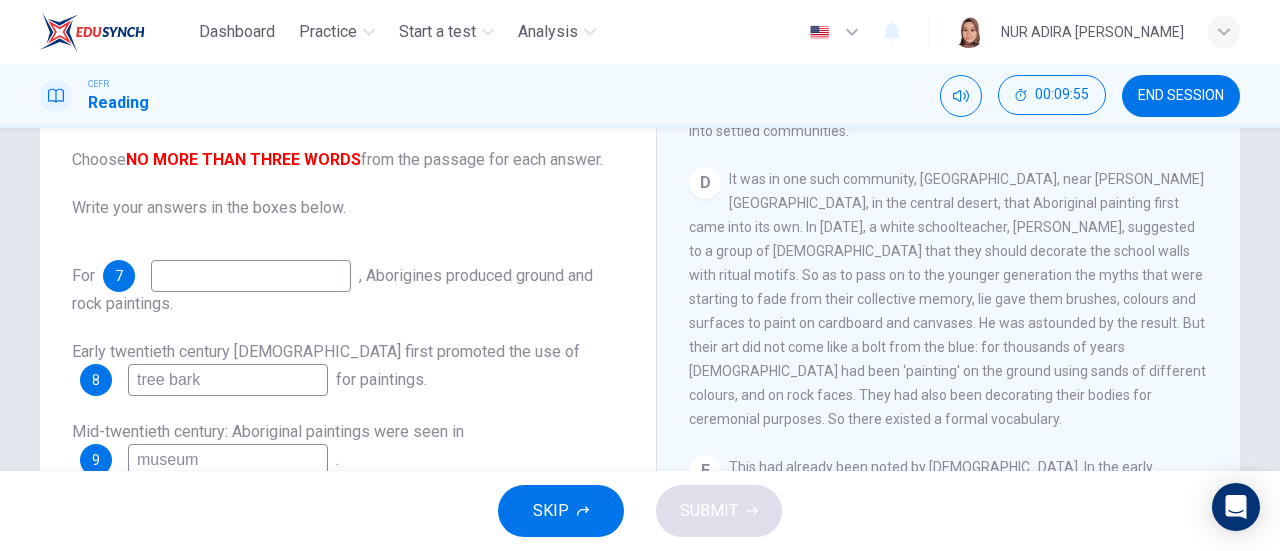 type on "museum" 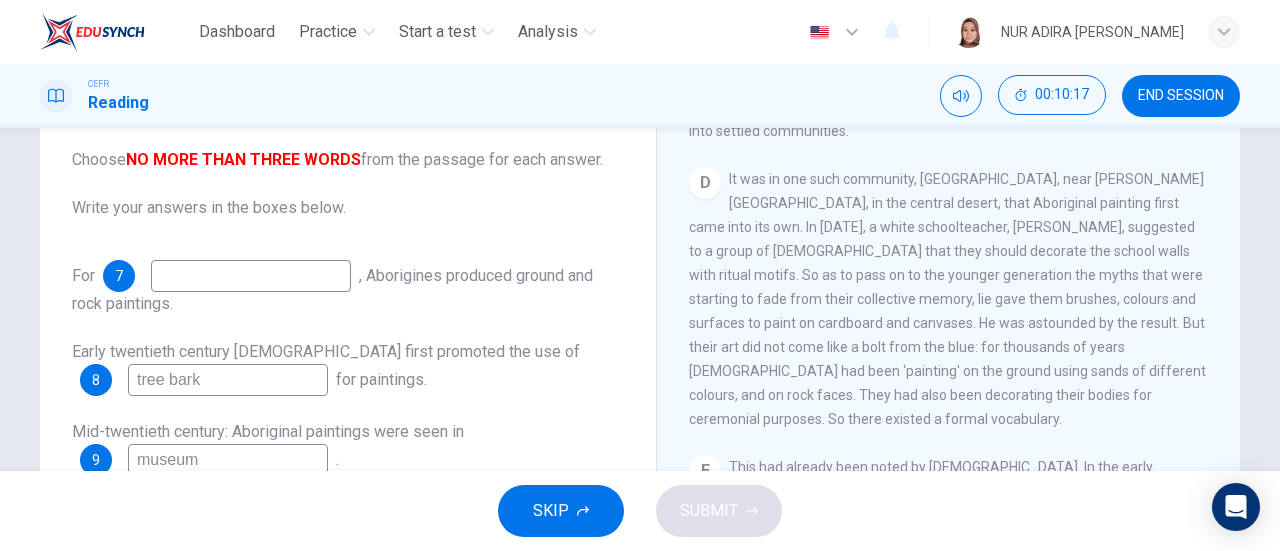 click on "Questions 7 - 10 Complete the sequence below.
Choose  NO MORE THAN THREE WORDS  from the passage for each answer.
Write your answers in the boxes below.  For  7 , Aborigines produced ground and rock
paintings. Early twentieth century churches first promoted the use of  8 tree bark  for paintings. Mid-twentieth century: Aboriginal paintings were seen in  9 museum . Early 1970s: Aboriginal painted traditional patterns on  10  in one community." at bounding box center [348, 300] 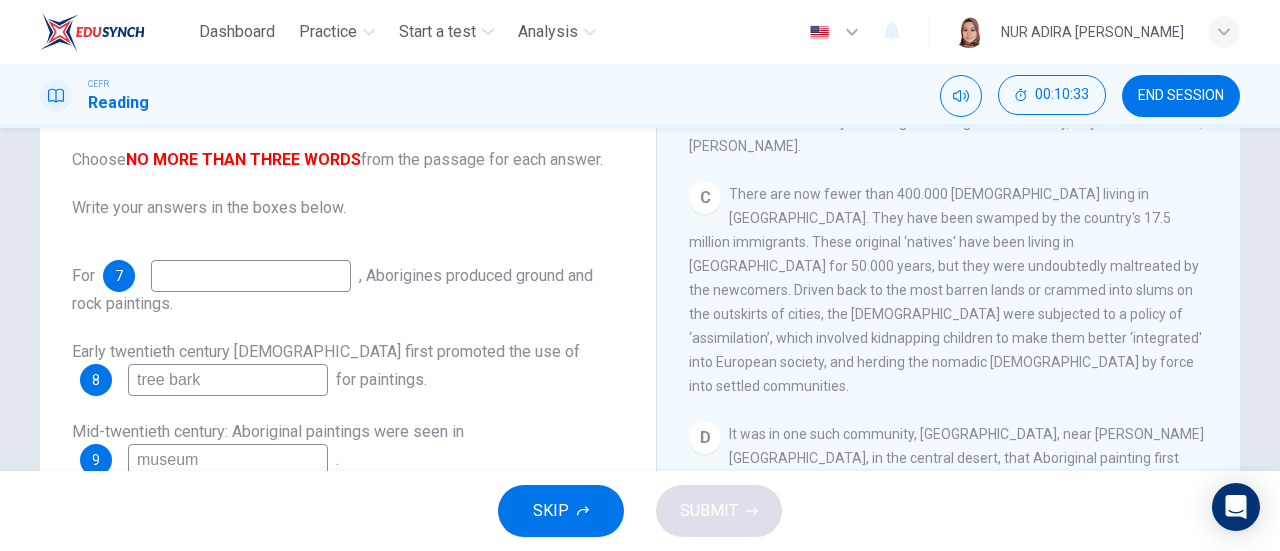 scroll, scrollTop: 827, scrollLeft: 0, axis: vertical 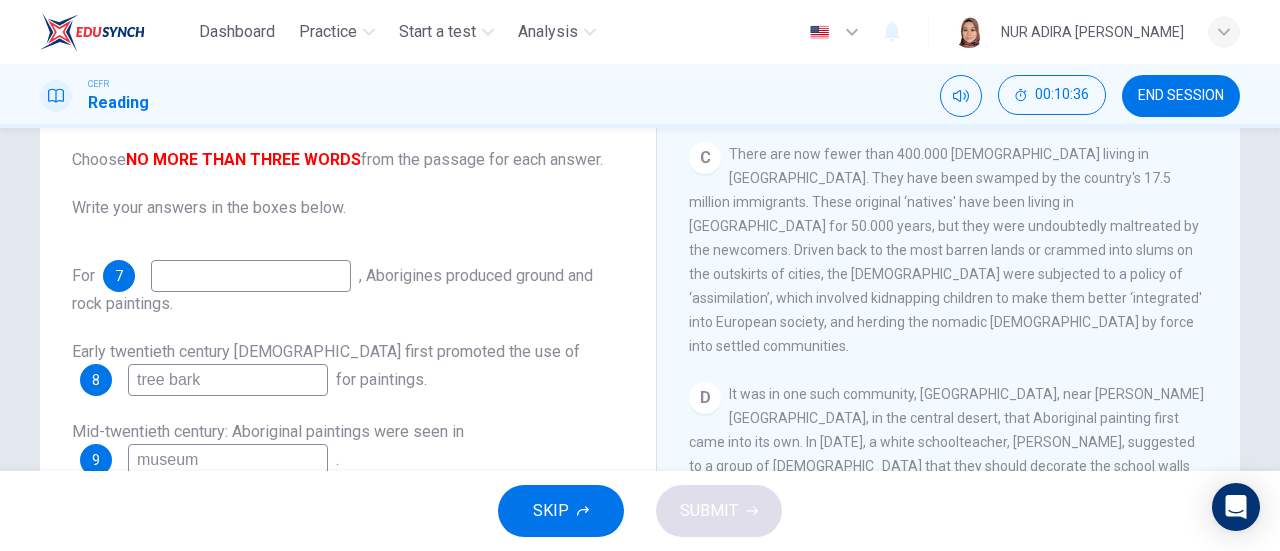 click at bounding box center [251, 276] 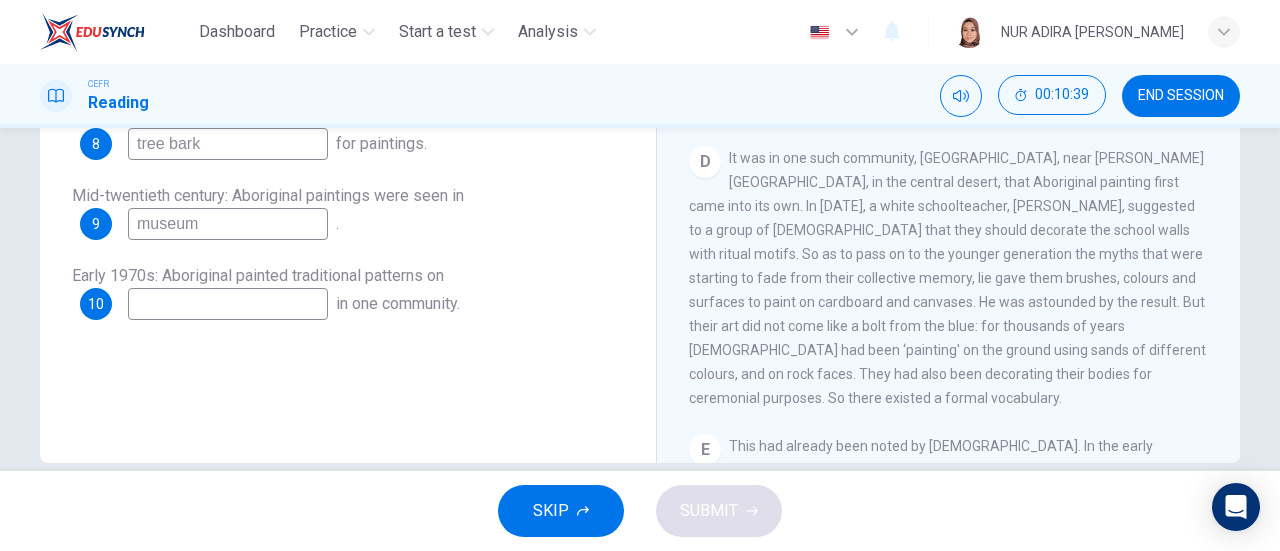 scroll, scrollTop: 405, scrollLeft: 0, axis: vertical 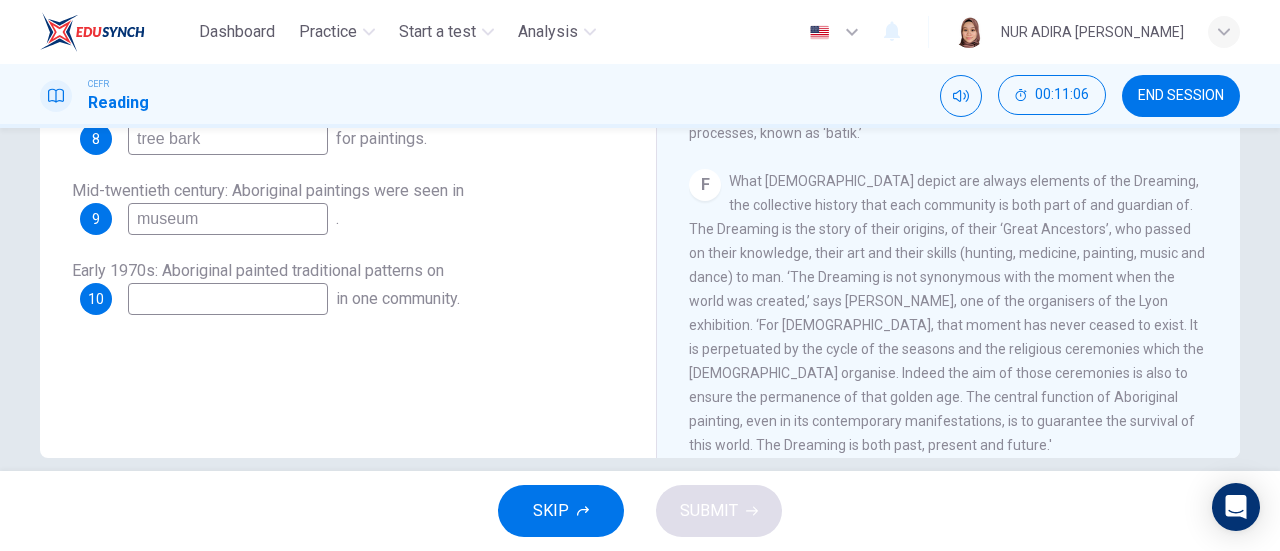 type on "thousand years" 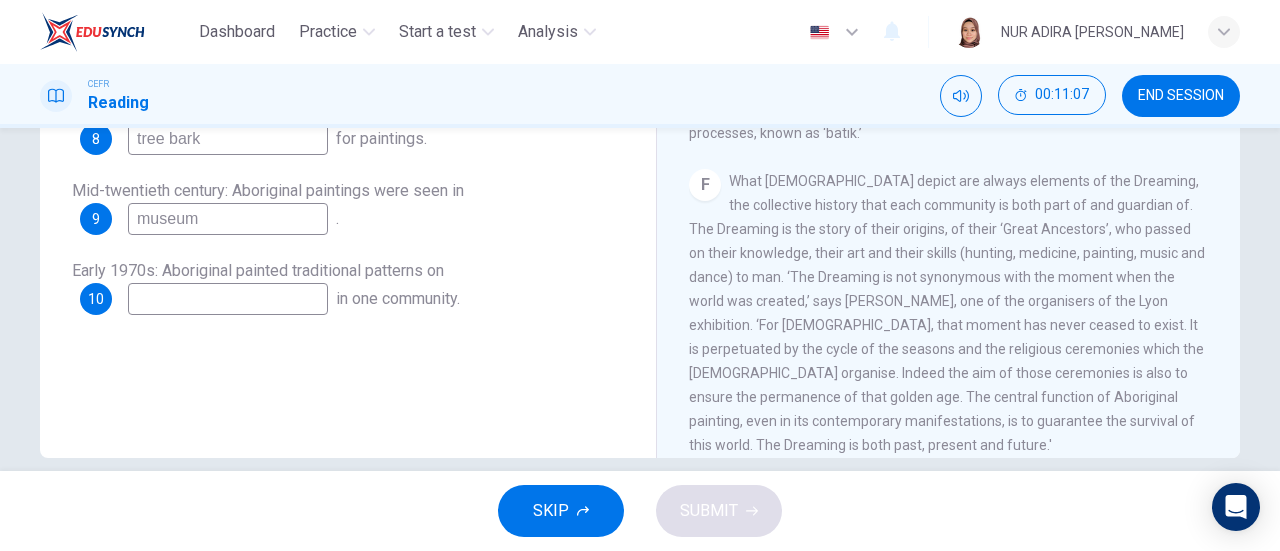 click on "What Aborigines depict are always elements of the Dreaming, the collective history that each community is both part of and guardian of. The Dreaming is the story of their origins, of their ‘Great Ancestors’, who passed on their knowledge, their art and their skills (hunting, medicine, painting, music and dance) to man. ‘The Dreaming is not synonymous with the moment when the world was created,’ says Stephane Jacob, one of the organisers of the Lyon exhibition. ‘For Aborigines, that moment has never ceased to exist. It is perpetuated by the cycle of the seasons and the religious ceremonies which the Aborigines organise. Indeed the aim of those ceremonies is also to ensure the permanence of that golden age. The central function of Aboriginal painting, even in its contemporary manifestations, is to guarantee the survival of this world. The Dreaming is both past, present and future.'" at bounding box center (947, 313) 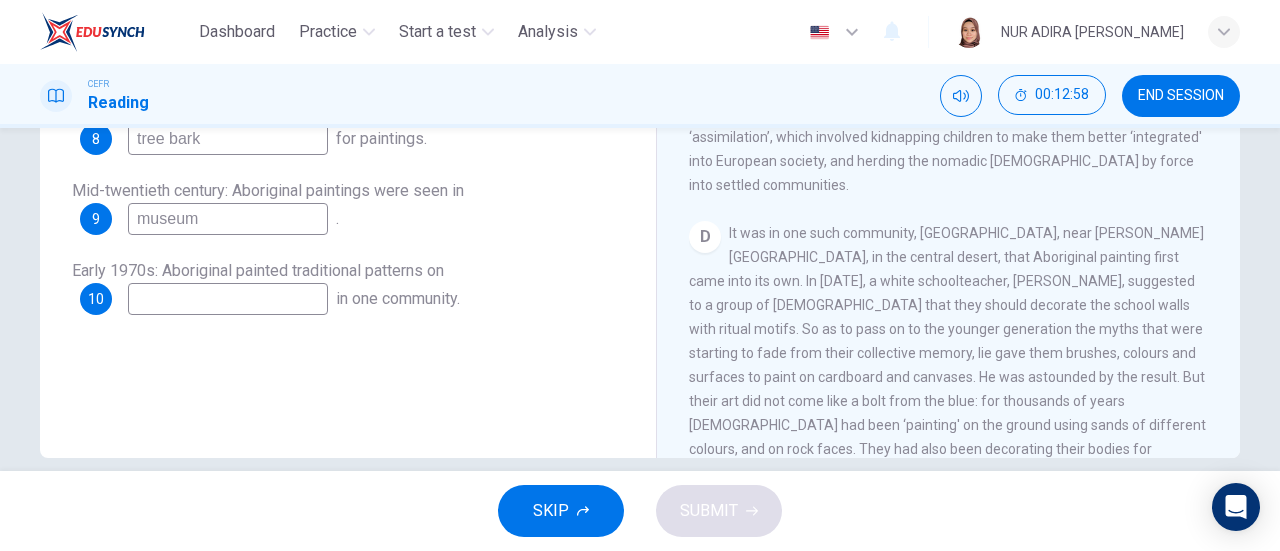 scroll, scrollTop: 744, scrollLeft: 0, axis: vertical 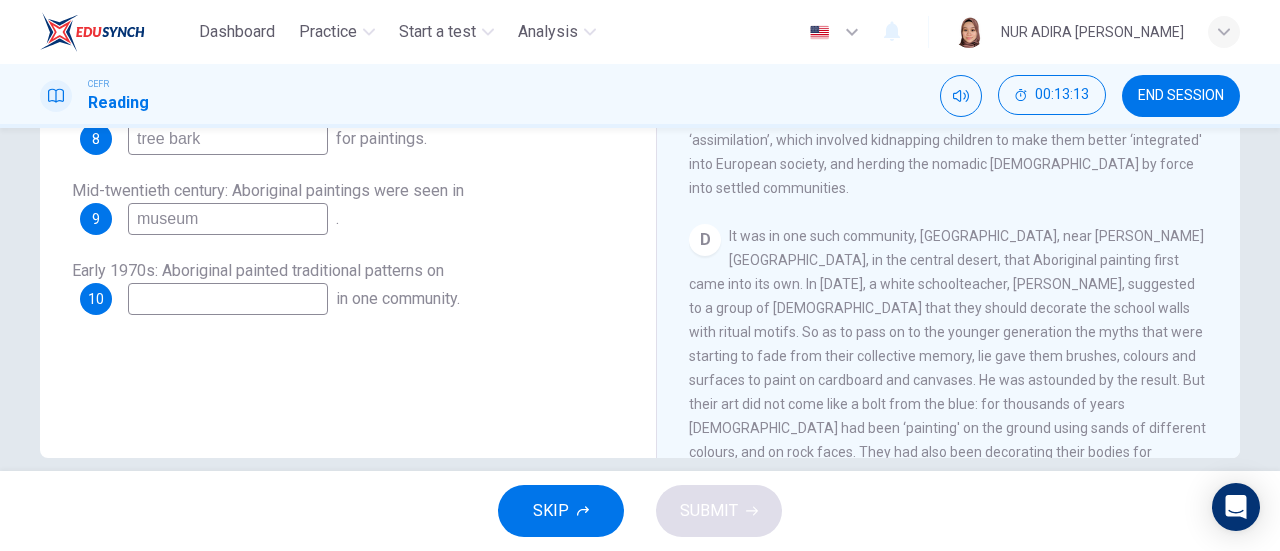 click at bounding box center [228, 299] 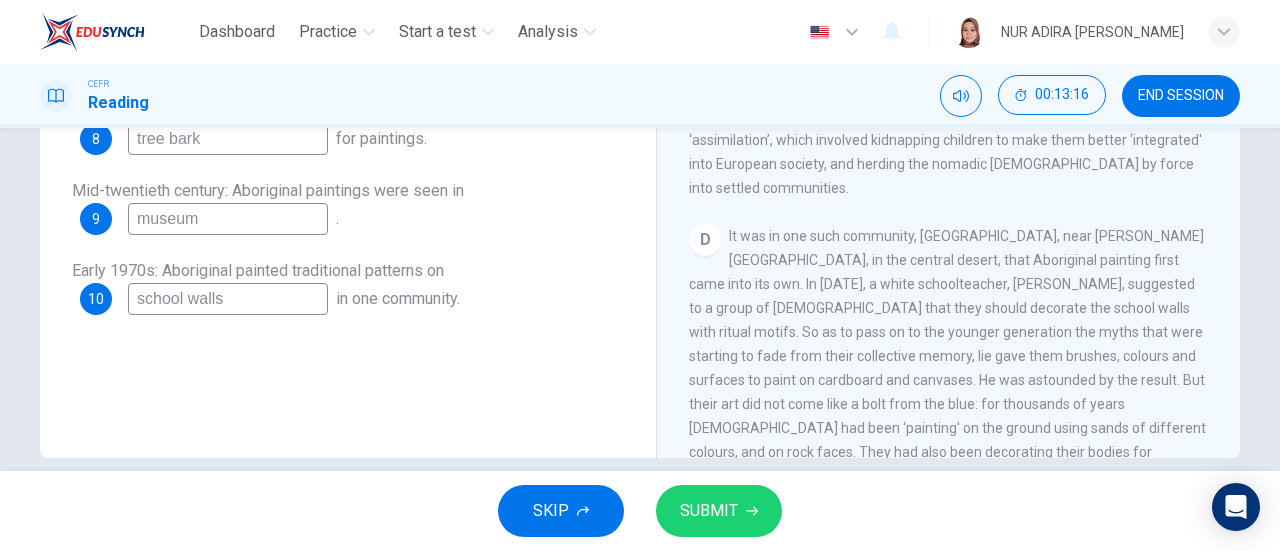 type on "school walls" 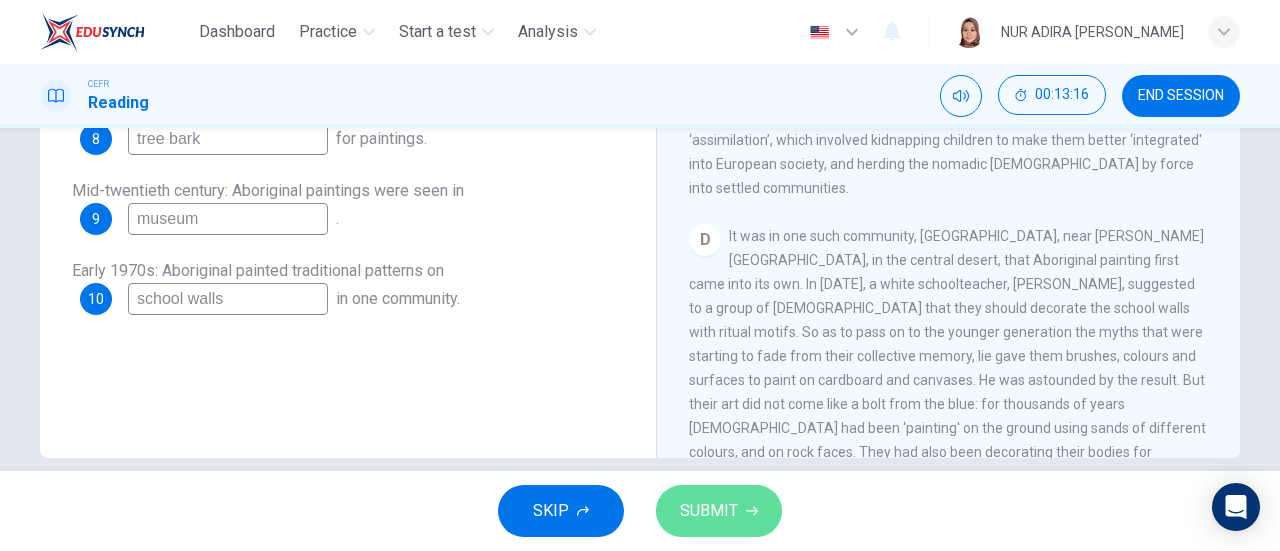 click on "SUBMIT" at bounding box center [709, 511] 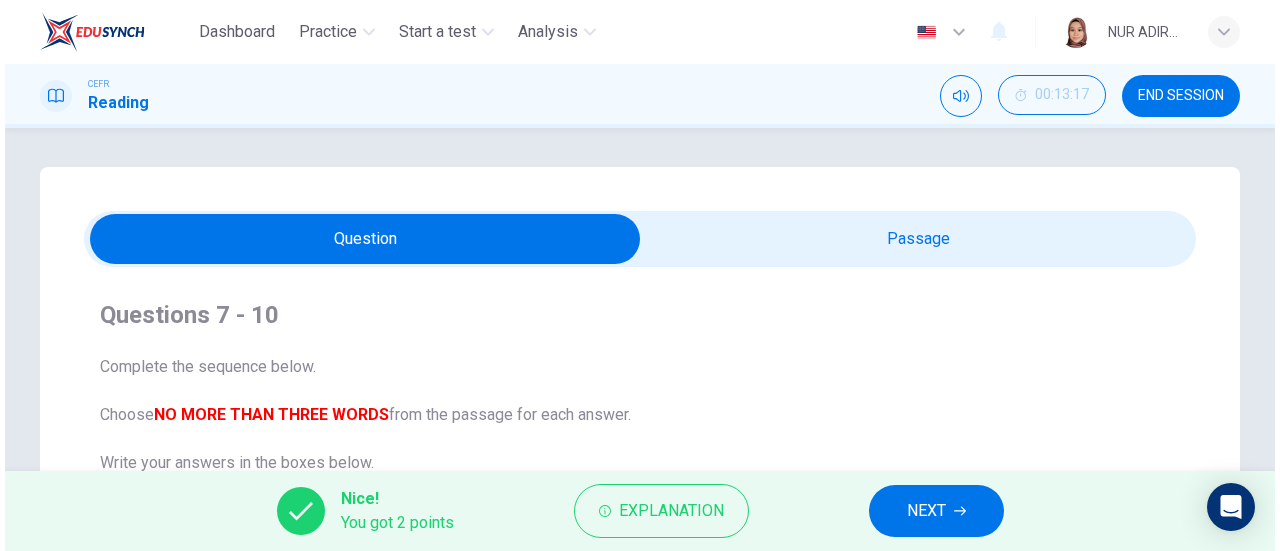 scroll, scrollTop: 0, scrollLeft: 0, axis: both 